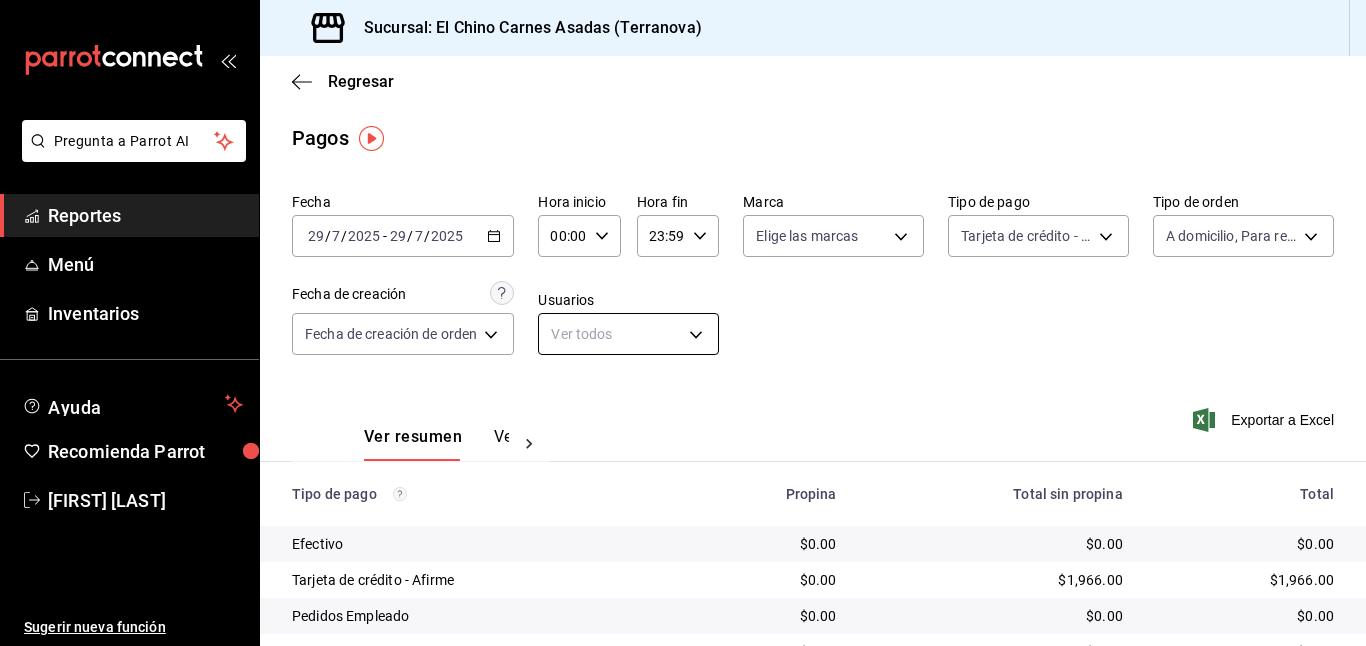 scroll, scrollTop: 0, scrollLeft: 0, axis: both 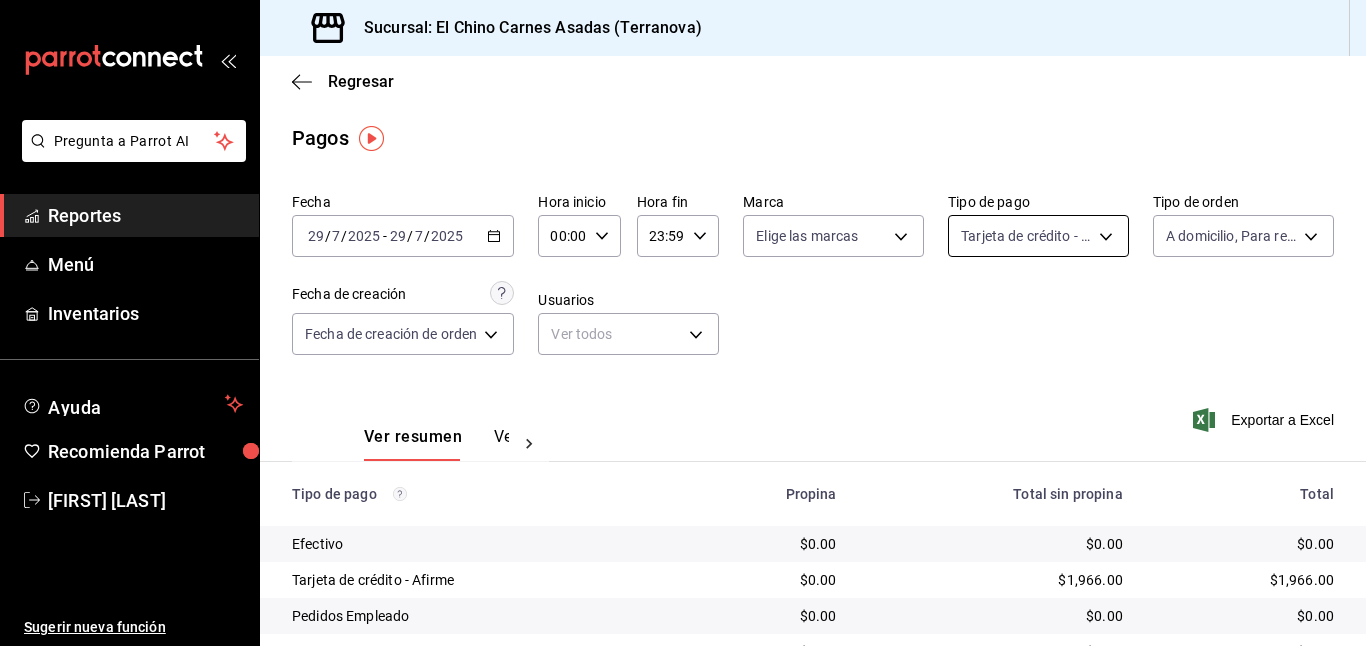 click on "Pregunta a Parrot AI Reportes   Menú   Inventarios   Ayuda Recomienda Parrot   Mayte Torres Torres   Sugerir nueva función   Sucursal: El Chino Carnes Asadas (Terranova) Regresar Pagos Fecha 2025-07-29 29 / 7 / 2025 - 2025-07-29 29 / 7 / 2025 Hora inicio 00:00 Hora inicio Hora fin 23:59 Hora fin Marca Elige las marcas Tipo de pago Tarjeta de crédito - Afirme 911facc3-db66-4f96-9396-e27ce013f68a Tipo de orden A domicilio, Para recoger, Para llevar 97cbf8b1-65ca-4e3d-86af-5eaa739a991f,9184a79c-109f-4a06-b406-e1ad067f52b1,26f011f2-9ba5-4726-92d6-979f7a22c510 Fecha de creación   Fecha de creación de orden ORDER Usuarios Ver todos null Ver resumen Ver pagos Exportar a Excel Tipo de pago   Propina Total sin propina Total Efectivo $0.00 $0.00 $0.00 Tarjeta de crédito - Afirme $0.00 $1,966.00 $1,966.00 Pedidos Empleado $0.00 $0.00 $0.00 Uber Eats $0.00 $0.00 $0.00 Rappi $0.00 $0.00 $0.00 Pay $0.00 $0.00 $0.00 Total $0.00 $1,966.00 $1,966.00 Pregunta a Parrot AI Reportes   Menú   Inventarios   Ayuda" at bounding box center (683, 323) 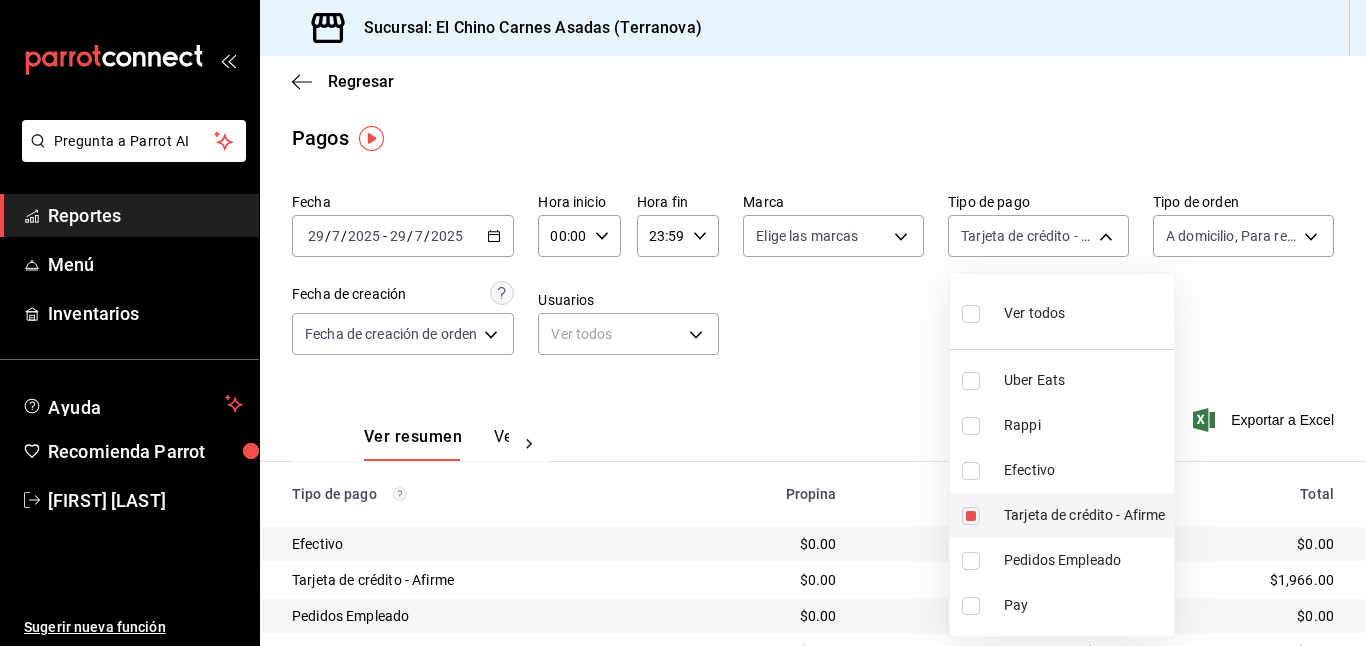 click at bounding box center [971, 516] 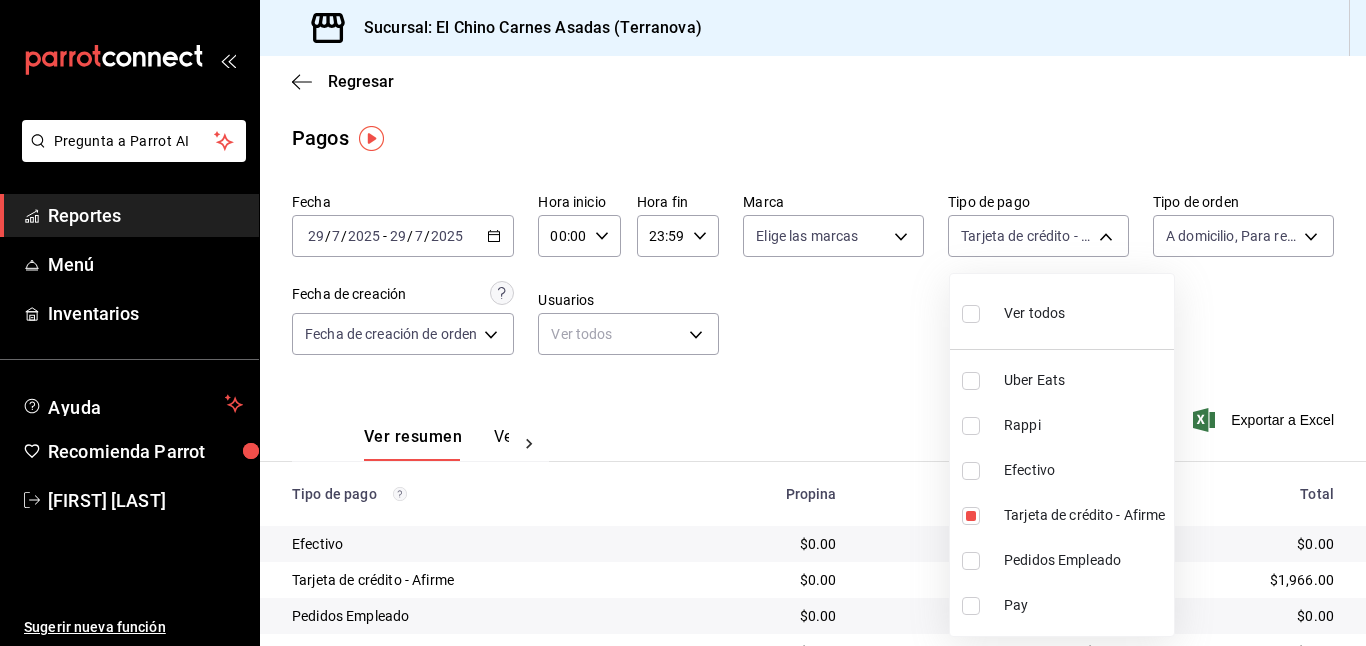 type 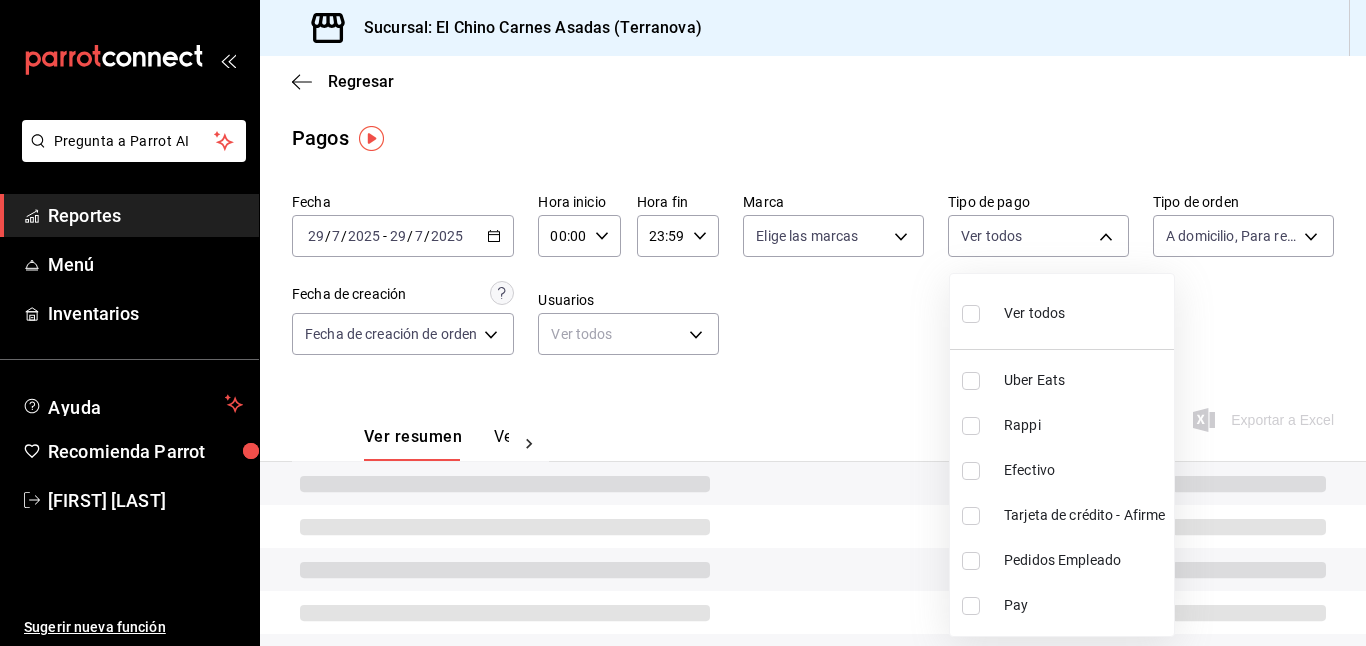 click at bounding box center (971, 471) 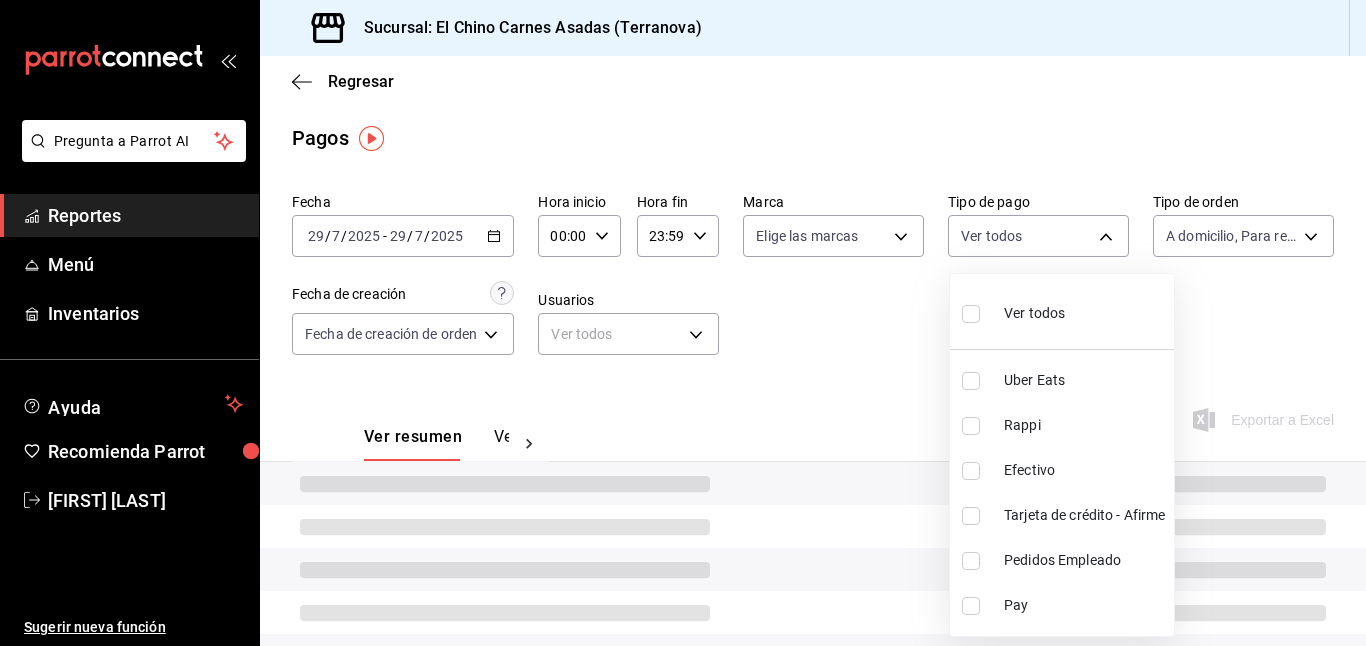 checkbox on "true" 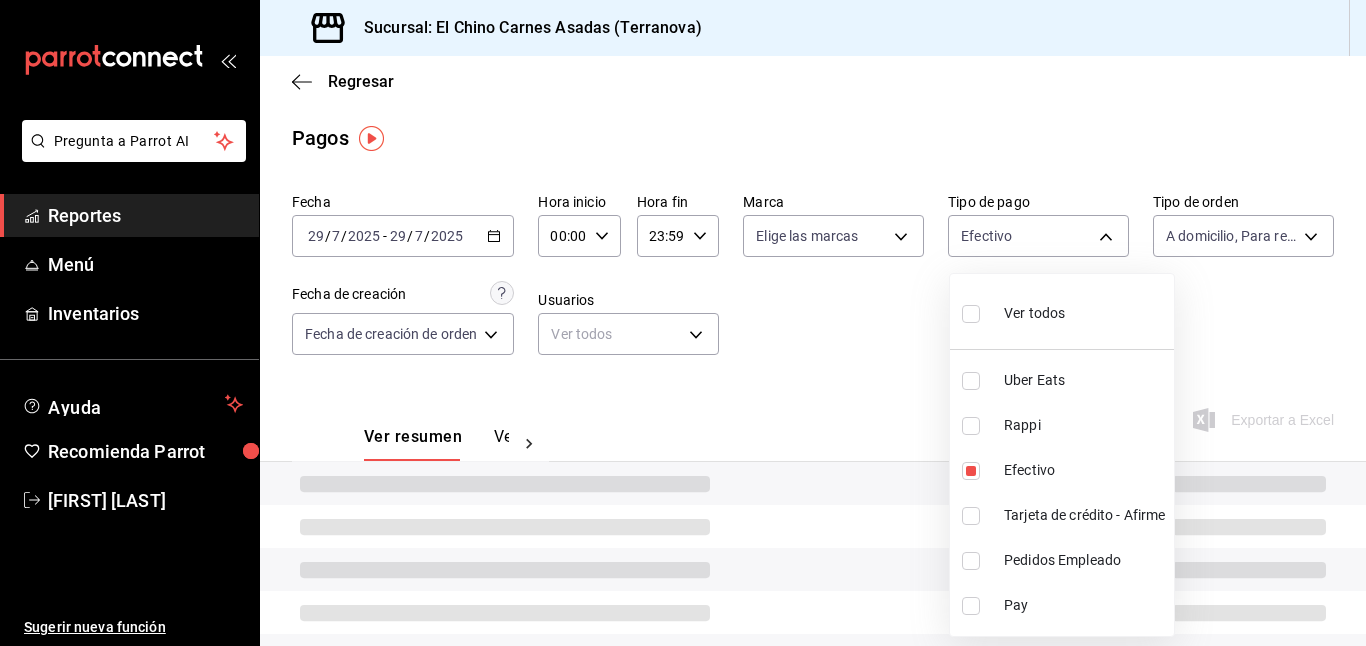 click at bounding box center [683, 323] 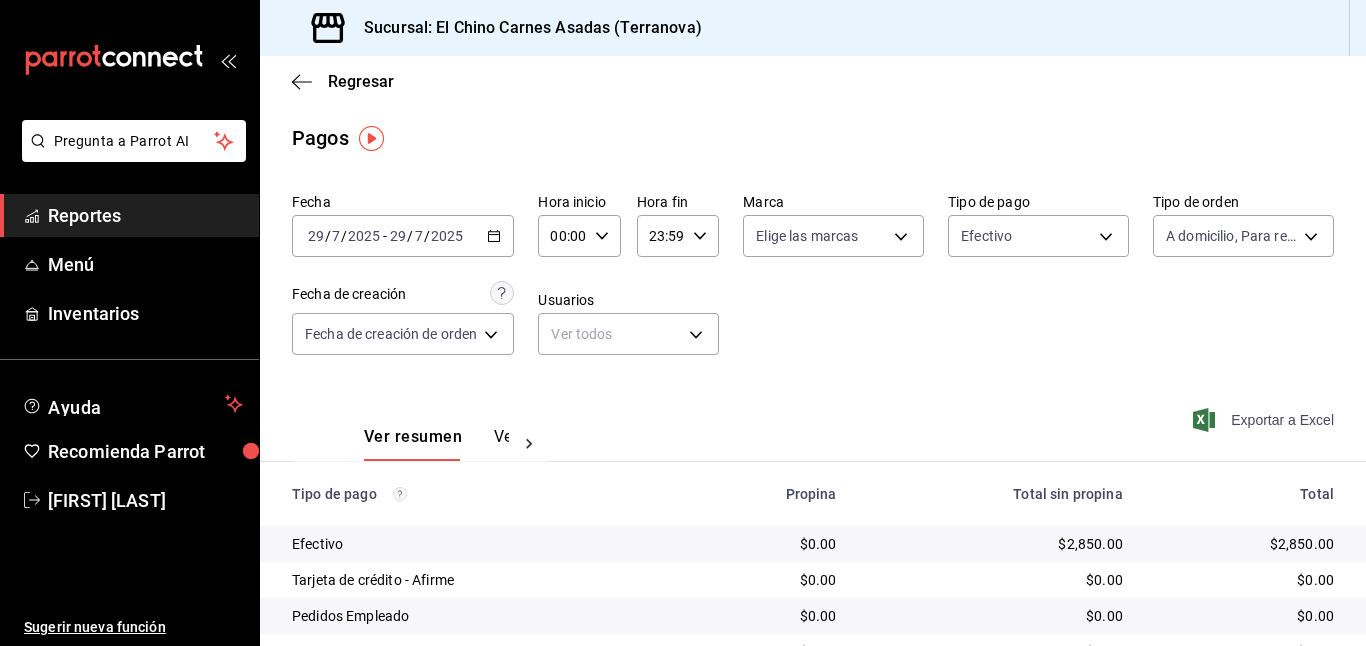 click on "Exportar a Excel" at bounding box center (1265, 420) 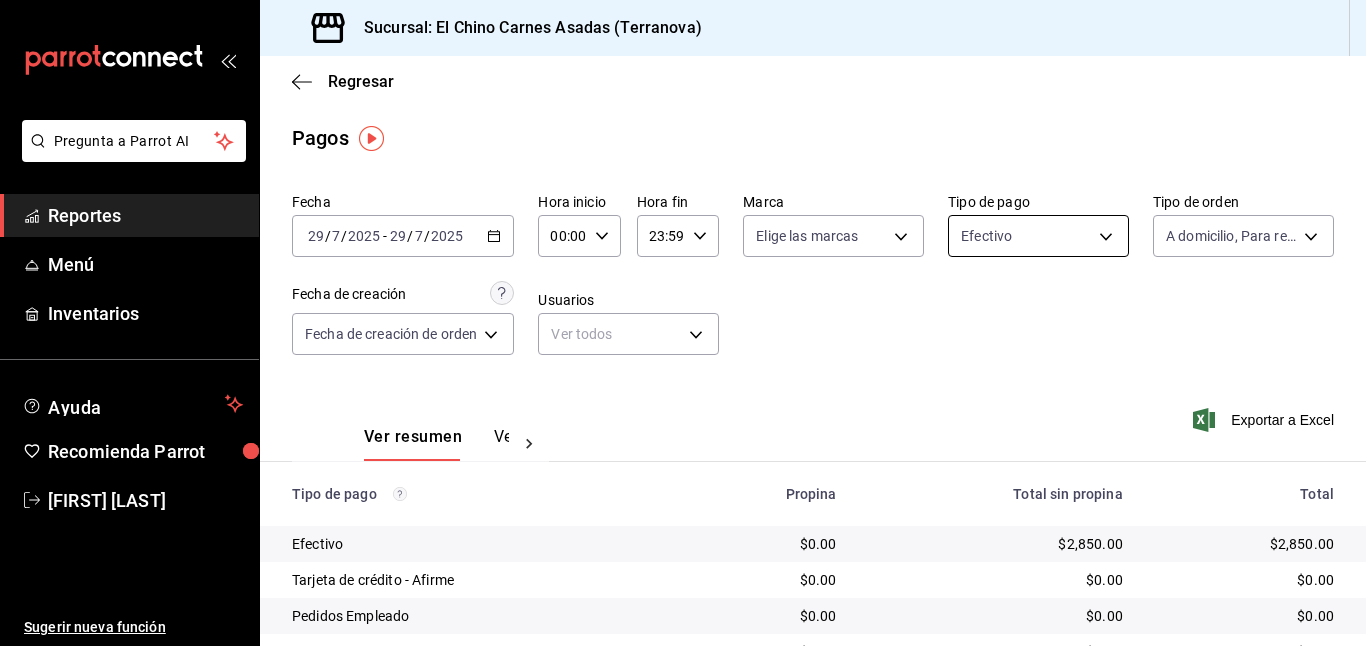 click on "Pregunta a Parrot AI Reportes   Menú   Inventarios   Ayuda Recomienda Parrot   Mayte Torres Torres   Sugerir nueva función   Sucursal: El Chino Carnes Asadas (Terranova) Regresar Pagos Fecha 2025-07-29 29 / 7 / 2025 - 2025-07-29 29 / 7 / 2025 Hora inicio 00:00 Hora inicio Hora fin 23:59 Hora fin Marca Elige las marcas Tipo de pago Efectivo 1ec4ab05-2c6d-4a73-bd6f-51d991b2c058 Tipo de orden A domicilio, Para recoger, Para llevar 97cbf8b1-65ca-4e3d-86af-5eaa739a991f,9184a79c-109f-4a06-b406-e1ad067f52b1,26f011f2-9ba5-4726-92d6-979f7a22c510 Fecha de creación   Fecha de creación de orden ORDER Usuarios Ver todos null Ver resumen Ver pagos Exportar a Excel Tipo de pago   Propina Total sin propina Total Efectivo $0.00 $2,850.00 $2,850.00 Tarjeta de crédito - Afirme $0.00 $0.00 $0.00 Pedidos Empleado $0.00 $0.00 $0.00 Uber Eats $0.00 $0.00 $0.00 Rappi $0.00 $0.00 $0.00 Pay $0.00 $0.00 $0.00 Total $0.00 $2,850.00 $2,850.00 Reporte generado, revisa tus descargas. Pregunta a Parrot AI Reportes   Menú   Inventarios" at bounding box center (683, 323) 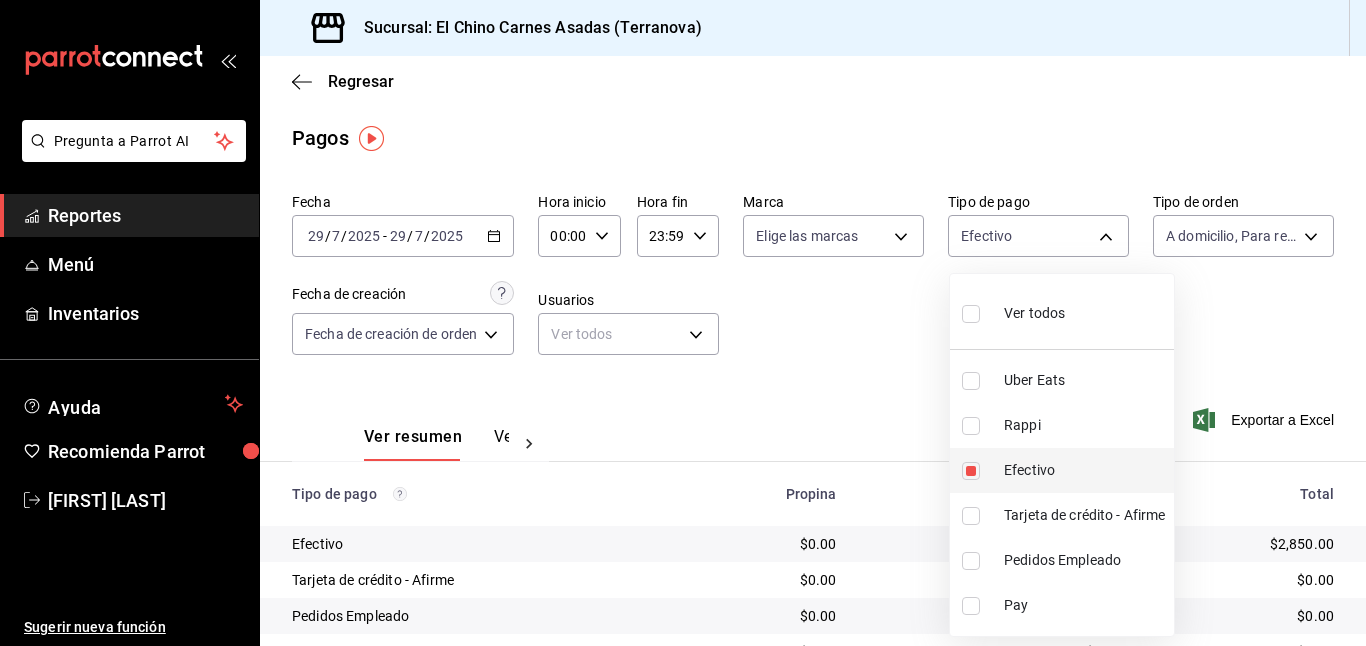 click at bounding box center (971, 471) 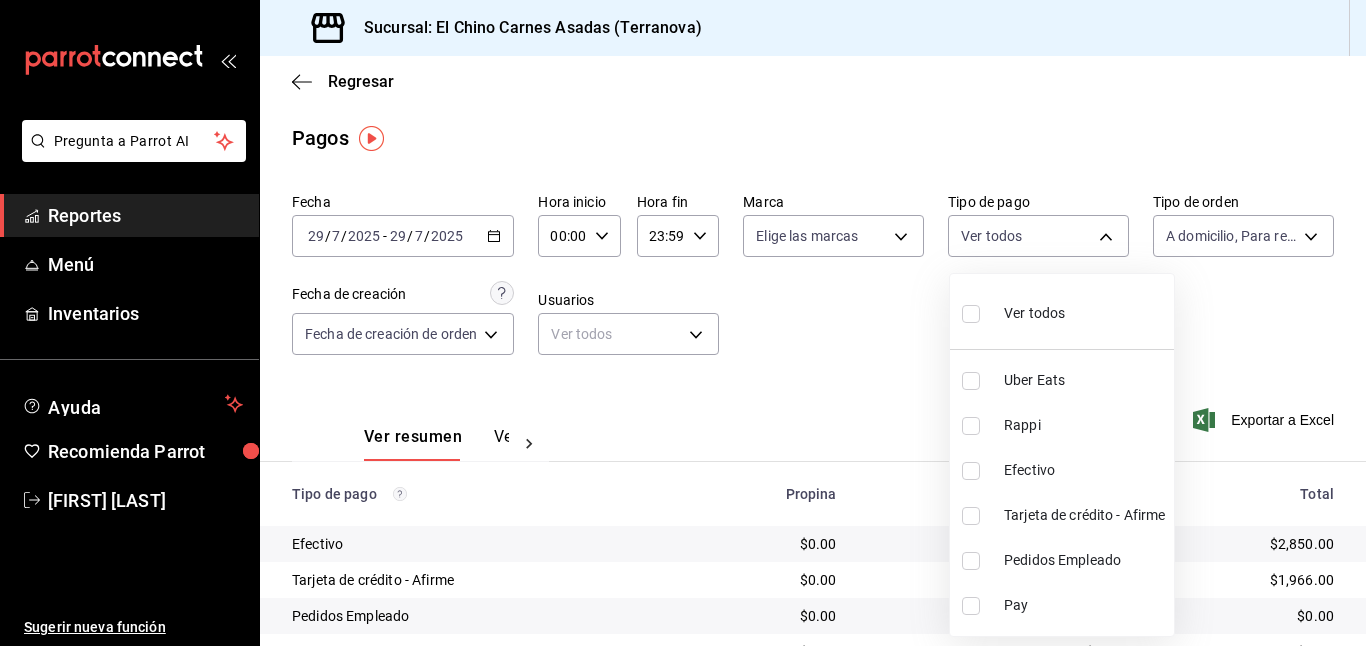 click at bounding box center (683, 323) 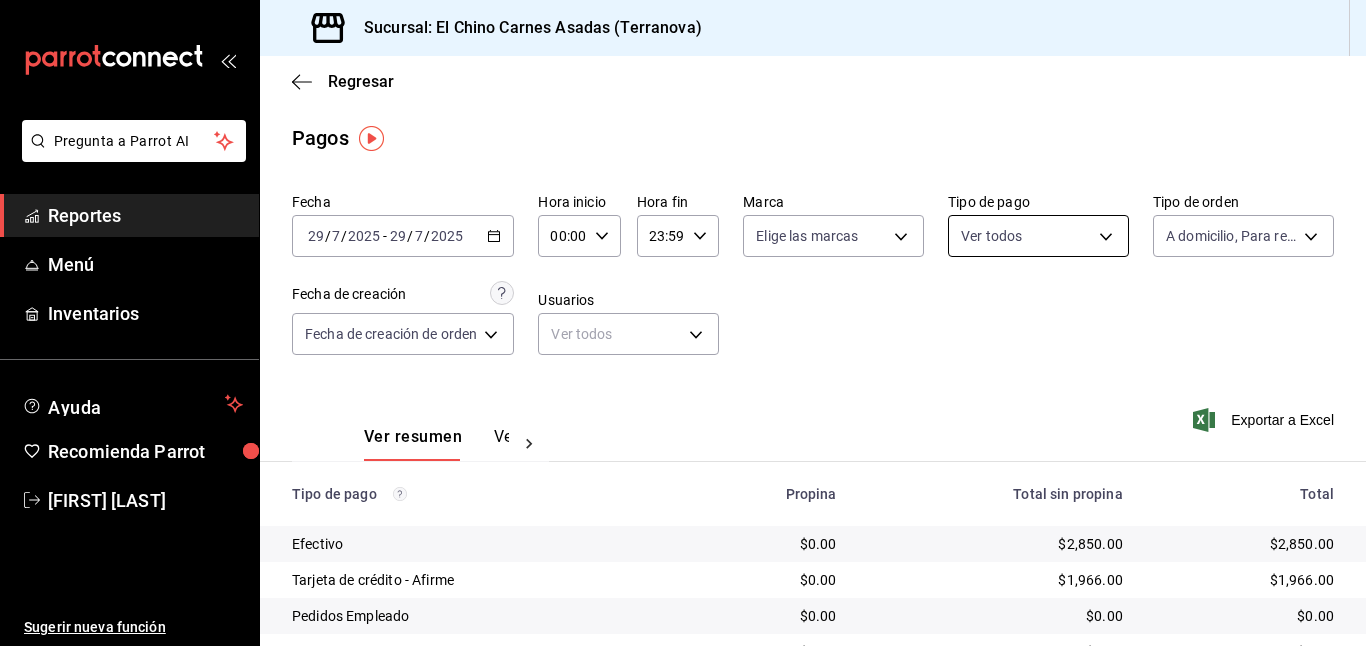click on "Pregunta a Parrot AI Reportes   Menú   Inventarios   Ayuda Recomienda Parrot   Mayte Torres Torres   Sugerir nueva función   Sucursal: El Chino Carnes Asadas (Terranova) Regresar Pagos Fecha 2025-07-29 29 / 7 / 2025 - 2025-07-29 29 / 7 / 2025 Hora inicio 00:00 Hora inicio Hora fin 23:59 Hora fin Marca Elige las marcas Tipo de pago Ver todos Tipo de orden A domicilio, Para recoger, Para llevar 97cbf8b1-65ca-4e3d-86af-5eaa739a991f,9184a79c-109f-4a06-b406-e1ad067f52b1,26f011f2-9ba5-4726-92d6-979f7a22c510 Fecha de creación   Fecha de creación de orden ORDER Usuarios Ver todos null Ver resumen Ver pagos Exportar a Excel Tipo de pago   Propina Total sin propina Total Efectivo $0.00 $2,850.00 $2,850.00 Tarjeta de crédito - Afirme $0.00 $1,966.00 $1,966.00 Pedidos Empleado $0.00 $0.00 $0.00 Uber Eats $0.00 $0.00 $0.00 Rappi $0.00 $0.00 $0.00 Pay $0.00 $0.00 $0.00 Total $0.00 $4,816.00 $4,816.00 Pregunta a Parrot AI Reportes   Menú   Inventarios   Ayuda Recomienda Parrot   Mayte Torres Torres     Ir a video" at bounding box center (683, 323) 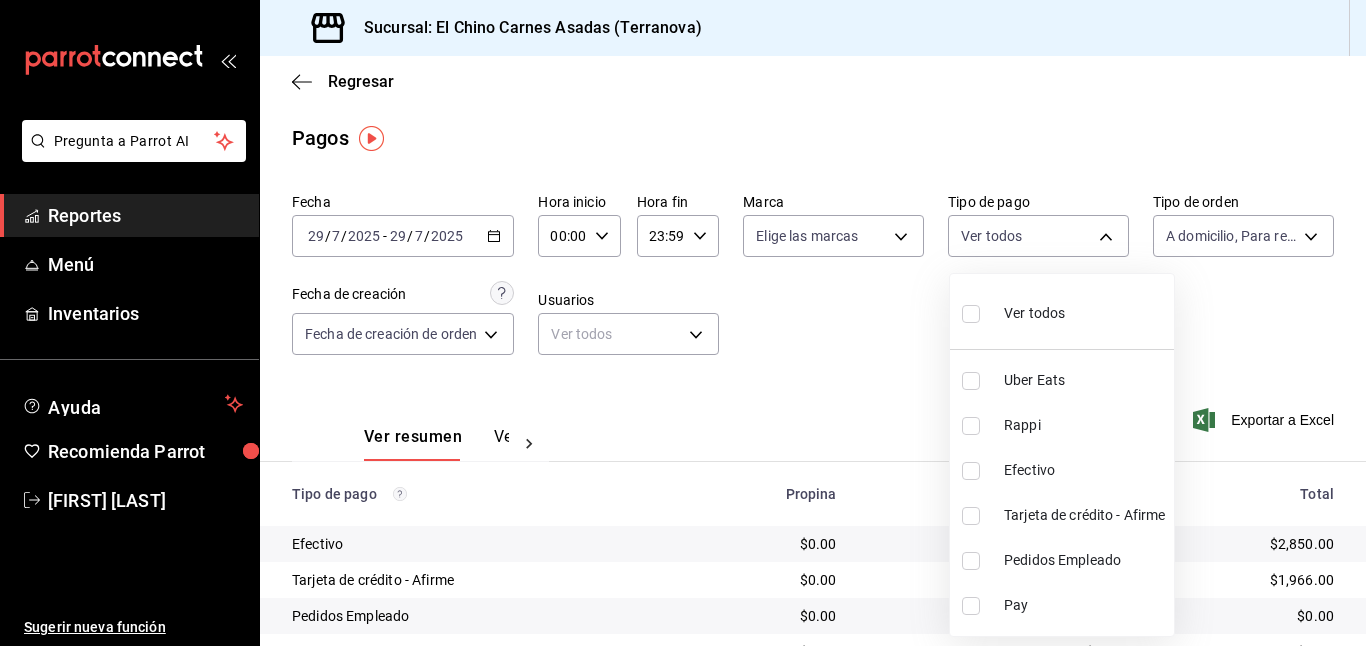 click at bounding box center (971, 426) 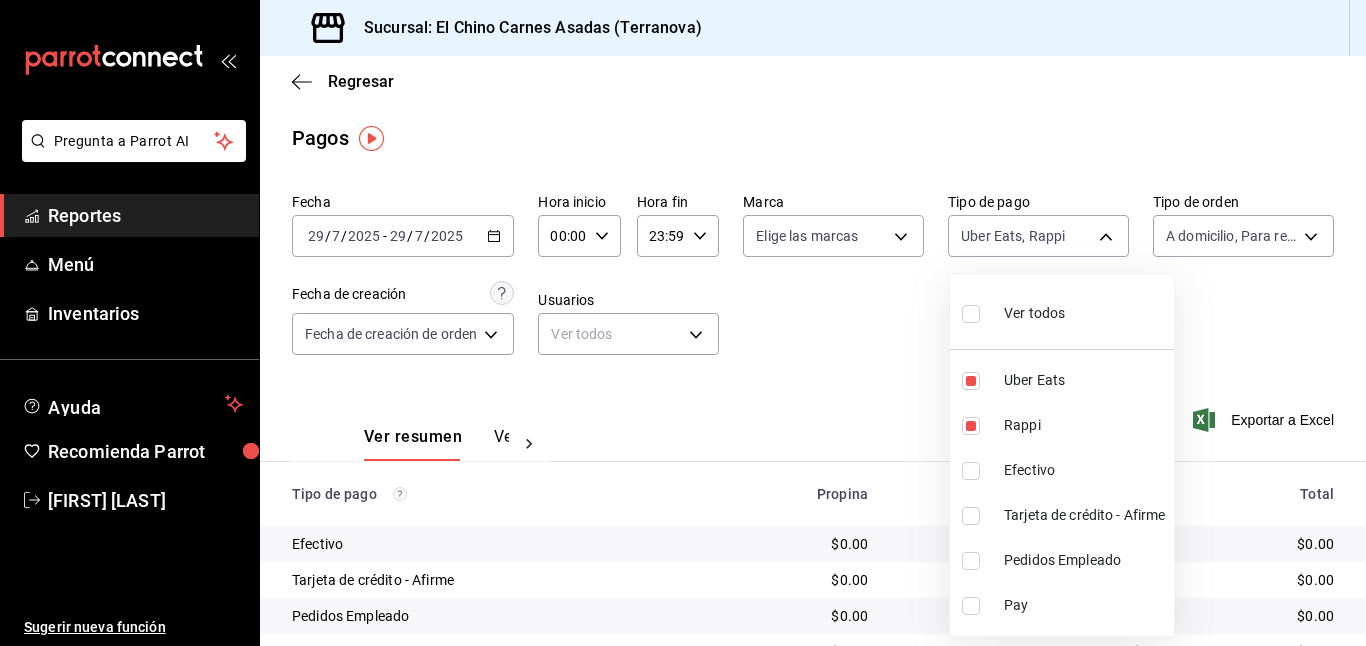 click at bounding box center [683, 323] 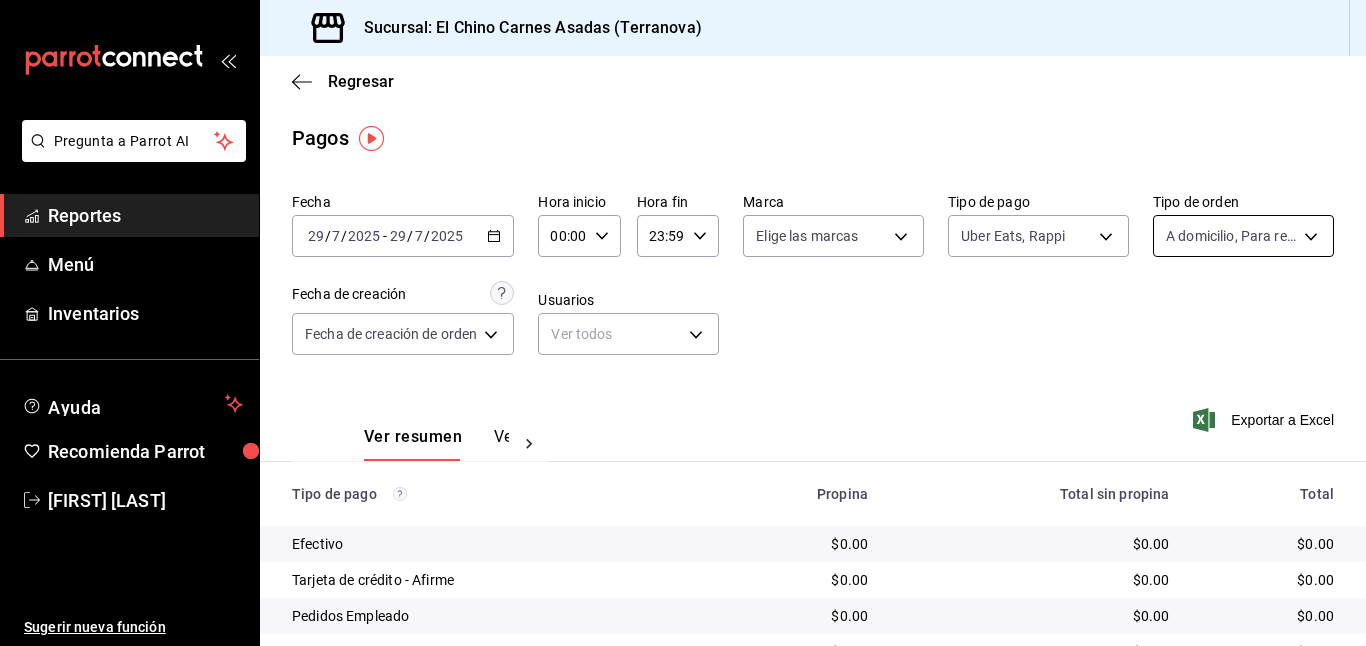 click on "Pregunta a Parrot AI Reportes   Menú   Inventarios   Ayuda Recomienda Parrot   Mayte Torres Torres   Sugerir nueva función   Sucursal: El Chino Carnes Asadas (Terranova) Regresar Pagos Fecha 2025-07-29 29 / 7 / 2025 - 2025-07-29 29 / 7 / 2025 Hora inicio 00:00 Hora inicio Hora fin 23:59 Hora fin Marca Elige las marcas Tipo de pago Uber Eats, Rappi c4801f15-3c0b-449a-993a-8f6a6652c3e6,067e2e58-163f-431b-a29b-4254b34a315f Tipo de orden A domicilio, Para recoger, Para llevar 97cbf8b1-65ca-4e3d-86af-5eaa739a991f,9184a79c-109f-4a06-b406-e1ad067f52b1,26f011f2-9ba5-4726-92d6-979f7a22c510 Fecha de creación   Fecha de creación de orden ORDER Usuarios Ver todos null Ver resumen Ver pagos Exportar a Excel Tipo de pago   Propina Total sin propina Total Efectivo $0.00 $0.00 $0.00 Tarjeta de crédito - Afirme $0.00 $0.00 $0.00 Pedidos Empleado $0.00 $0.00 $0.00 Uber Eats $0.00 $0.00 $0.00 Rappi $0.00 $0.00 $0.00 Pay $0.00 $0.00 $0.00 Total $0.00 $0.00 $0.00 Pregunta a Parrot AI Reportes   Menú   Inventarios   Ayuda" at bounding box center [683, 323] 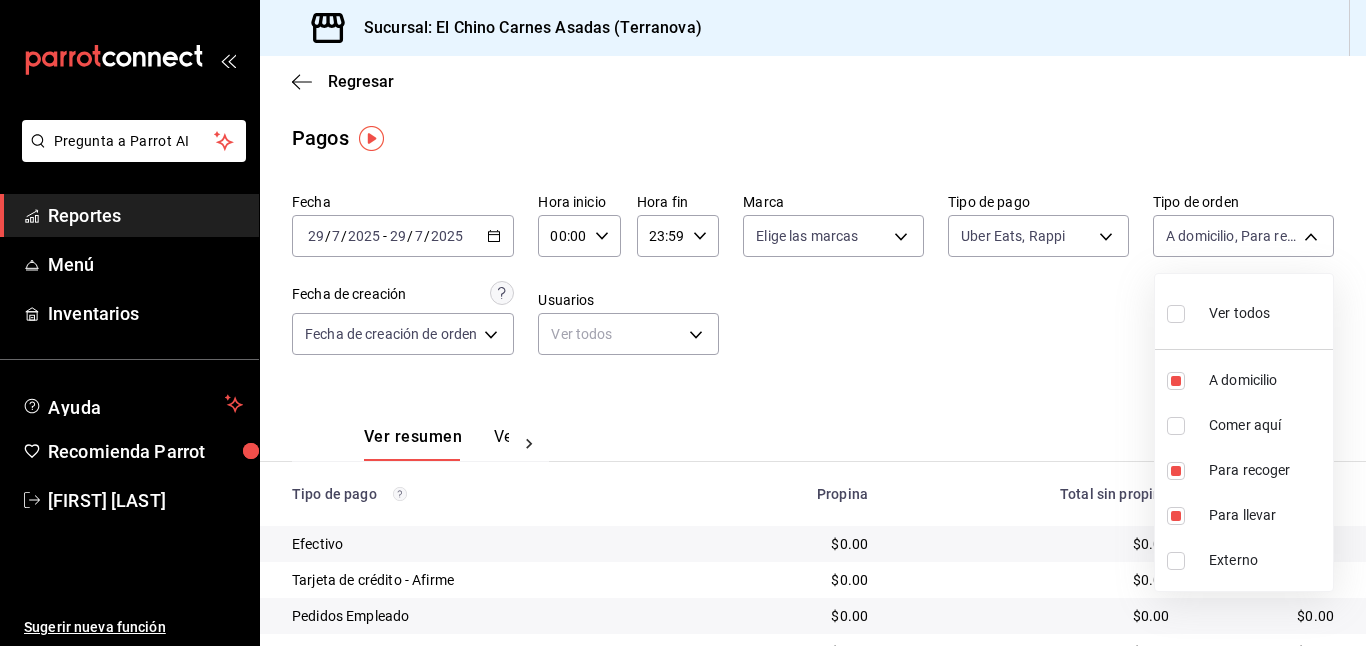 click at bounding box center [1176, 314] 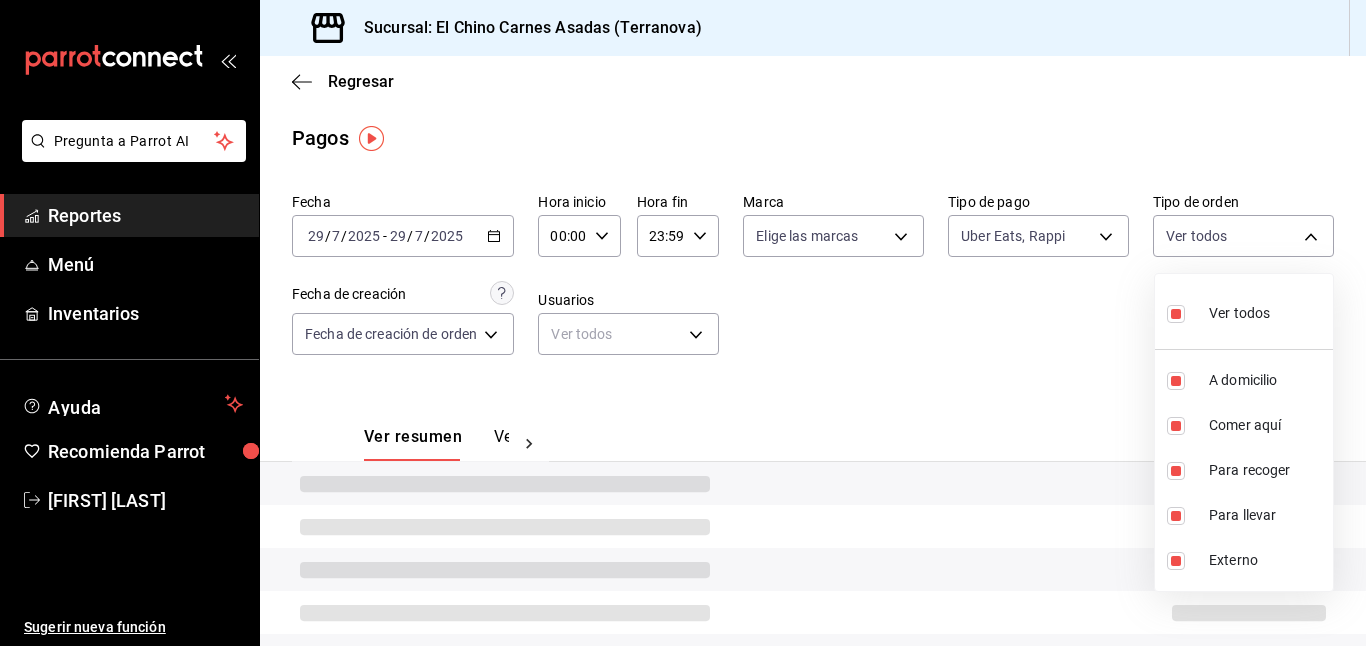 click at bounding box center [683, 323] 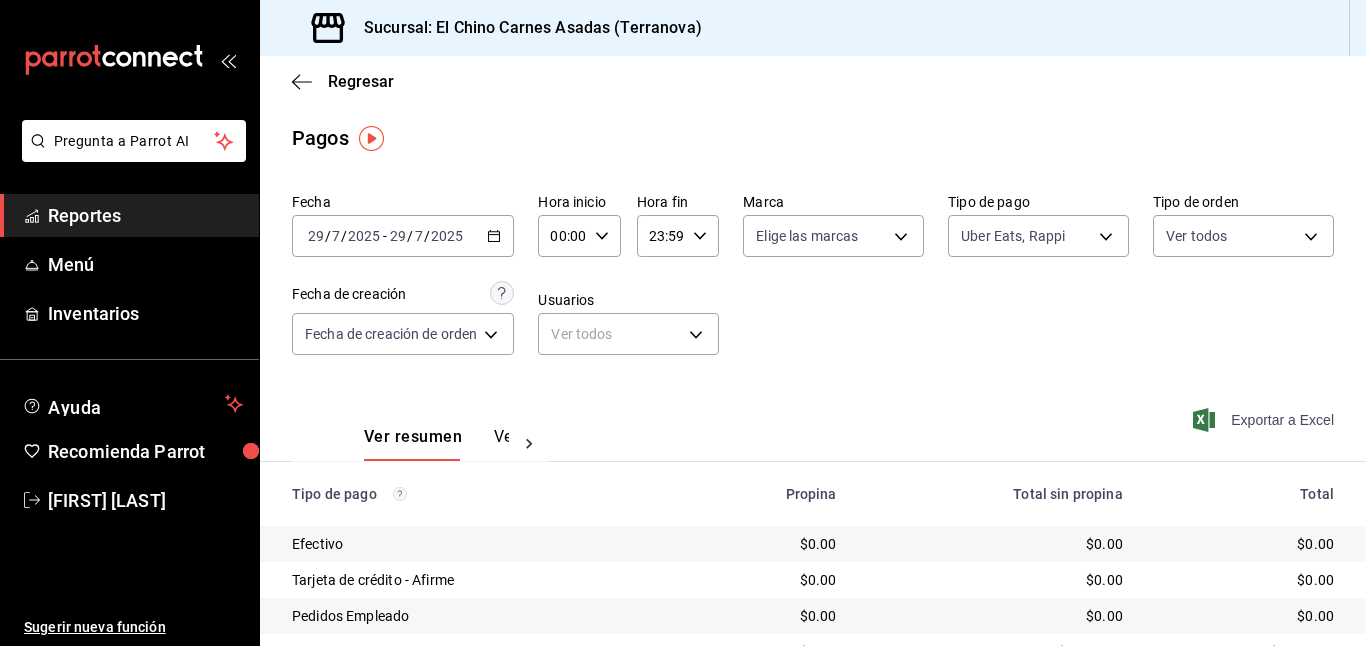 click on "Exportar a Excel" at bounding box center (1265, 420) 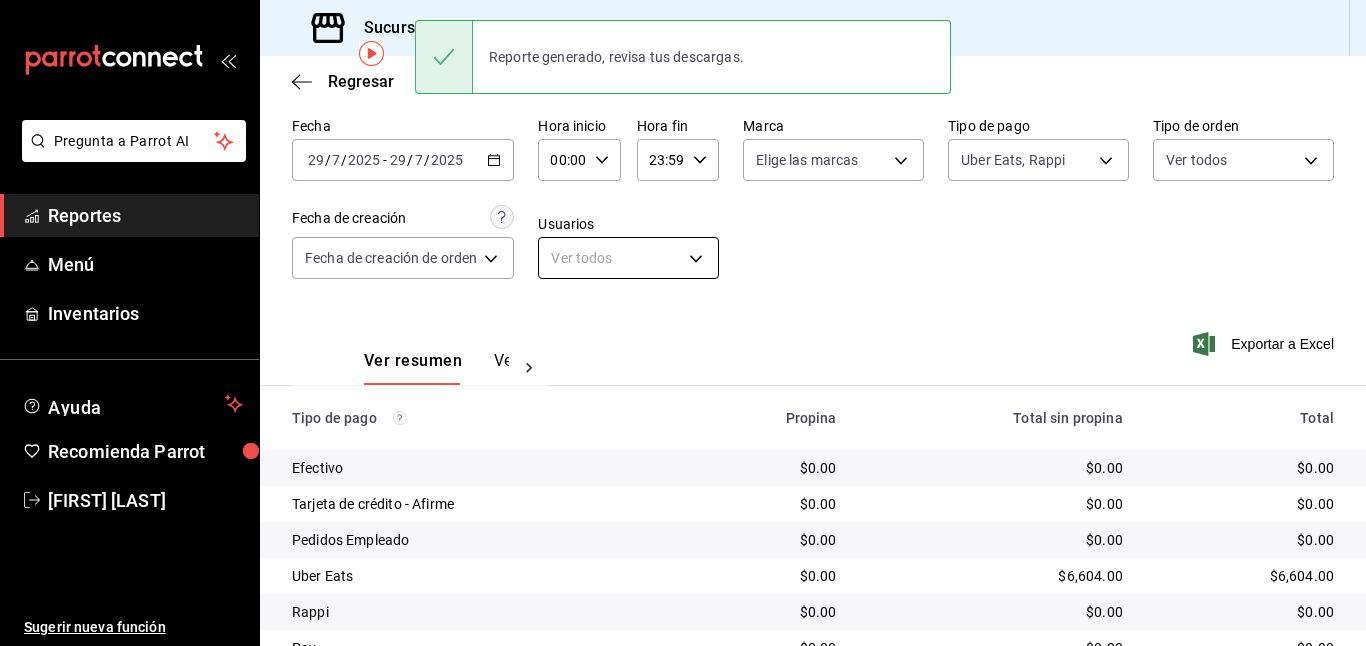scroll, scrollTop: 91, scrollLeft: 0, axis: vertical 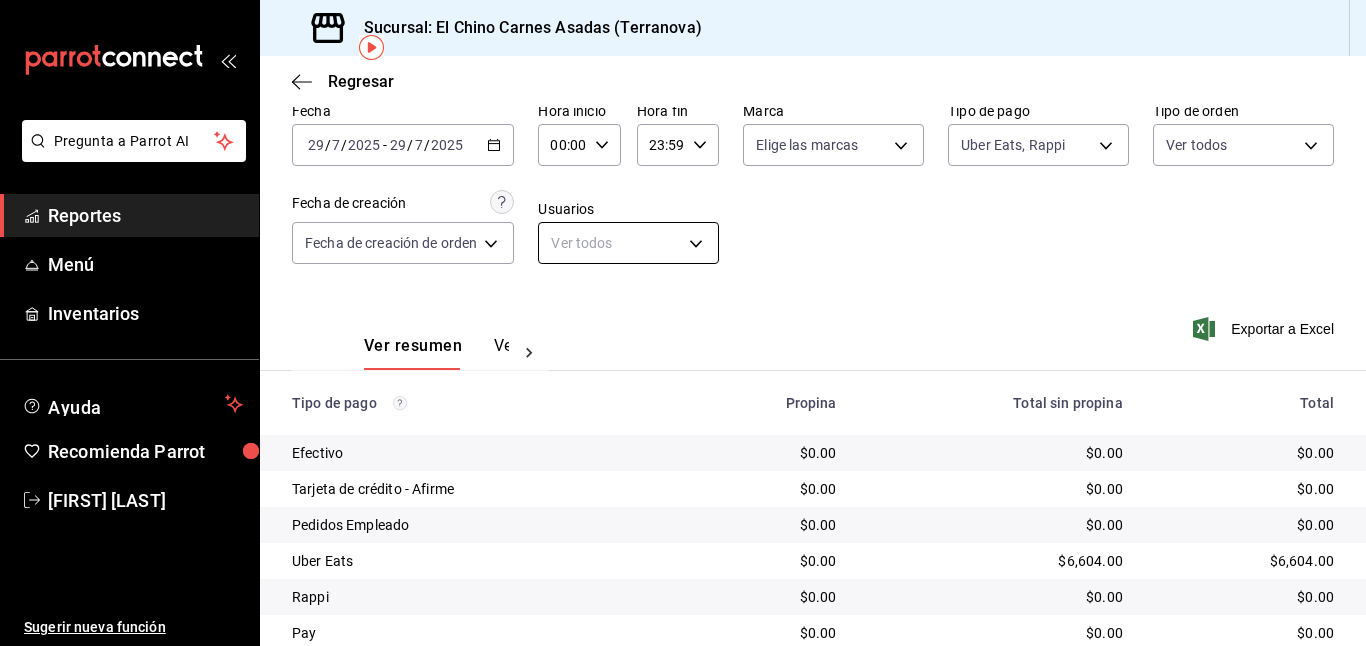 click on "Ver resumen Ver pagos Exportar a Excel" at bounding box center [813, 341] 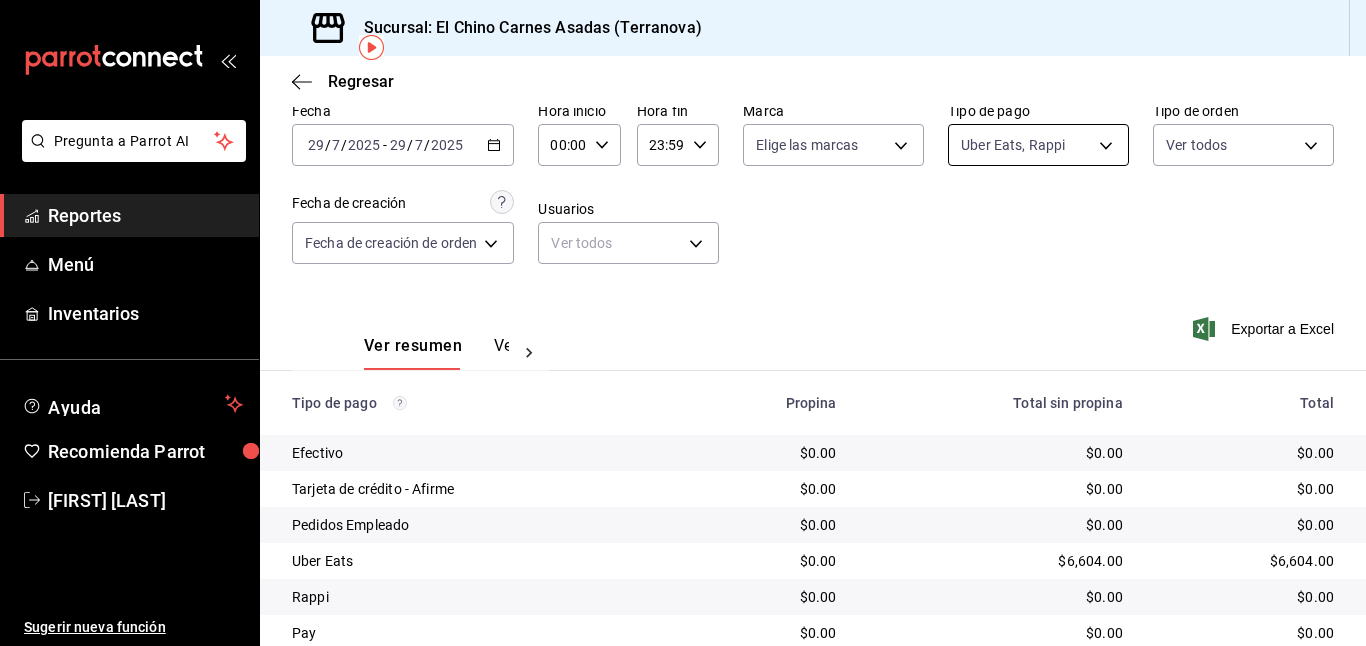 click on "Pregunta a Parrot AI Reportes   Menú   Inventarios   Ayuda Recomienda Parrot   Mayte Torres Torres   Sugerir nueva función   Sucursal: El Chino Carnes Asadas (Terranova) Regresar Pagos Fecha 2025-07-29 29 / 7 / 2025 - 2025-07-29 29 / 7 / 2025 Hora inicio 00:00 Hora inicio Hora fin 23:59 Hora fin Marca Elige las marcas Tipo de pago Uber Eats, Rappi c4801f15-3c0b-449a-993a-8f6a6652c3e6,067e2e58-163f-431b-a29b-4254b34a315f Tipo de orden Ver todos 97cbf8b1-65ca-4e3d-86af-5eaa739a991f,85e642e5-1fae-4f46-8d5d-6355efdb8fdd,9184a79c-109f-4a06-b406-e1ad067f52b1,26f011f2-9ba5-4726-92d6-979f7a22c510,EXTERNAL Fecha de creación   Fecha de creación de orden ORDER Usuarios Ver todos null Ver resumen Ver pagos Exportar a Excel Tipo de pago   Propina Total sin propina Total Efectivo $0.00 $0.00 $0.00 Tarjeta de crédito - Afirme $0.00 $0.00 $0.00 Pedidos Empleado $0.00 $0.00 $0.00 Uber Eats $0.00 $6,604.00 $6,604.00 Rappi $0.00 $0.00 $0.00 Pay $0.00 $0.00 $0.00 Total $0.00 $6,604.00 $6,604.00 Pregunta a Parrot AI Reportes" at bounding box center (683, 323) 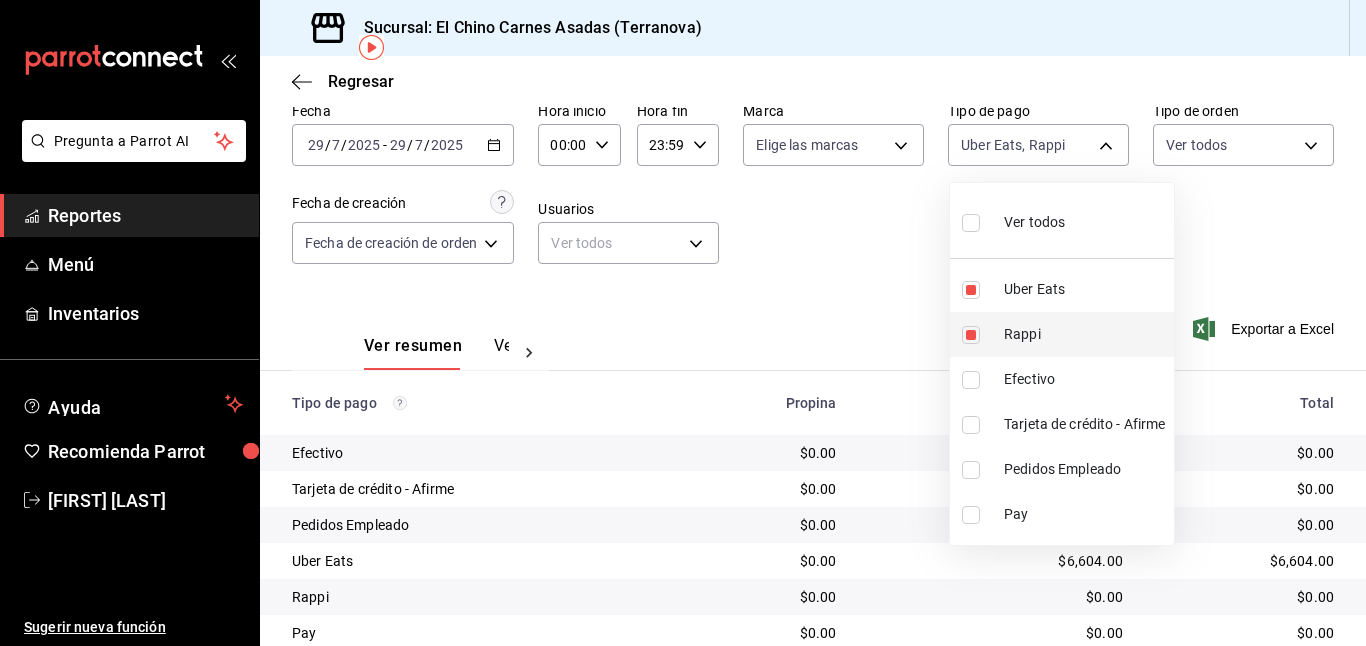 click at bounding box center (971, 335) 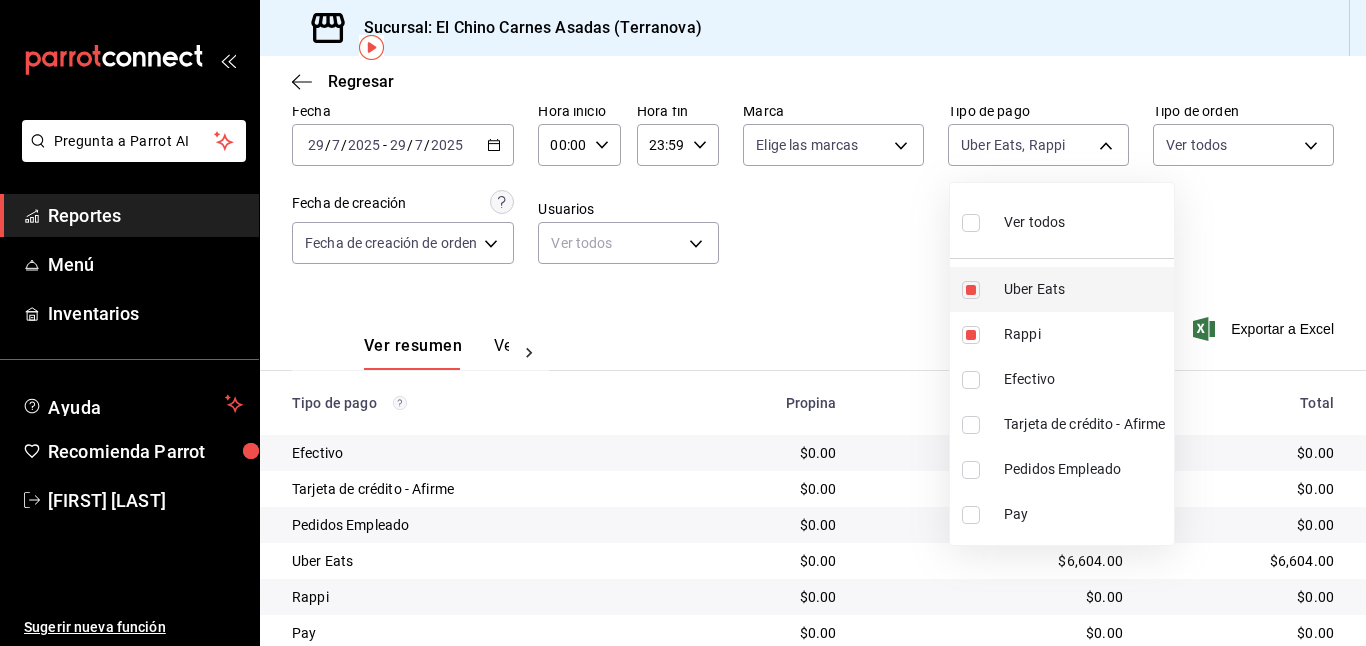 type on "067e2e58-163f-431b-a29b-4254b34a315f" 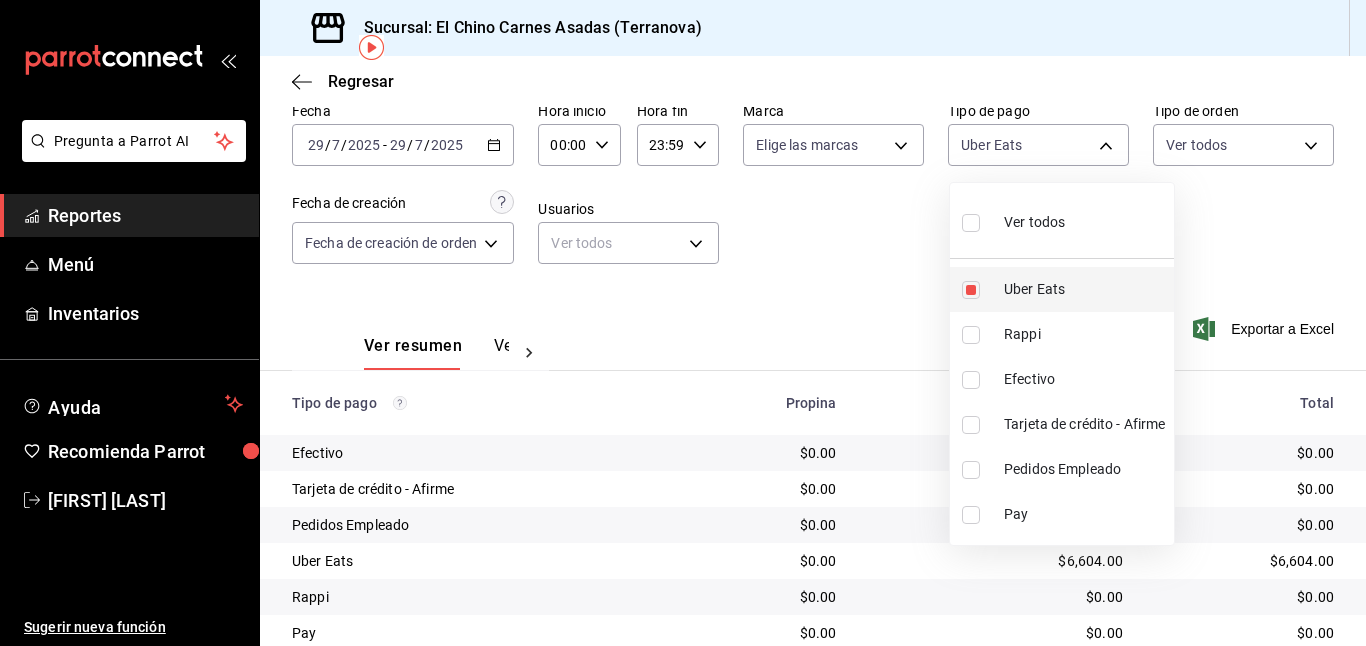 click at bounding box center [971, 290] 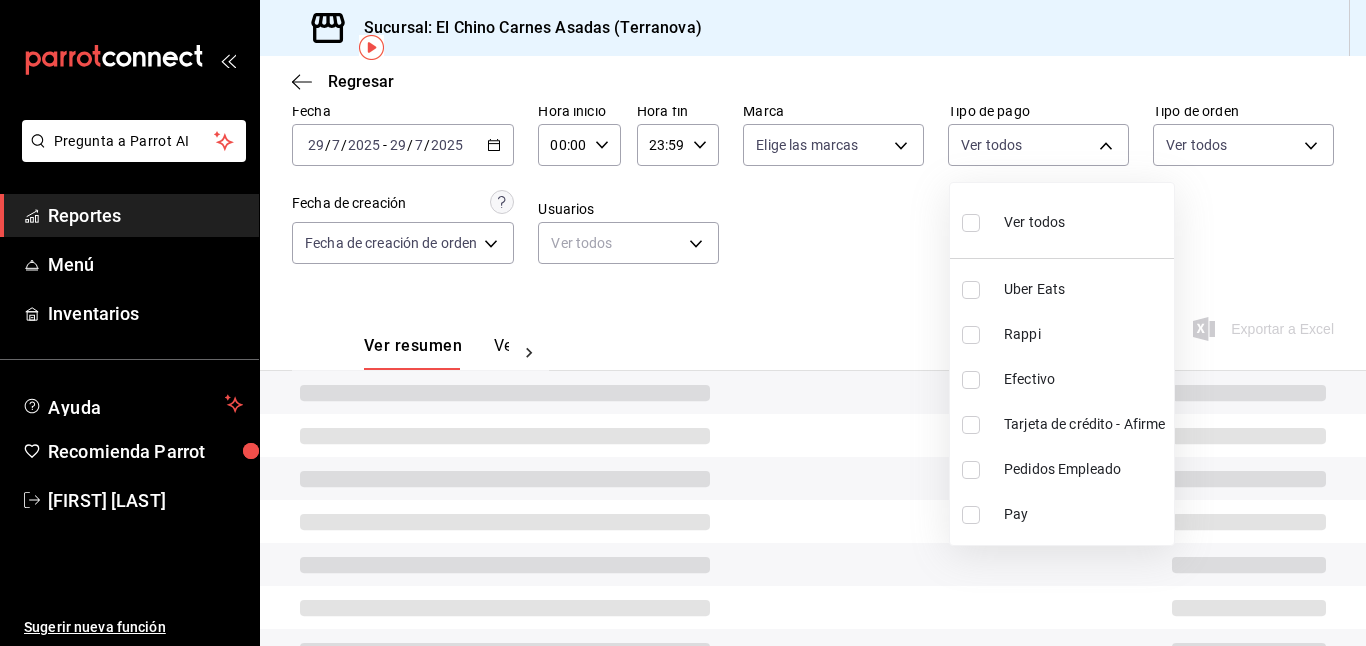click at bounding box center (683, 323) 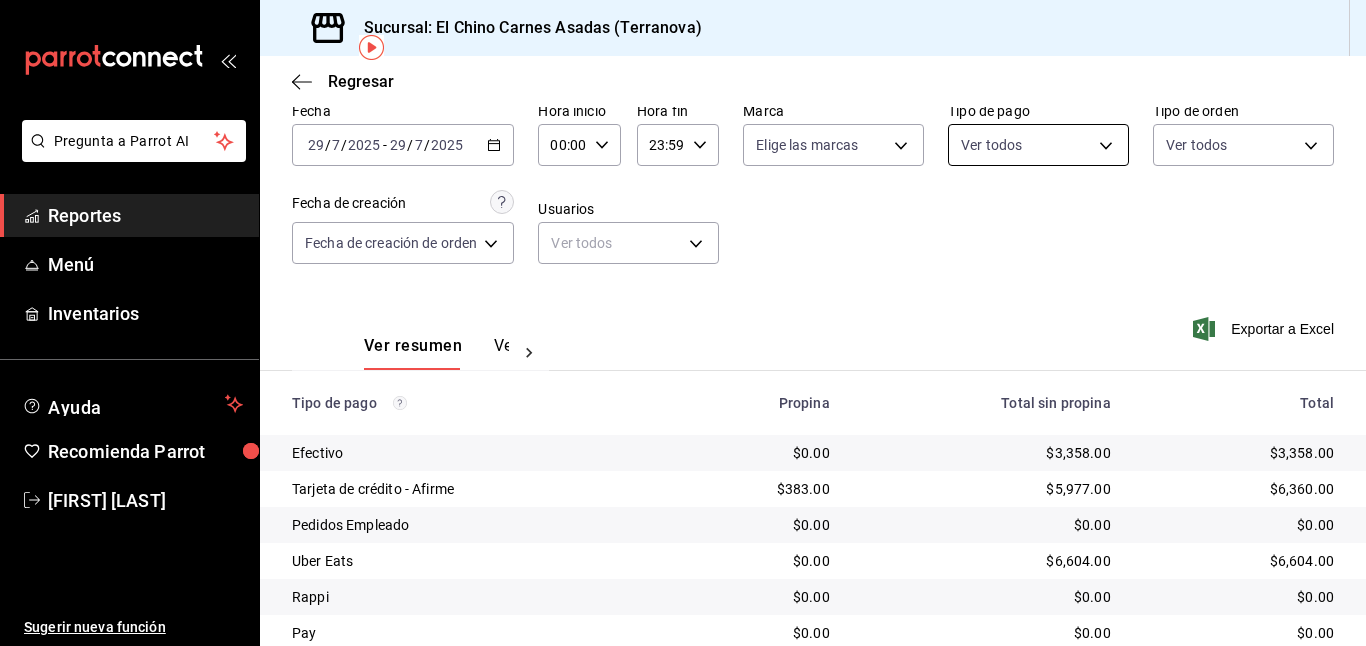 click on "Pregunta a Parrot AI Reportes   Menú   Inventarios   Ayuda Recomienda Parrot   Mayte Torres Torres   Sugerir nueva función   Sucursal: El Chino Carnes Asadas (Terranova) Regresar Pagos Fecha 2025-07-29 29 / 7 / 2025 - 2025-07-29 29 / 7 / 2025 Hora inicio 00:00 Hora inicio Hora fin 23:59 Hora fin Marca Elige las marcas Tipo de pago Ver todos Tipo de orden Ver todos 97cbf8b1-65ca-4e3d-86af-5eaa739a991f,85e642e5-1fae-4f46-8d5d-6355efdb8fdd,9184a79c-109f-4a06-b406-e1ad067f52b1,26f011f2-9ba5-4726-92d6-979f7a22c510,EXTERNAL Fecha de creación   Fecha de creación de orden ORDER Usuarios Ver todos null Ver resumen Ver pagos Exportar a Excel Tipo de pago   Propina Total sin propina Total Efectivo $0.00 $3,358.00 $3,358.00 Tarjeta de crédito - Afirme $383.00 $5,977.00 $6,360.00 Pedidos Empleado $0.00 $0.00 $0.00 Uber Eats $0.00 $6,604.00 $6,604.00 Rappi $0.00 $0.00 $0.00 Pay $0.00 $0.00 $0.00 Total $383.00 $15,939.00 $16,322.00 Pregunta a Parrot AI Reportes   Menú   Inventarios   Ayuda Recomienda Parrot" at bounding box center (683, 323) 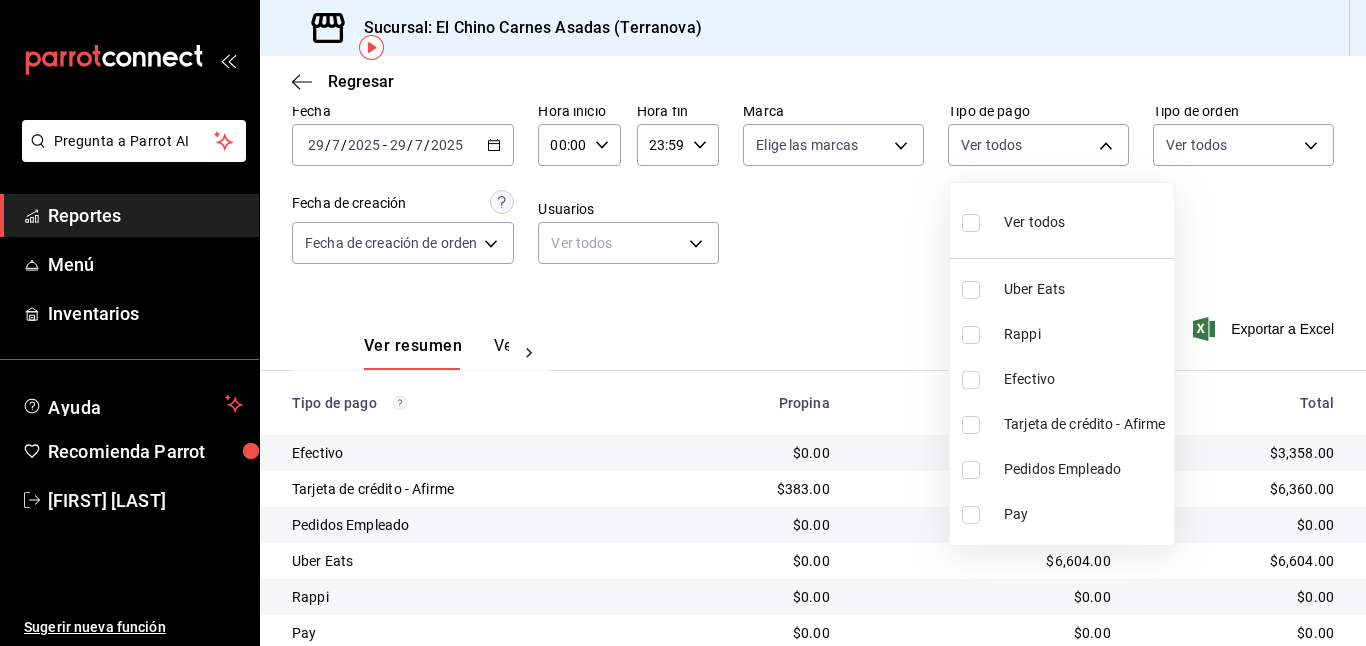 click at bounding box center (971, 380) 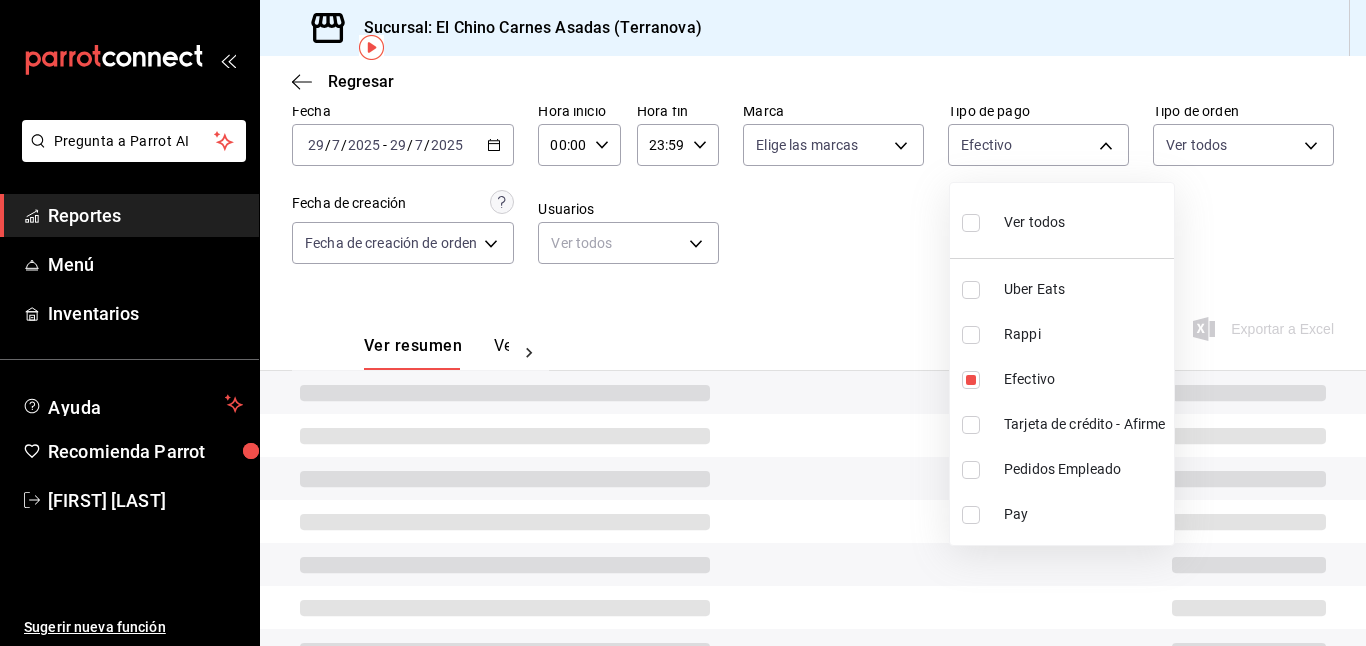 click at bounding box center (683, 323) 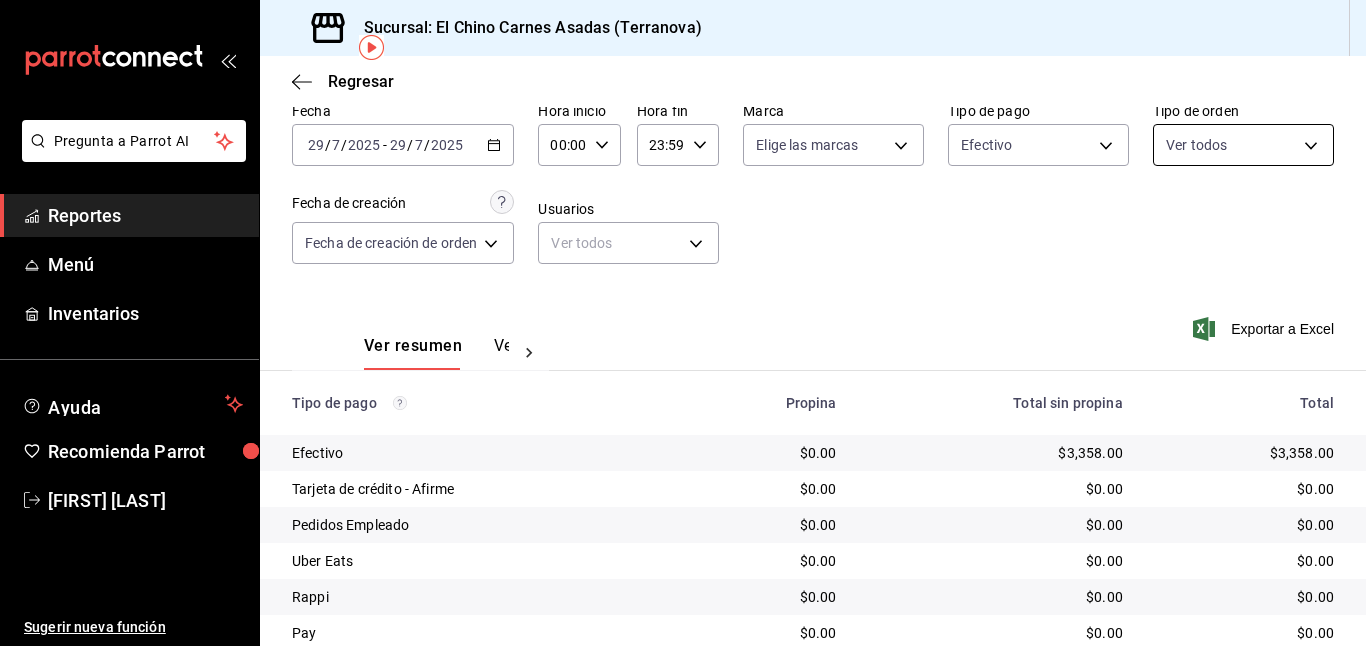 click on "Pregunta a Parrot AI Reportes   Menú   Inventarios   Ayuda Recomienda Parrot   Mayte Torres Torres   Sugerir nueva función   Sucursal: El Chino Carnes Asadas (Terranova) Regresar Pagos Fecha 2025-07-29 29 / 7 / 2025 - 2025-07-29 29 / 7 / 2025 Hora inicio 00:00 Hora inicio Hora fin 23:59 Hora fin Marca Elige las marcas Tipo de pago Efectivo 1ec4ab05-2c6d-4a73-bd6f-51d991b2c058 Tipo de orden Ver todos 97cbf8b1-65ca-4e3d-86af-5eaa739a991f,85e642e5-1fae-4f46-8d5d-6355efdb8fdd,9184a79c-109f-4a06-b406-e1ad067f52b1,26f011f2-9ba5-4726-92d6-979f7a22c510,EXTERNAL Fecha de creación   Fecha de creación de orden ORDER Usuarios Ver todos null Ver resumen Ver pagos Exportar a Excel Tipo de pago   Propina Total sin propina Total Efectivo $0.00 $3,358.00 $3,358.00 Tarjeta de crédito - Afirme $0.00 $0.00 $0.00 Pedidos Empleado $0.00 $0.00 $0.00 Uber Eats $0.00 $0.00 $0.00 Rappi $0.00 $0.00 $0.00 Pay $0.00 $0.00 $0.00 Total $0.00 $3,358.00 $3,358.00 Pregunta a Parrot AI Reportes   Menú   Inventarios   Ayuda" at bounding box center (683, 323) 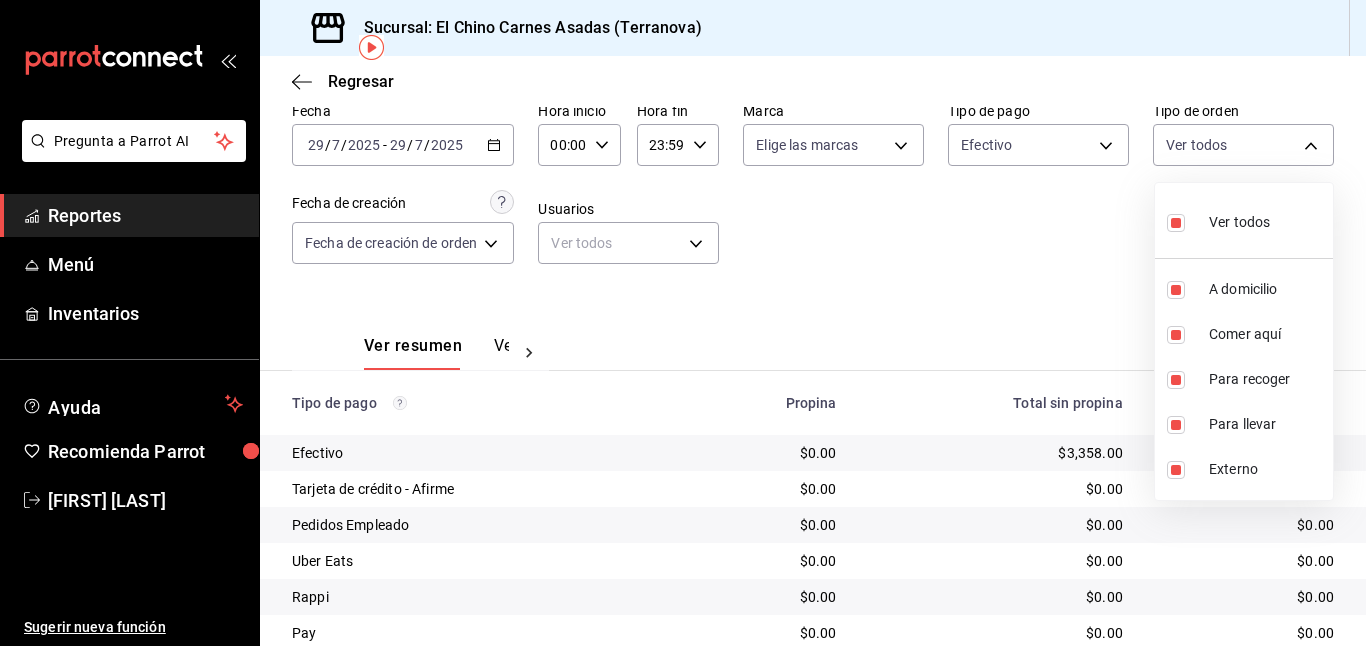 click on "Ver todos" at bounding box center (1218, 220) 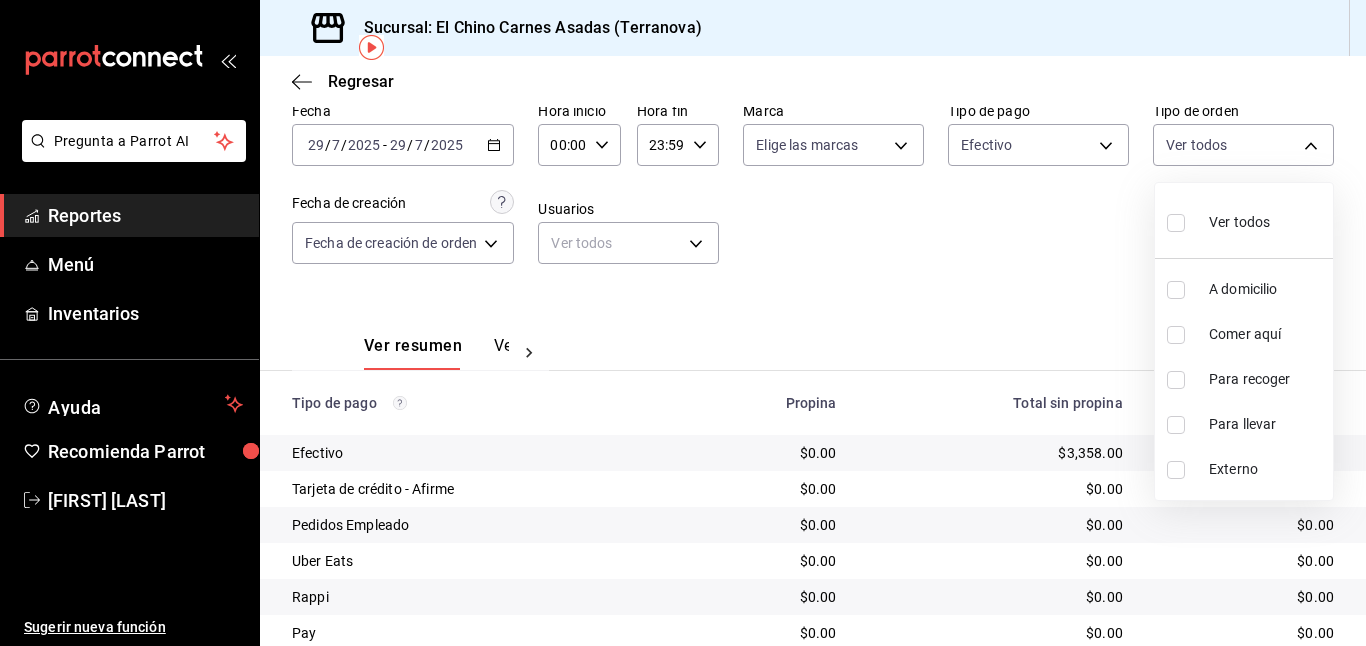 click at bounding box center [1176, 335] 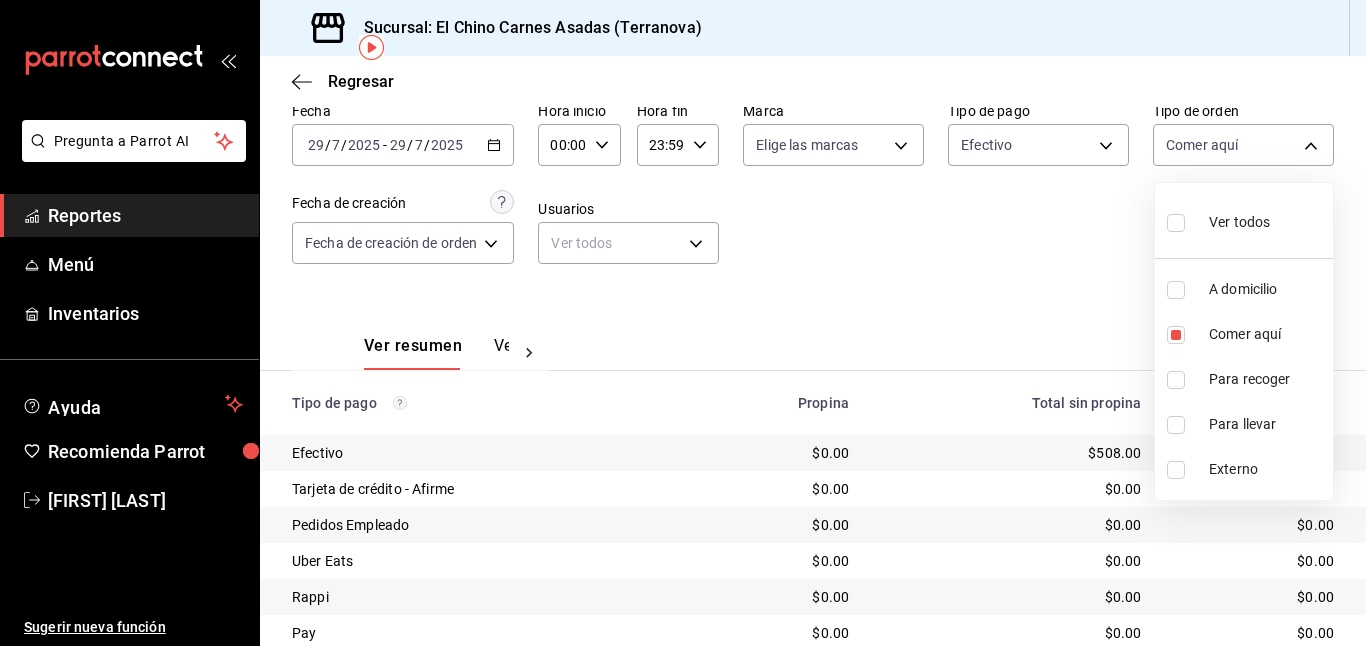 click at bounding box center (683, 323) 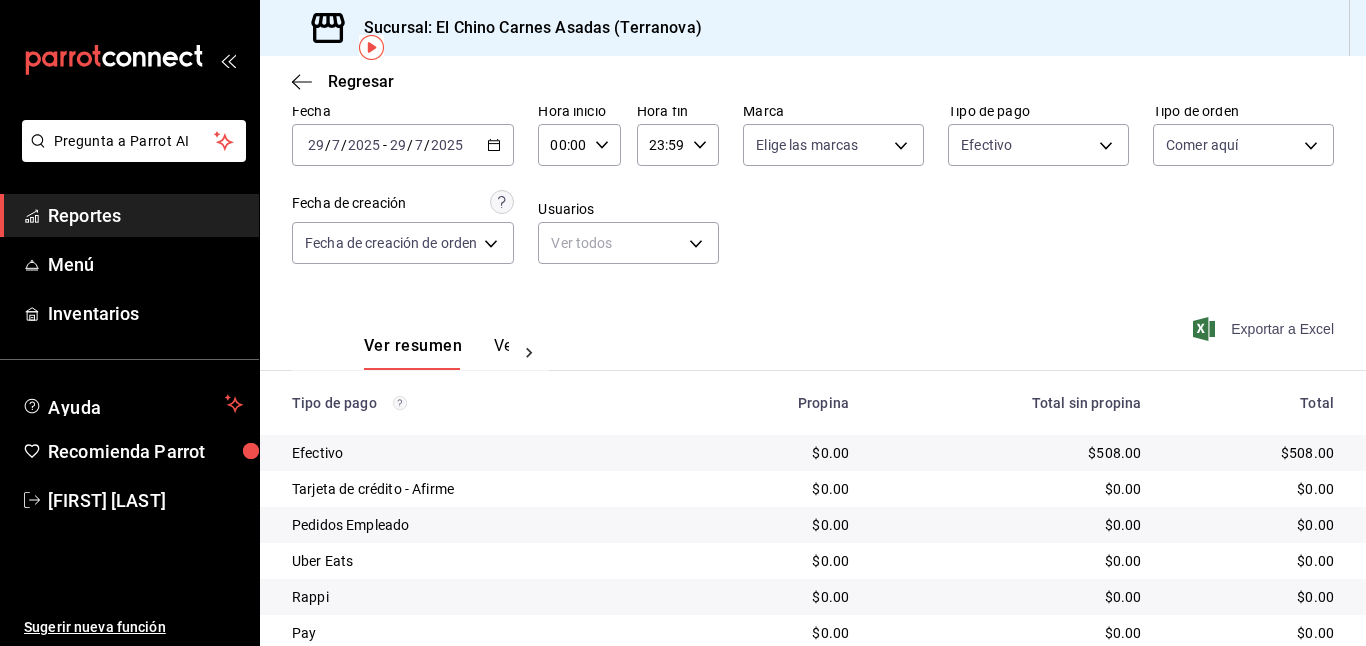 click 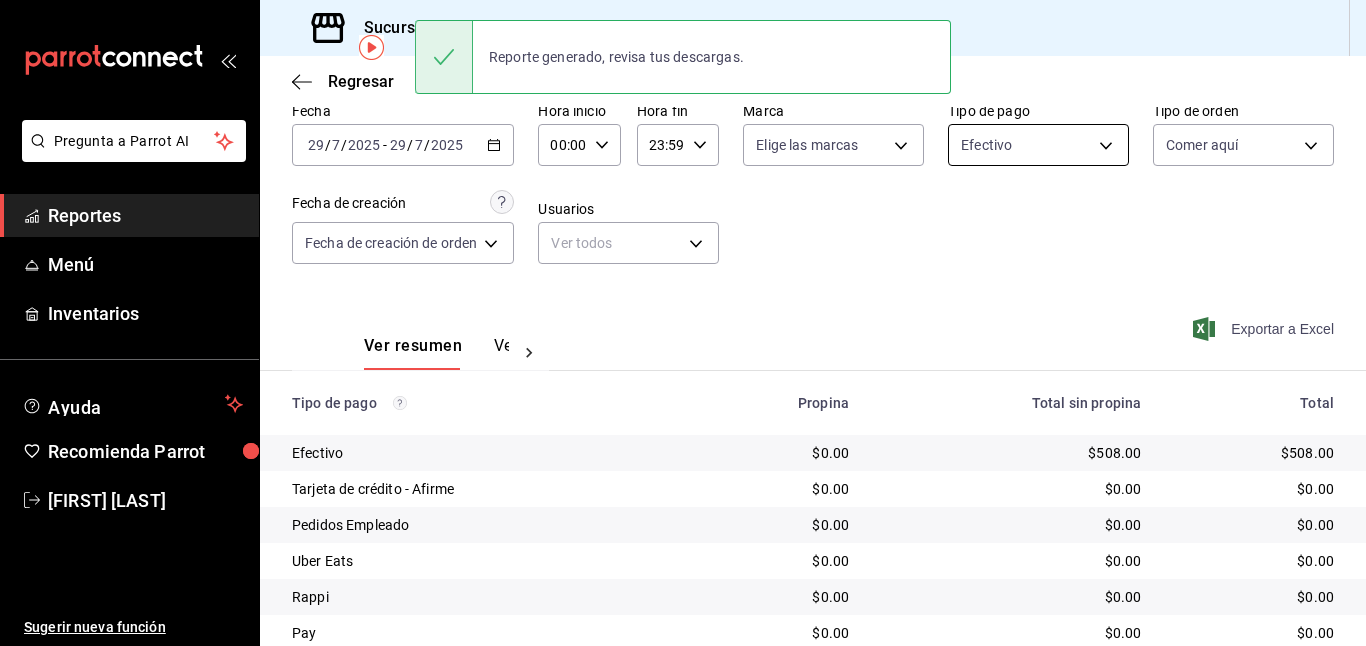 click on "Pregunta a Parrot AI Reportes   Menú   Inventarios   Ayuda Recomienda Parrot   Mayte Torres Torres   Sugerir nueva función   Sucursal: El Chino Carnes Asadas (Terranova) Regresar Pagos Fecha 2025-07-29 29 / 7 / 2025 - 2025-07-29 29 / 7 / 2025 Hora inicio 00:00 Hora inicio Hora fin 23:59 Hora fin Marca Elige las marcas Tipo de pago Efectivo 1ec4ab05-2c6d-4a73-bd6f-51d991b2c058 Tipo de orden Comer aquí 85e642e5-1fae-4f46-8d5d-6355efdb8fdd Fecha de creación   Fecha de creación de orden ORDER Usuarios Ver todos null Ver resumen Ver pagos Exportar a Excel Tipo de pago   Propina Total sin propina Total Efectivo $0.00 $508.00 $508.00 Tarjeta de crédito - Afirme $0.00 $0.00 $0.00 Pedidos Empleado $0.00 $0.00 $0.00 Uber Eats $0.00 $0.00 $0.00 Rappi $0.00 $0.00 $0.00 Pay $0.00 $0.00 $0.00 Total $0.00 $508.00 $508.00 Reporte generado, revisa tus descargas. Pregunta a Parrot AI Reportes   Menú   Inventarios   Ayuda Recomienda Parrot   Mayte Torres Torres   Sugerir nueva función   Ver video tutorial Ir a video" at bounding box center (683, 323) 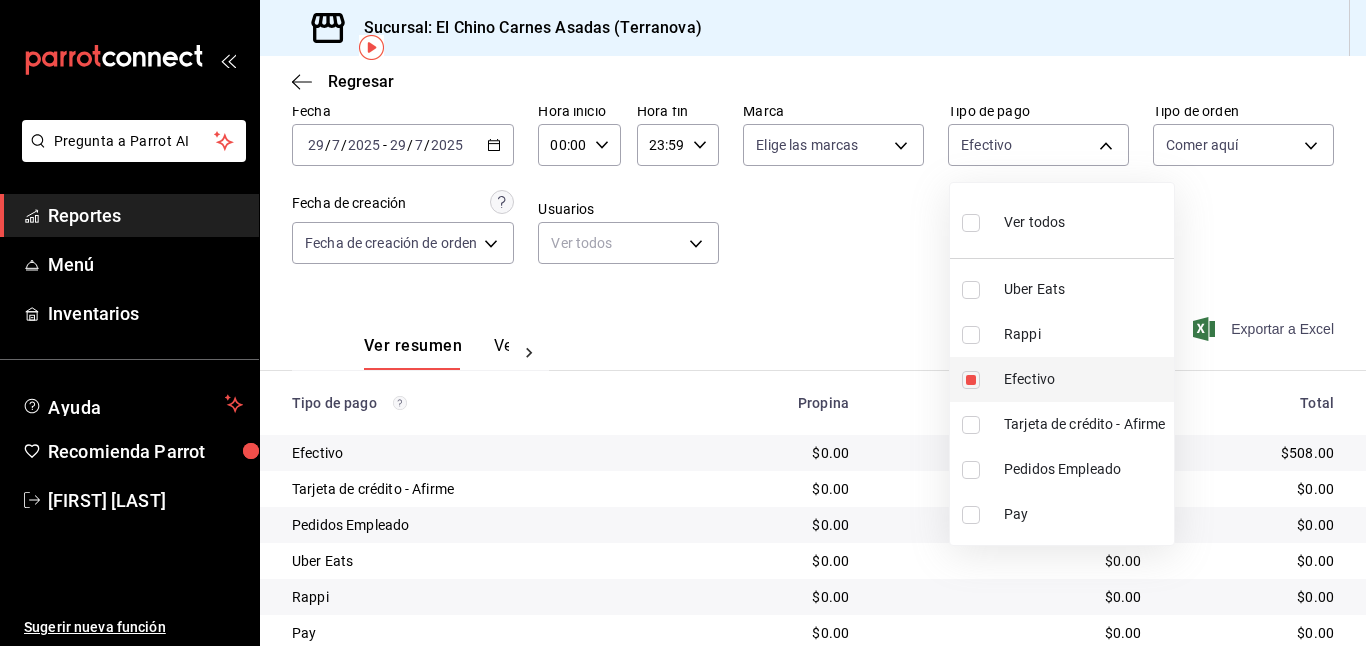 click at bounding box center (971, 380) 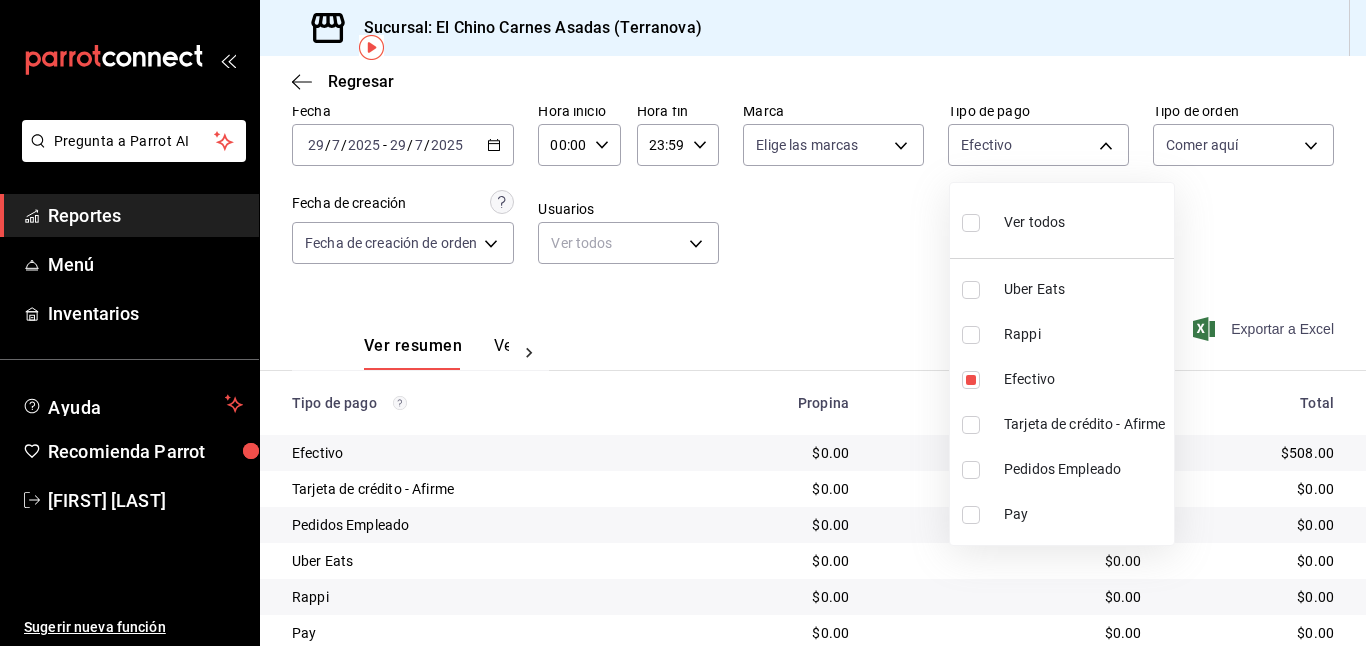 type 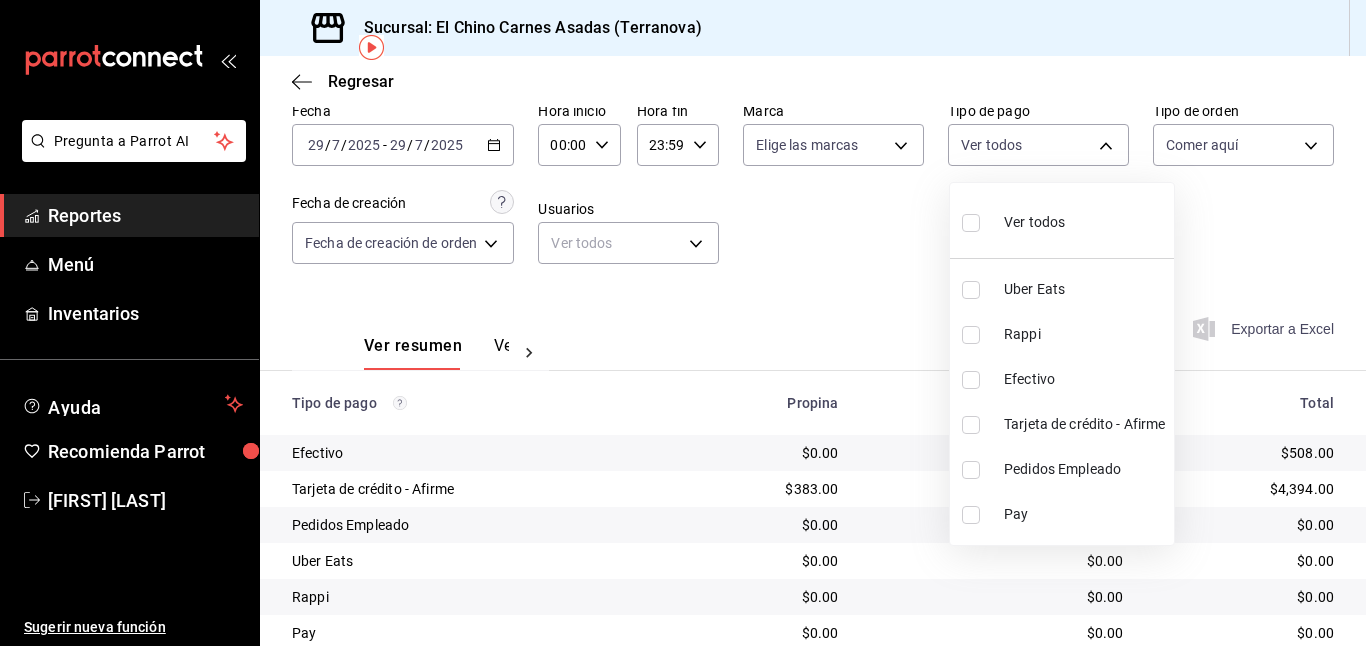 click at bounding box center (971, 425) 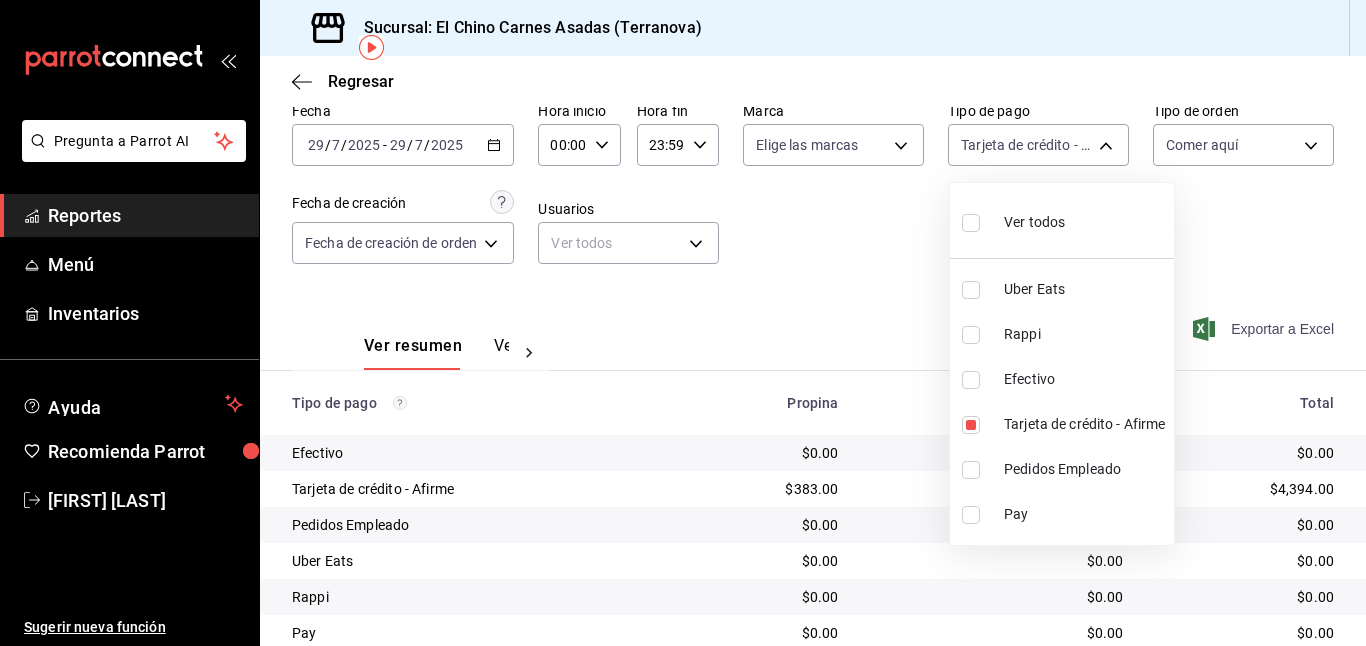 click at bounding box center (683, 323) 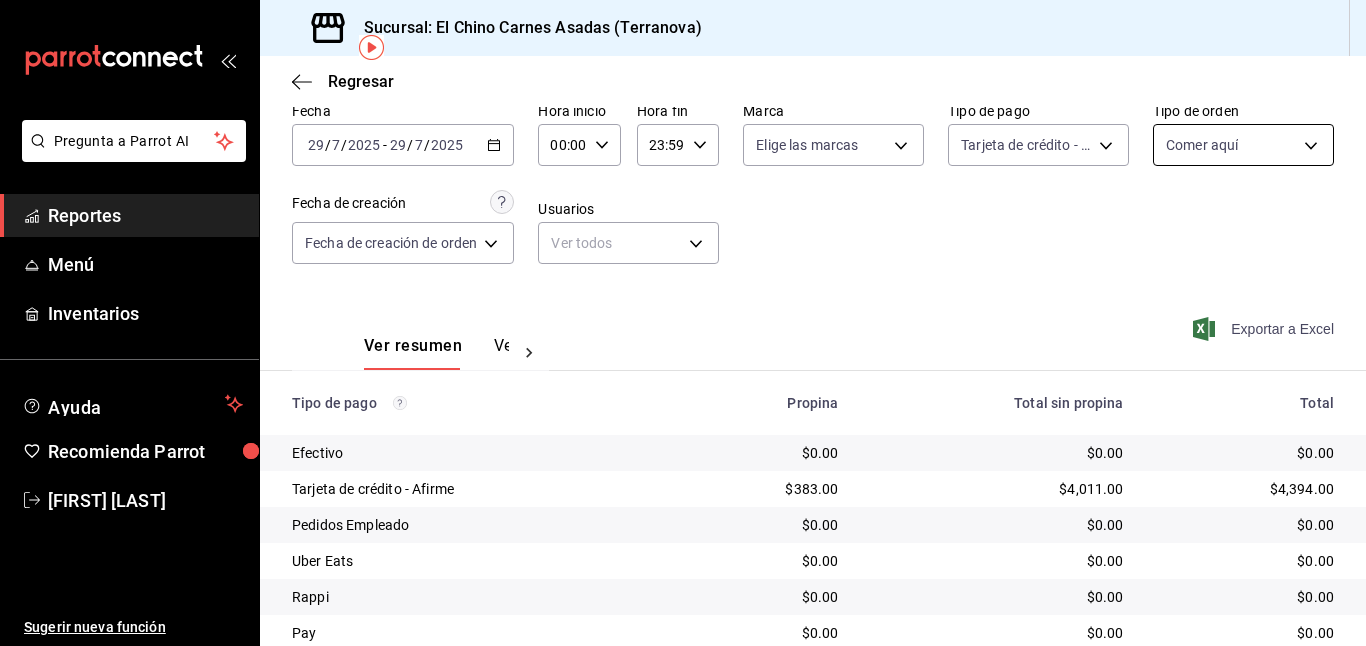 click on "Pregunta a Parrot AI Reportes   Menú   Inventarios   Ayuda Recomienda Parrot   Mayte Torres Torres   Sugerir nueva función   Sucursal: El Chino Carnes Asadas (Terranova) Regresar Pagos Fecha 2025-07-29 29 / 7 / 2025 - 2025-07-29 29 / 7 / 2025 Hora inicio 00:00 Hora inicio Hora fin 23:59 Hora fin Marca Elige las marcas Tipo de pago Tarjeta de crédito - Afirme 911facc3-db66-4f96-9396-e27ce013f68a Tipo de orden Comer aquí 85e642e5-1fae-4f46-8d5d-6355efdb8fdd Fecha de creación   Fecha de creación de orden ORDER Usuarios Ver todos null Ver resumen Ver pagos Exportar a Excel Tipo de pago   Propina Total sin propina Total Efectivo $0.00 $0.00 $0.00 Tarjeta de crédito - Afirme $383.00 $4,011.00 $4,394.00 Pedidos Empleado $0.00 $0.00 $0.00 Uber Eats $0.00 $0.00 $0.00 Rappi $0.00 $0.00 $0.00 Pay $0.00 $0.00 $0.00 Total $383.00 $4,011.00 $4,394.00 Pregunta a Parrot AI Reportes   Menú   Inventarios   Ayuda Recomienda Parrot   Mayte Torres Torres   Sugerir nueva función   Ver video tutorial Ir a video" at bounding box center (683, 323) 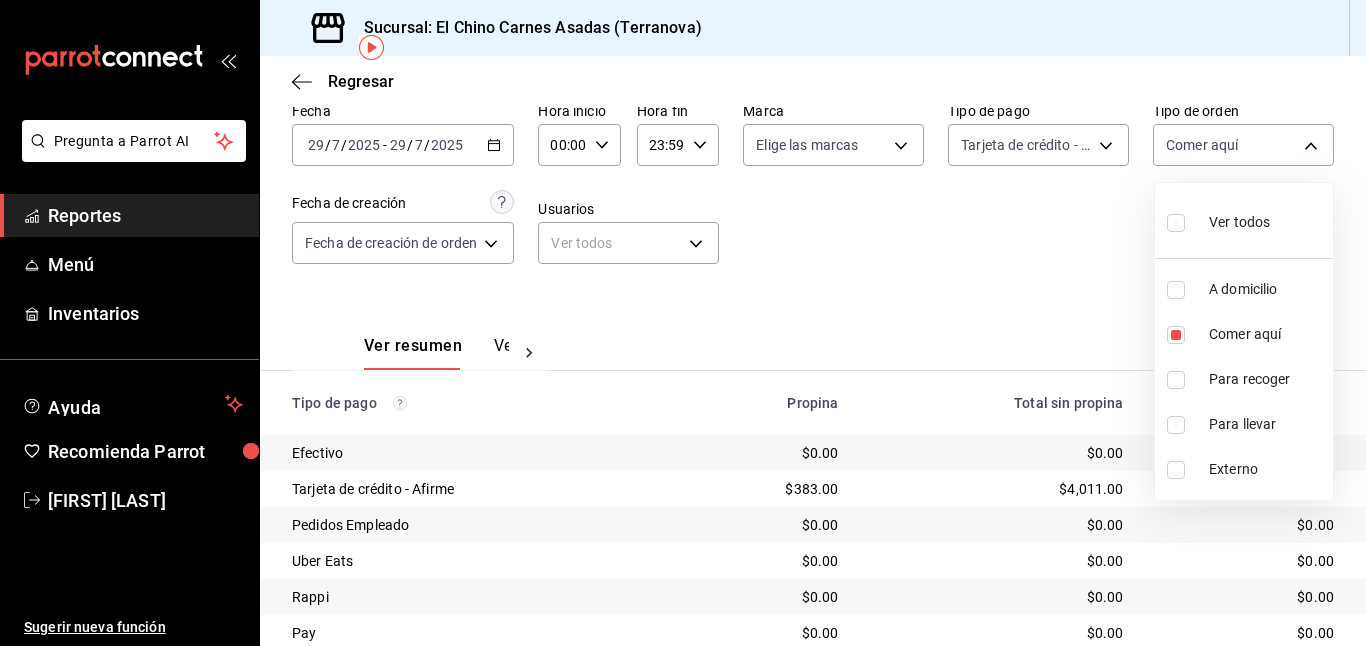 click at bounding box center (683, 323) 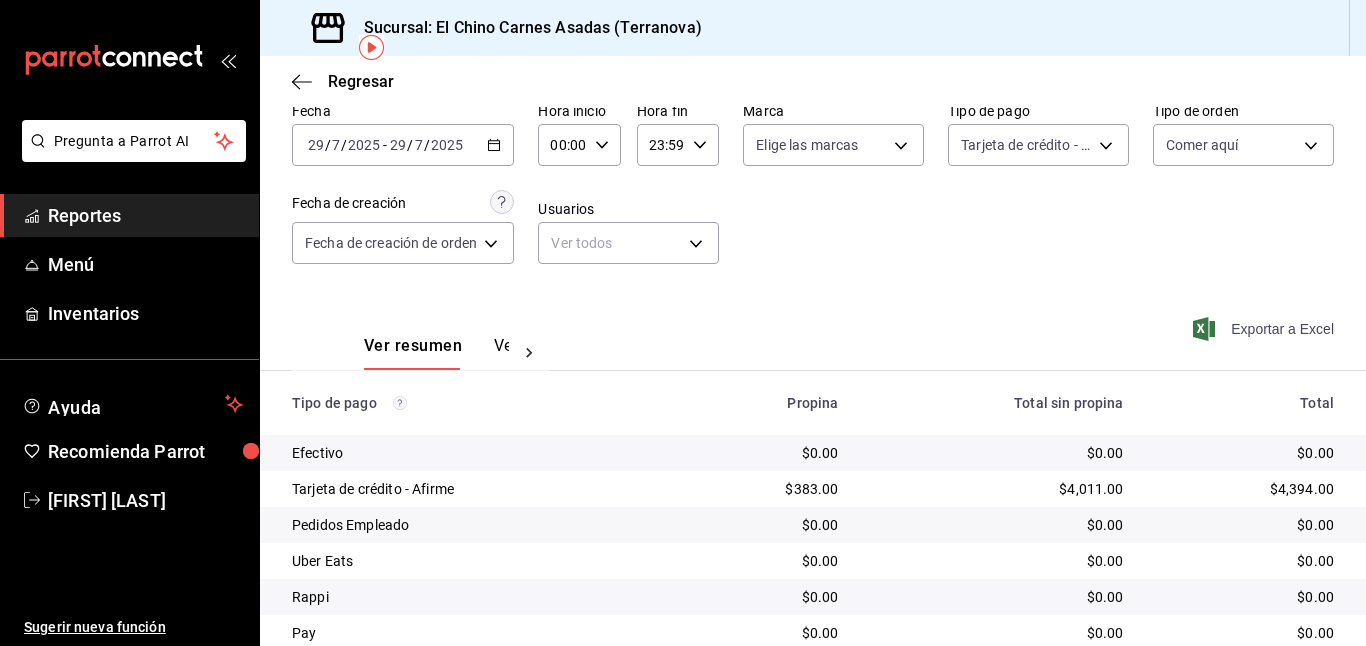 click 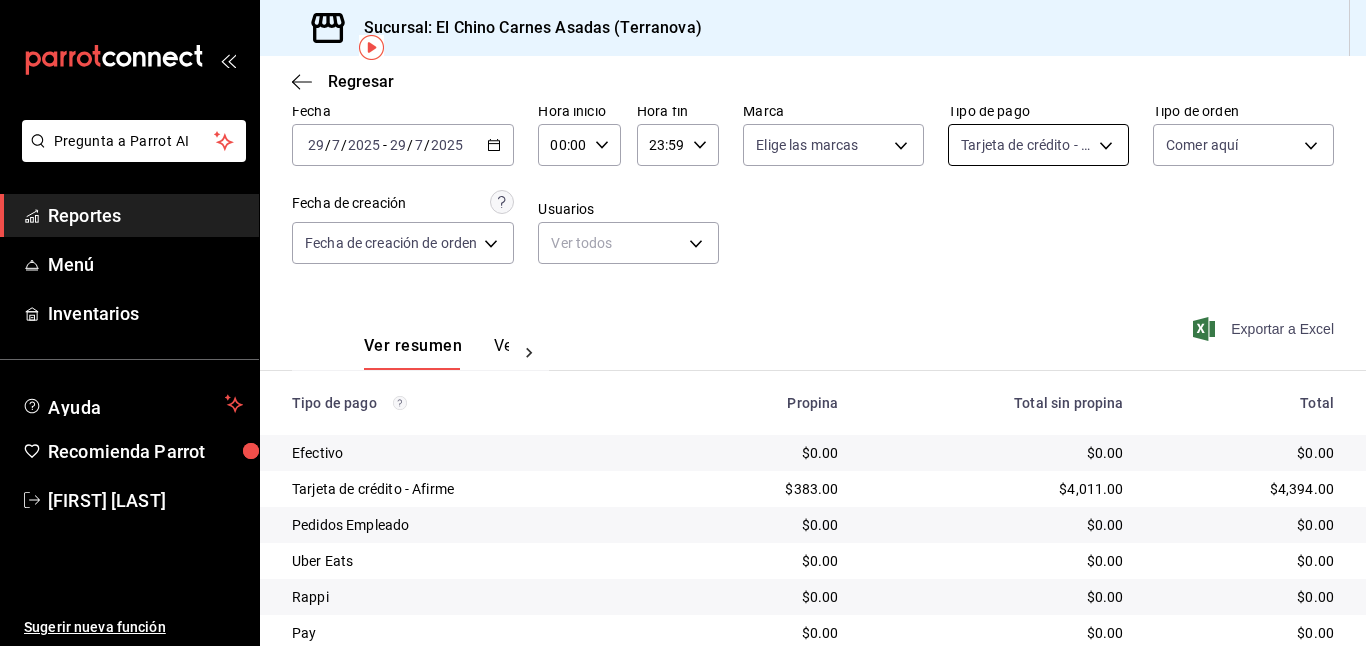 click on "Pregunta a Parrot AI Reportes   Menú   Inventarios   Ayuda Recomienda Parrot   Mayte Torres Torres   Sugerir nueva función   Sucursal: El Chino Carnes Asadas (Terranova) Regresar Pagos Fecha 2025-07-29 29 / 7 / 2025 - 2025-07-29 29 / 7 / 2025 Hora inicio 00:00 Hora inicio Hora fin 23:59 Hora fin Marca Elige las marcas Tipo de pago Tarjeta de crédito - Afirme 911facc3-db66-4f96-9396-e27ce013f68a Tipo de orden Comer aquí 85e642e5-1fae-4f46-8d5d-6355efdb8fdd Fecha de creación   Fecha de creación de orden ORDER Usuarios Ver todos null Ver resumen Ver pagos Exportar a Excel Tipo de pago   Propina Total sin propina Total Efectivo $0.00 $0.00 $0.00 Tarjeta de crédito - Afirme $383.00 $4,011.00 $4,394.00 Pedidos Empleado $0.00 $0.00 $0.00 Uber Eats $0.00 $0.00 $0.00 Rappi $0.00 $0.00 $0.00 Pay $0.00 $0.00 $0.00 Total $383.00 $4,011.00 $4,394.00 Pregunta a Parrot AI Reportes   Menú   Inventarios   Ayuda Recomienda Parrot   Mayte Torres Torres   Sugerir nueva función   Ver video tutorial Ir a video" at bounding box center (683, 323) 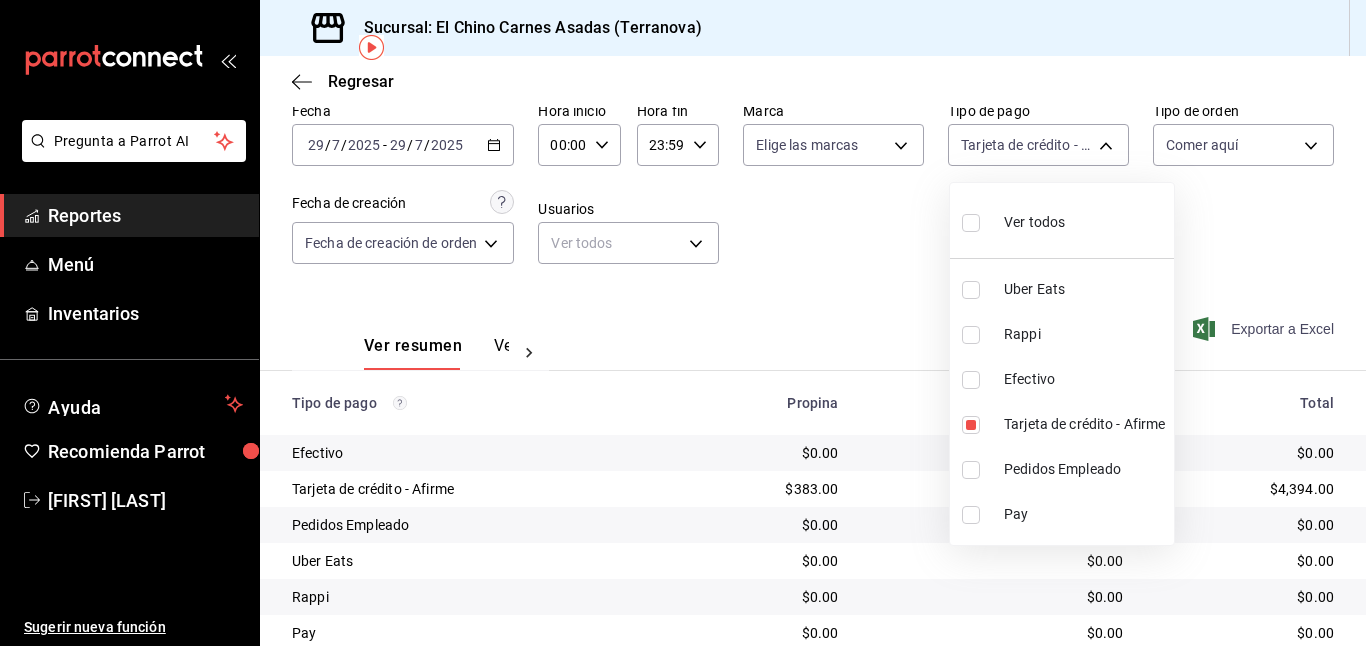 click on "Ver todos" at bounding box center [1034, 222] 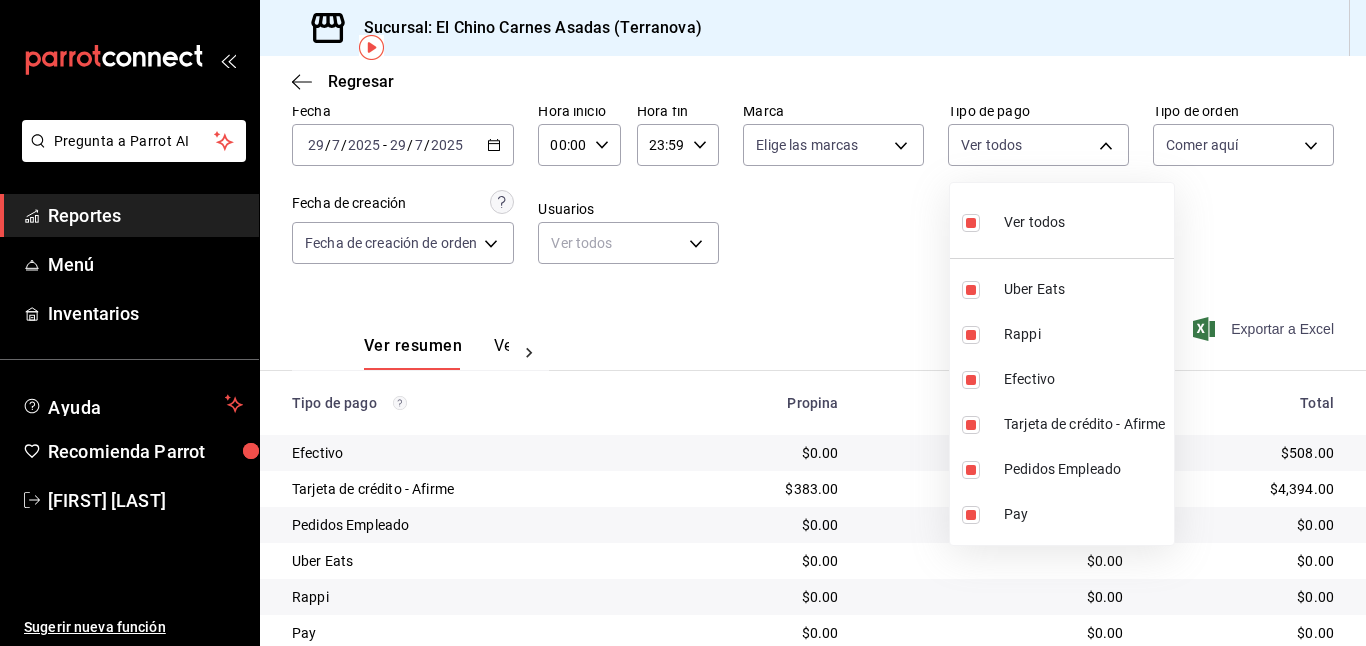 click at bounding box center [683, 323] 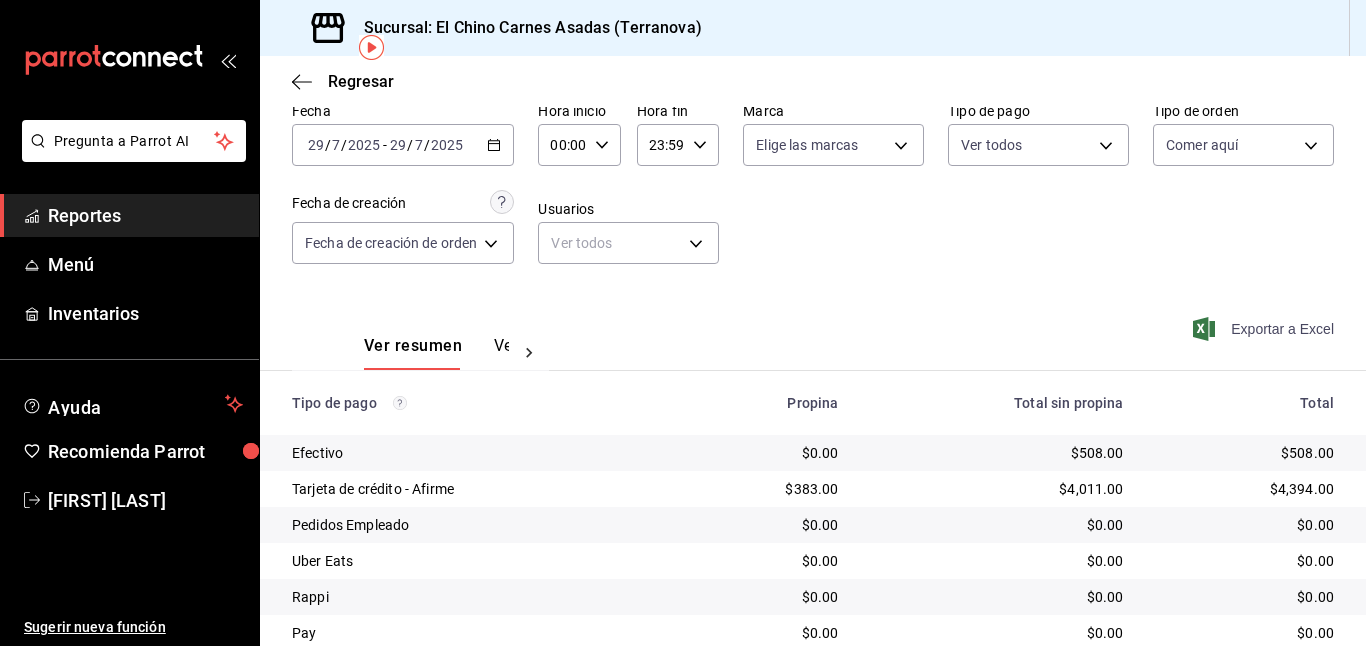 click on "Pregunta a Parrot AI Reportes   Menú   Inventarios   Ayuda Recomienda Parrot   Mayte Torres Torres   Sugerir nueva función   Sucursal: El Chino Carnes Asadas (Terranova) Regresar Pagos Fecha 2025-07-29 29 / 7 / 2025 - 2025-07-29 29 / 7 / 2025 Hora inicio 00:00 Hora inicio Hora fin 23:59 Hora fin Marca Elige las marcas Tipo de pago Ver todos 067e2e58-163f-431b-a29b-4254b34a315f,c4801f15-3c0b-449a-993a-8f6a6652c3e6,1ec4ab05-2c6d-4a73-bd6f-51d991b2c058,911facc3-db66-4f96-9396-e27ce013f68a,a8c50785-1343-4692-a195-83d4c1496dd3,9bd6837c-3a07-46ee-9c75-c66e35471533 Tipo de orden Comer aquí 85e642e5-1fae-4f46-8d5d-6355efdb8fdd Fecha de creación   Fecha de creación de orden ORDER Usuarios Ver todos null Ver resumen Ver pagos Exportar a Excel Tipo de pago   Propina Total sin propina Total Efectivo $0.00 $508.00 $508.00 Tarjeta de crédito - Afirme $383.00 $4,011.00 $4,394.00 Pedidos Empleado $0.00 $0.00 $0.00 Uber Eats $0.00 $0.00 $0.00 Rappi $0.00 $0.00 $0.00 Pay $0.00 $0.00 $0.00 Total $383.00 $4,519.00 Reportes" at bounding box center [683, 323] 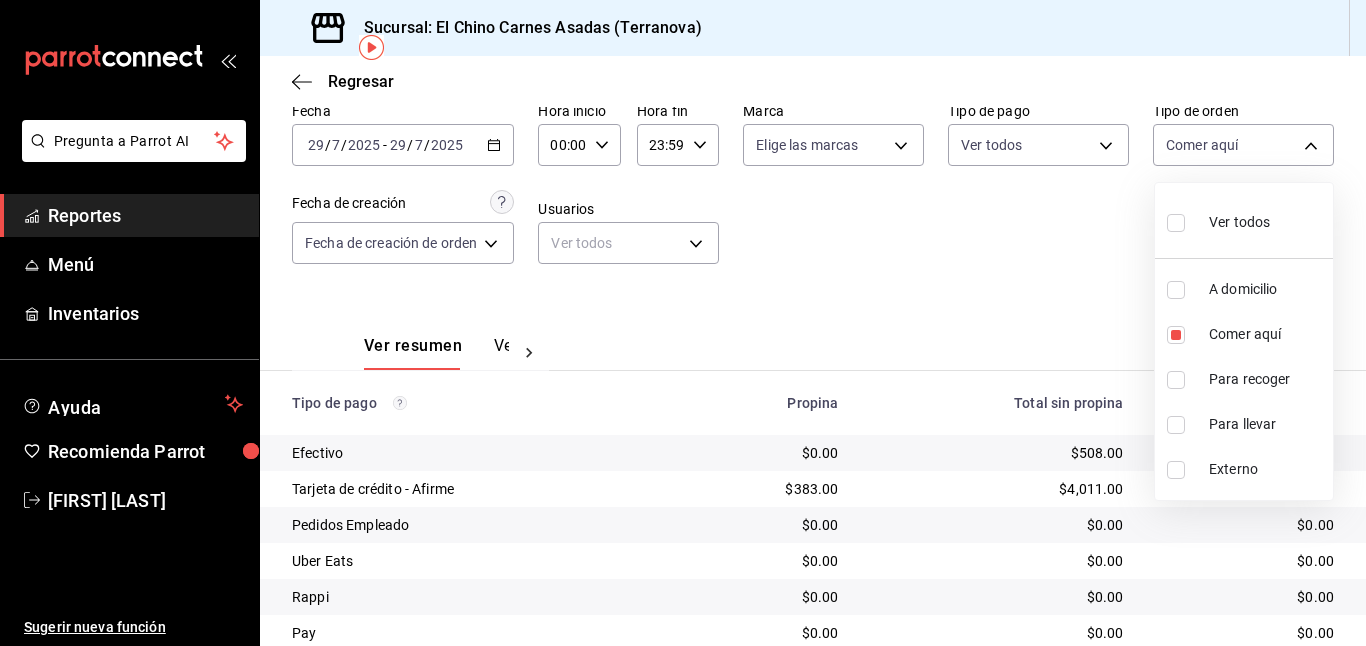 click on "Ver todos" at bounding box center [1239, 222] 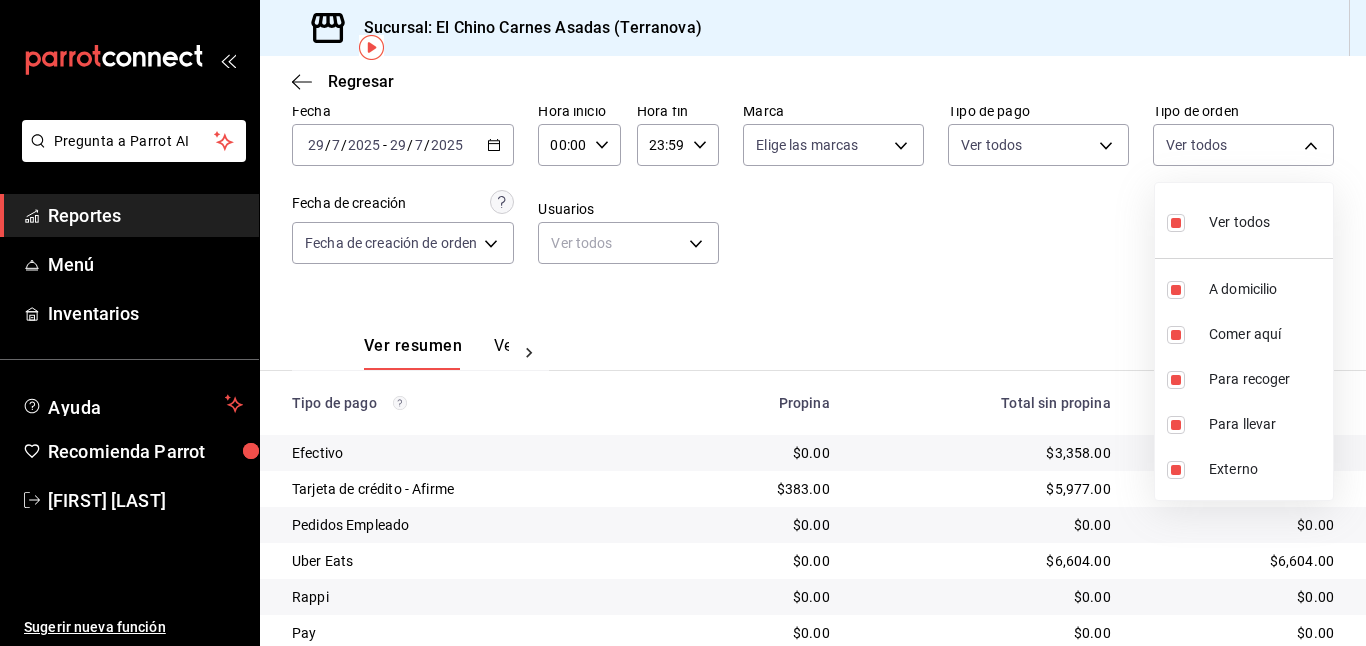 click at bounding box center (683, 323) 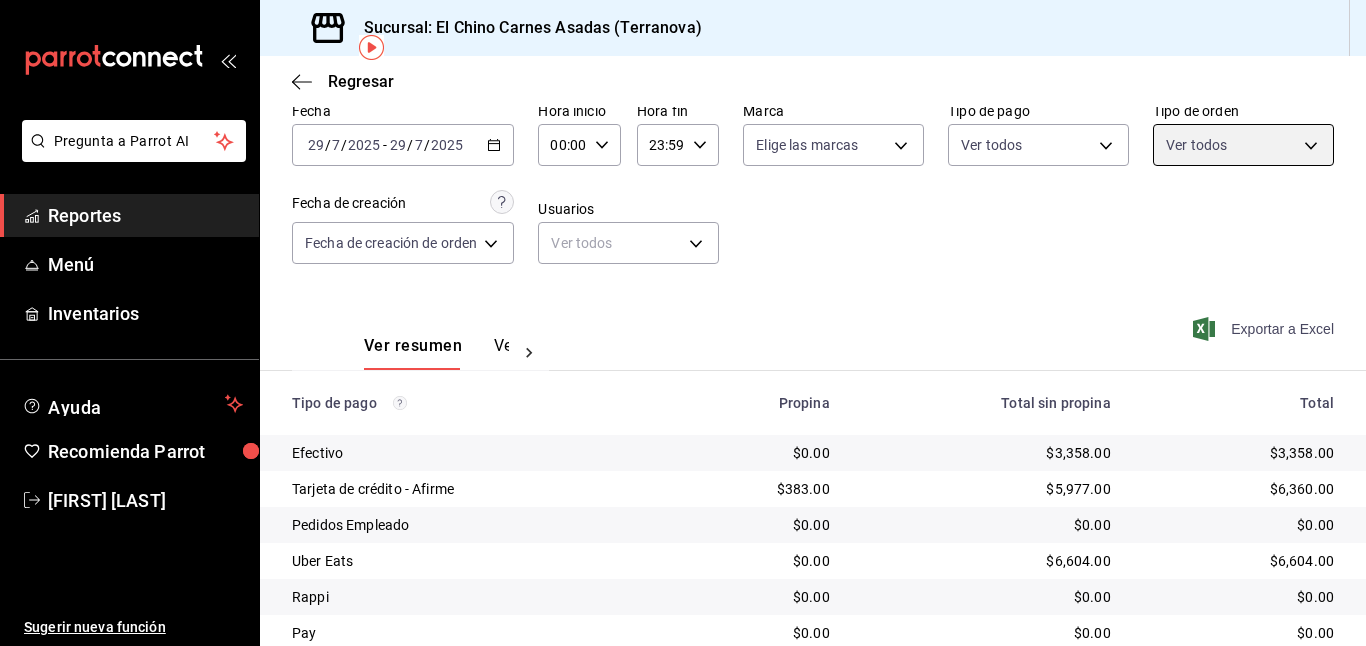 scroll, scrollTop: 164, scrollLeft: 0, axis: vertical 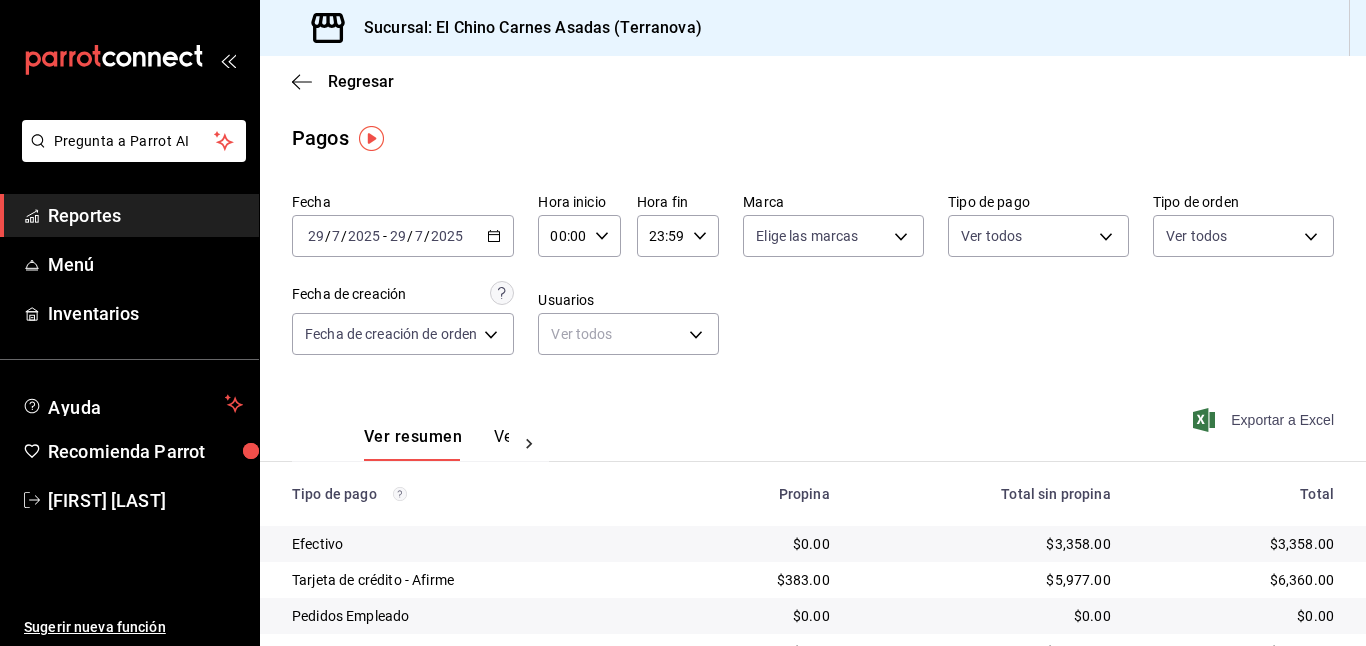 click 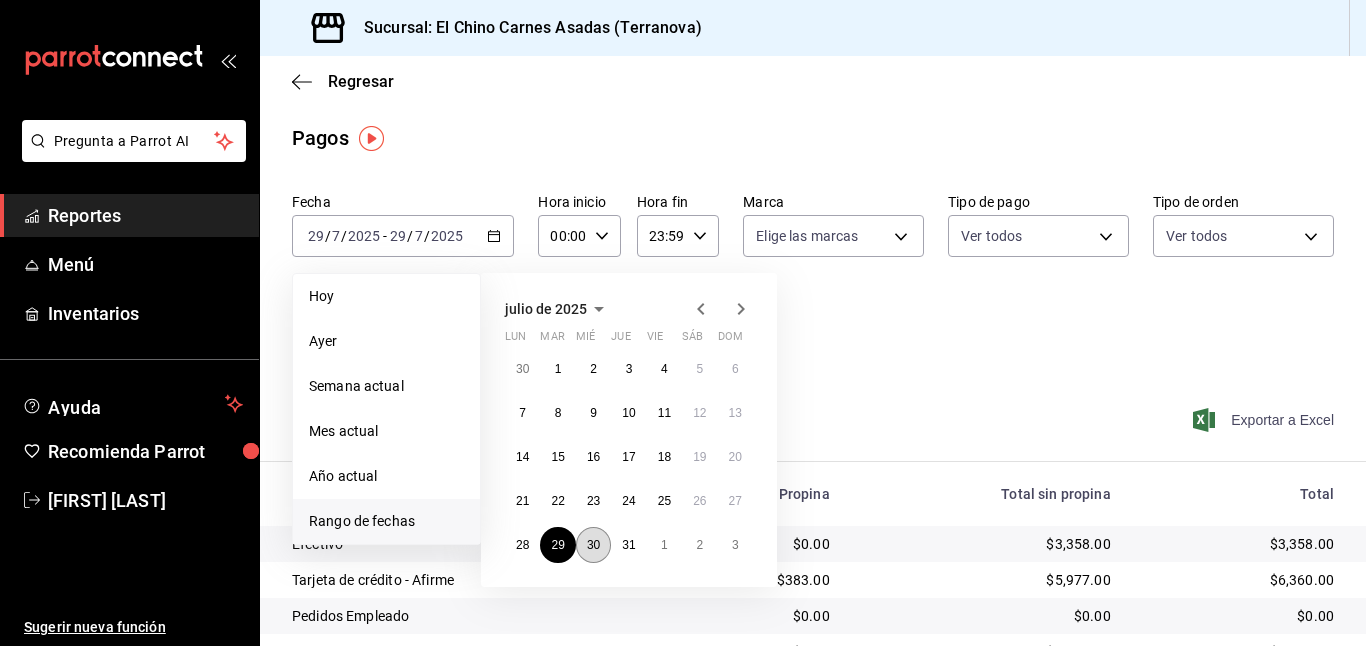 click on "30" at bounding box center (593, 545) 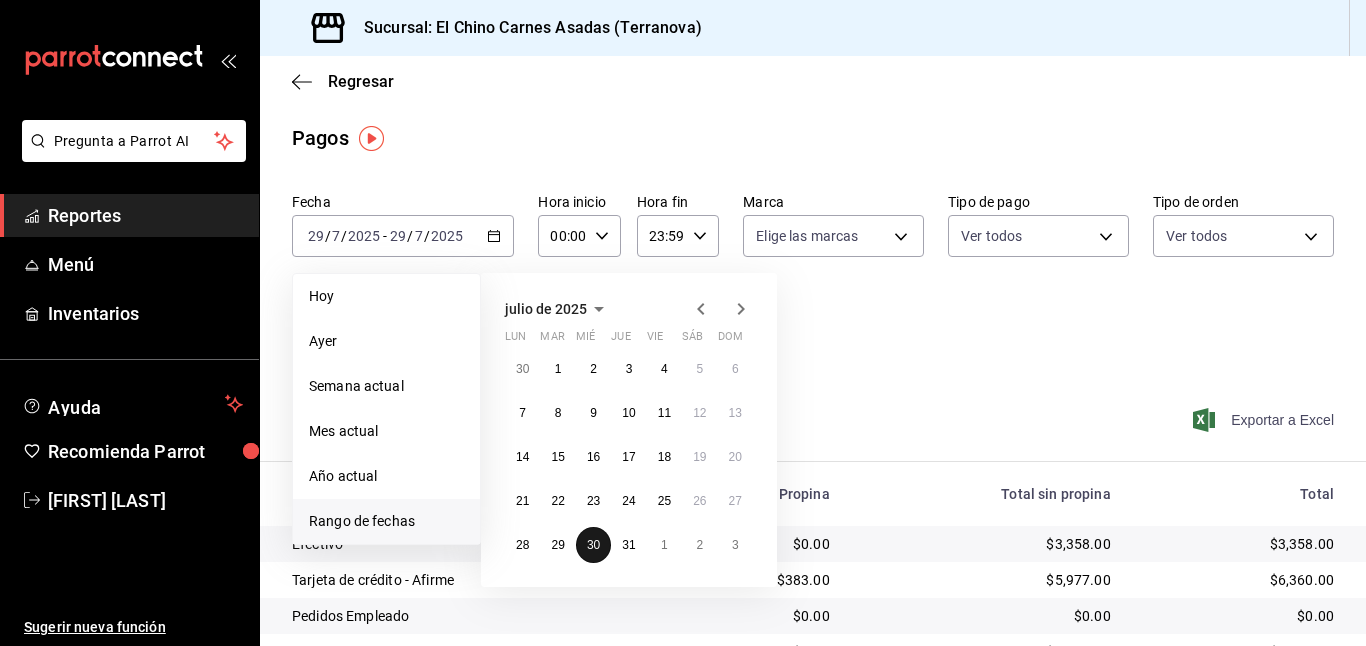 click on "30" at bounding box center [593, 545] 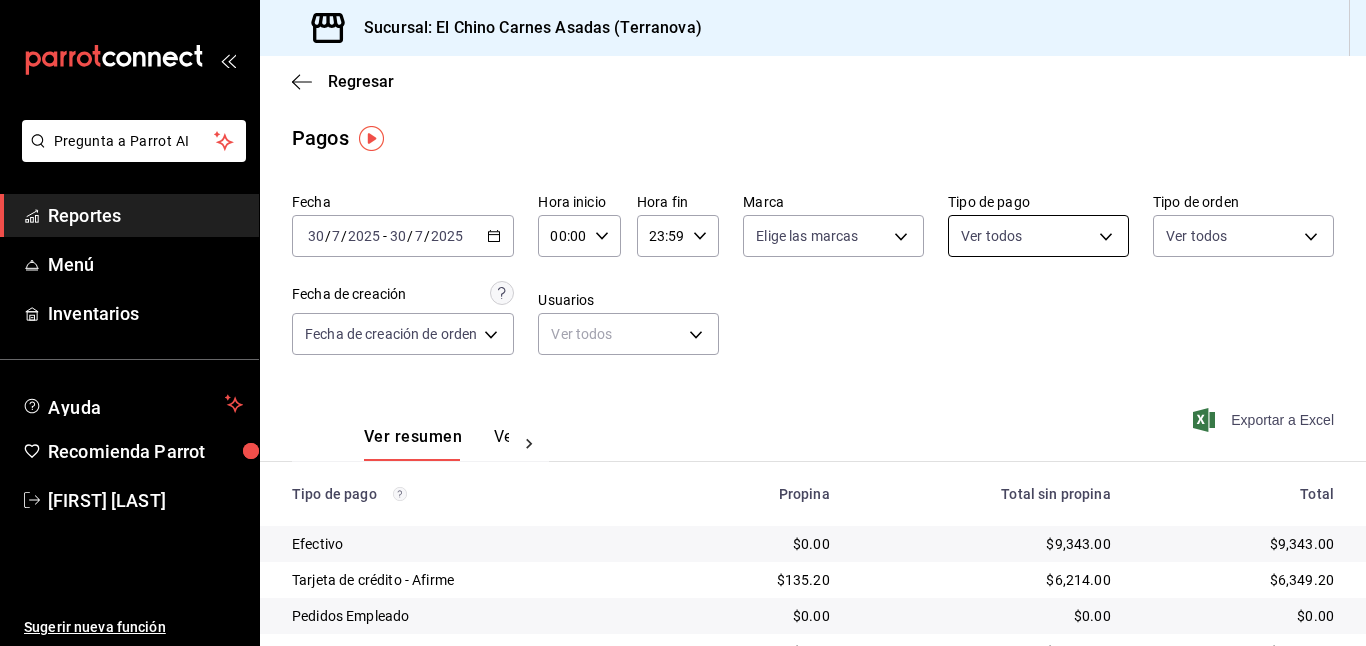 click on "Pregunta a Parrot AI Reportes   Menú   Inventarios   Ayuda Recomienda Parrot   Mayte Torres Torres   Sugerir nueva función   Sucursal: El Chino Carnes Asadas (Terranova) Regresar Pagos Fecha 2025-07-30 30 / 7 / 2025 - 2025-07-30 30 / 7 / 2025 Hora inicio 00:00 Hora inicio Hora fin 23:59 Hora fin Marca Elige las marcas Tipo de pago Ver todos 067e2e58-163f-431b-a29b-4254b34a315f,c4801f15-3c0b-449a-993a-8f6a6652c3e6,1ec4ab05-2c6d-4a73-bd6f-51d991b2c058,911facc3-db66-4f96-9396-e27ce013f68a,a8c50785-1343-4692-a195-83d4c1496dd3,9bd6837c-3a07-46ee-9c75-c66e35471533 Tipo de orden Ver todos 97cbf8b1-65ca-4e3d-86af-5eaa739a991f,85e642e5-1fae-4f46-8d5d-6355efdb8fdd,9184a79c-109f-4a06-b406-e1ad067f52b1,26f011f2-9ba5-4726-92d6-979f7a22c510,EXTERNAL Fecha de creación   Fecha de creación de orden ORDER Usuarios Ver todos null Ver resumen Ver pagos Exportar a Excel Tipo de pago   Propina Total sin propina Total Efectivo $0.00 $9,343.00 $9,343.00 Tarjeta de crédito - Afirme $135.20 $6,214.00 $6,349.20 Pedidos Empleado" at bounding box center (683, 323) 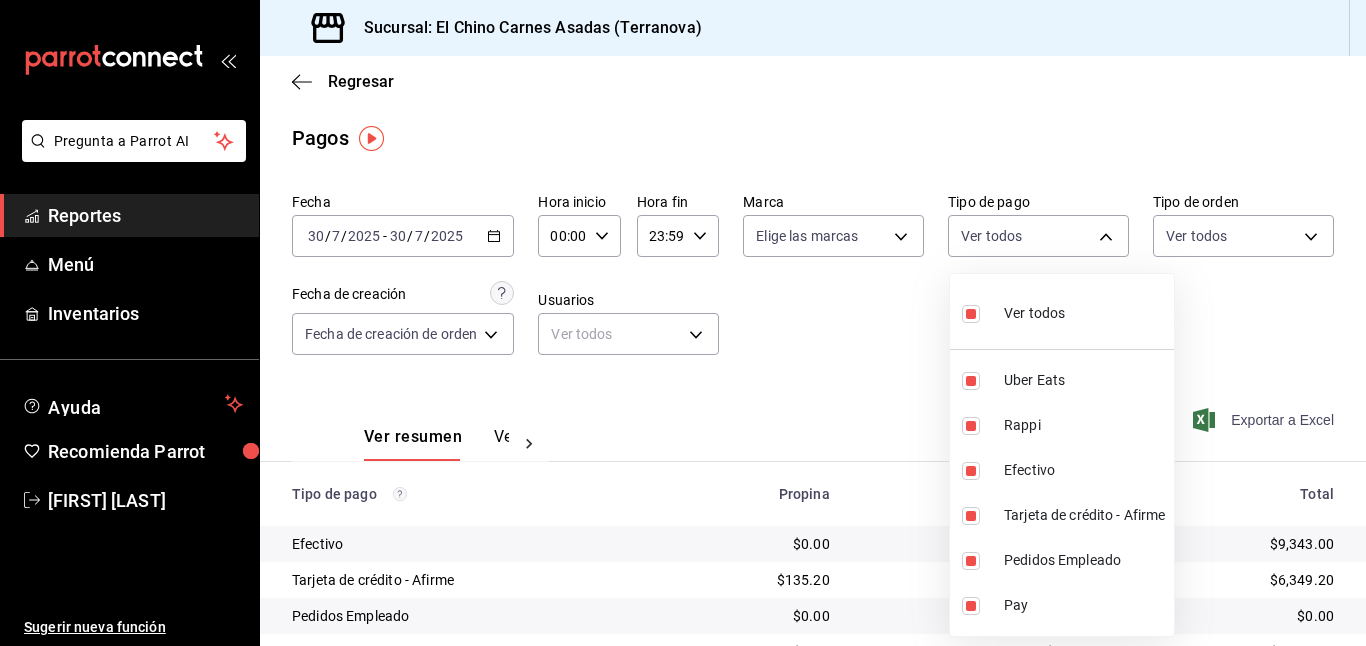 click on "Ver todos" at bounding box center [1013, 311] 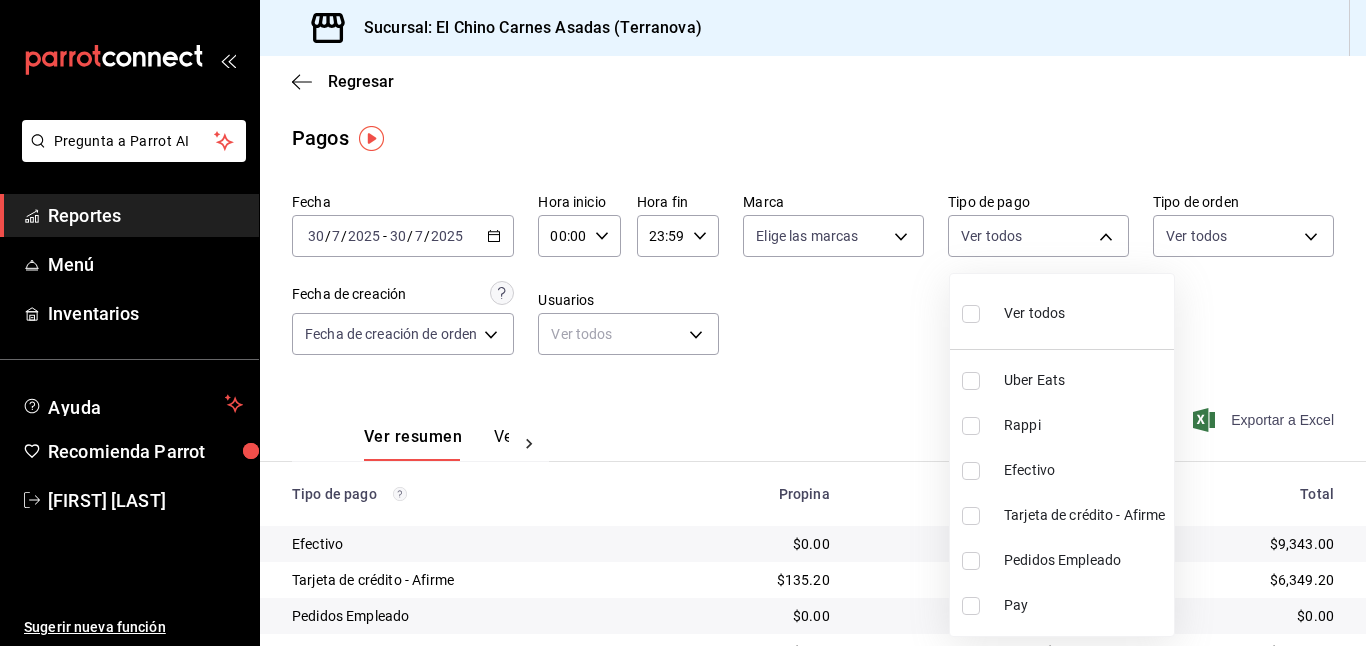 click on "Ver todos" at bounding box center [1013, 311] 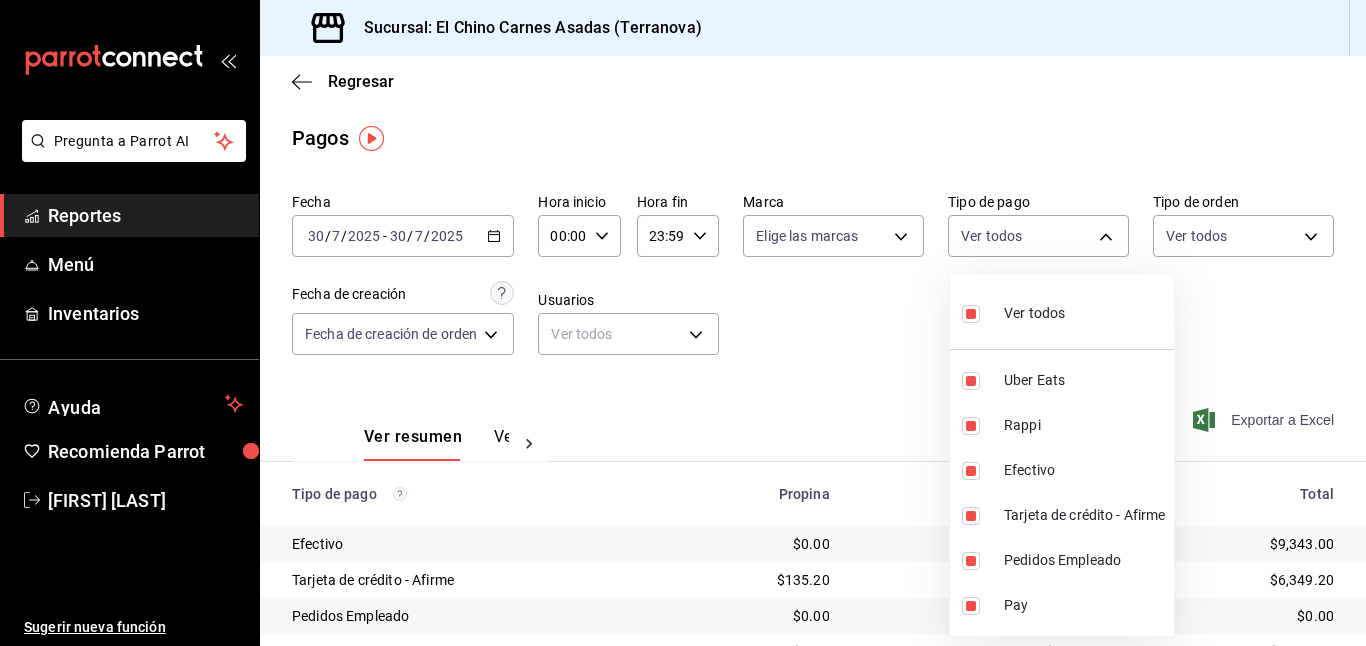click on "Ver todos" at bounding box center (1034, 313) 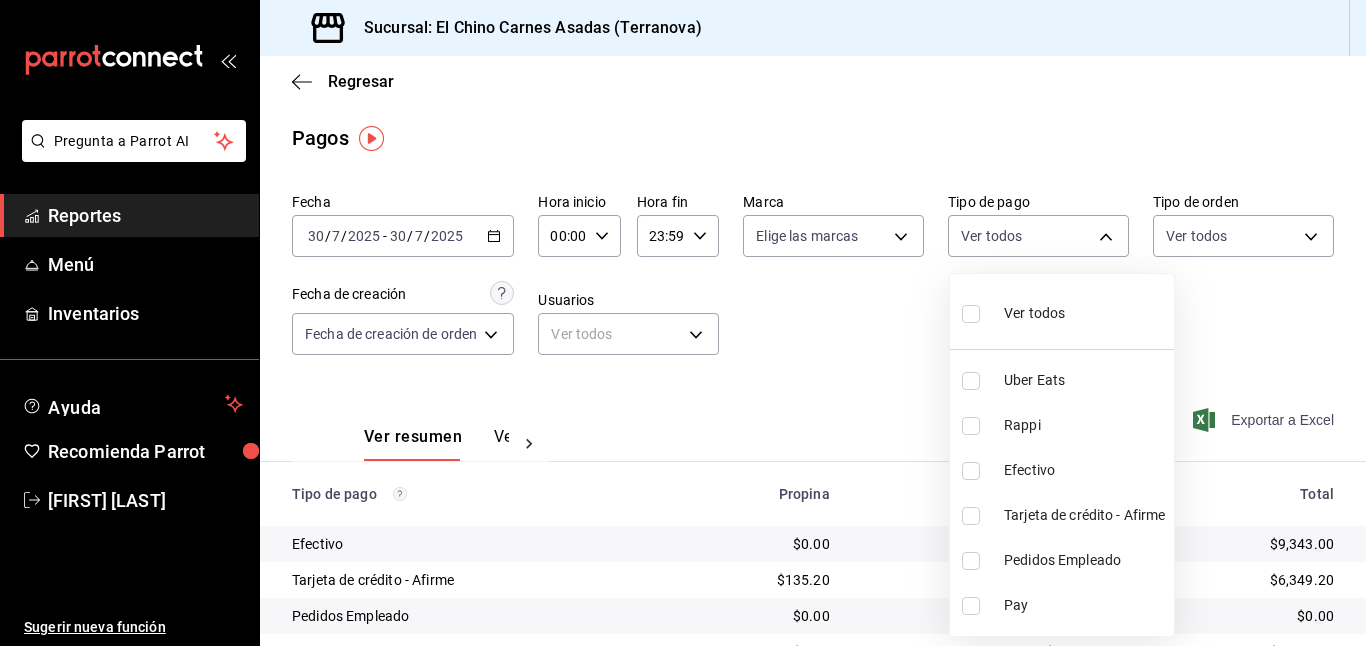 click at bounding box center [971, 516] 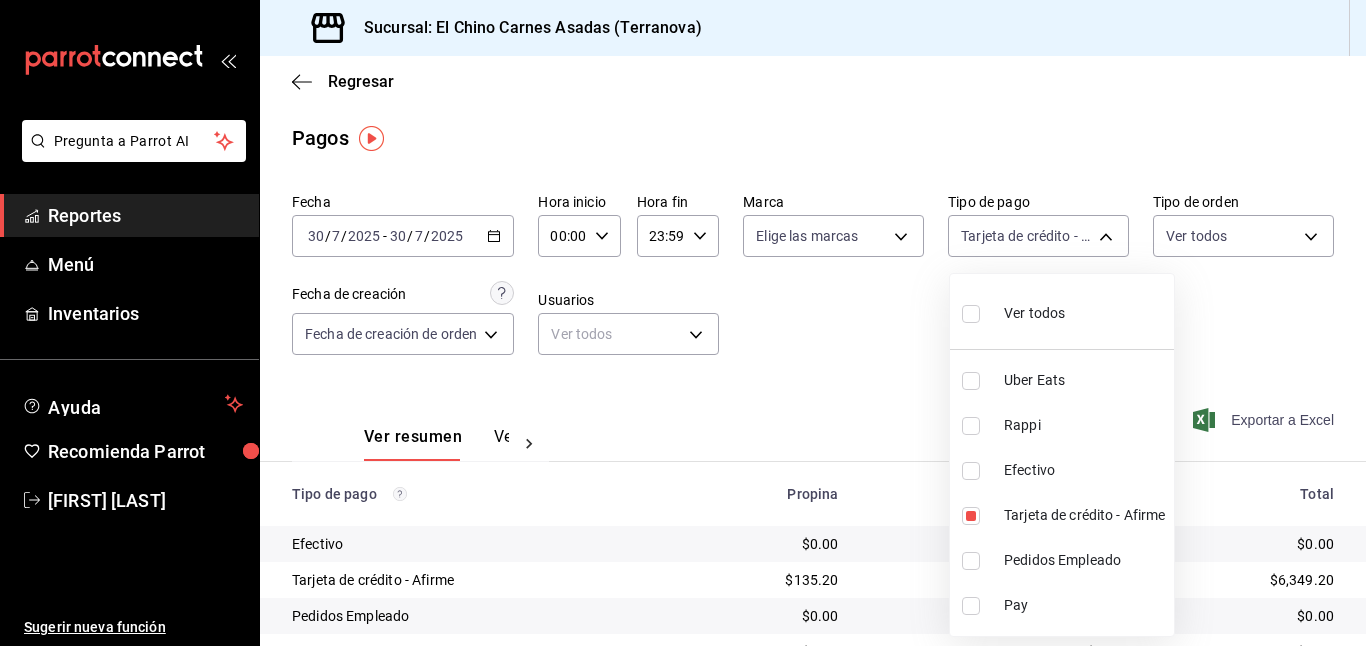 click at bounding box center (683, 323) 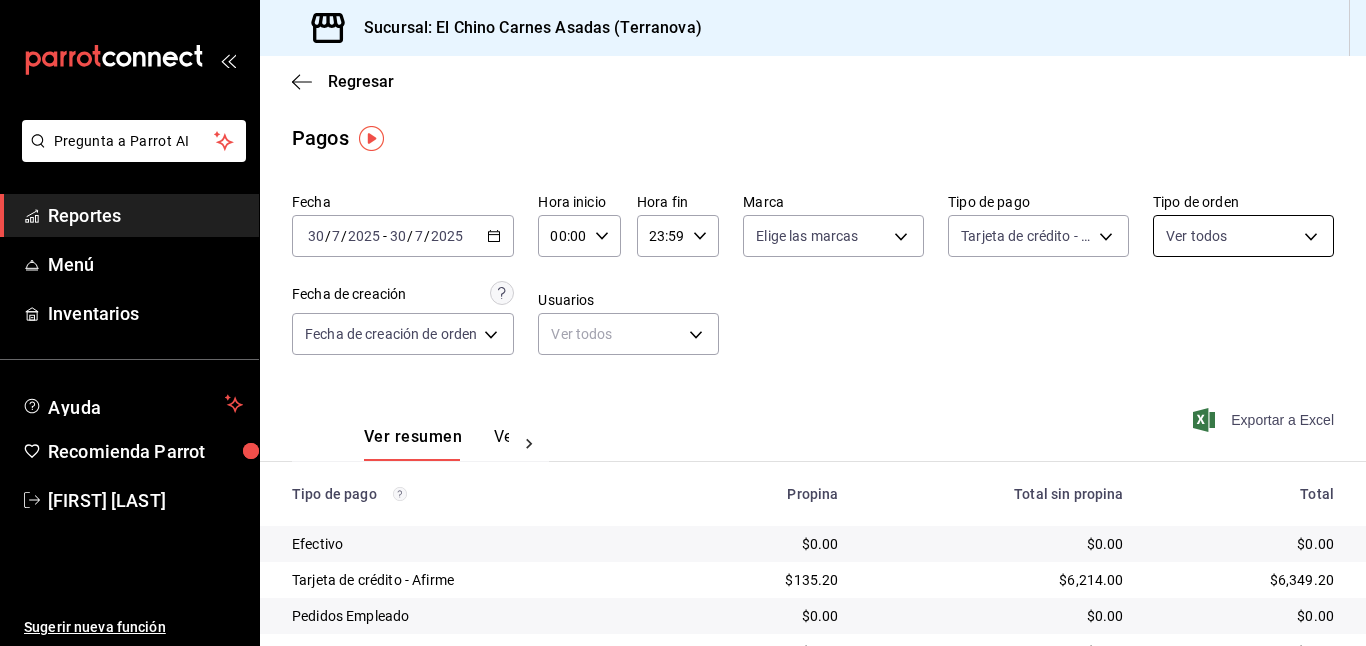 click on "Pregunta a Parrot AI Reportes   Menú   Inventarios   Ayuda Recomienda Parrot   Mayte Torres Torres   Sugerir nueva función   Sucursal: El Chino Carnes Asadas (Terranova) Regresar Pagos Fecha 2025-07-30 30 / 7 / 2025 - 2025-07-30 30 / 7 / 2025 Hora inicio 00:00 Hora inicio Hora fin 23:59 Hora fin Marca Elige las marcas Tipo de pago Tarjeta de crédito - Afirme 911facc3-db66-4f96-9396-e27ce013f68a Tipo de orden Ver todos 97cbf8b1-65ca-4e3d-86af-5eaa739a991f,85e642e5-1fae-4f46-8d5d-6355efdb8fdd,9184a79c-109f-4a06-b406-e1ad067f52b1,26f011f2-9ba5-4726-92d6-979f7a22c510,EXTERNAL Fecha de creación   Fecha de creación de orden ORDER Usuarios Ver todos null Ver resumen Ver pagos Exportar a Excel Tipo de pago   Propina Total sin propina Total Efectivo $0.00 $0.00 $0.00 Tarjeta de crédito - Afirme $135.20 $6,214.00 $6,349.20 Pedidos Empleado $0.00 $0.00 $0.00 Uber Eats $0.00 $0.00 $0.00 Rappi $0.00 $0.00 $0.00 Pay $0.00 $0.00 $0.00 Total $135.20 $6,214.00 $6,349.20 Pregunta a Parrot AI Reportes   Menú     Ayuda" at bounding box center (683, 323) 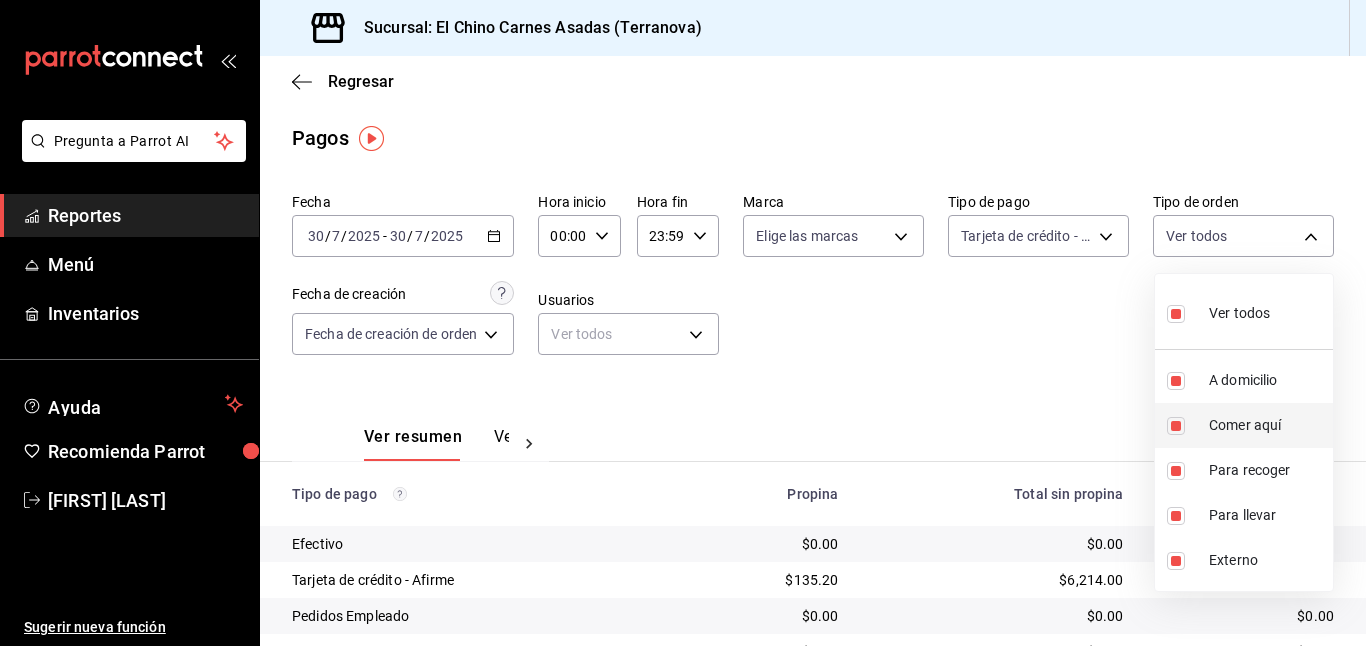 click on "Comer aquí" at bounding box center (1267, 425) 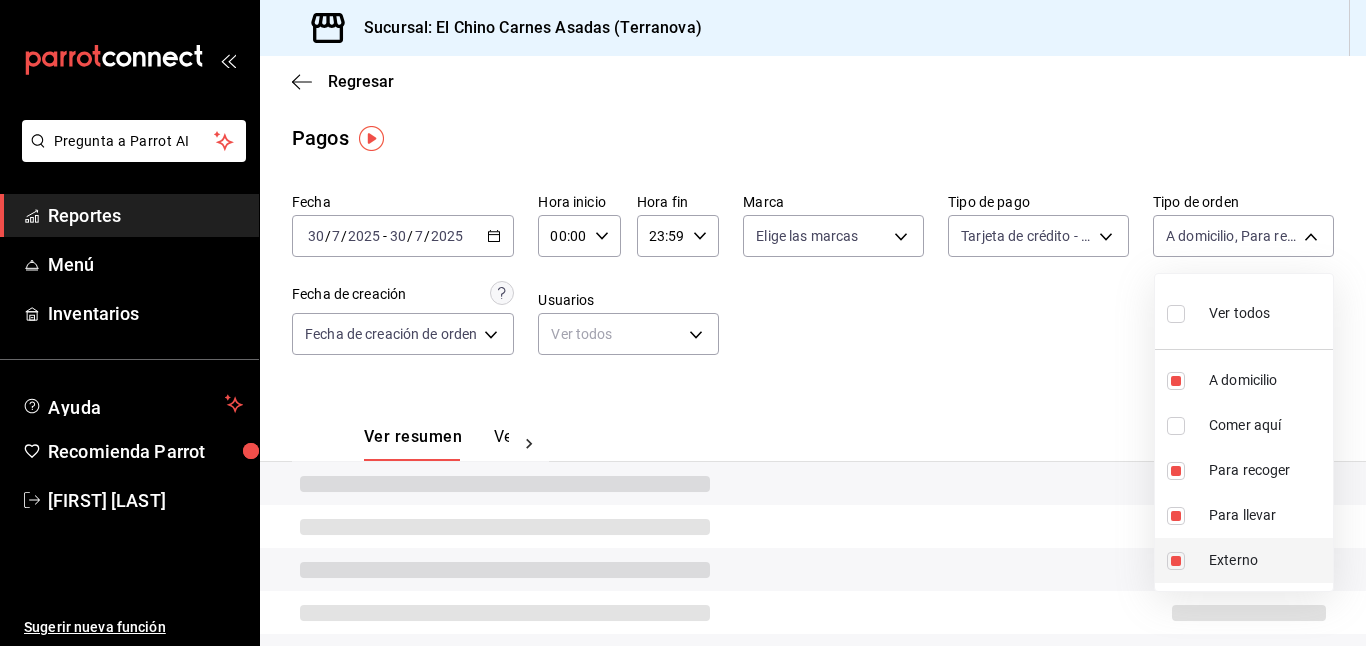type on "97cbf8b1-65ca-4e3d-86af-5eaa739a991f,9184a79c-109f-4a06-b406-e1ad067f52b1,26f011f2-9ba5-4726-92d6-979f7a22c510,EXTERNAL" 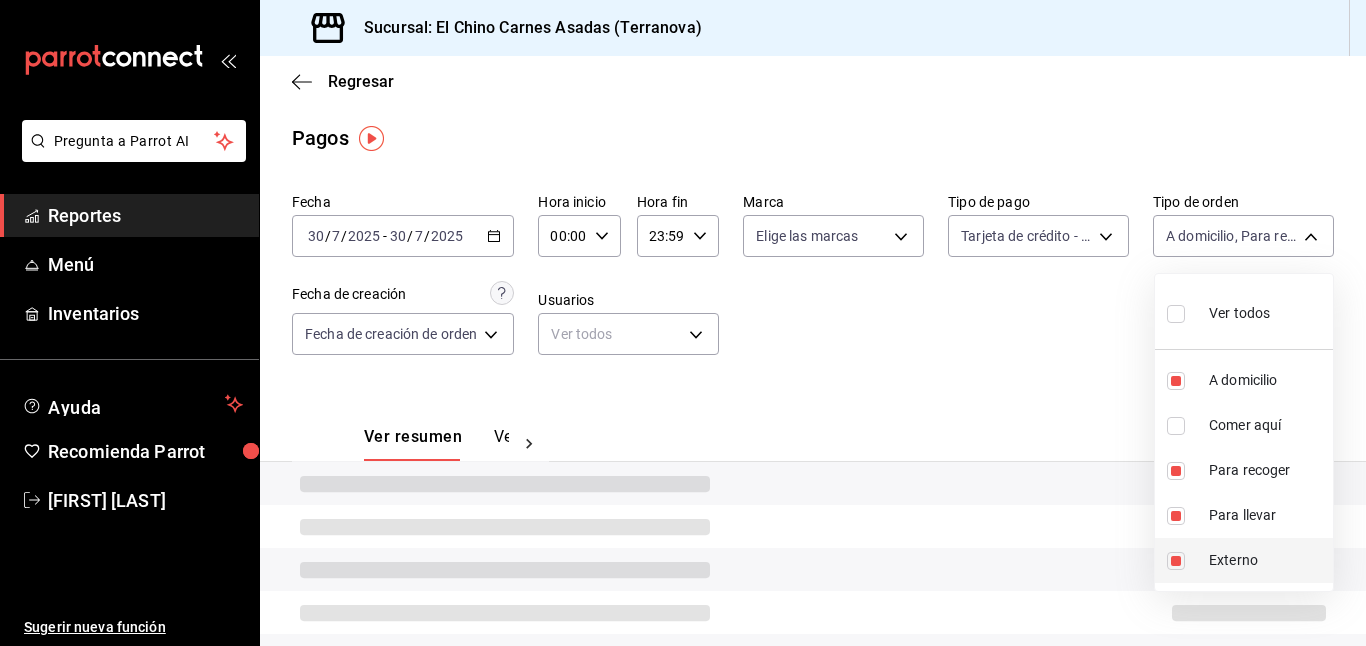 checkbox on "false" 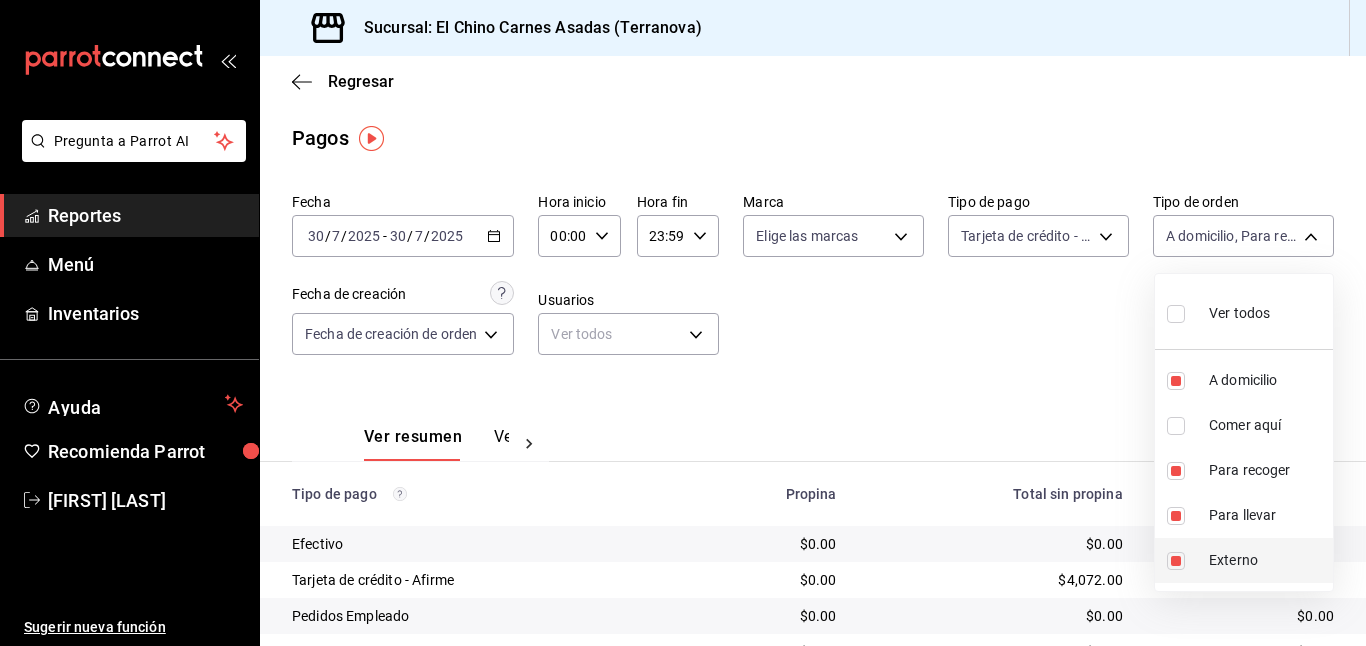 click on "Externo" at bounding box center (1267, 560) 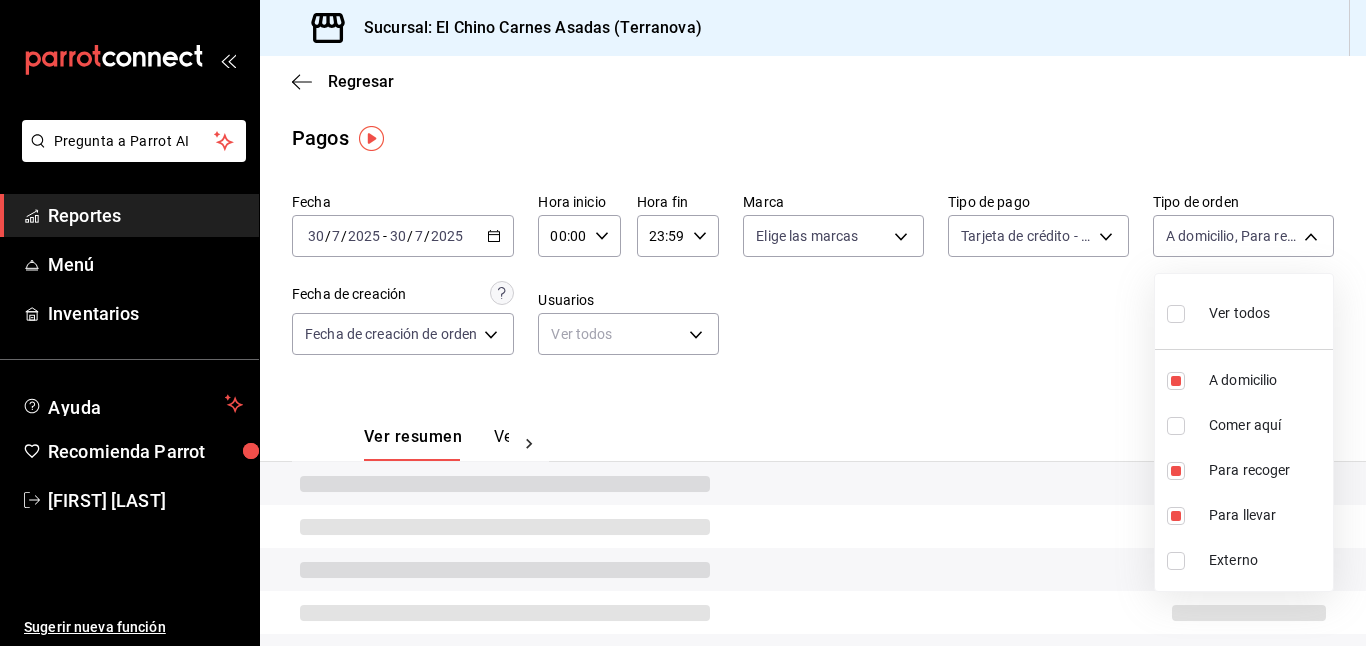 click at bounding box center (683, 323) 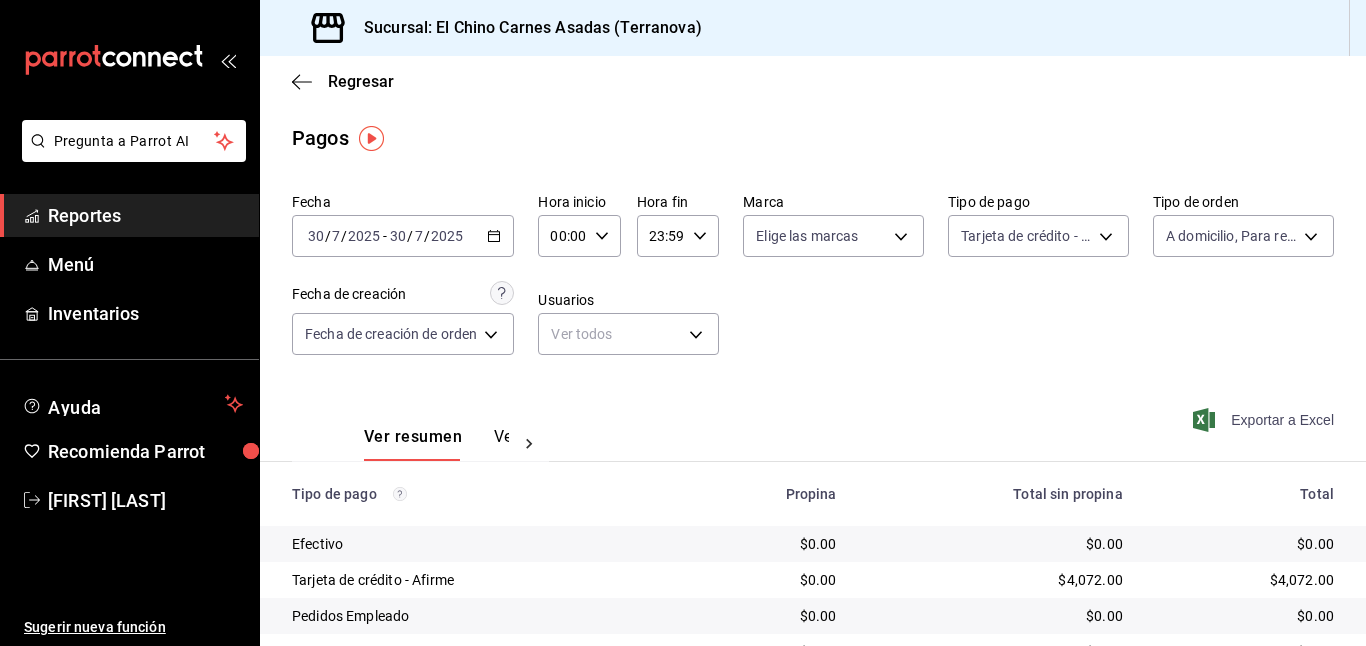 click on "Exportar a Excel" at bounding box center (1265, 420) 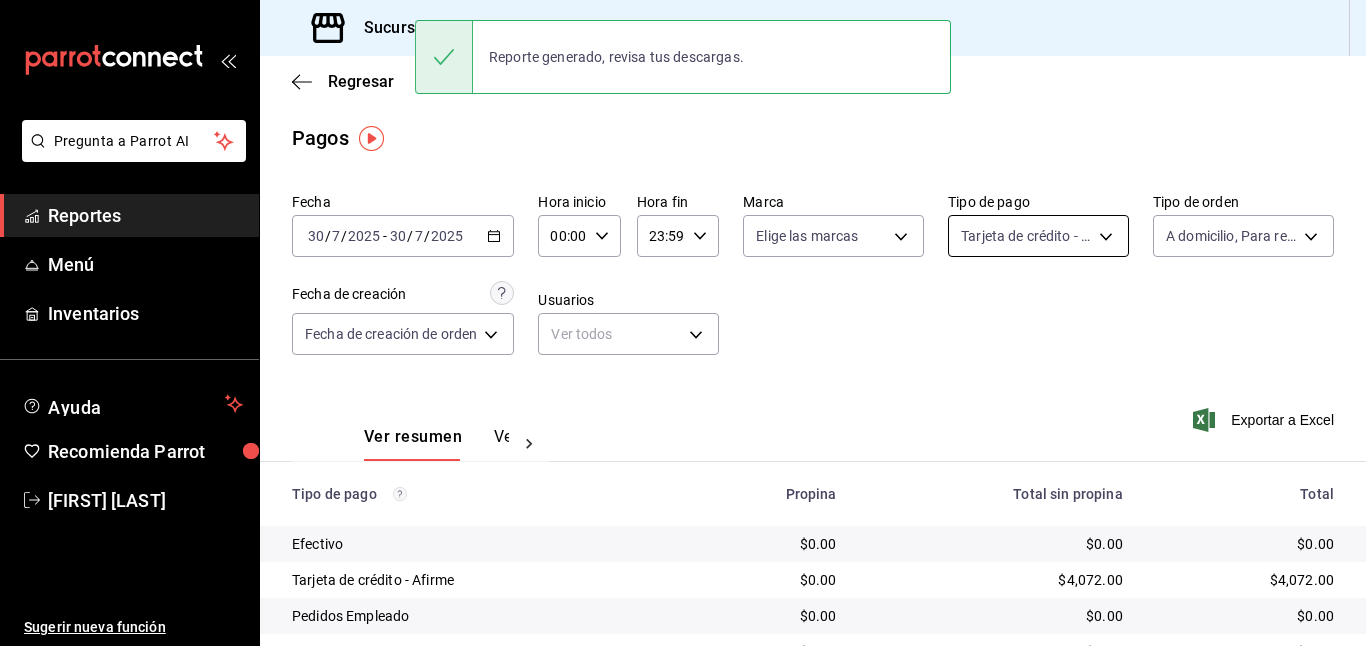 click on "Pregunta a Parrot AI Reportes   Menú   Inventarios   Ayuda Recomienda Parrot   Mayte Torres Torres   Sugerir nueva función   Sucursal: El Chino Carnes Asadas (Terranova) Regresar Pagos Fecha 2025-07-30 30 / 7 / 2025 - 2025-07-30 30 / 7 / 2025 Hora inicio 00:00 Hora inicio Hora fin 23:59 Hora fin Marca Elige las marcas Tipo de pago Tarjeta de crédito - Afirme 911facc3-db66-4f96-9396-e27ce013f68a Tipo de orden A domicilio, Para recoger, Para llevar 97cbf8b1-65ca-4e3d-86af-5eaa739a991f,9184a79c-109f-4a06-b406-e1ad067f52b1,26f011f2-9ba5-4726-92d6-979f7a22c510 Fecha de creación   Fecha de creación de orden ORDER Usuarios Ver todos null Ver resumen Ver pagos Exportar a Excel Tipo de pago   Propina Total sin propina Total Efectivo $0.00 $0.00 $0.00 Tarjeta de crédito - Afirme $0.00 $4,072.00 $4,072.00 Pedidos Empleado $0.00 $0.00 $0.00 Uber Eats $0.00 $0.00 $0.00 Rappi $0.00 $0.00 $0.00 Pay $0.00 $0.00 $0.00 Total $0.00 $4,072.00 $4,072.00 Reporte generado, revisa tus descargas. Pregunta a Parrot AI Reportes" at bounding box center [683, 323] 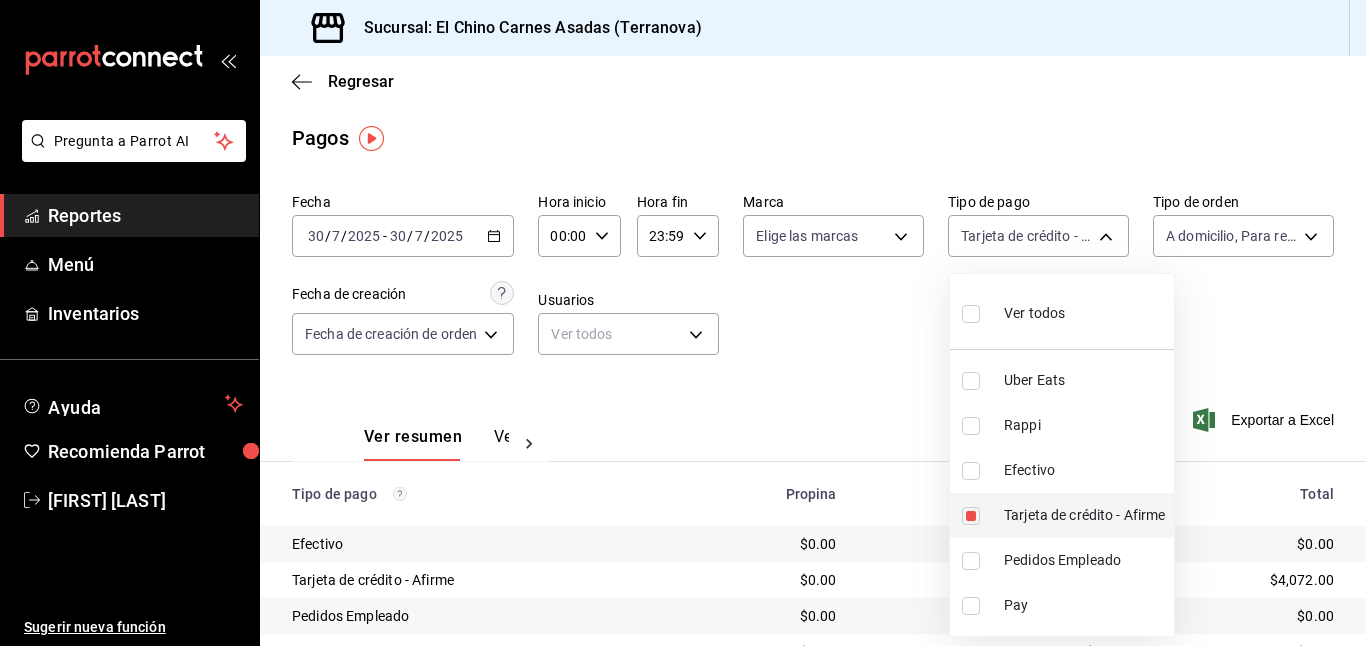 click at bounding box center (975, 516) 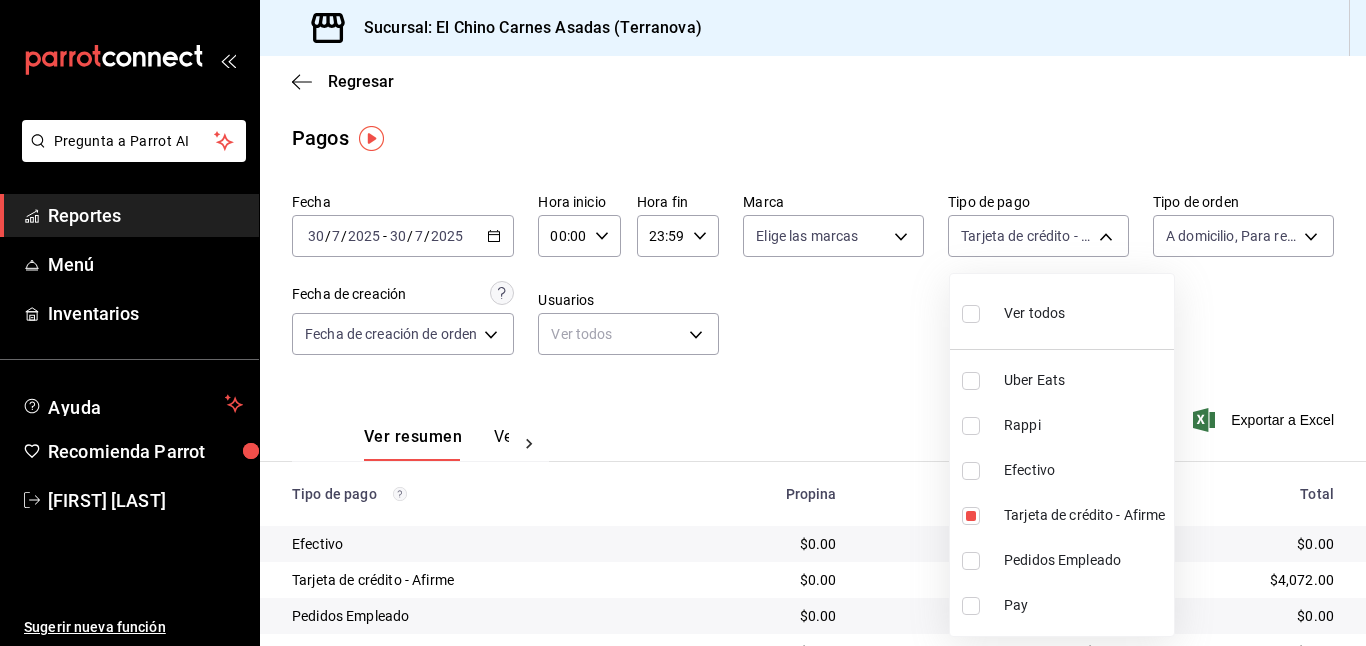 type on "911facc3-db66-4f96-9396-e27ce013f68a" 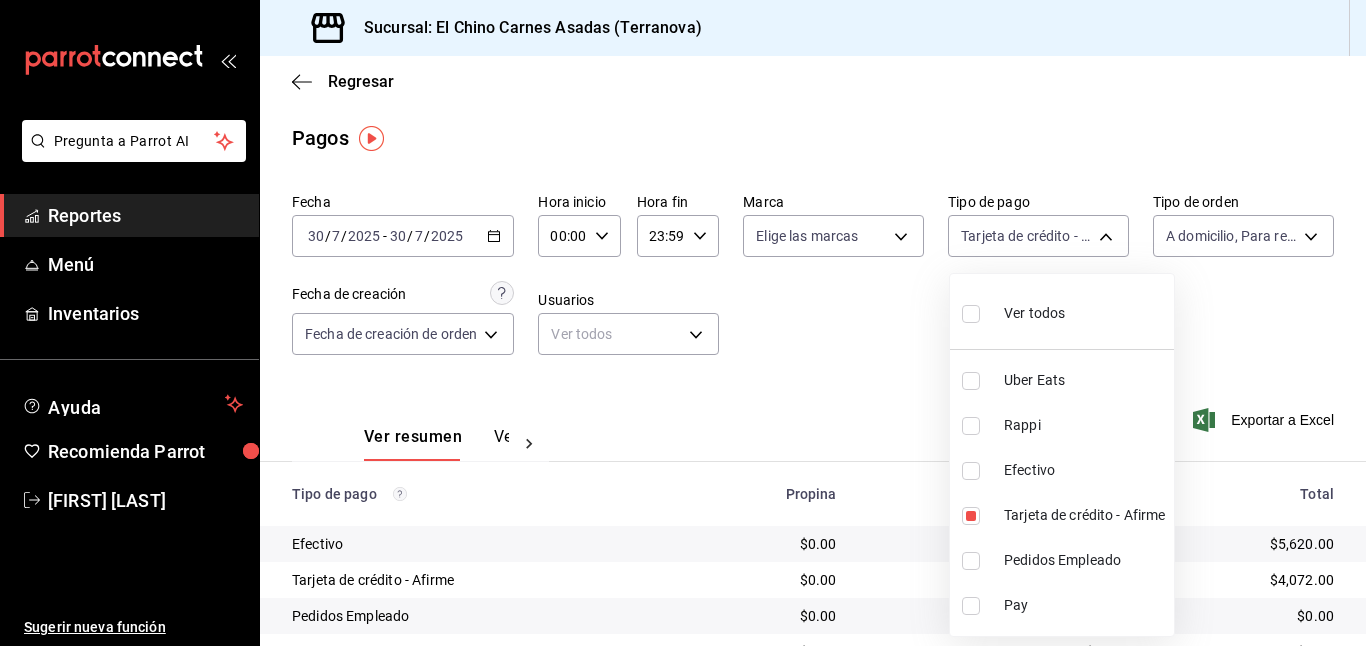 click at bounding box center [971, 471] 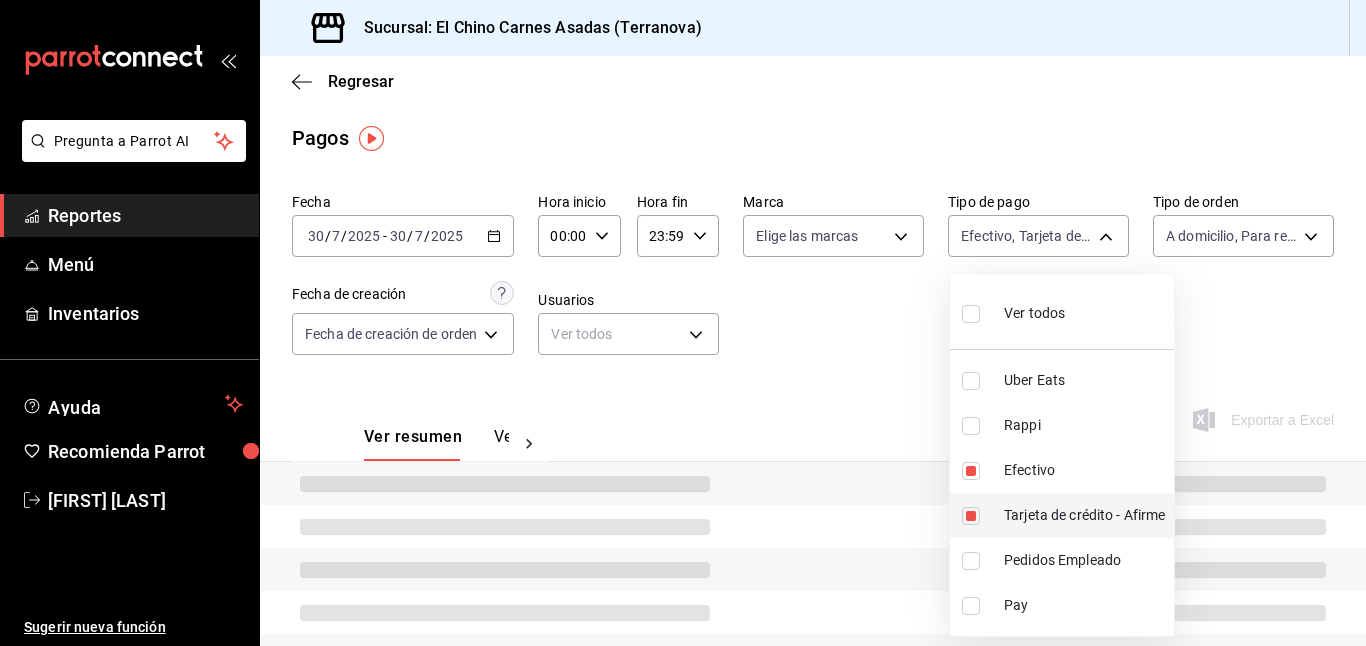 click on "Tarjeta de crédito - Afirme" at bounding box center (1062, 515) 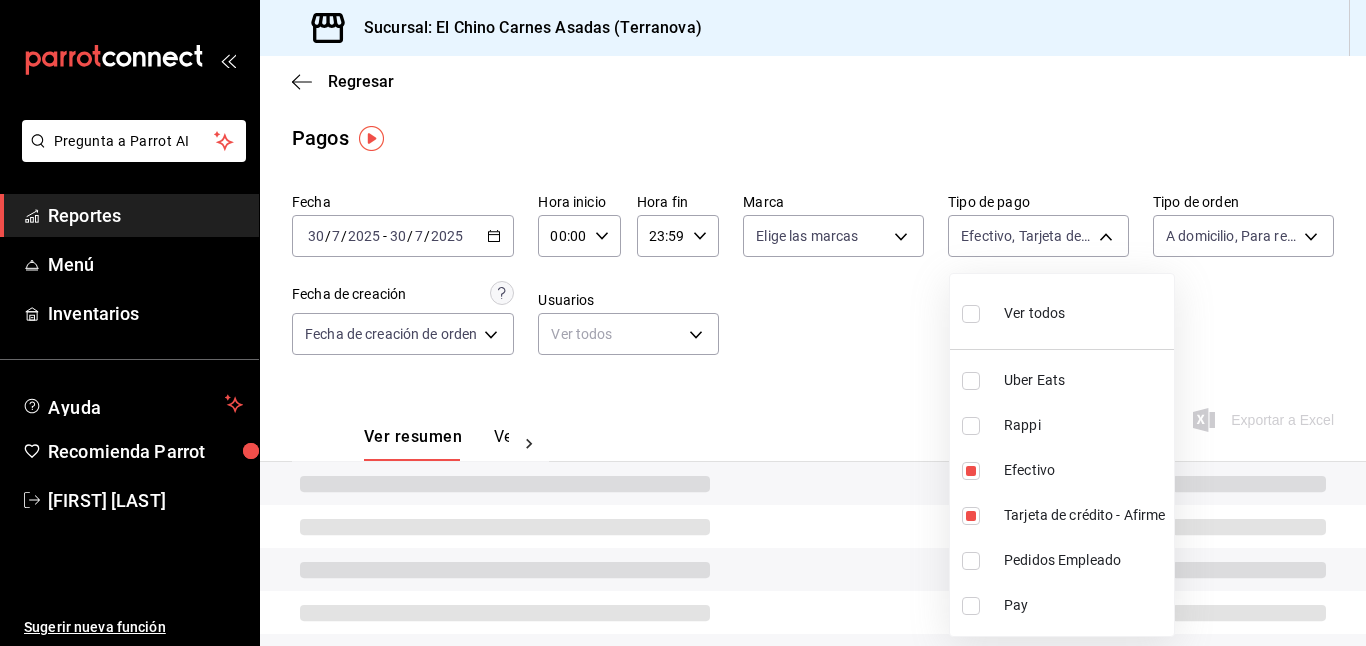 type on "1ec4ab05-2c6d-4a73-bd6f-51d991b2c058" 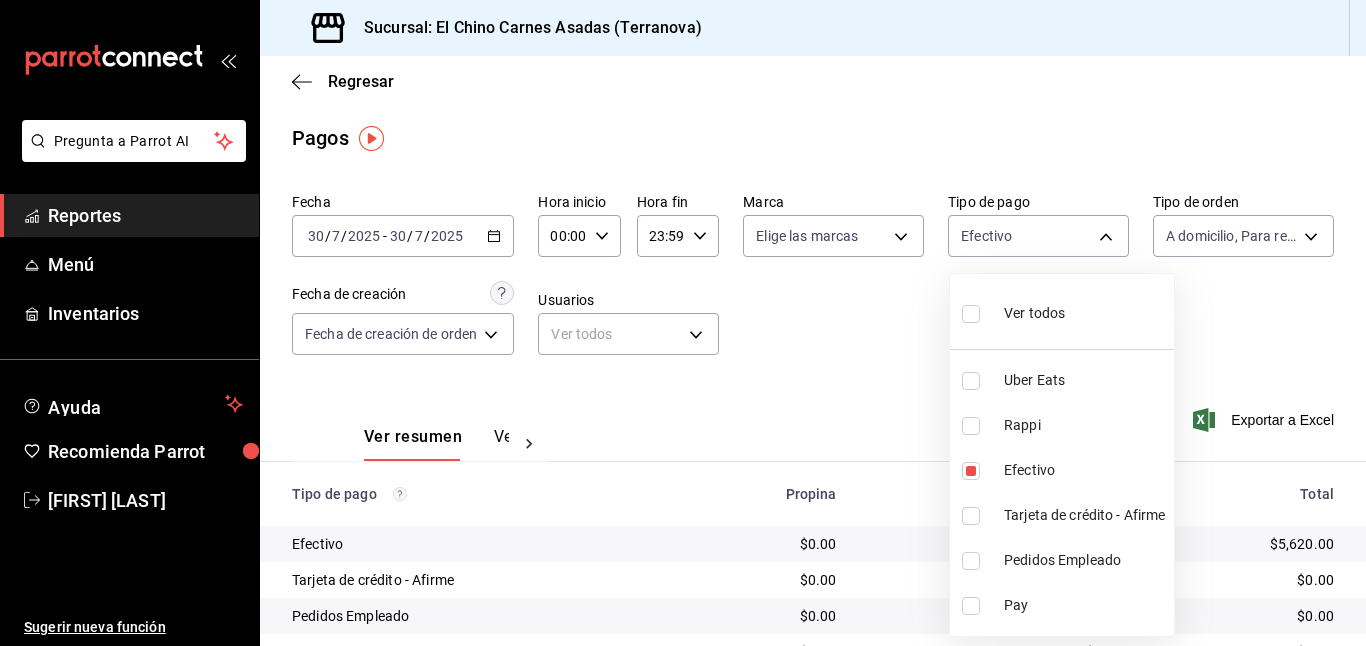 click at bounding box center [683, 323] 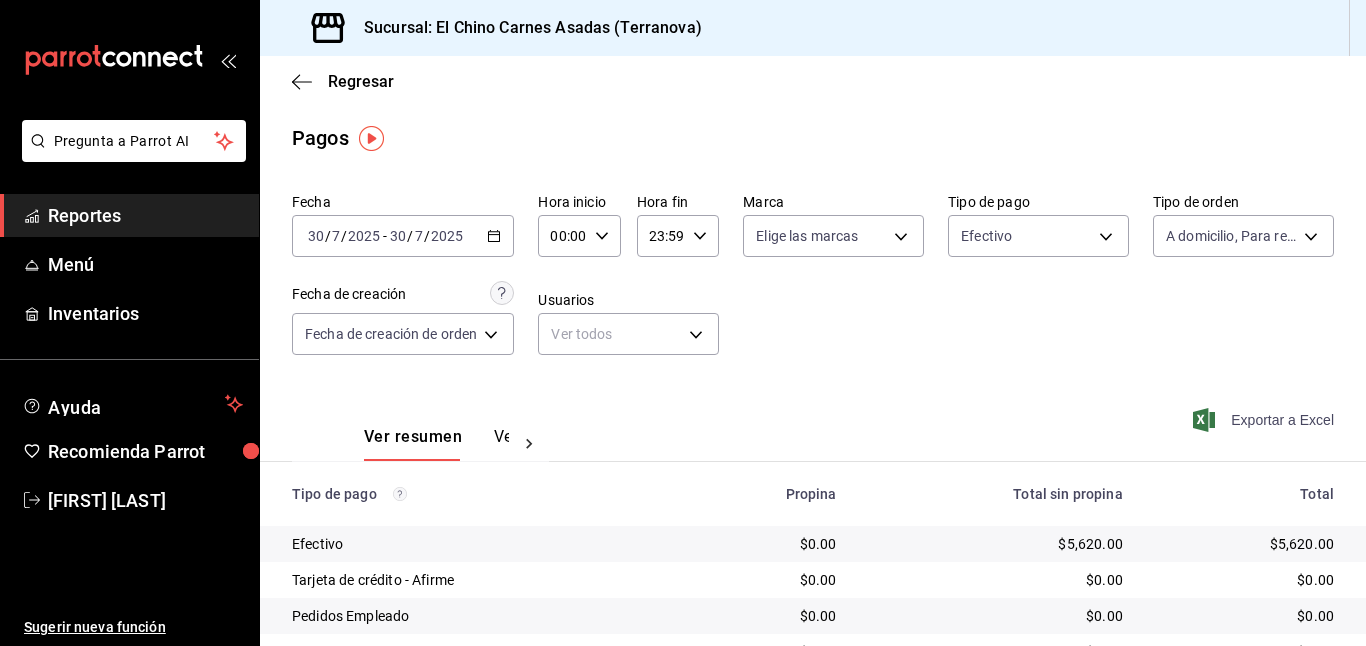click on "Exportar a Excel" at bounding box center [1265, 420] 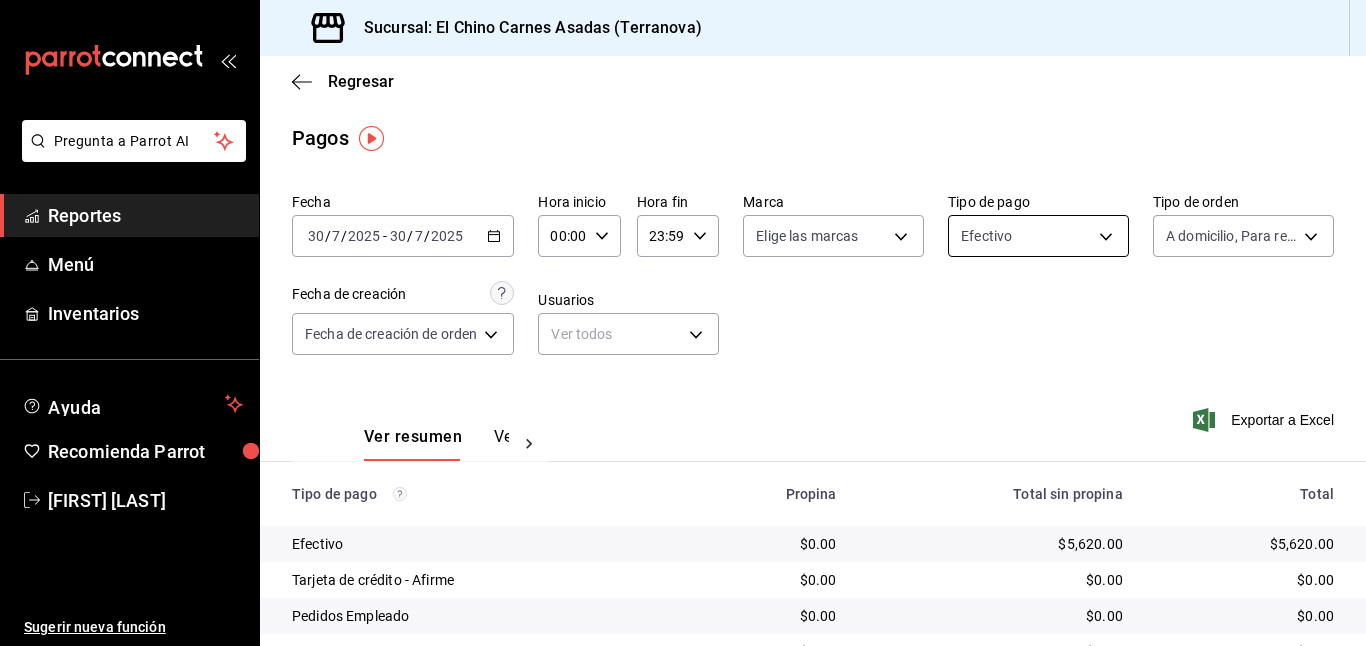 click on "Pregunta a Parrot AI Reportes   Menú   Inventarios   Ayuda Recomienda Parrot   Mayte Torres Torres   Sugerir nueva función   Sucursal: El Chino Carnes Asadas (Terranova) Regresar Pagos Fecha 2025-07-30 30 / 7 / 2025 - 2025-07-30 30 / 7 / 2025 Hora inicio 00:00 Hora inicio Hora fin 23:59 Hora fin Marca Elige las marcas Tipo de pago Efectivo 1ec4ab05-2c6d-4a73-bd6f-51d991b2c058 Tipo de orden A domicilio, Para recoger, Para llevar 97cbf8b1-65ca-4e3d-86af-5eaa739a991f,9184a79c-109f-4a06-b406-e1ad067f52b1,26f011f2-9ba5-4726-92d6-979f7a22c510 Fecha de creación   Fecha de creación de orden ORDER Usuarios Ver todos null Ver resumen Ver pagos Exportar a Excel Tipo de pago   Propina Total sin propina Total Efectivo $0.00 $5,620.00 $5,620.00 Tarjeta de crédito - Afirme $0.00 $0.00 $0.00 Pedidos Empleado $0.00 $0.00 $0.00 Uber Eats $0.00 $0.00 $0.00 Rappi $0.00 $0.00 $0.00 Pay $0.00 $0.00 $0.00 Total $0.00 $5,620.00 $5,620.00 Pregunta a Parrot AI Reportes   Menú   Inventarios   Ayuda Recomienda Parrot" at bounding box center [683, 323] 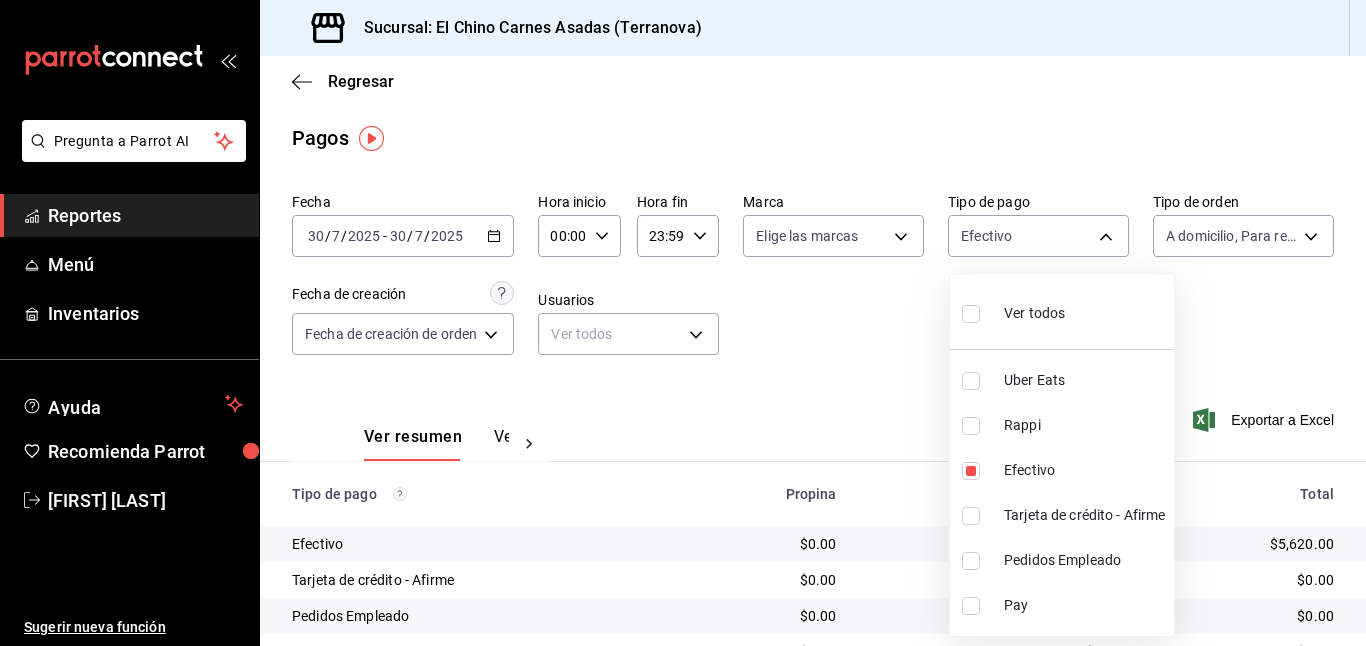click at bounding box center [971, 426] 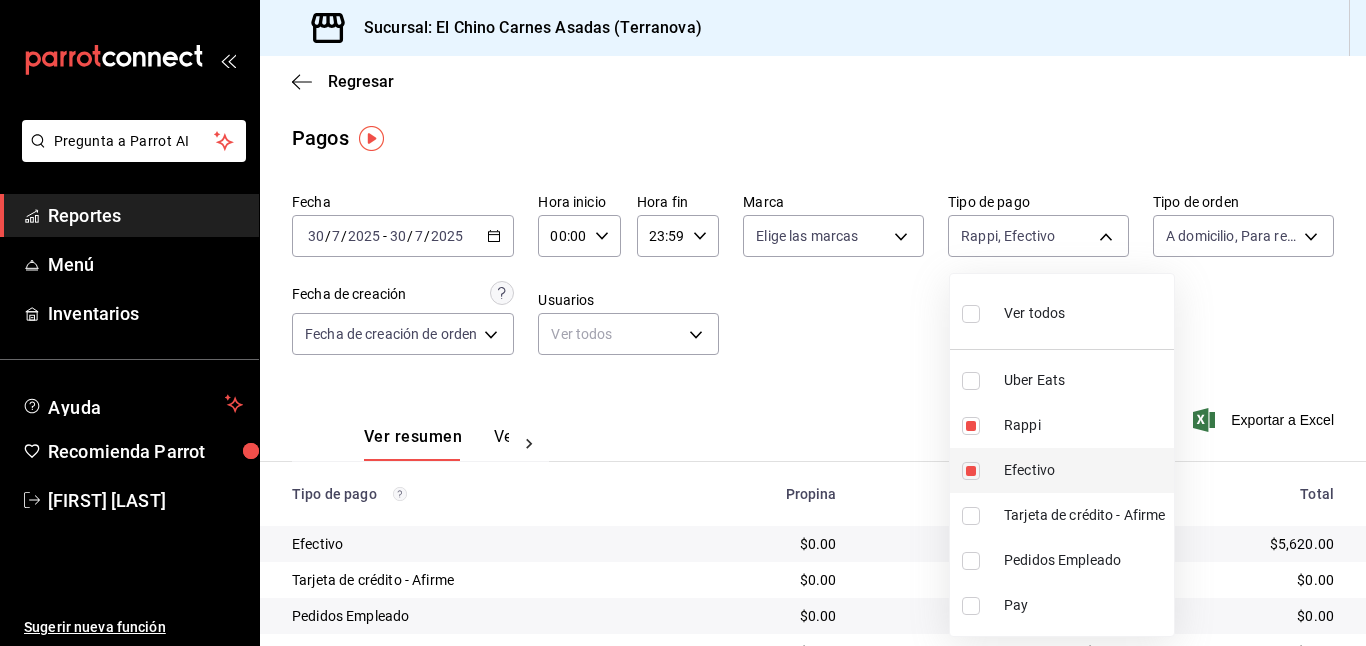 click at bounding box center [971, 471] 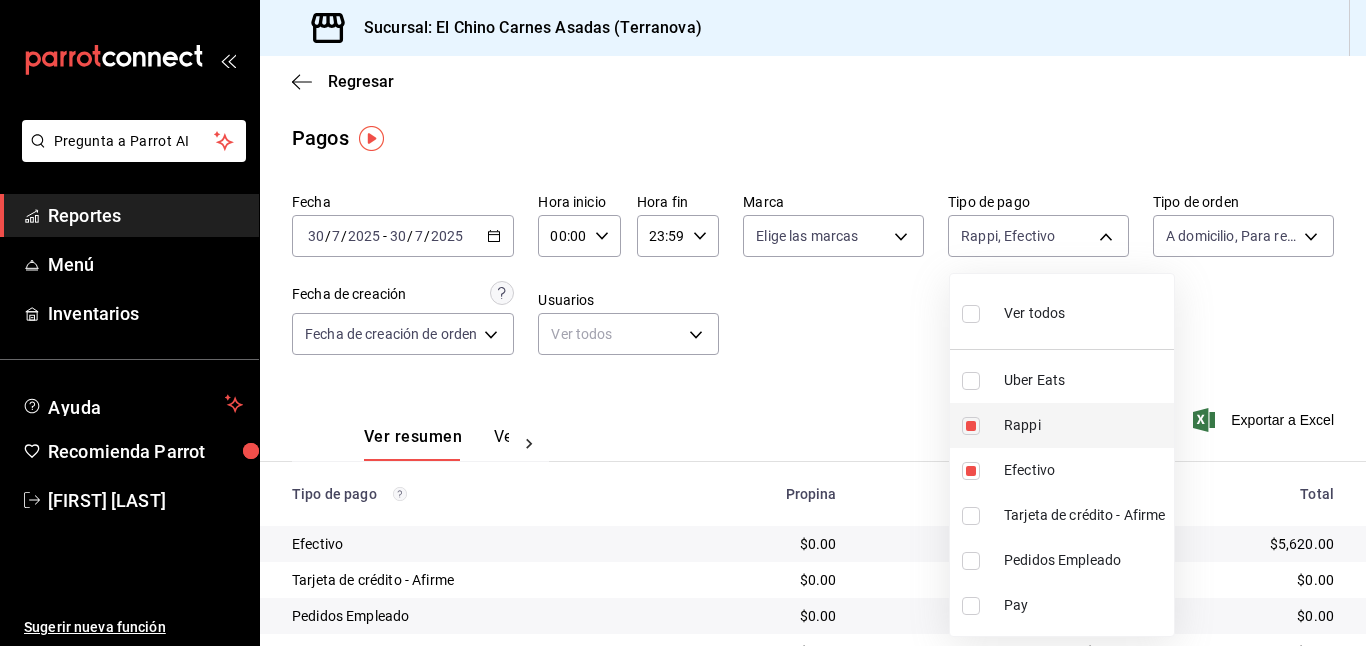 type on "c4801f15-3c0b-449a-993a-8f6a6652c3e6" 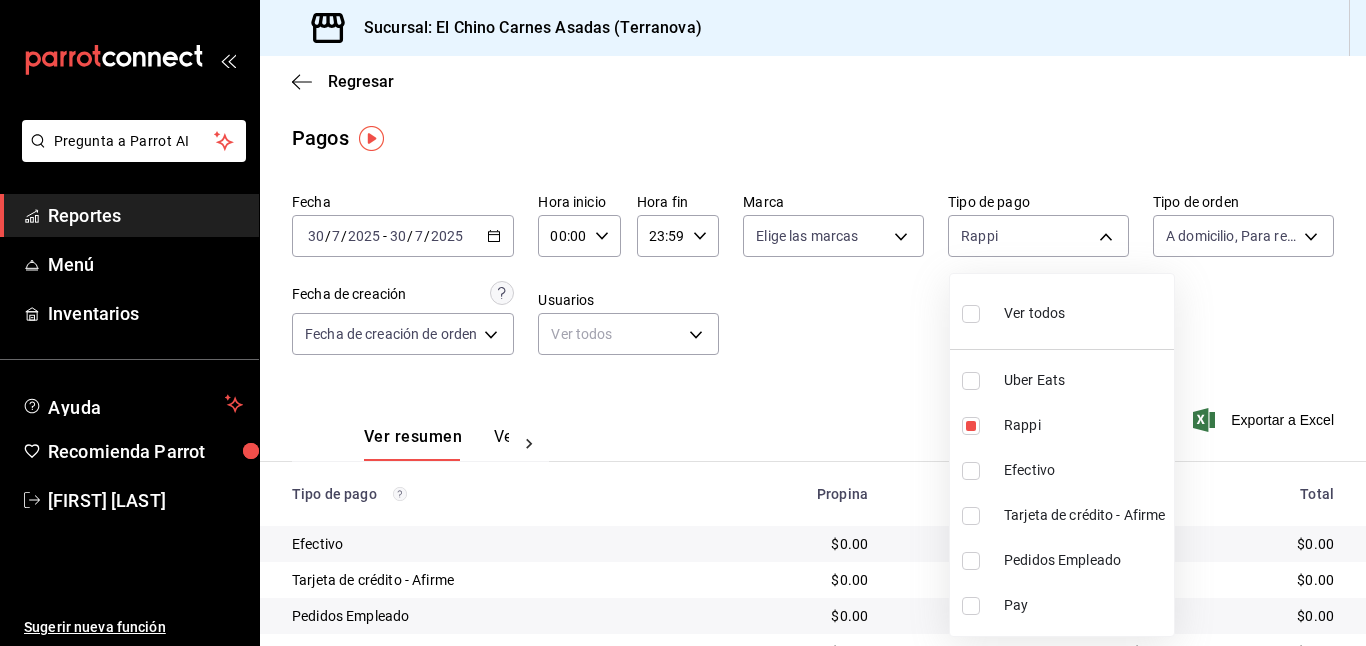 click at bounding box center (971, 381) 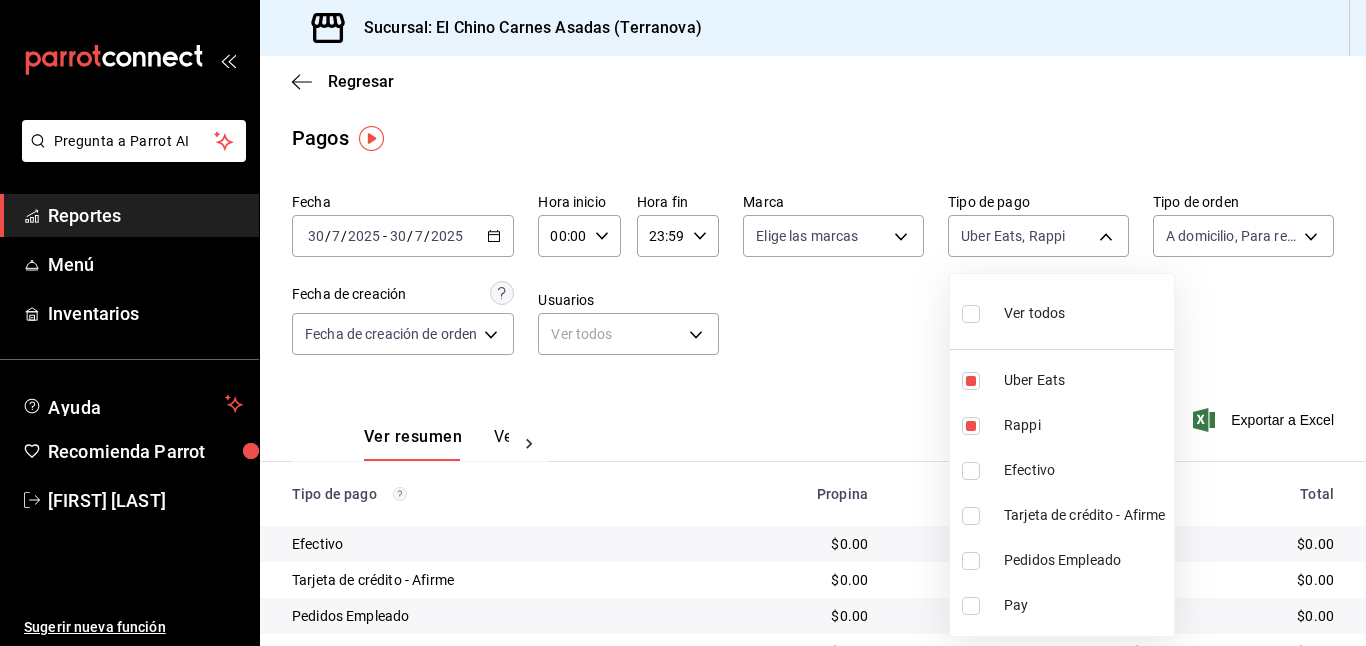 click at bounding box center (683, 323) 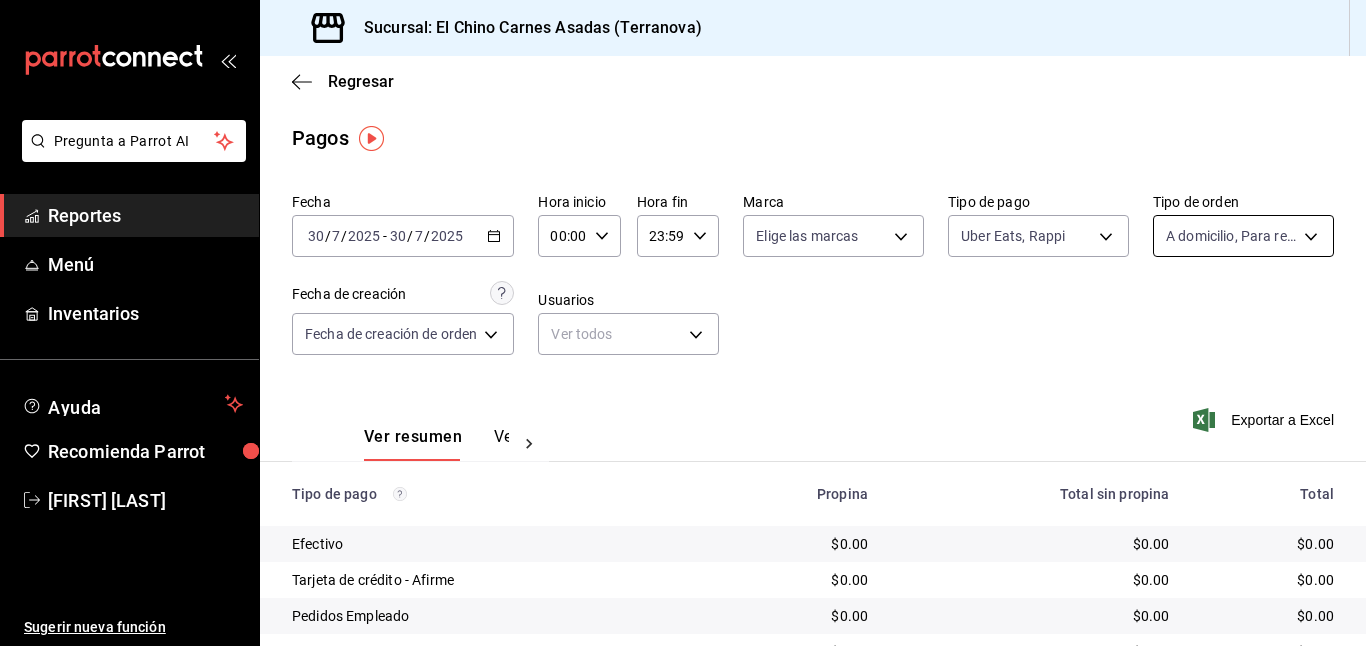 click on "Pregunta a Parrot AI Reportes   Menú   Inventarios   Ayuda Recomienda Parrot   Mayte Torres Torres   Sugerir nueva función   Sucursal: El Chino Carnes Asadas (Terranova) Regresar Pagos Fecha 2025-07-30 30 / 7 / 2025 - 2025-07-30 30 / 7 / 2025 Hora inicio 00:00 Hora inicio Hora fin 23:59 Hora fin Marca Elige las marcas Tipo de pago Uber Eats, Rappi c4801f15-3c0b-449a-993a-8f6a6652c3e6,067e2e58-163f-431b-a29b-4254b34a315f Tipo de orden A domicilio, Para recoger, Para llevar 97cbf8b1-65ca-4e3d-86af-5eaa739a991f,9184a79c-109f-4a06-b406-e1ad067f52b1,26f011f2-9ba5-4726-92d6-979f7a22c510 Fecha de creación   Fecha de creación de orden ORDER Usuarios Ver todos null Ver resumen Ver pagos Exportar a Excel Tipo de pago   Propina Total sin propina Total Efectivo $0.00 $0.00 $0.00 Tarjeta de crédito - Afirme $0.00 $0.00 $0.00 Pedidos Empleado $0.00 $0.00 $0.00 Uber Eats $0.00 $0.00 $0.00 Rappi $0.00 $0.00 $0.00 Pay $0.00 $0.00 $0.00 Total $0.00 $0.00 $0.00 Pregunta a Parrot AI Reportes   Menú   Inventarios   Ayuda" at bounding box center [683, 323] 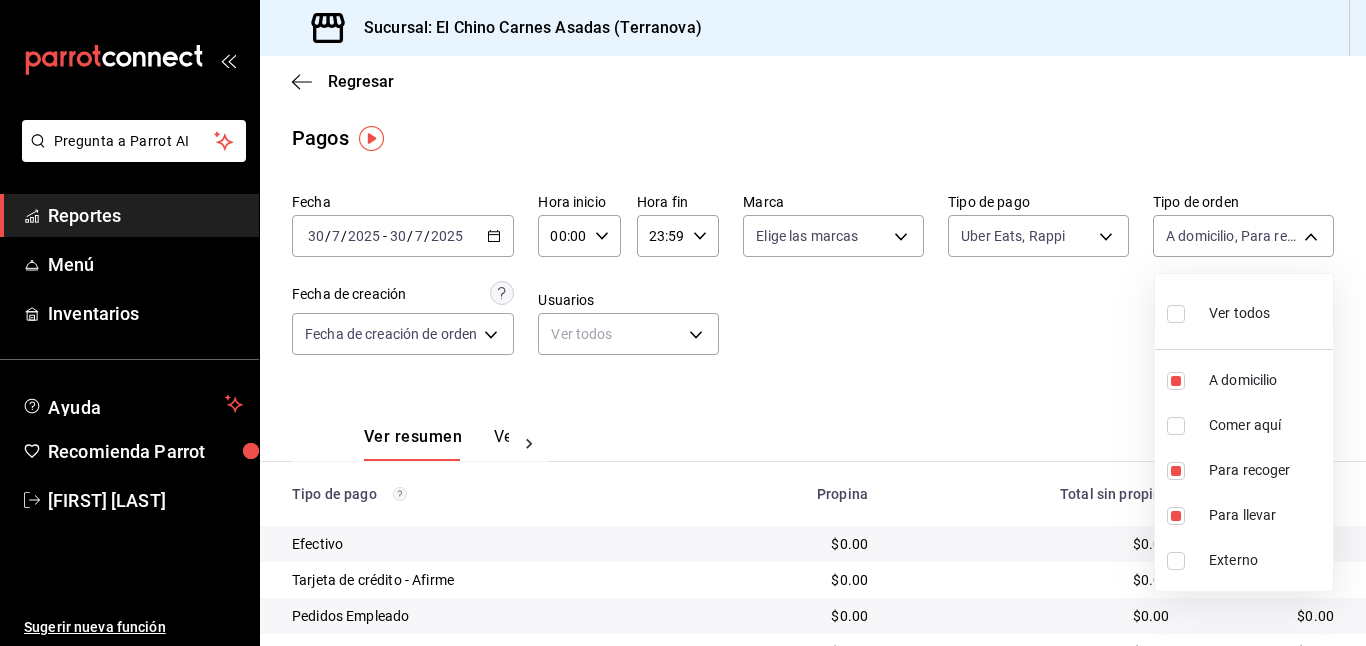 click on "Ver todos" at bounding box center [1239, 313] 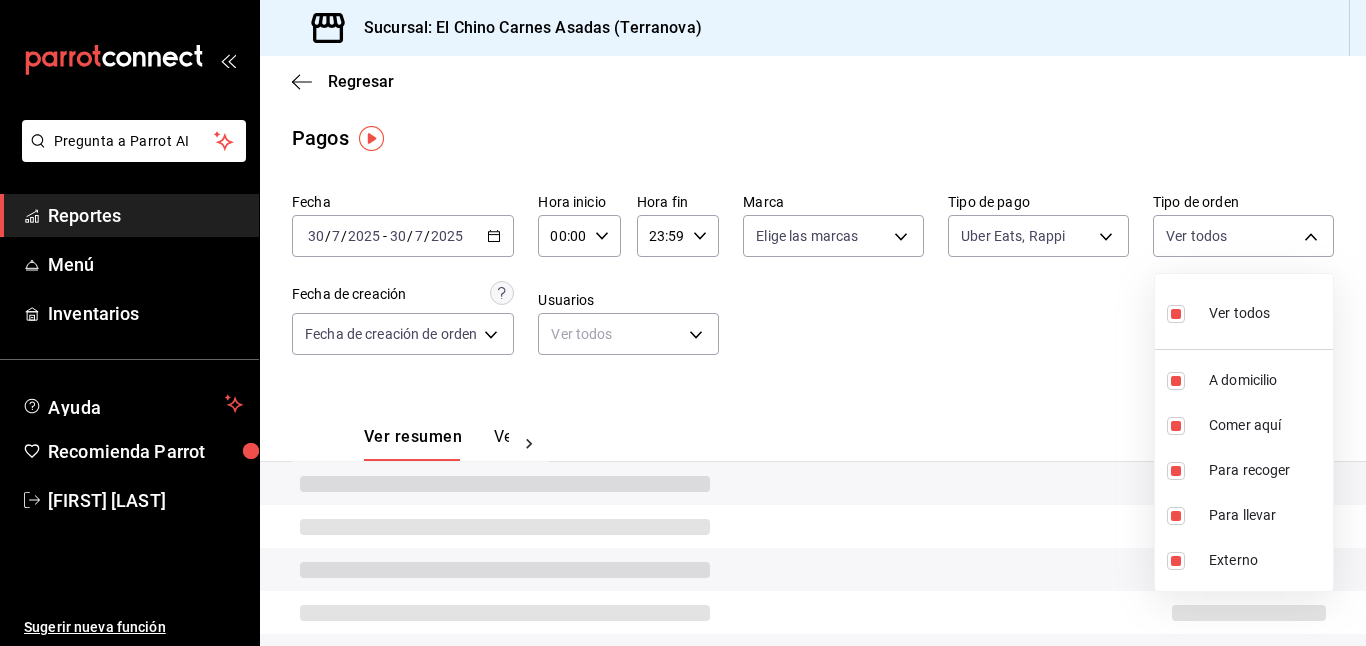 click at bounding box center (683, 323) 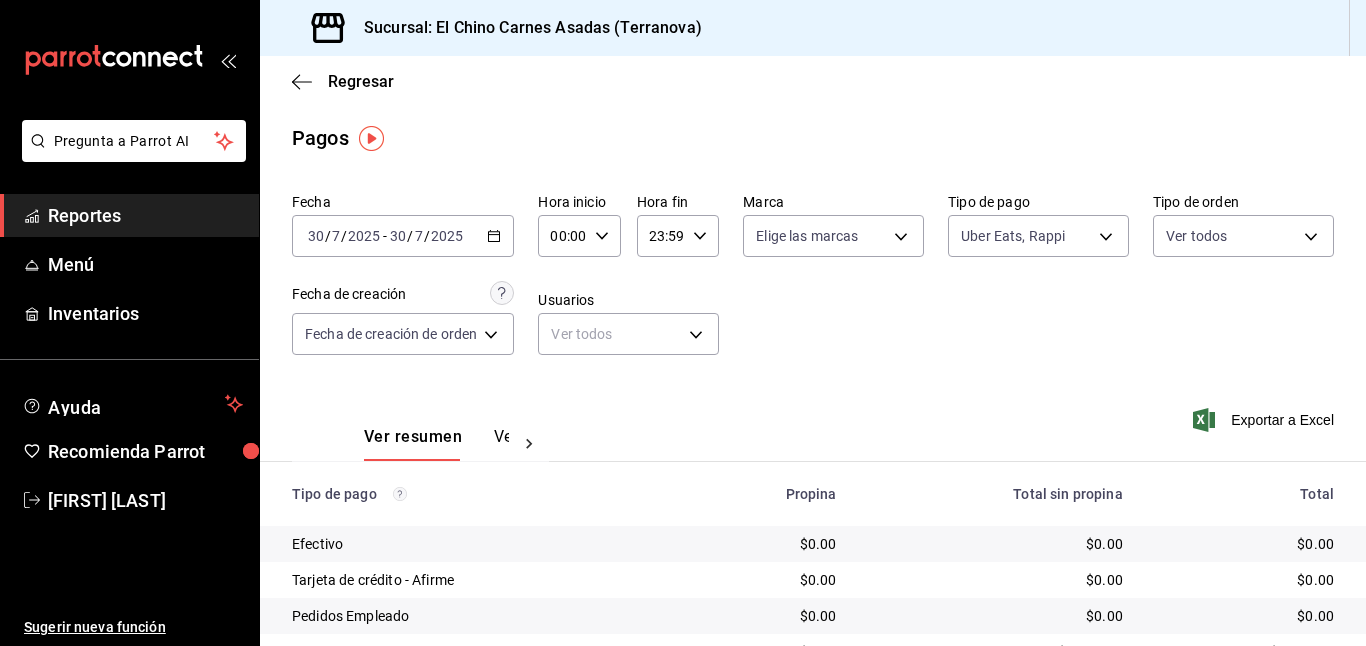 click 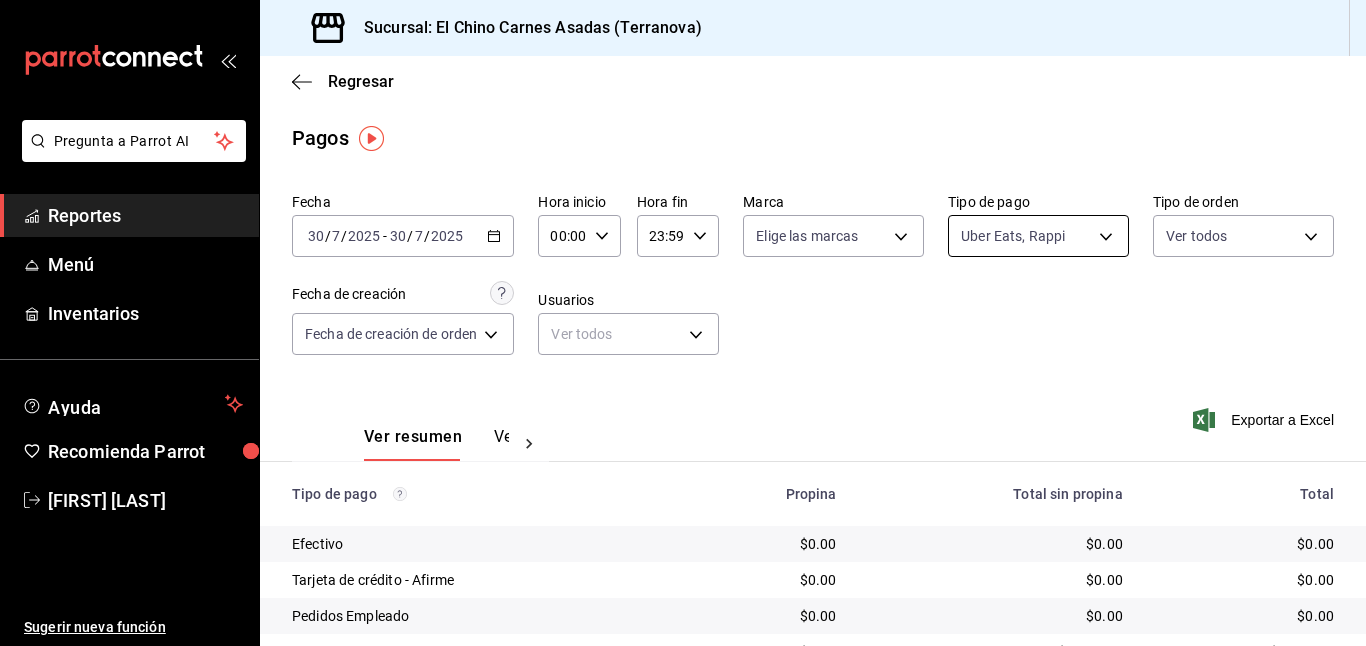 click on "Pregunta a Parrot AI Reportes   Menú   Inventarios   Ayuda Recomienda Parrot   Mayte Torres Torres   Sugerir nueva función   Sucursal: El Chino Carnes Asadas (Terranova) Regresar Pagos Fecha 2025-07-30 30 / 7 / 2025 - 2025-07-30 30 / 7 / 2025 Hora inicio 00:00 Hora inicio Hora fin 23:59 Hora fin Marca Elige las marcas Tipo de pago Uber Eats, Rappi c4801f15-3c0b-449a-993a-8f6a6652c3e6,067e2e58-163f-431b-a29b-4254b34a315f Tipo de orden Ver todos 97cbf8b1-65ca-4e3d-86af-5eaa739a991f,85e642e5-1fae-4f46-8d5d-6355efdb8fdd,9184a79c-109f-4a06-b406-e1ad067f52b1,26f011f2-9ba5-4726-92d6-979f7a22c510,EXTERNAL Fecha de creación   Fecha de creación de orden ORDER Usuarios Ver todos null Ver resumen Ver pagos Exportar a Excel Tipo de pago   Propina Total sin propina Total Efectivo $0.00 $0.00 $0.00 Tarjeta de crédito - Afirme $0.00 $0.00 $0.00 Pedidos Empleado $0.00 $0.00 $0.00 Uber Eats $0.00 $4,466.00 $4,466.00 Rappi $0.00 $0.00 $0.00 Pay $0.00 $0.00 $0.00 Total $0.00 $4,466.00 $4,466.00 Pregunta a Parrot AI Reportes" at bounding box center [683, 323] 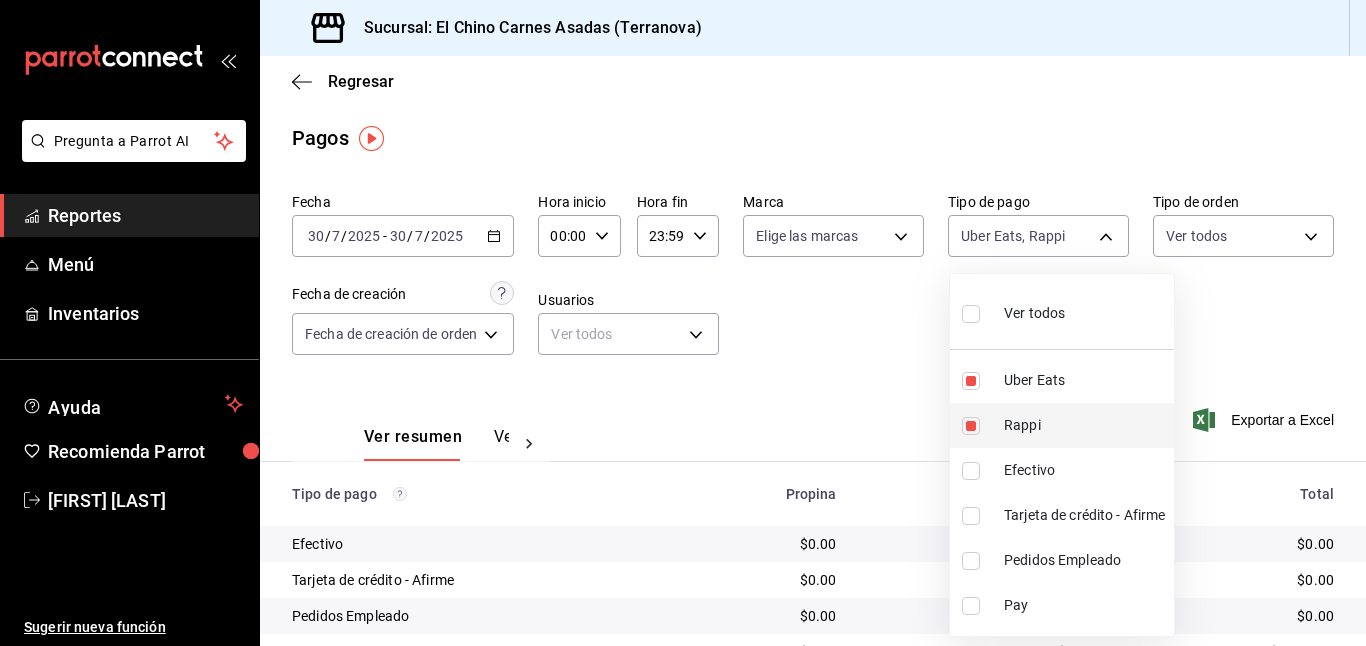 click at bounding box center [971, 426] 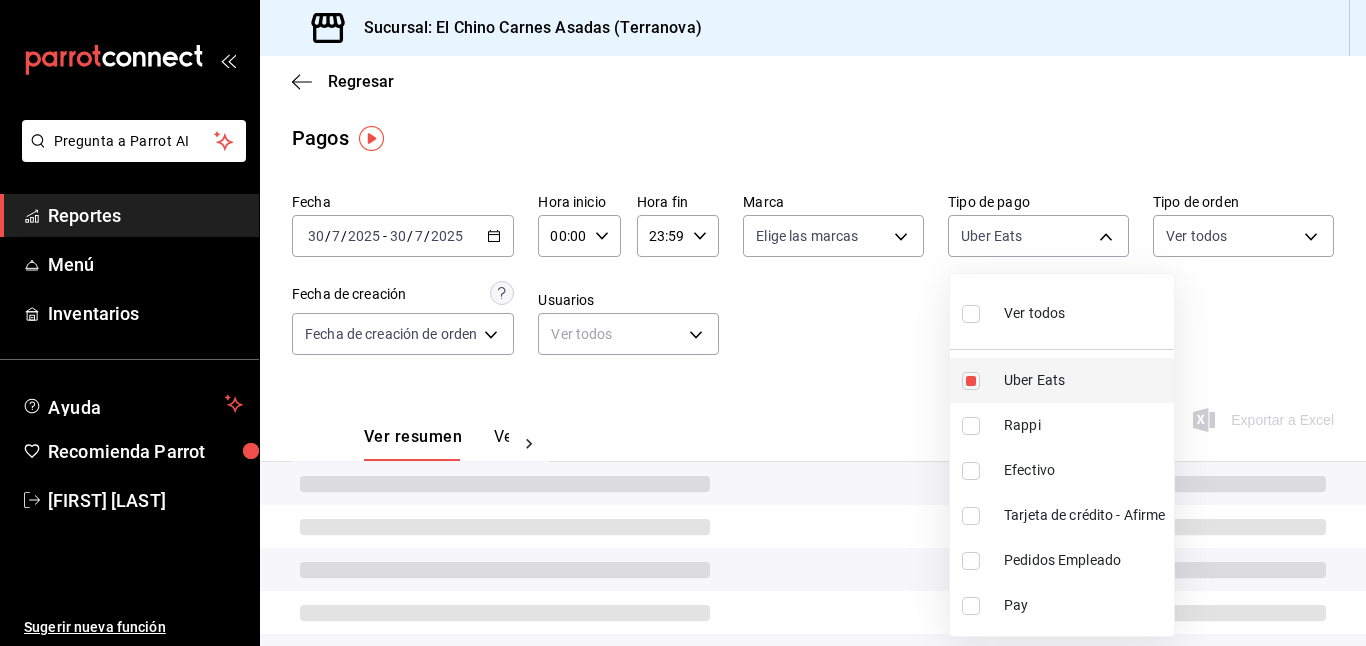 click on "Uber Eats" at bounding box center (1062, 380) 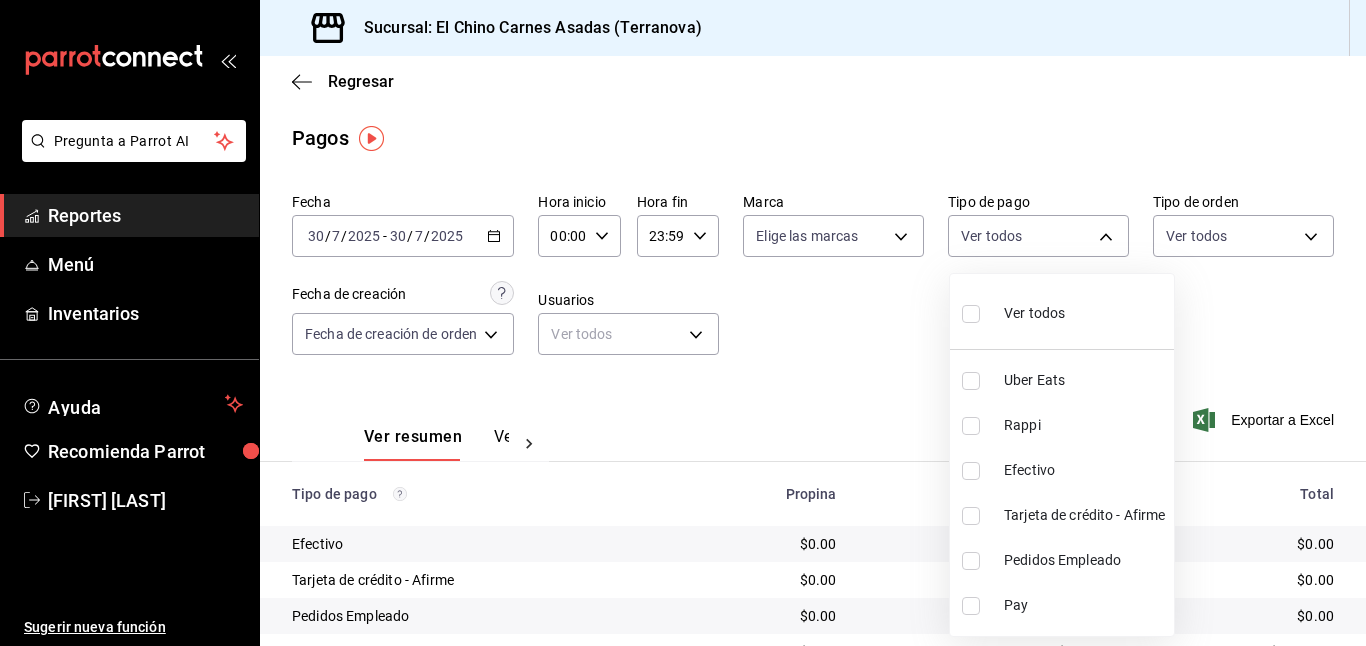 click at bounding box center [975, 516] 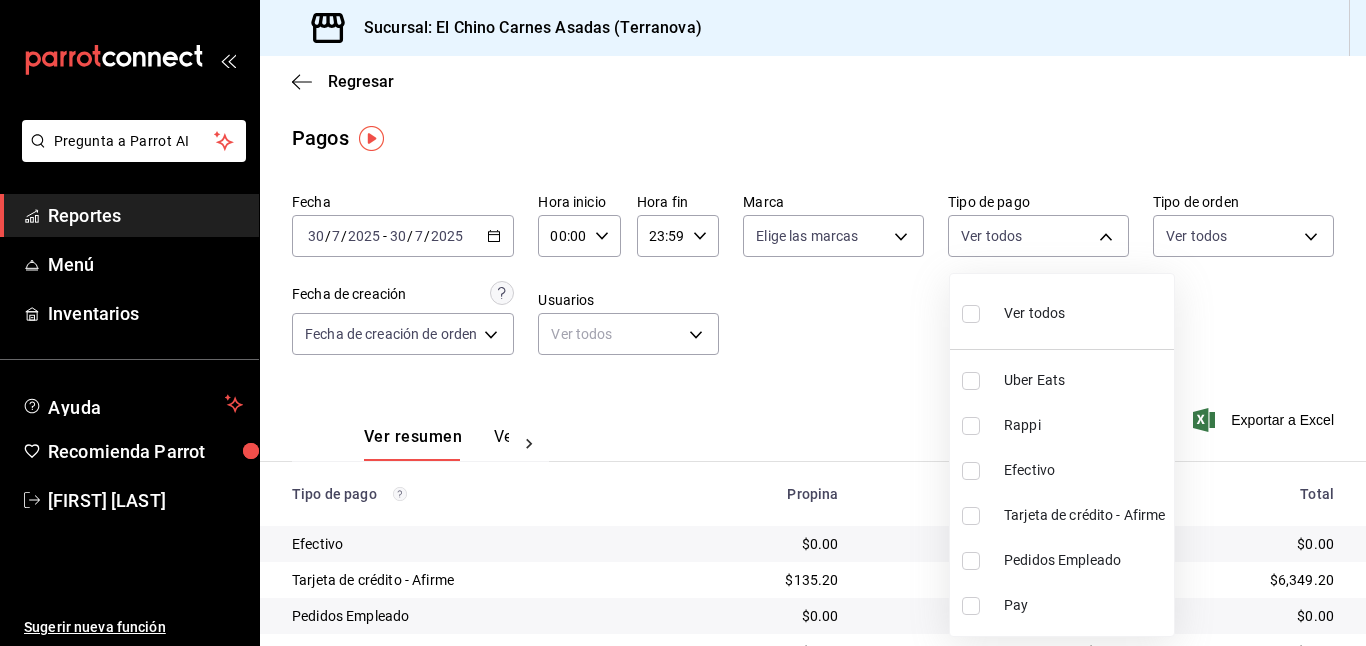 click on "Tarjeta de crédito - Afirme" at bounding box center (1062, 515) 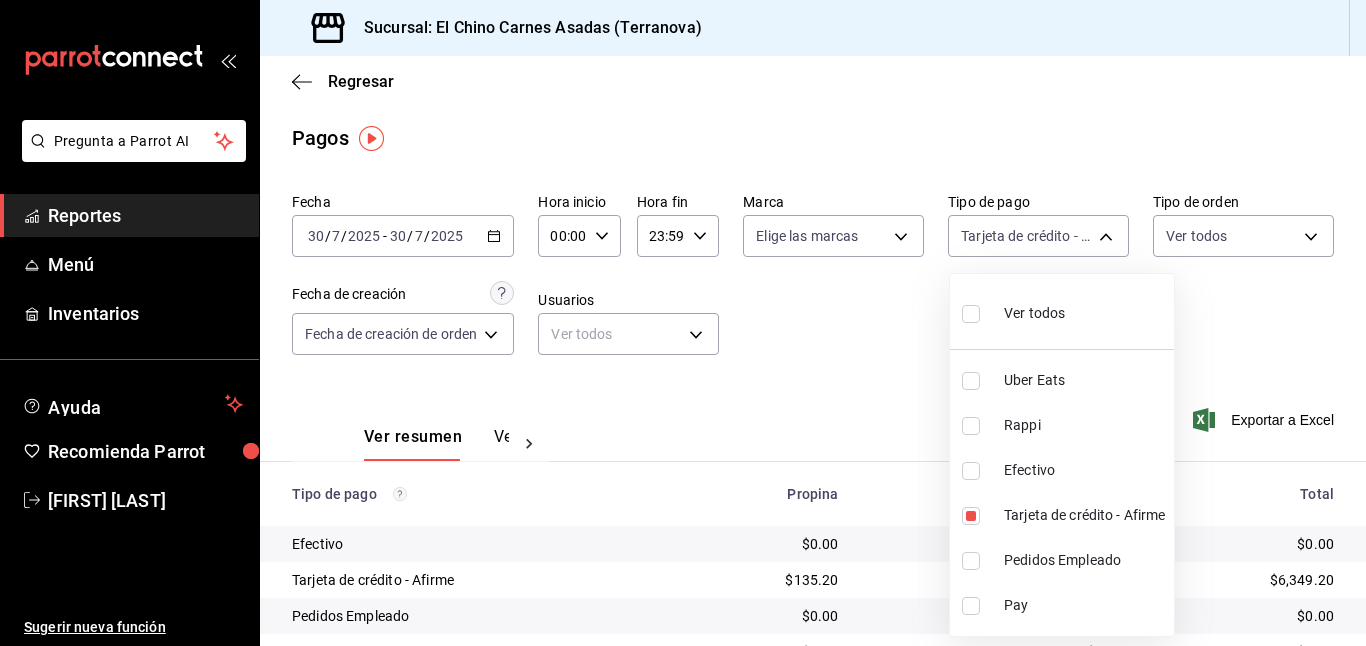 click at bounding box center [683, 323] 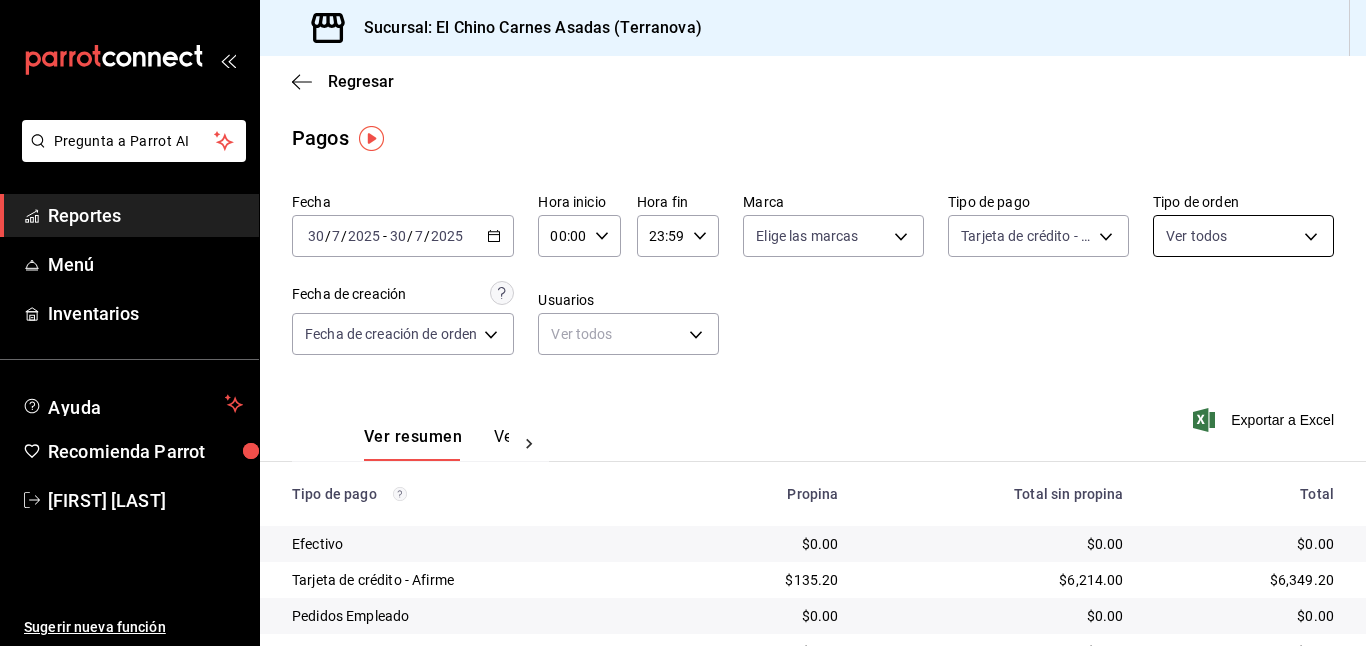 click on "Pregunta a Parrot AI Reportes   Menú   Inventarios   Ayuda Recomienda Parrot   Mayte Torres Torres   Sugerir nueva función   Sucursal: El Chino Carnes Asadas (Terranova) Regresar Pagos Fecha 2025-07-30 30 / 7 / 2025 - 2025-07-30 30 / 7 / 2025 Hora inicio 00:00 Hora inicio Hora fin 23:59 Hora fin Marca Elige las marcas Tipo de pago Tarjeta de crédito - Afirme 911facc3-db66-4f96-9396-e27ce013f68a Tipo de orden Ver todos 97cbf8b1-65ca-4e3d-86af-5eaa739a991f,85e642e5-1fae-4f46-8d5d-6355efdb8fdd,9184a79c-109f-4a06-b406-e1ad067f52b1,26f011f2-9ba5-4726-92d6-979f7a22c510,EXTERNAL Fecha de creación   Fecha de creación de orden ORDER Usuarios Ver todos null Ver resumen Ver pagos Exportar a Excel Tipo de pago   Propina Total sin propina Total Efectivo $0.00 $0.00 $0.00 Tarjeta de crédito - Afirme $135.20 $6,214.00 $6,349.20 Pedidos Empleado $0.00 $0.00 $0.00 Uber Eats $0.00 $0.00 $0.00 Rappi $0.00 $0.00 $0.00 Pay $0.00 $0.00 $0.00 Total $135.20 $6,214.00 $6,349.20 Pregunta a Parrot AI Reportes   Menú     Ayuda" at bounding box center [683, 323] 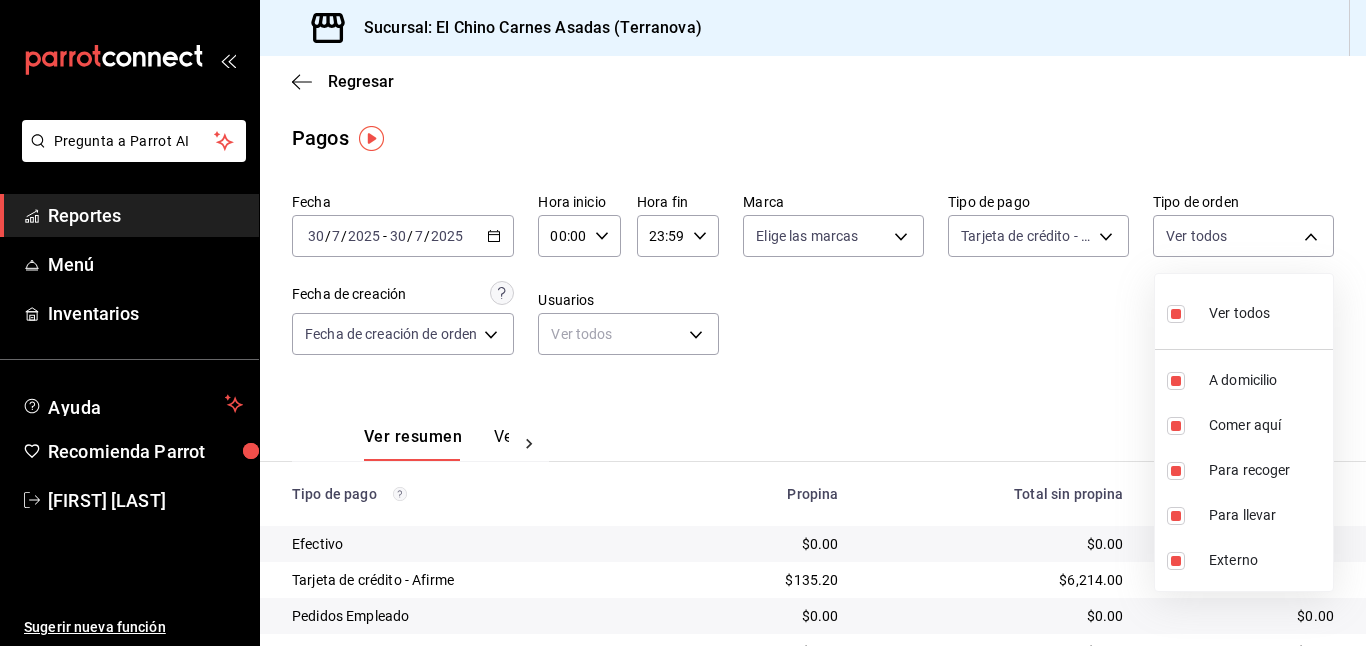 click at bounding box center (1176, 314) 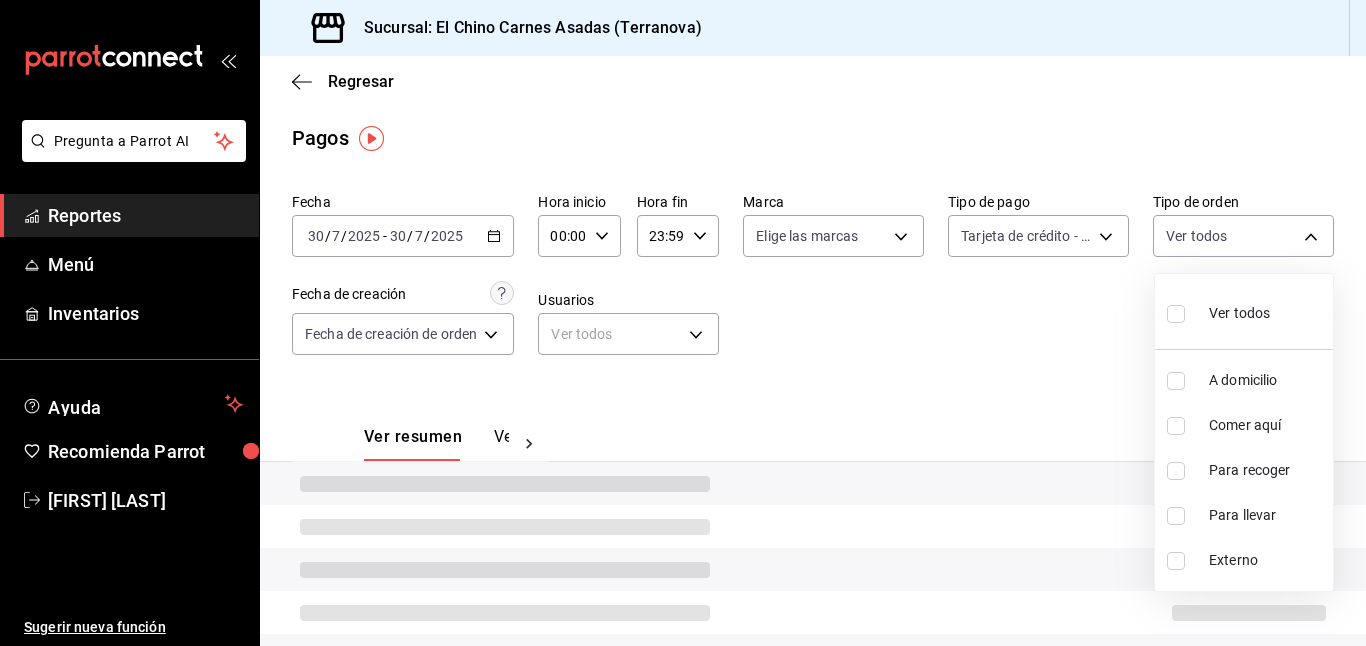 type 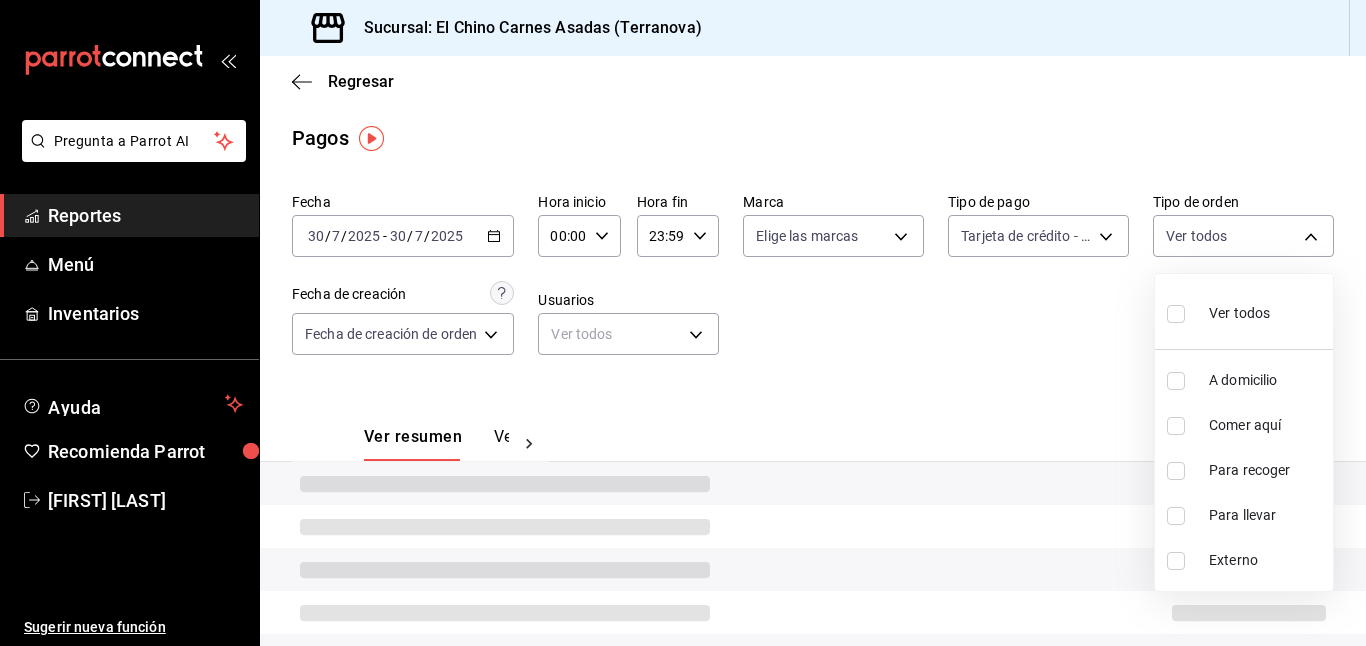 checkbox on "false" 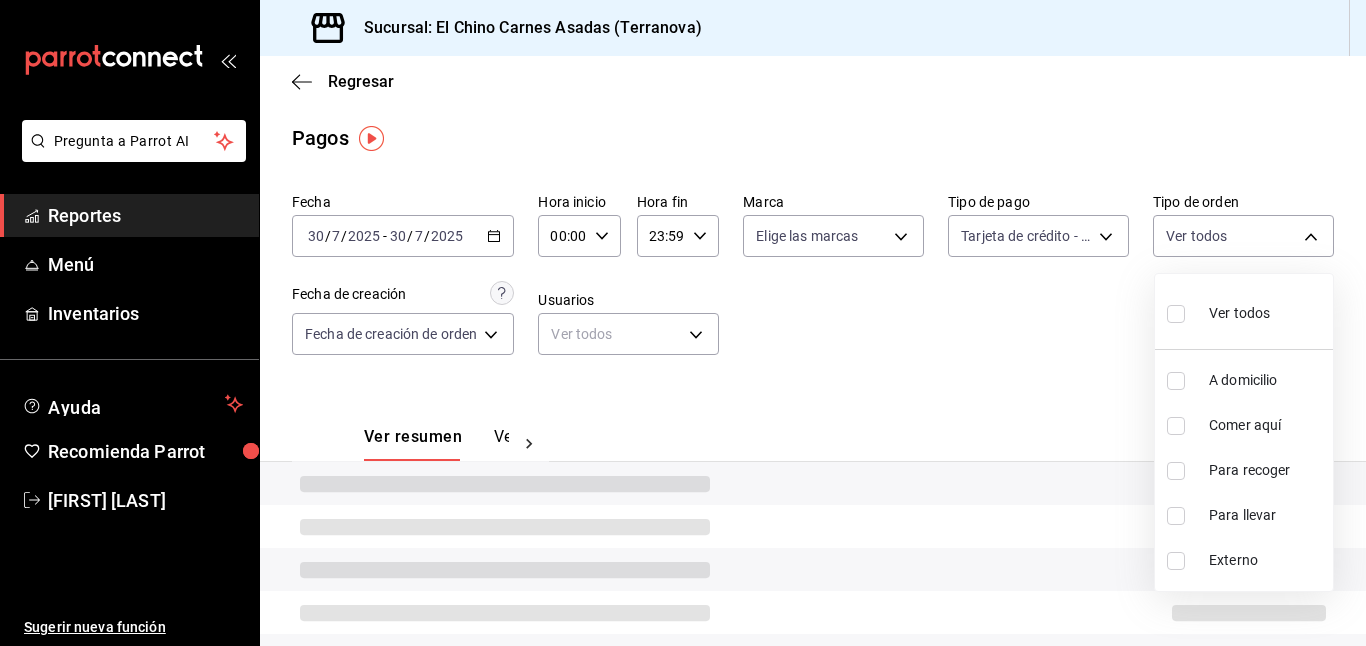 checkbox on "false" 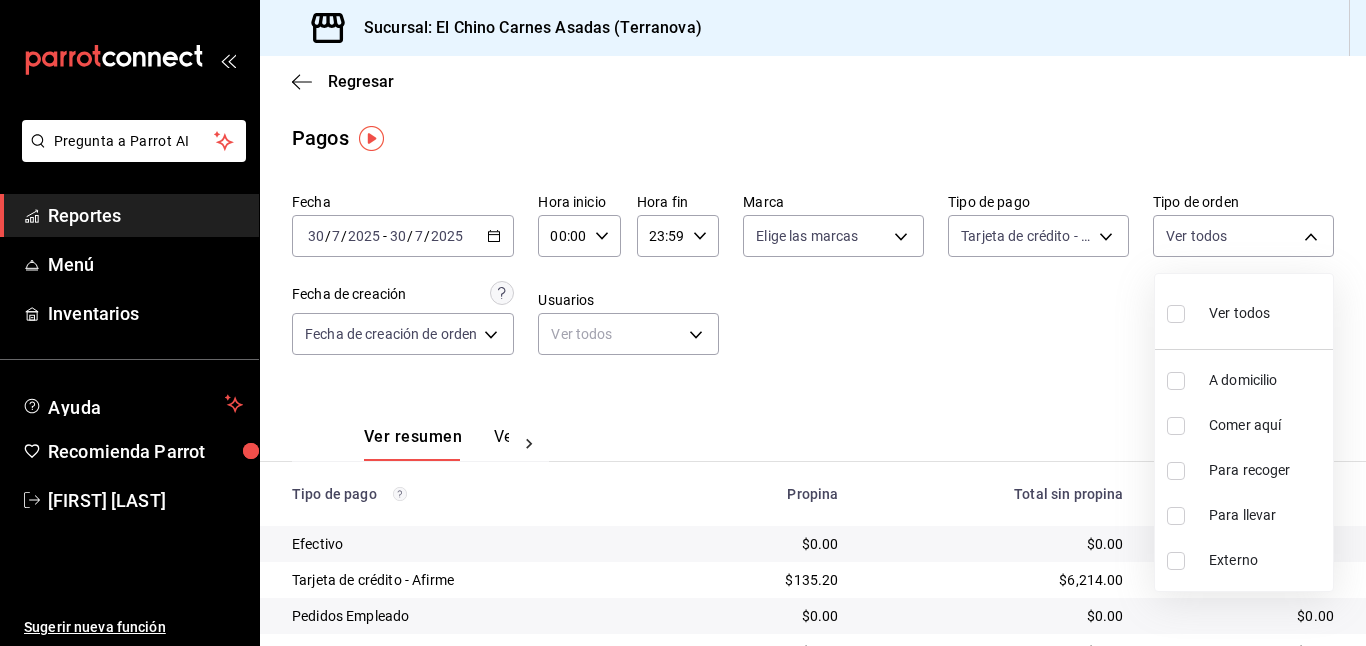 click at bounding box center [1176, 426] 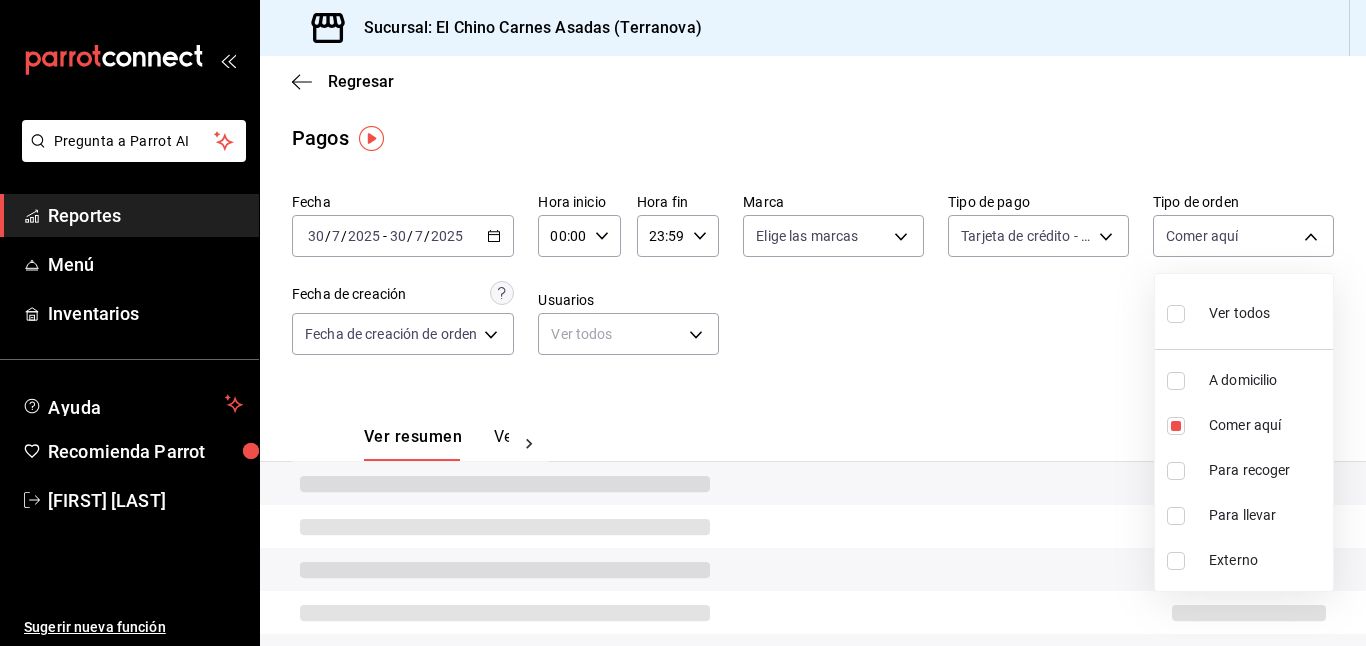 click at bounding box center (683, 323) 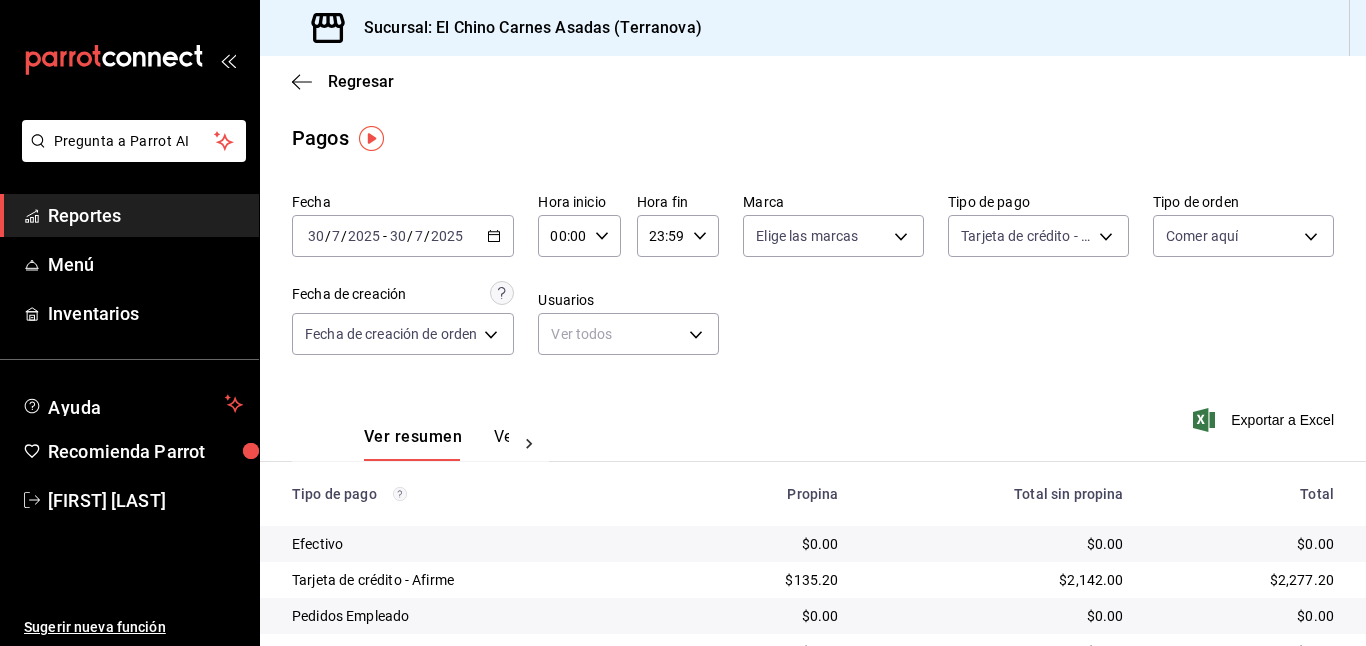 click on "Exportar a Excel" at bounding box center (1236, 420) 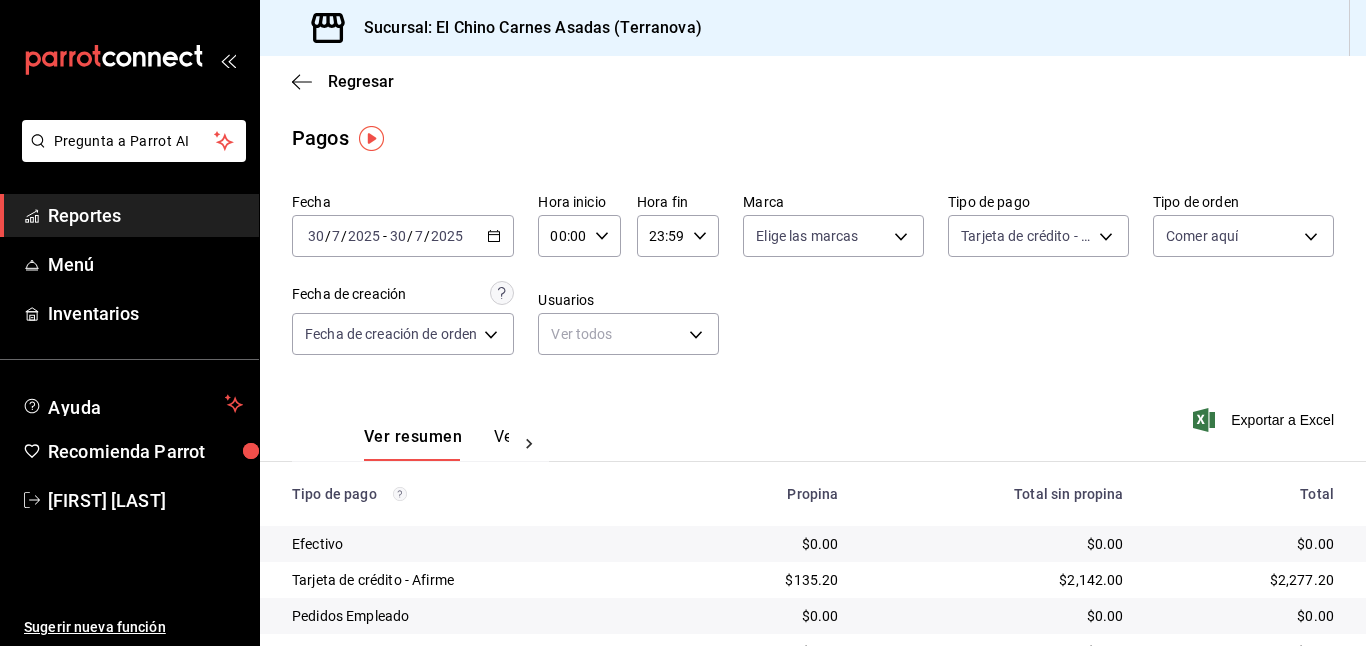 click 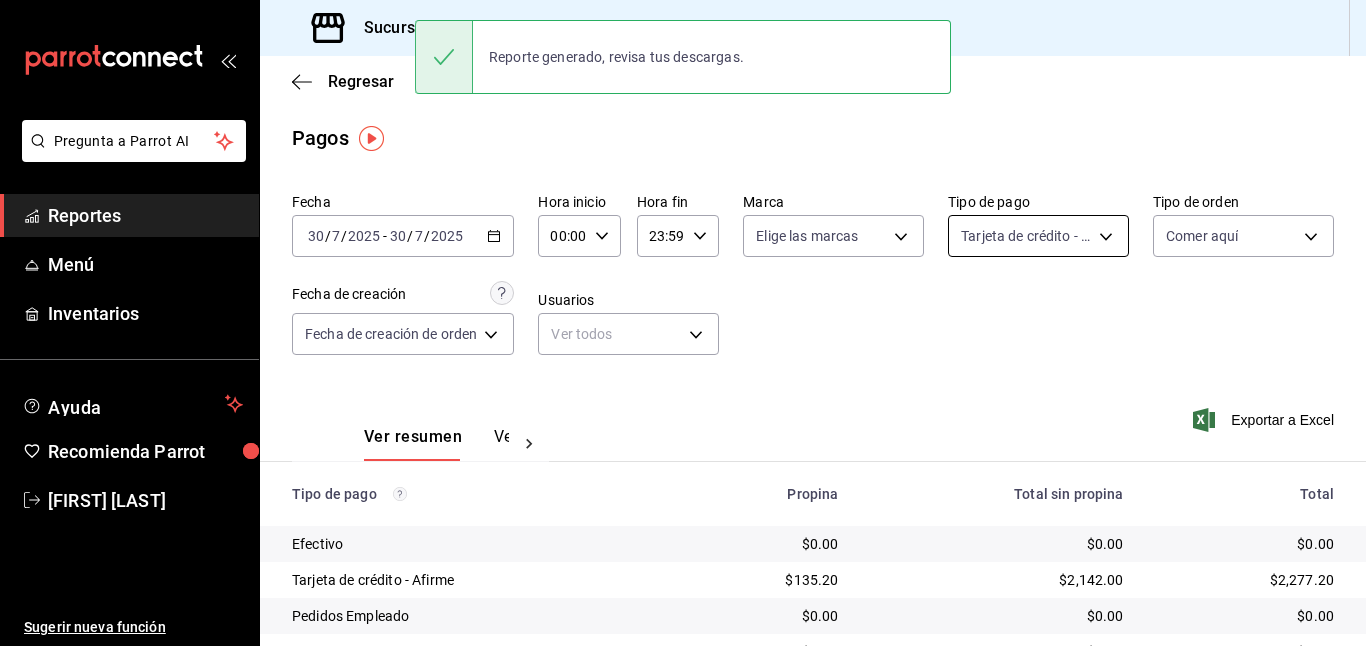 click on "Pregunta a Parrot AI Reportes   Menú   Inventarios   Ayuda Recomienda Parrot   Mayte Torres Torres   Sugerir nueva función   Sucursal: El Chino Carnes Asadas (Terranova) Regresar Pagos Fecha 2025-07-30 30 / 7 / 2025 - 2025-07-30 30 / 7 / 2025 Hora inicio 00:00 Hora inicio Hora fin 23:59 Hora fin Marca Elige las marcas Tipo de pago Tarjeta de crédito - Afirme 911facc3-db66-4f96-9396-e27ce013f68a Tipo de orden Comer aquí 85e642e5-1fae-4f46-8d5d-6355efdb8fdd Fecha de creación   Fecha de creación de orden ORDER Usuarios Ver todos null Ver resumen Ver pagos Exportar a Excel Tipo de pago   Propina Total sin propina Total Efectivo $0.00 $0.00 $0.00 Tarjeta de crédito - Afirme $135.20 $2,142.00 $2,277.20 Pedidos Empleado $0.00 $0.00 $0.00 Uber Eats $0.00 $0.00 $0.00 Rappi $0.00 $0.00 $0.00 Pay $0.00 $0.00 $0.00 Total $135.20 $2,142.00 $2,277.20 Reporte generado, revisa tus descargas. Pregunta a Parrot AI Reportes   Menú   Inventarios   Ayuda Recomienda Parrot   Mayte Torres Torres   Sugerir nueva función" at bounding box center [683, 323] 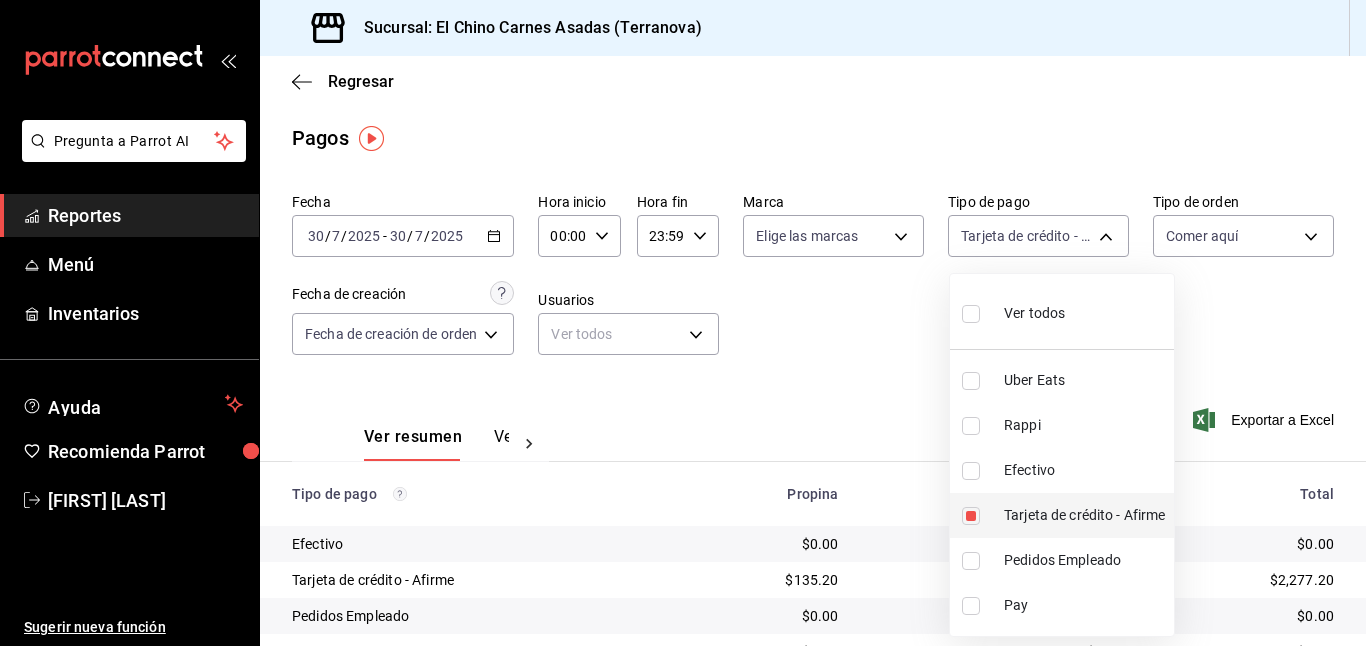click at bounding box center [971, 516] 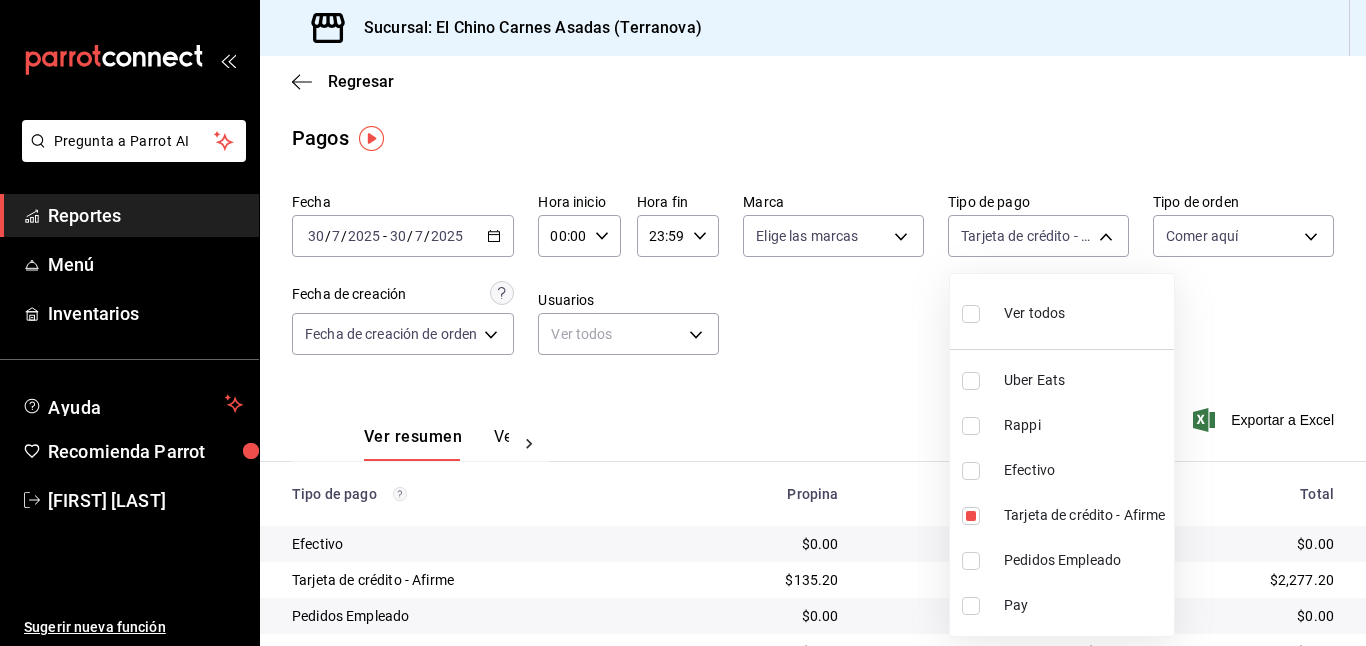 type 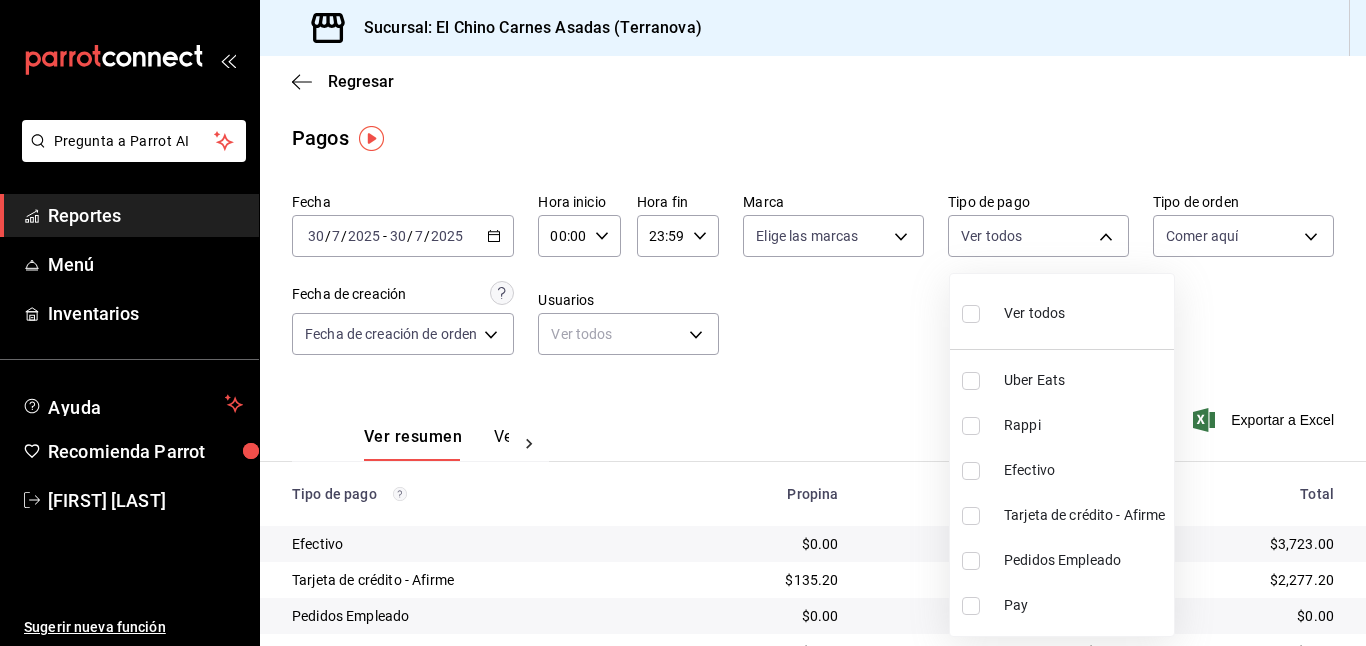 click at bounding box center [971, 471] 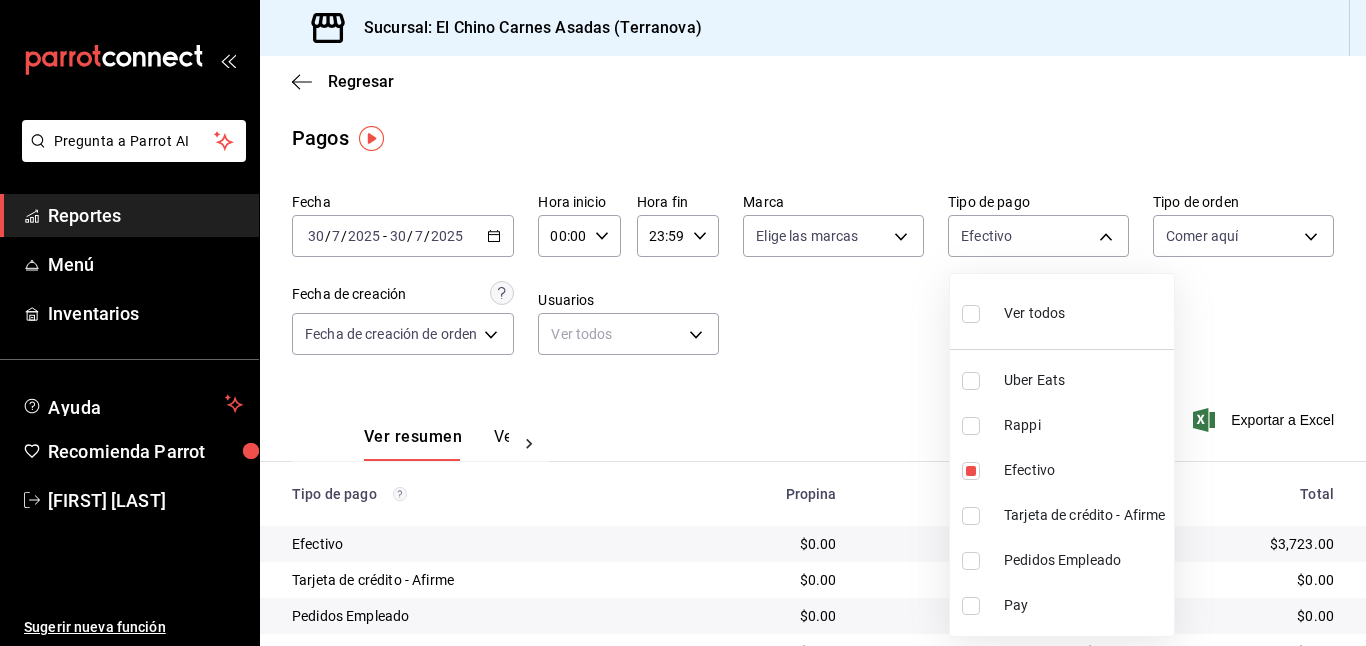 click at bounding box center [683, 323] 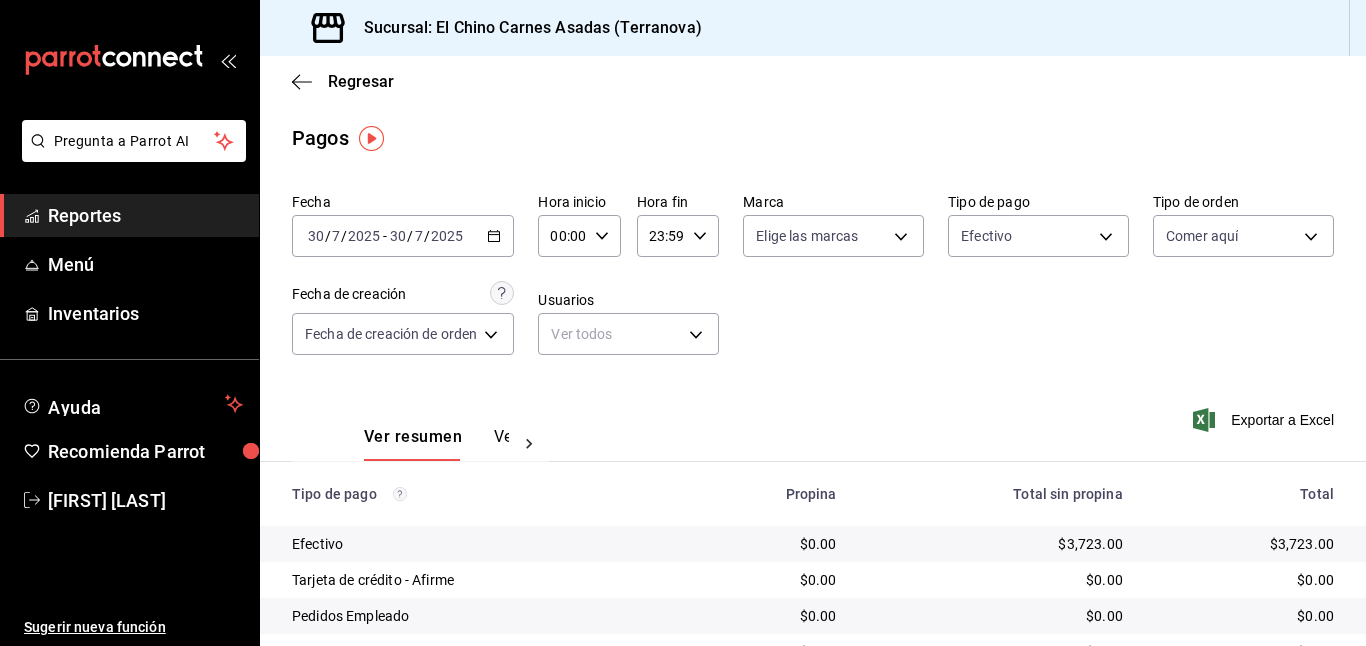 click 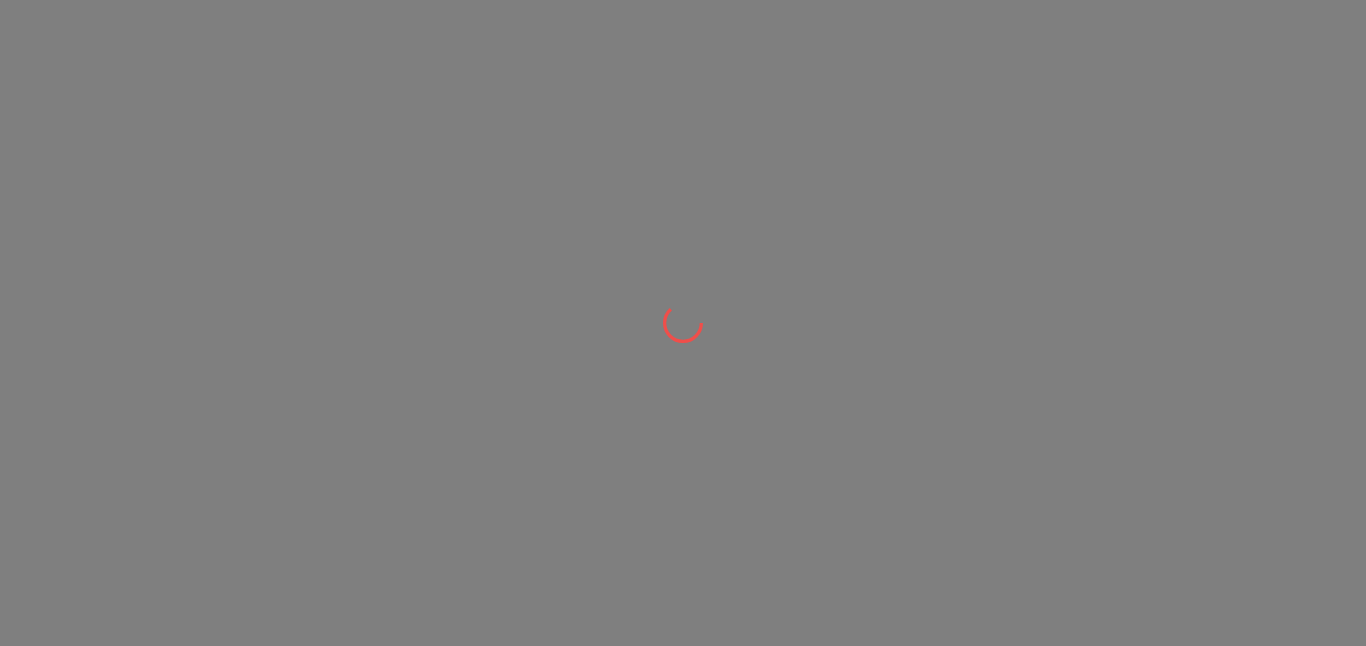 scroll, scrollTop: 0, scrollLeft: 0, axis: both 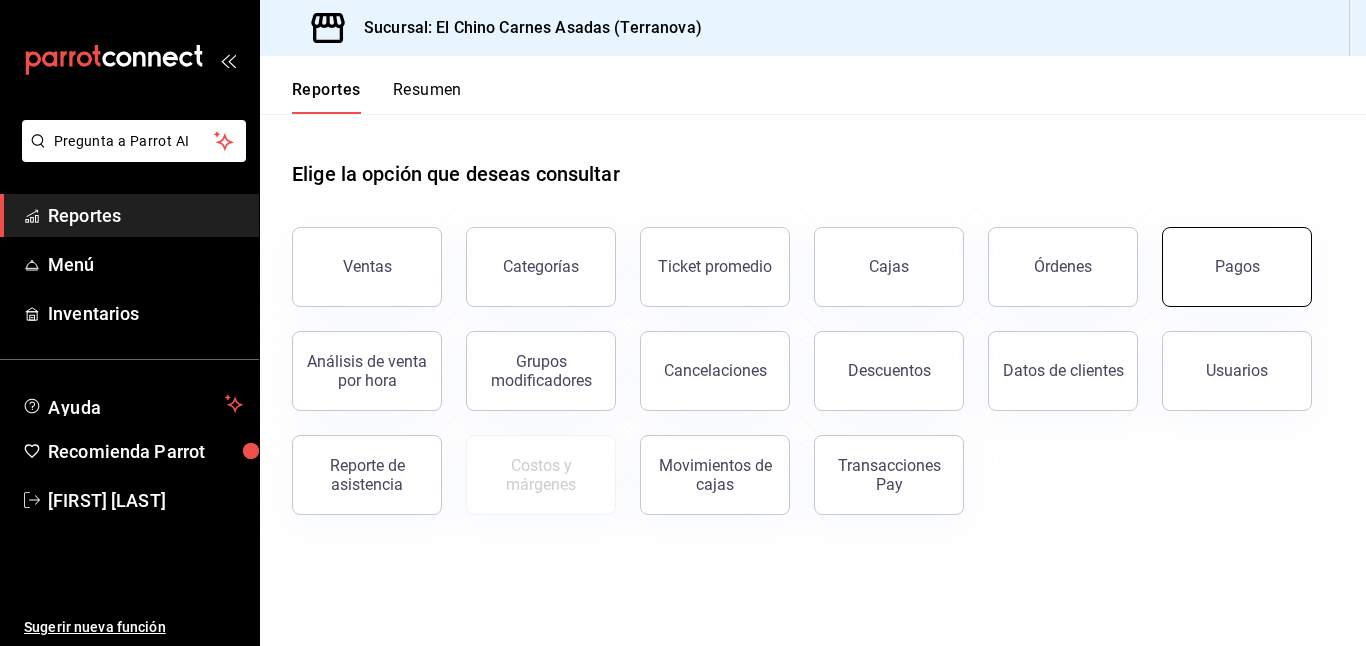 click on "Pagos" at bounding box center [1237, 267] 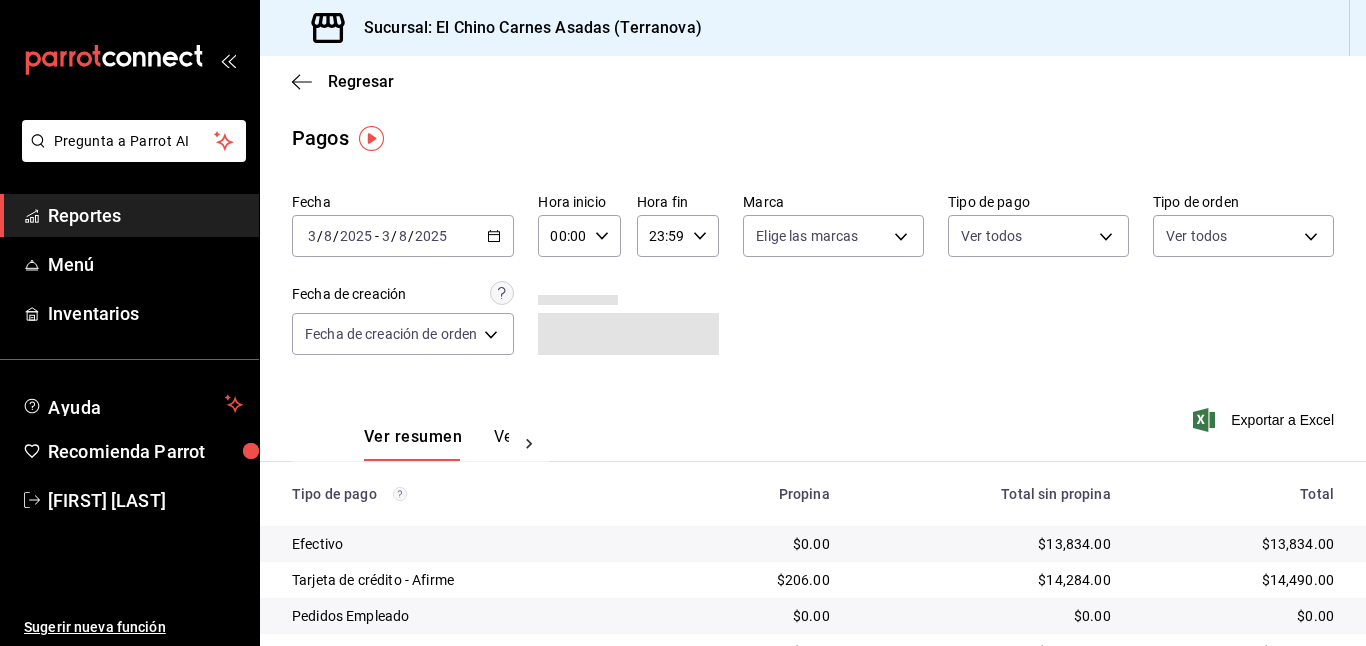 click 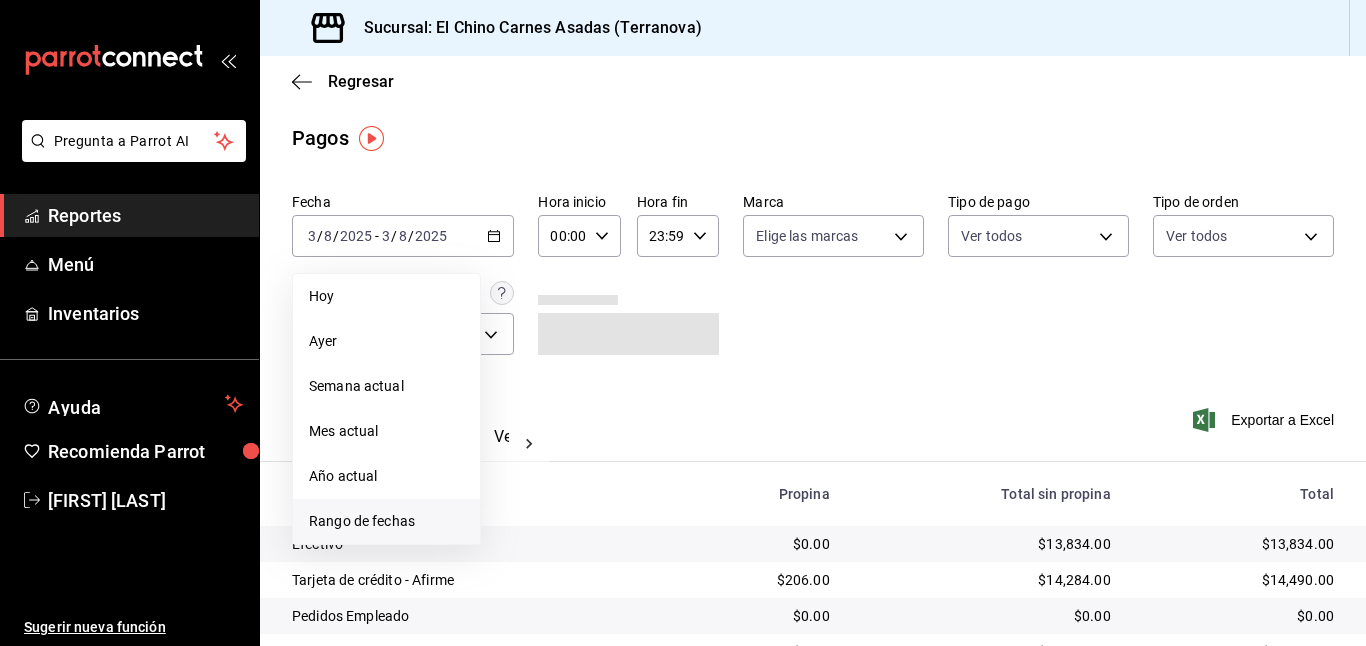 click on "Rango de fechas" at bounding box center [386, 521] 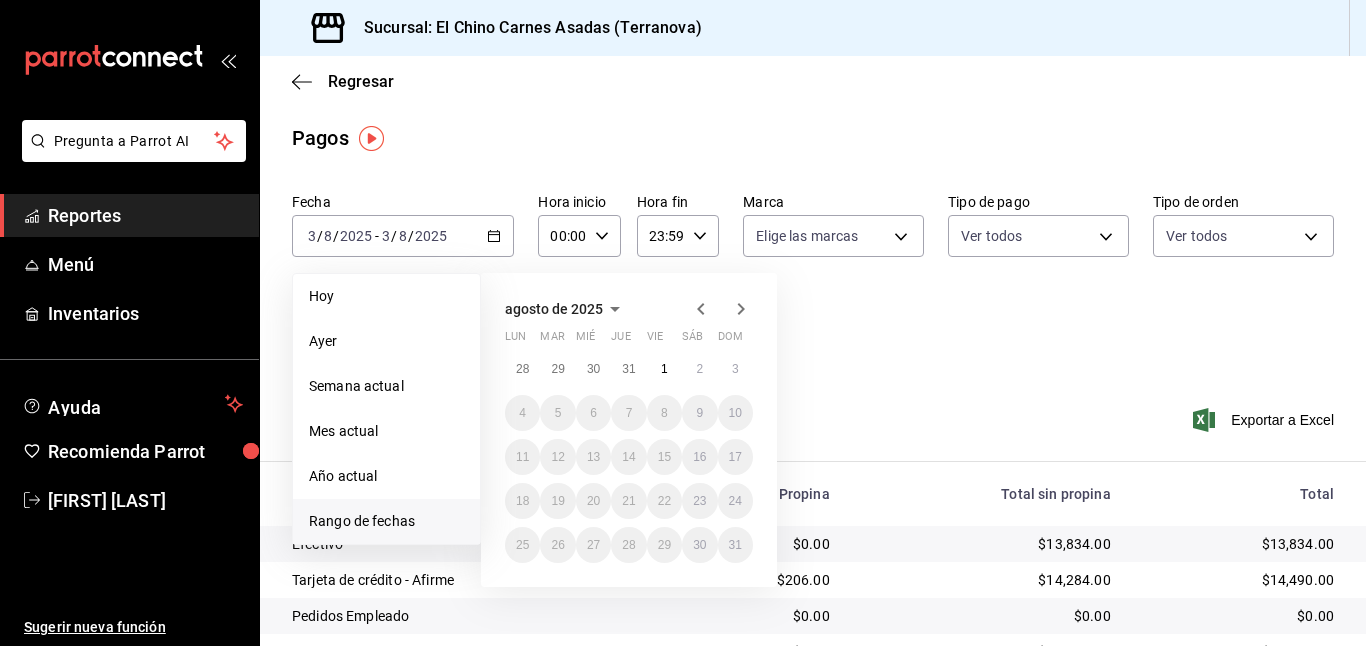 click 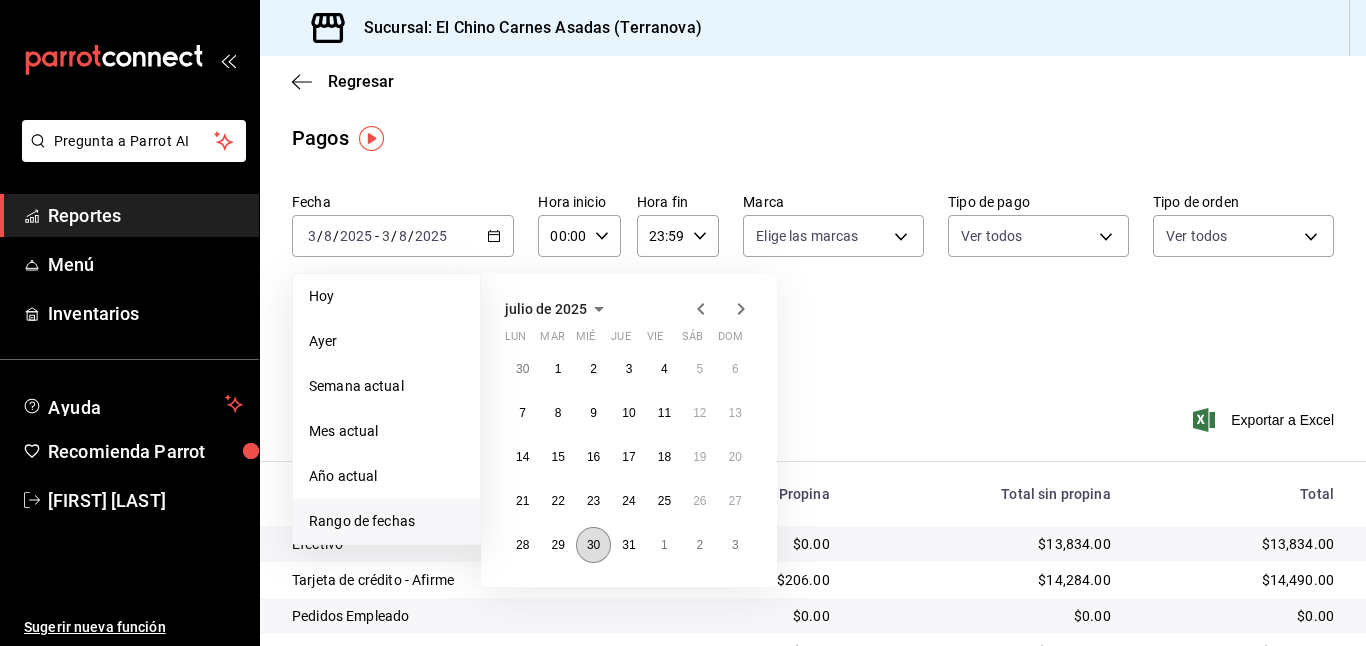 click on "30" at bounding box center (593, 545) 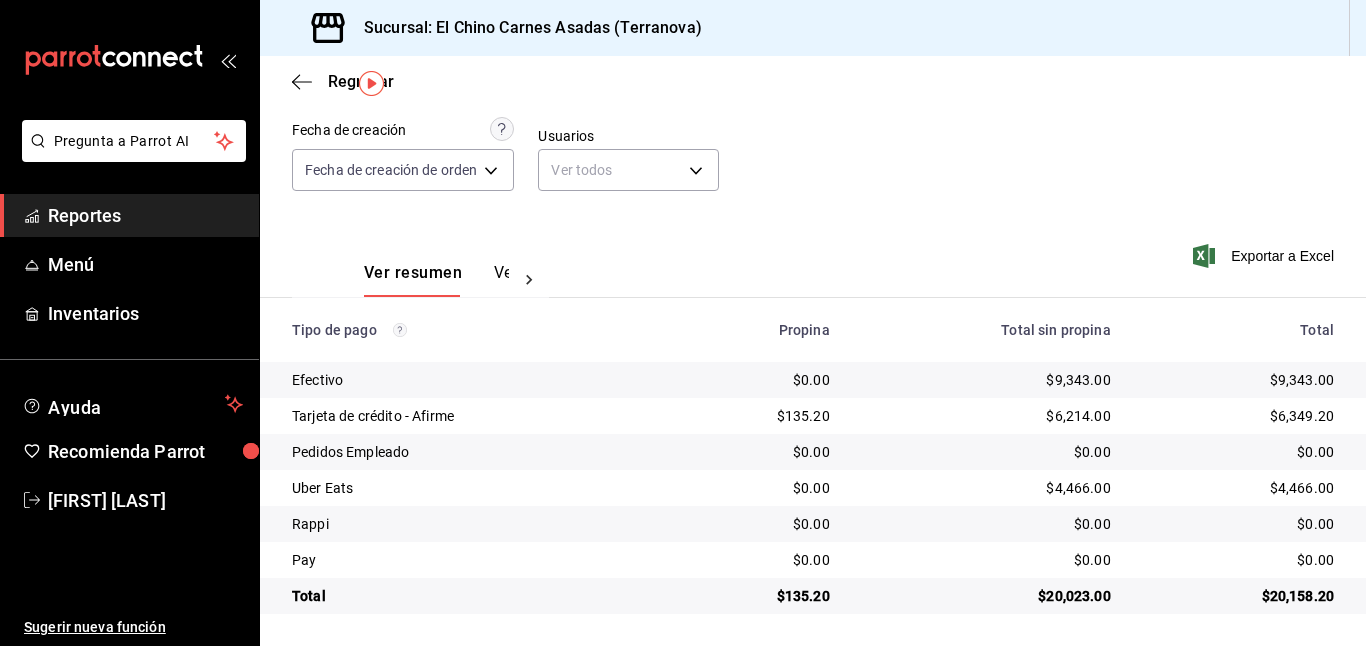 scroll, scrollTop: 0, scrollLeft: 0, axis: both 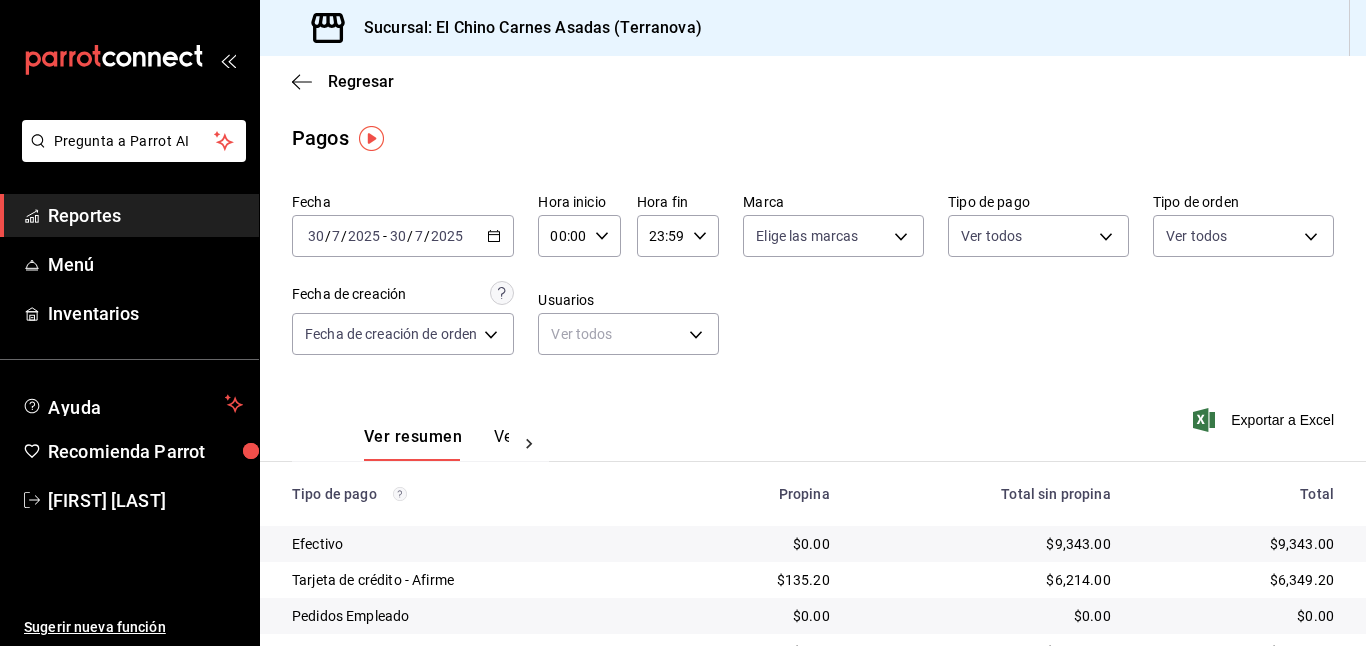 click 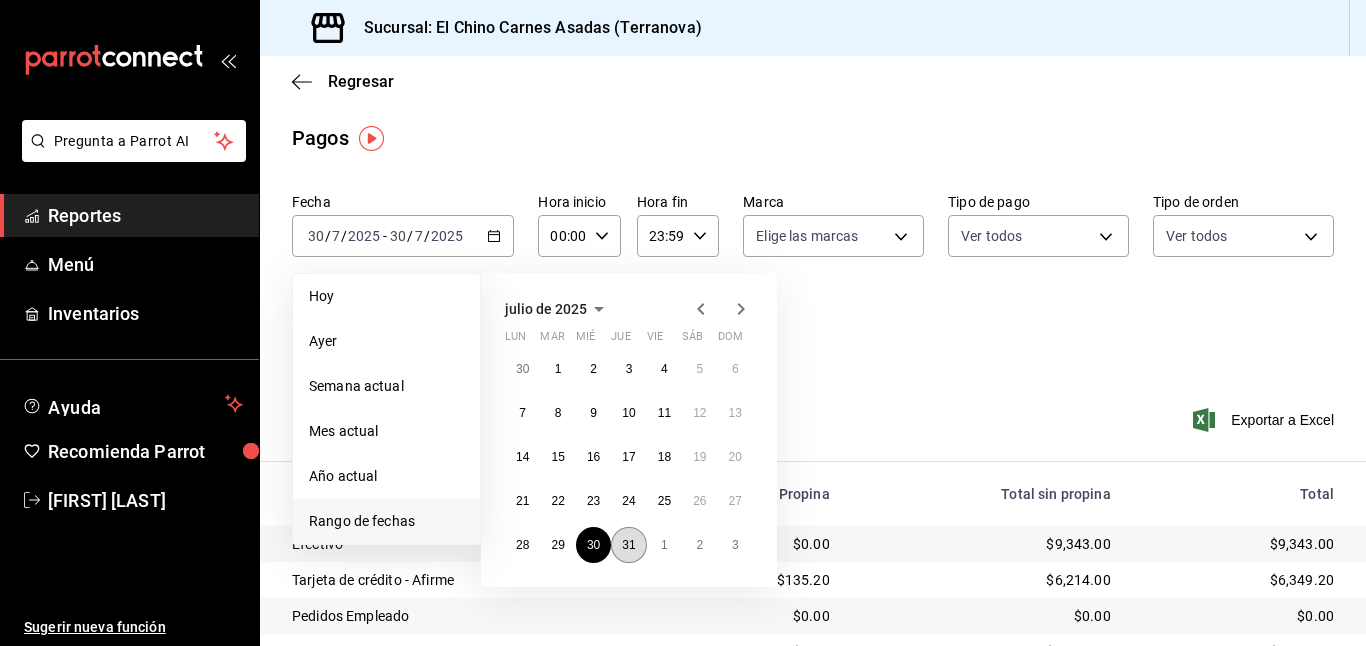 click on "31" at bounding box center (628, 545) 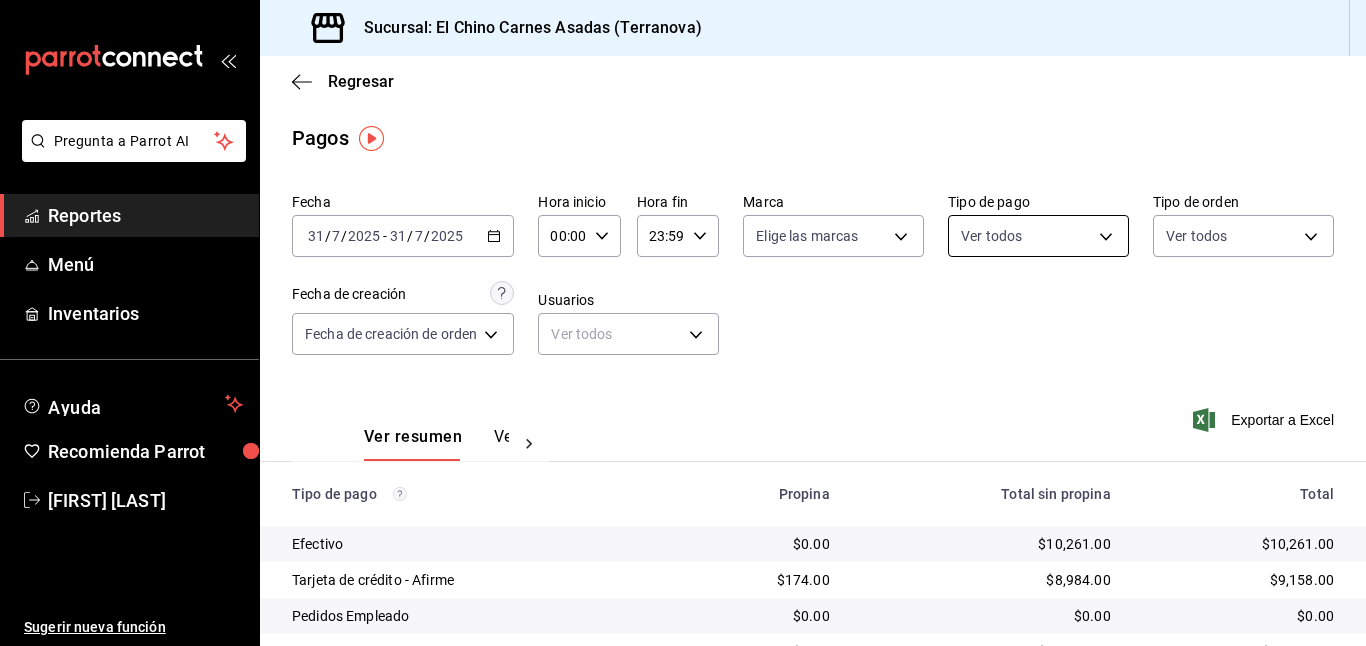 click on "Pregunta a Parrot AI Reportes   Menú   Inventarios   Ayuda Recomienda Parrot   [FIRST] [LAST]   Sugerir nueva función   Sucursal: El Chino Carnes Asadas (Terranova) Regresar Pagos Fecha [DATE] [DATE] - [DATE] [DATE] Hora inicio 00:00 Hora inicio Hora fin 23:59 Hora fin Marca Elige las marcas Tipo de pago Ver todos Tipo de orden Ver todos Fecha de creación   Fecha de creación de orden ORDER Usuarios Ver todos null Ver resumen Ver pagos Exportar a Excel Tipo de pago   Propina Total sin propina Total Efectivo $0.00 $10,261.00 $10,261.00 Tarjeta de crédito - Afirme $174.00 $8,984.00 $9,158.00 Pedidos Empleado $0.00 $0.00 $0.00 Uber Eats $0.00 $12,533.00 $12,533.00 Rappi $0.00 $1,387.00 $1,387.00 Pay $0.00 $0.00 $0.00 Total $174.00 $33,165.00 $33,339.00 GANA 1 MES GRATIS EN TU SUSCRIPCIÓN AQUÍ Ver video tutorial Ir a video Pregunta a Parrot AI Reportes   Menú   Inventarios   Ayuda Recomienda Parrot   [FIRST] [LAST]   Sugerir nueva función   Visitar centro de ayuda" at bounding box center [683, 323] 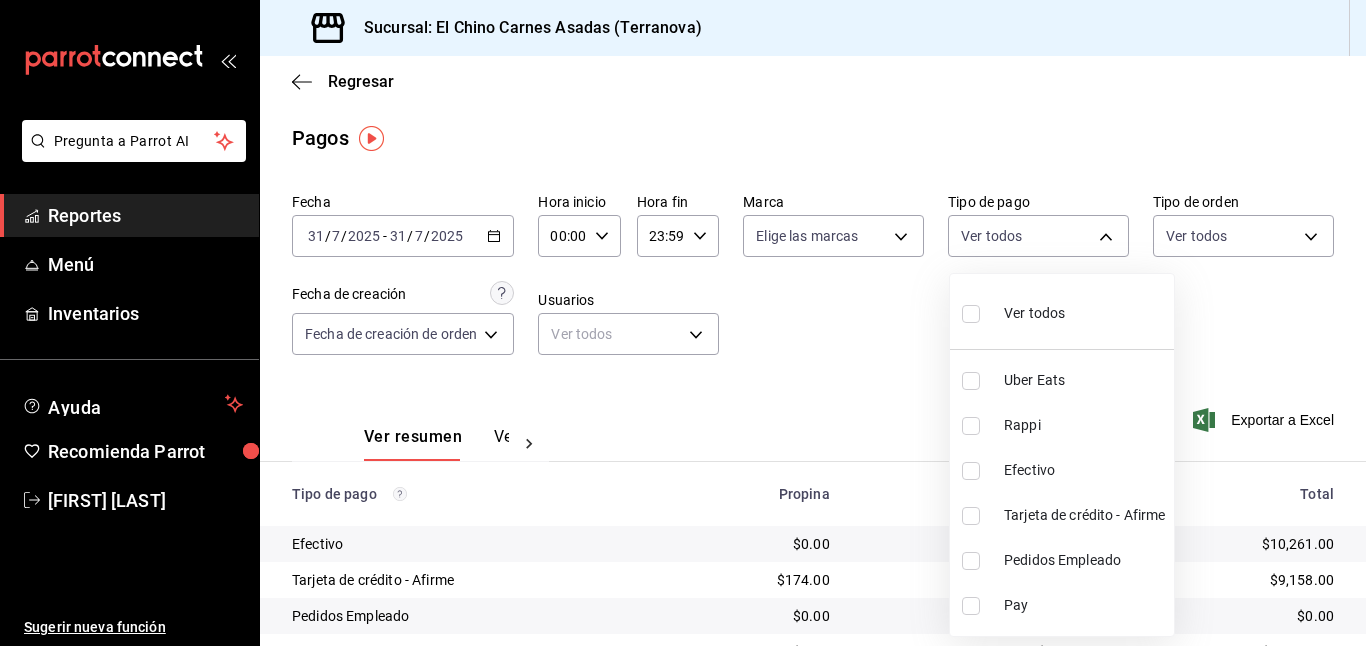 click at bounding box center (971, 516) 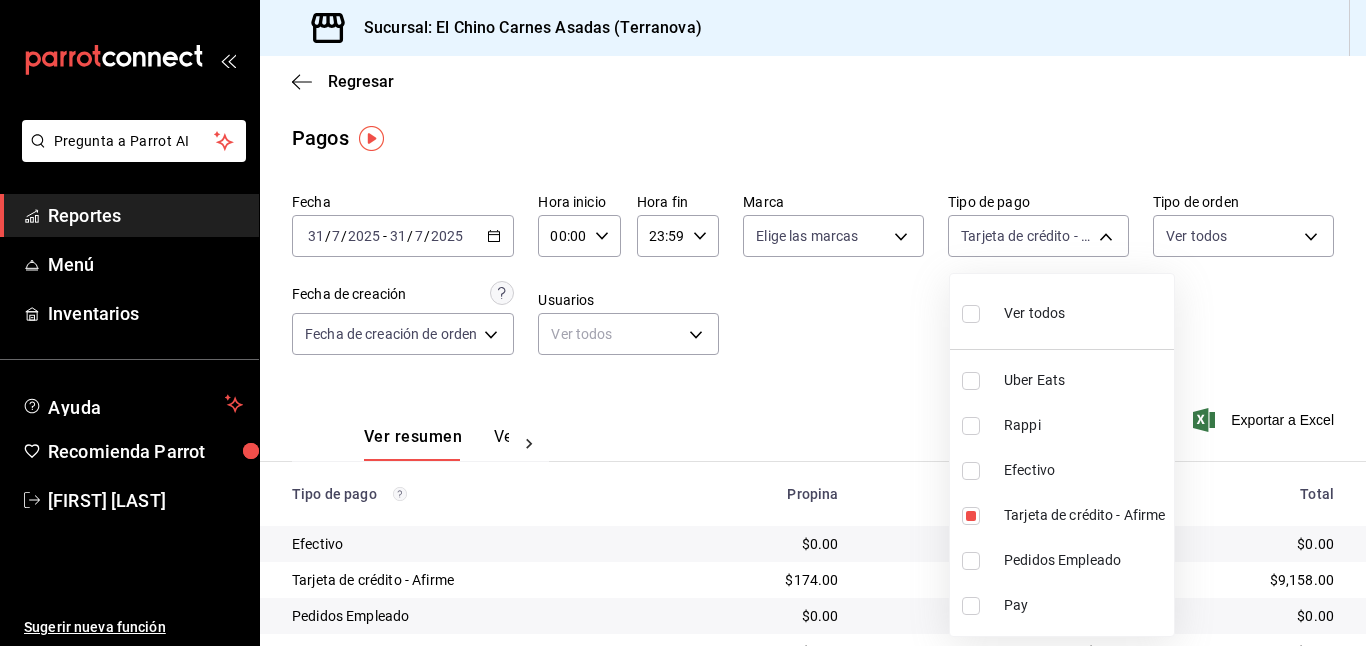 click at bounding box center (683, 323) 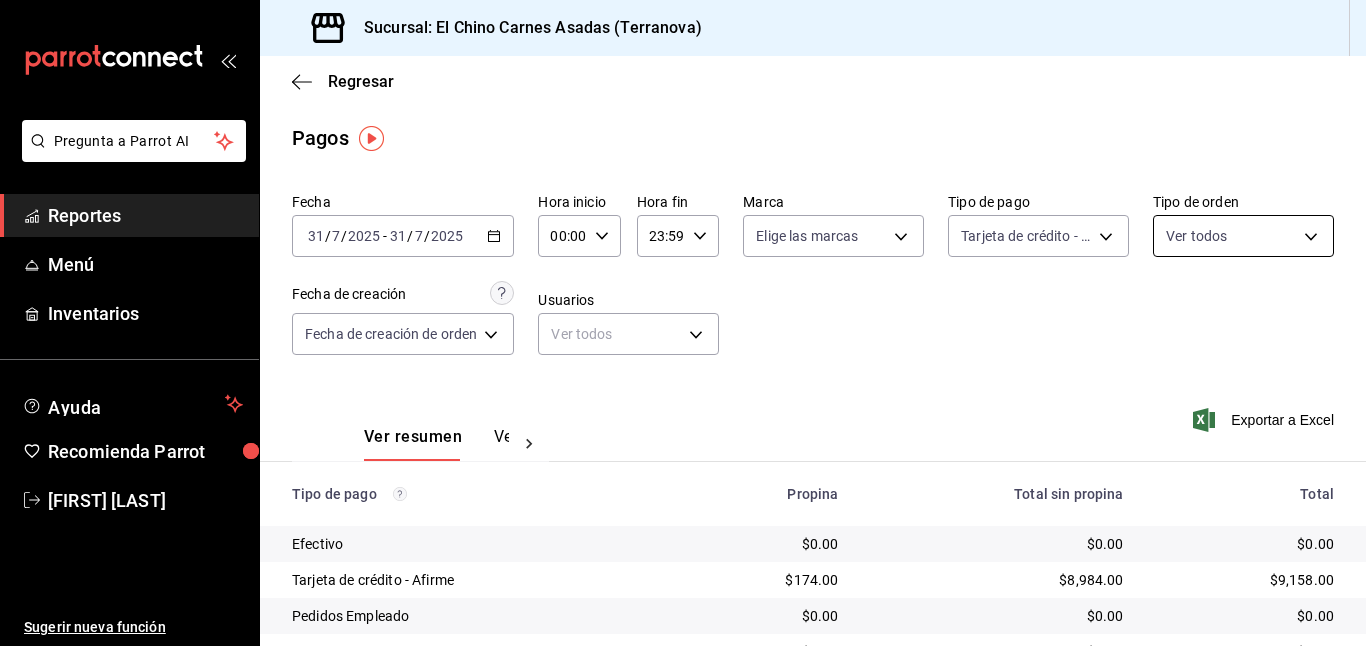 click on "Pregunta a Parrot AI Reportes   Menú   Inventarios   Ayuda Recomienda Parrot   [FIRST] [LAST]   Sugerir nueva función   Sucursal: El Chino Carnes Asadas (Terranova) Regresar Pagos Fecha [DATE] [DATE] - [DATE] [DATE] Hora inicio 00:00 Hora inicio Hora fin 23:59 Hora fin Marca Elige las marcas Tipo de pago Tarjeta de crédito - Afirme [UUID] Tipo de orden Ver todos Fecha de creación   Fecha de creación de orden ORDER Usuarios Ver todos null Ver resumen Ver pagos Exportar a Excel Tipo de pago   Propina Total sin propina Total Efectivo $0.00 $0.00 $0.00 Tarjeta de crédito - Afirme $174.00 $8,984.00 $9,158.00 Pedidos Empleado $0.00 $0.00 $0.00 Uber Eats $0.00 $0.00 $0.00 Rappi $0.00 $0.00 $0.00 Pay $0.00 $0.00 $0.00 Total $174.00 $8,984.00 $9,158.00 GANA 1 MES GRATIS EN TU SUSCRIPCIÓN AQUÍ Ir a video Pregunta a Parrot AI Reportes   Menú   Inventarios   Ayuda Recomienda Parrot   [FIRST] [LAST]   Sugerir nueva función" at bounding box center [683, 323] 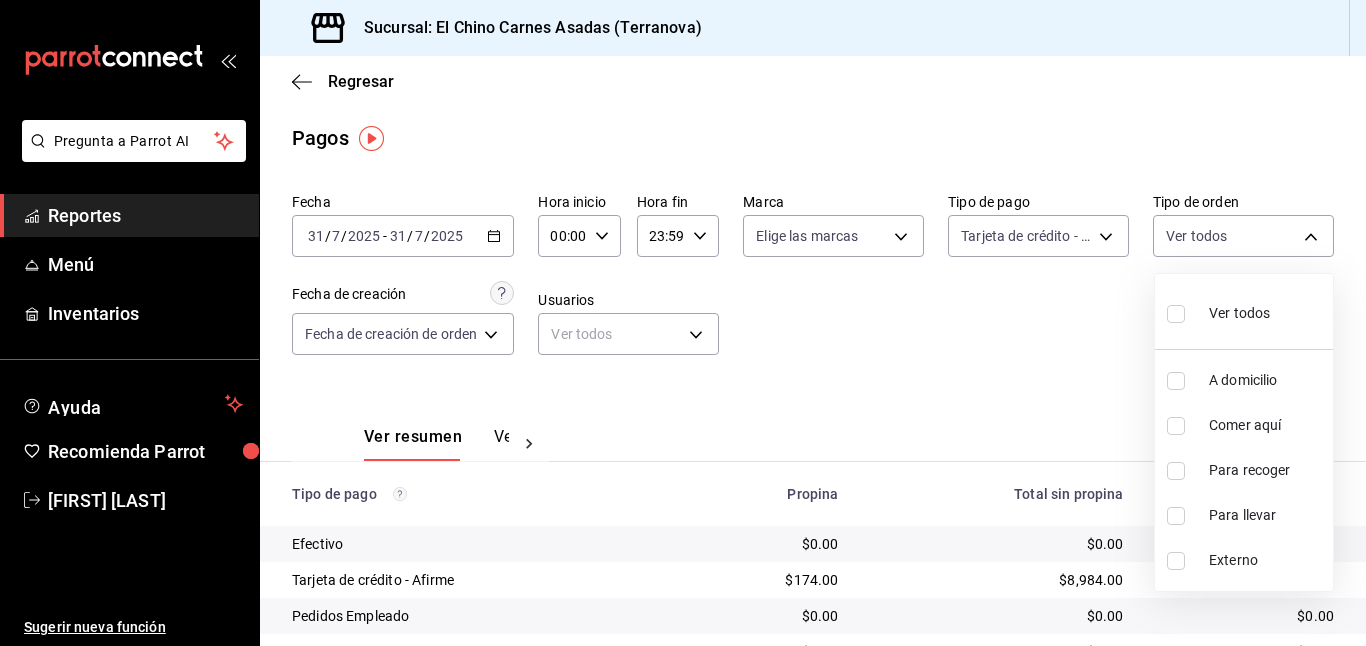 click at bounding box center [1176, 381] 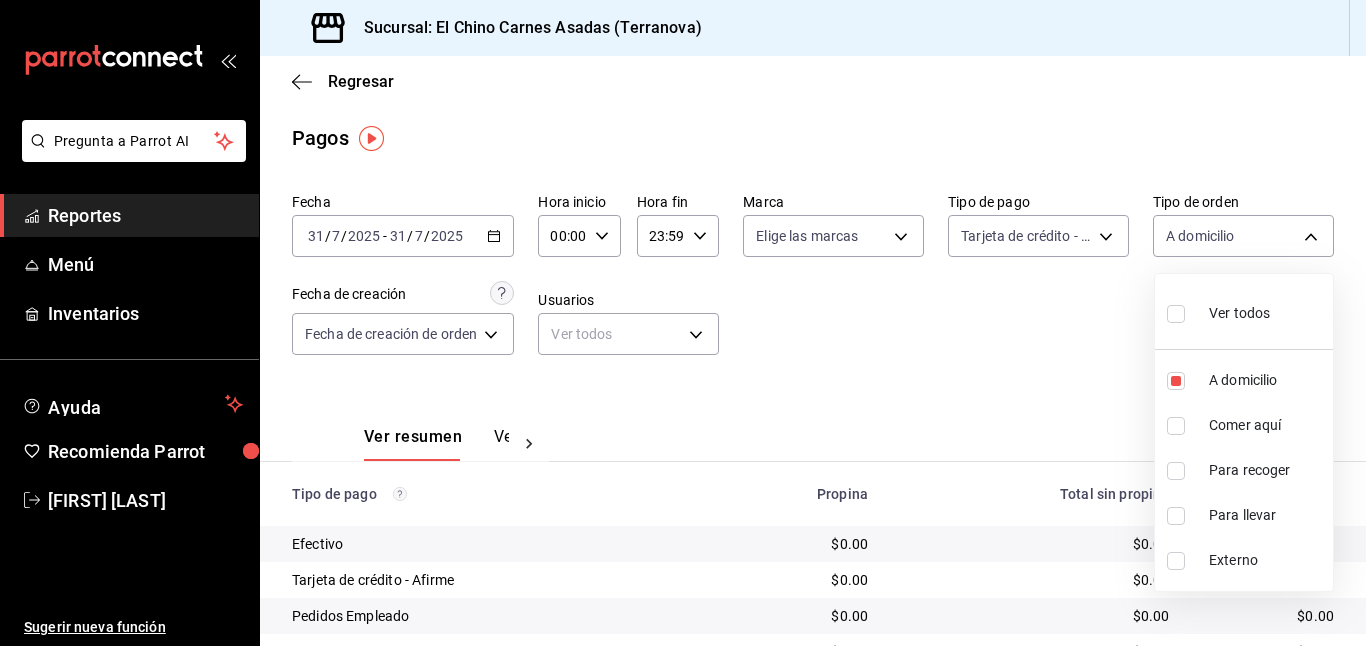 click at bounding box center [1176, 471] 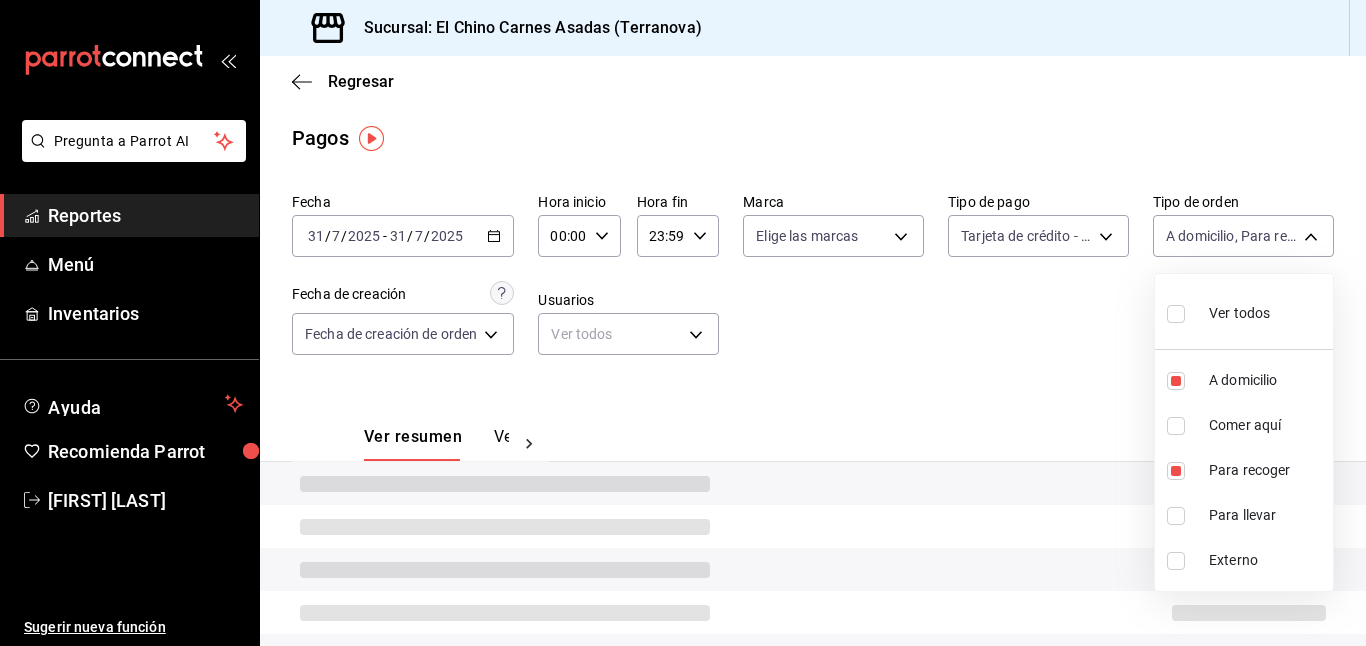 click at bounding box center (1176, 516) 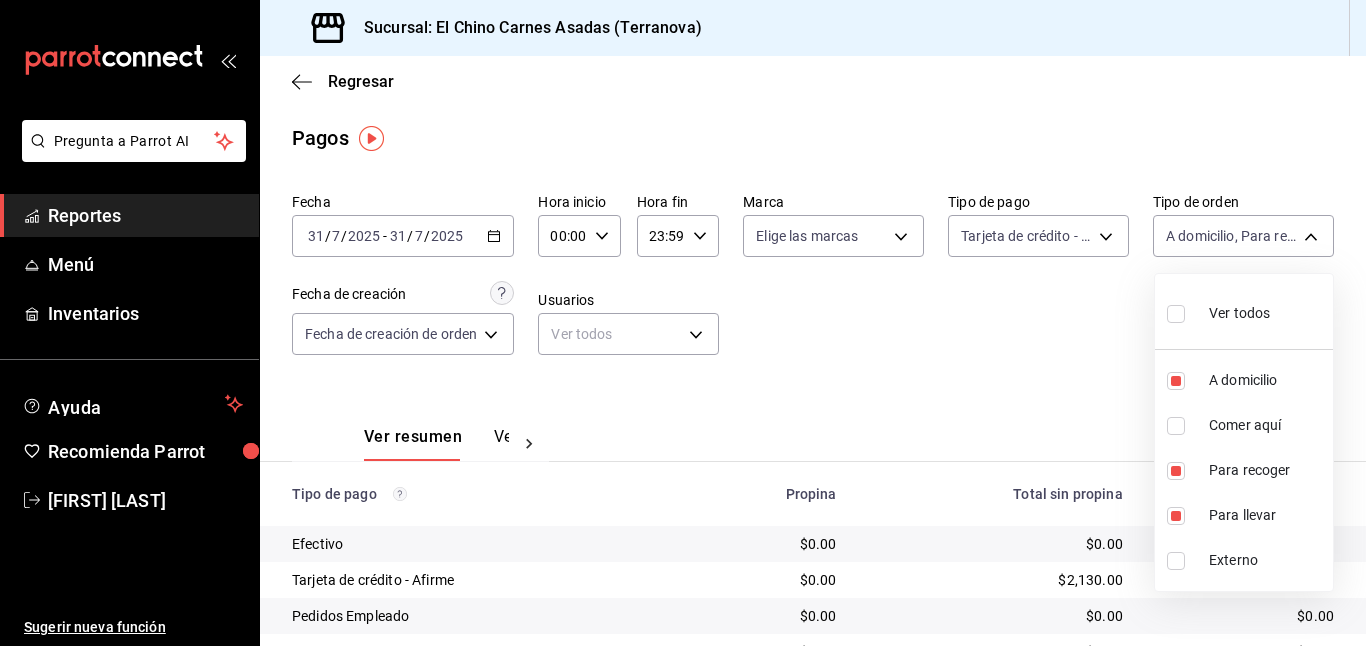 click at bounding box center [683, 323] 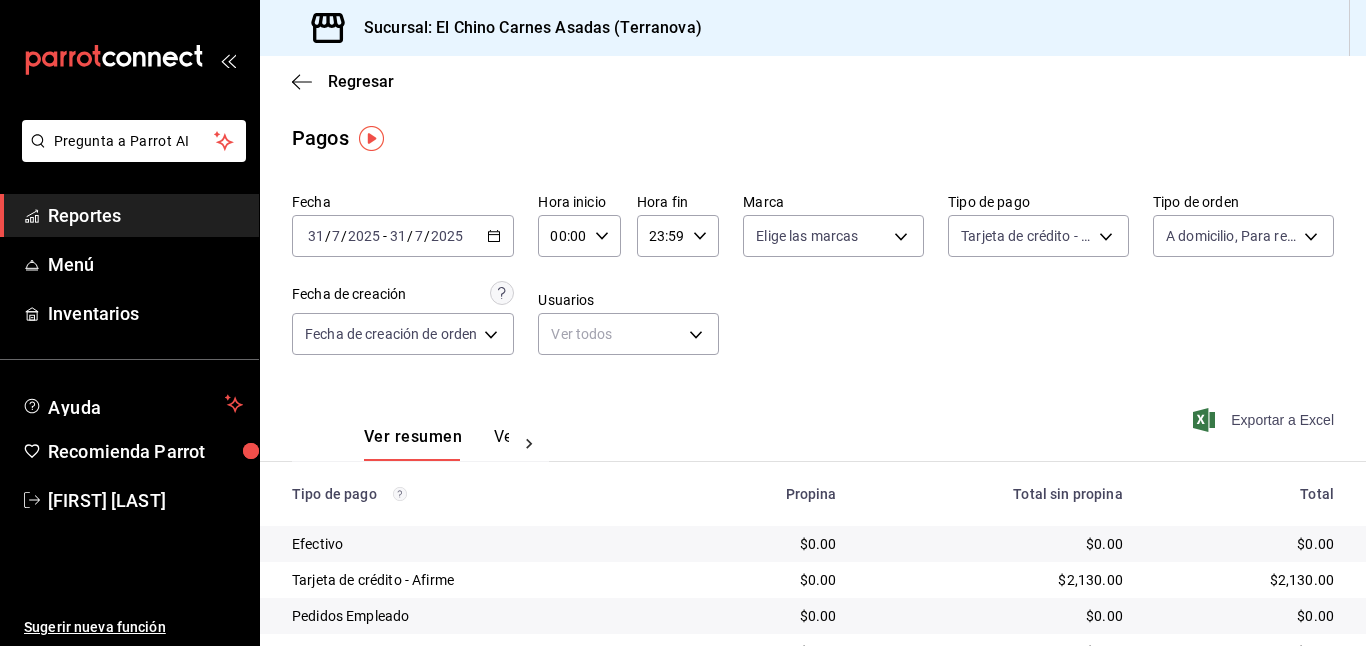 click 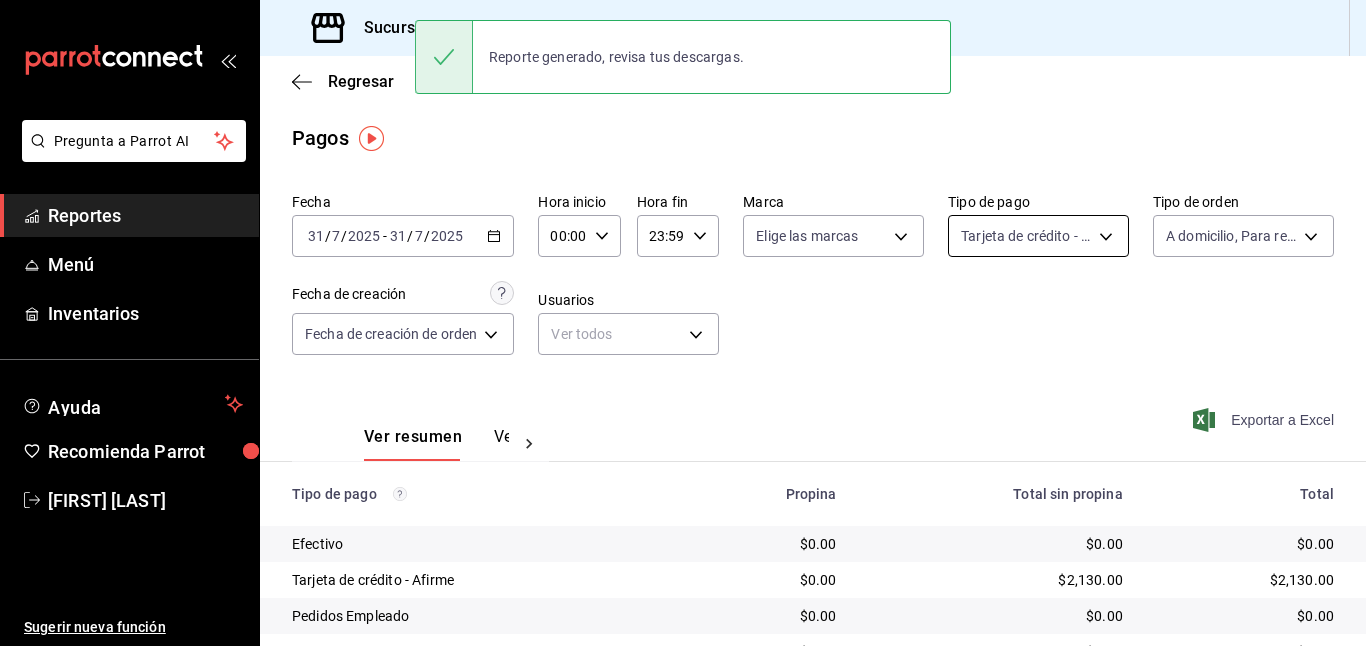 click on "Pregunta a Parrot AI Reportes   Menú   Inventarios   Ayuda Recomienda Parrot   [FIRST] [LAST]   Sugerir nueva función   Sucursal: El Chino Carnes Asadas (Terranova) Regresar Pagos Fecha [DATE] [DATE] - [DATE] [DATE] Hora inicio 00:00 Hora inicio Hora fin 23:59 Hora fin Marca Elige las marcas Tipo de pago Tarjeta de crédito - Afirme [UUID] Tipo de orden A domicilio, Para recoger, Para llevar [UUID],[UUID],[UUID] Fecha de creación   Fecha de creación de orden ORDER Usuarios Ver todos null Ver resumen Ver pagos Exportar a Excel Tipo de pago   Propina Total sin propina Total Efectivo $0.00 $0.00 $0.00 Tarjeta de crédito - Afirme $0.00 $2,130.00 $2,130.00 Pedidos Empleado $0.00 $0.00 $0.00 Uber Eats $0.00 $0.00 $0.00 Rappi $0.00 $0.00 $0.00 Pay $0.00 $0.00 $0.00 Total $0.00 $2,130.00 $2,130.00 Reporte generado, revisa tus descargas. Ver video tutorial Ir a video" at bounding box center (683, 323) 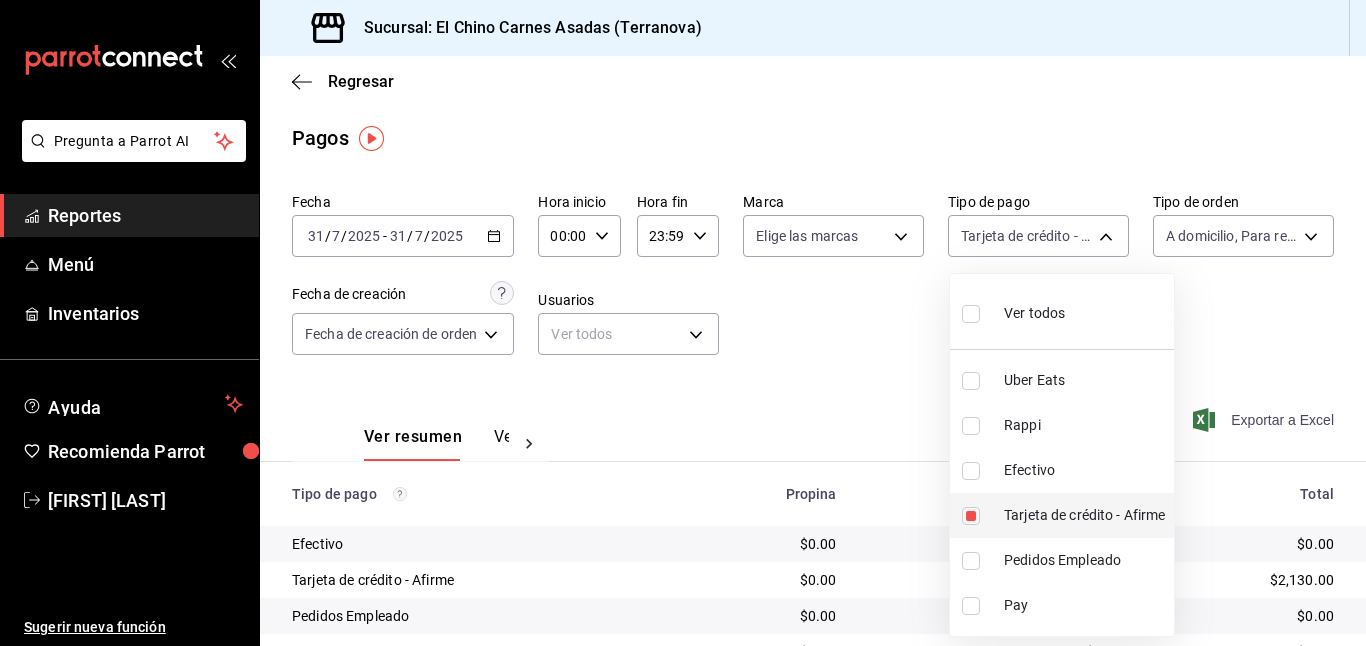 click at bounding box center (975, 516) 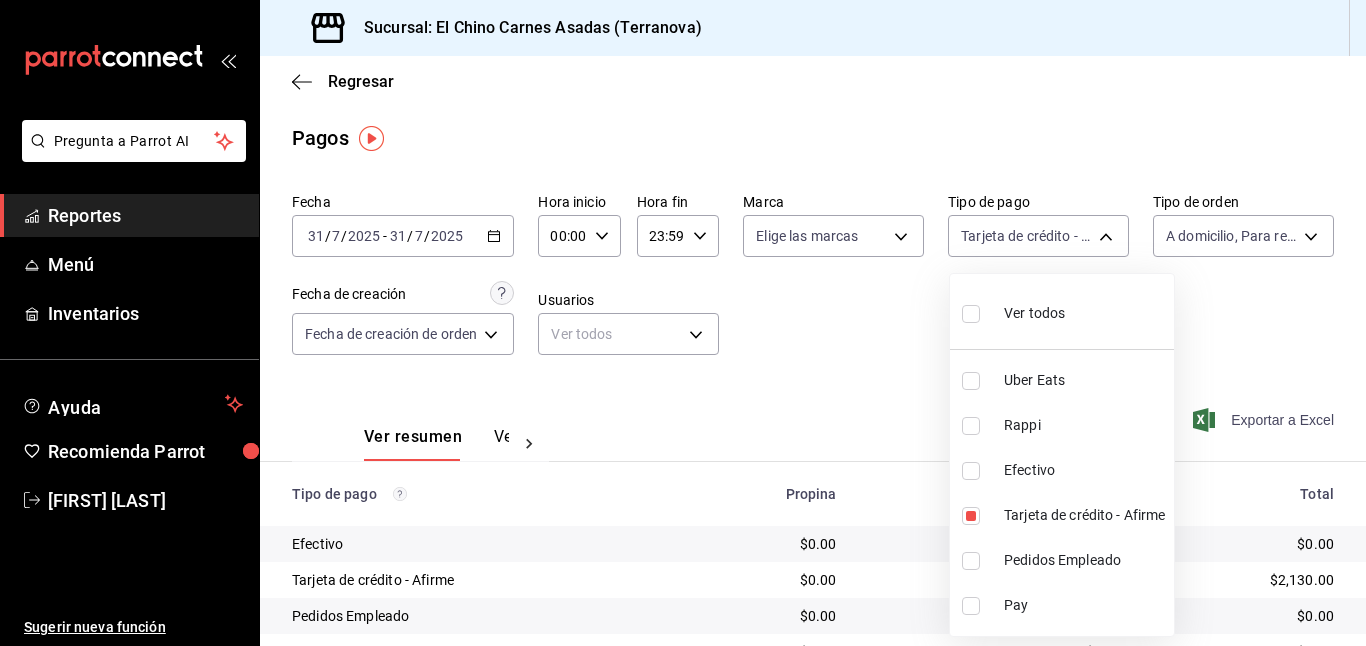 type on "911facc3-db66-4f96-9396-e27ce013f68a" 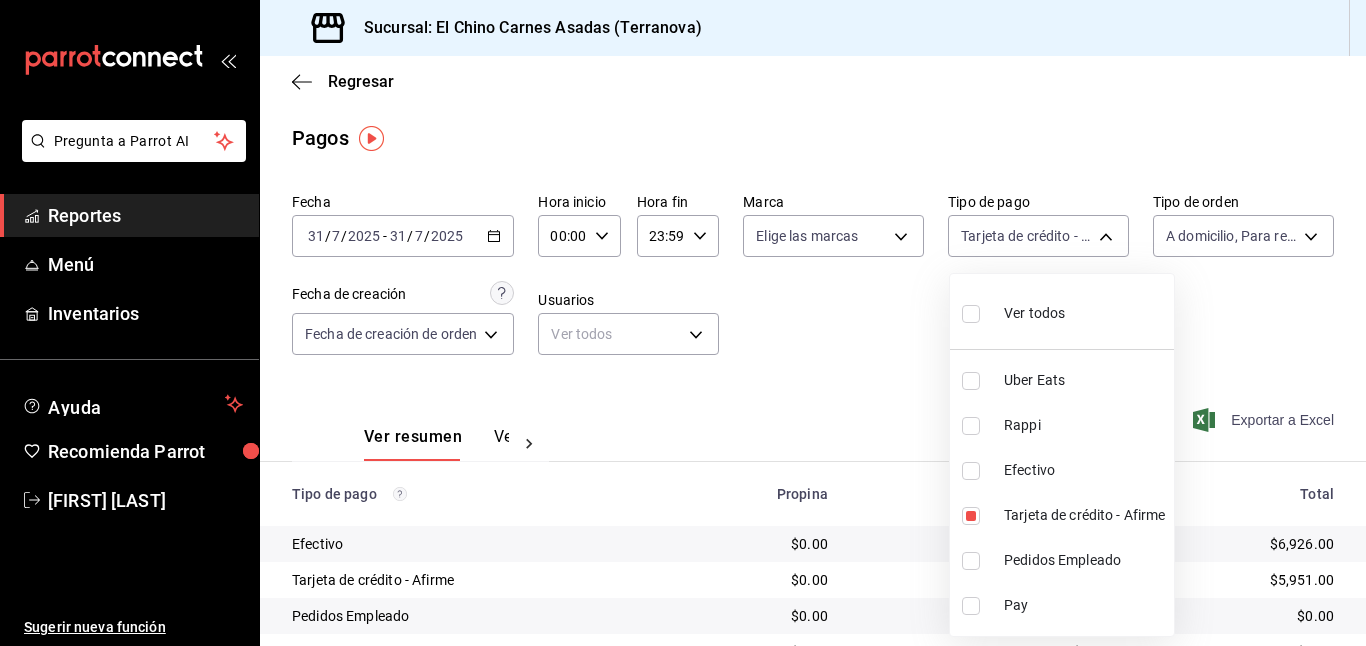 click at bounding box center [971, 471] 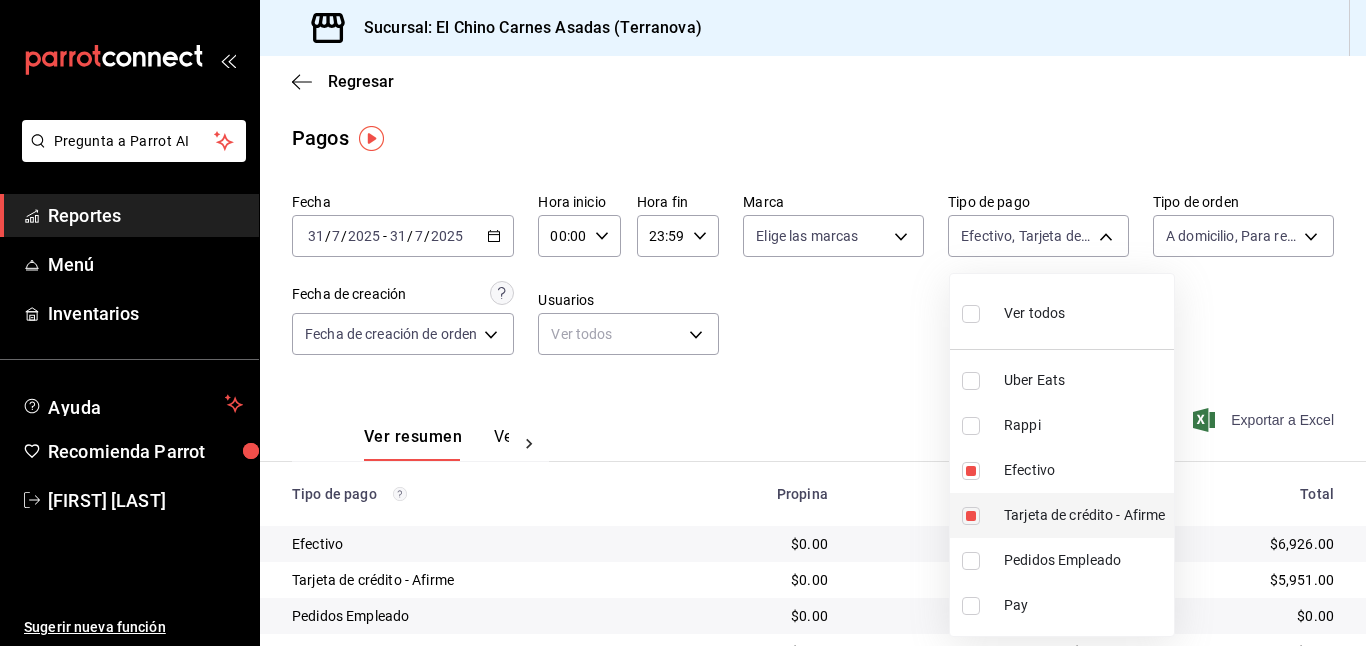 click at bounding box center (971, 516) 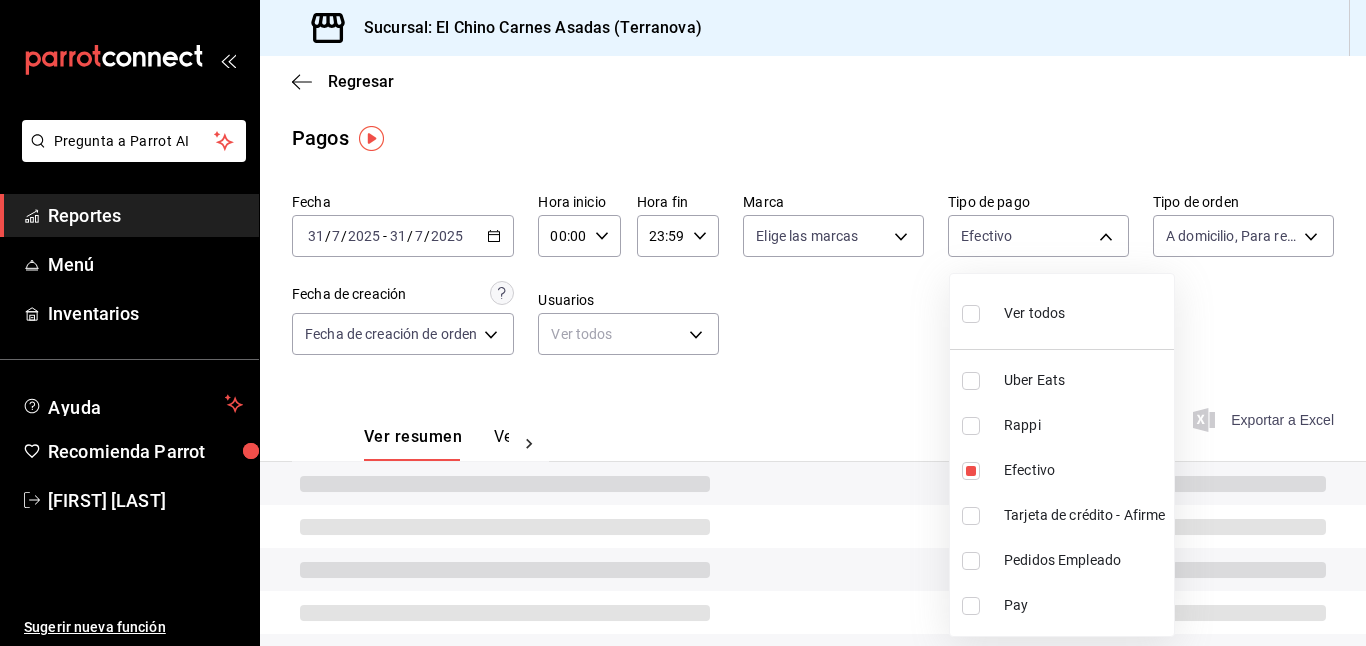 click at bounding box center [683, 323] 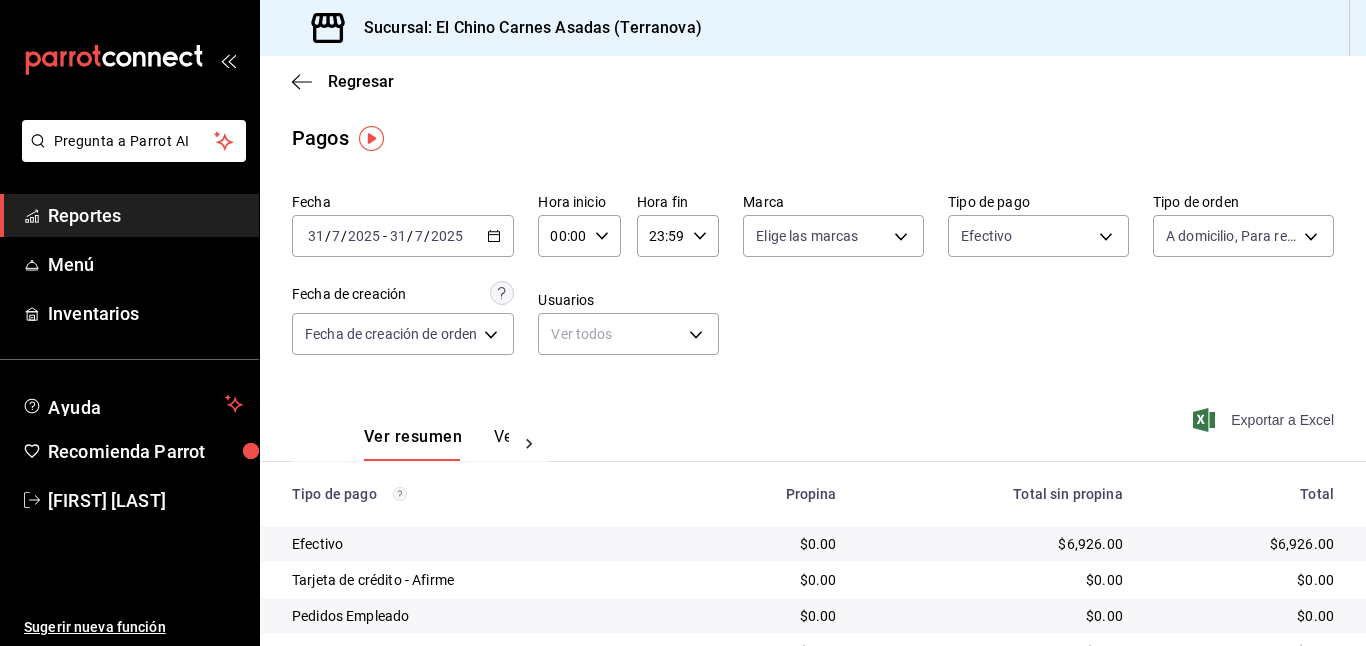 click 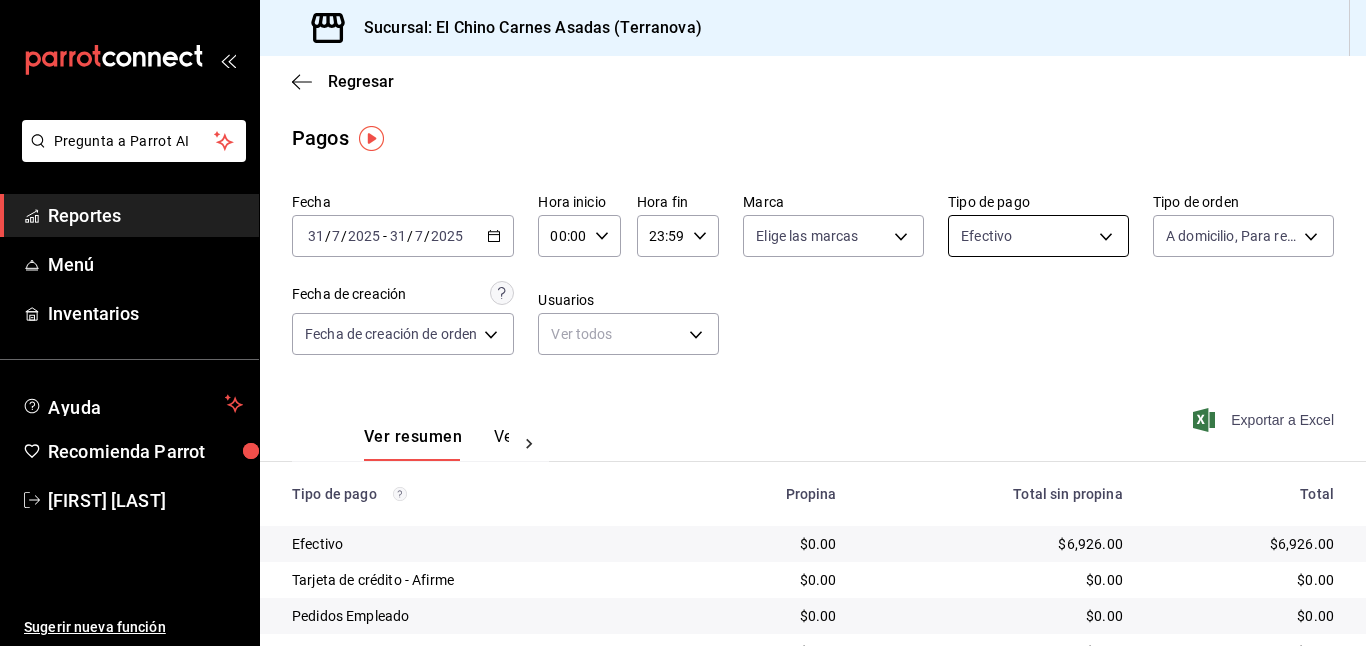 click on "Pregunta a Parrot AI Reportes   Menú   Inventarios   Ayuda Recomienda Parrot   [FIRST] [LAST]   Sugerir nueva función   Sucursal: El Chino Carnes Asadas (Terranova) Regresar Pagos Fecha [DATE] [DATE] - [DATE] [DATE] Hora inicio 00:00 Hora inicio Hora fin 23:59 Hora fin Marca Elige las marcas Tipo de pago Efectivo [UUID] Tipo de orden A domicilio, Para recoger, Para llevar [UUID],[UUID],[UUID] Fecha de creación   Fecha de creación de orden ORDER Usuarios Ver todos null Ver resumen Ver pagos Exportar a Excel Tipo de pago   Propina Total sin propina Total Efectivo $0.00 $6,926.00 $6,926.00 Tarjeta de crédito - Afirme $0.00 $0.00 $0.00 Pedidos Empleado $0.00 $0.00 $0.00 Uber Eats $0.00 $0.00 $0.00 Rappi $0.00 $0.00 $0.00 Pay $0.00 $0.00 $0.00 Total $0.00 $6,926.00 $6,926.00 Reporte generado, revisa tus descargas. GANA 1 MES GRATIS EN TU SUSCRIPCIÓN AQUÍ Reportes" at bounding box center [683, 323] 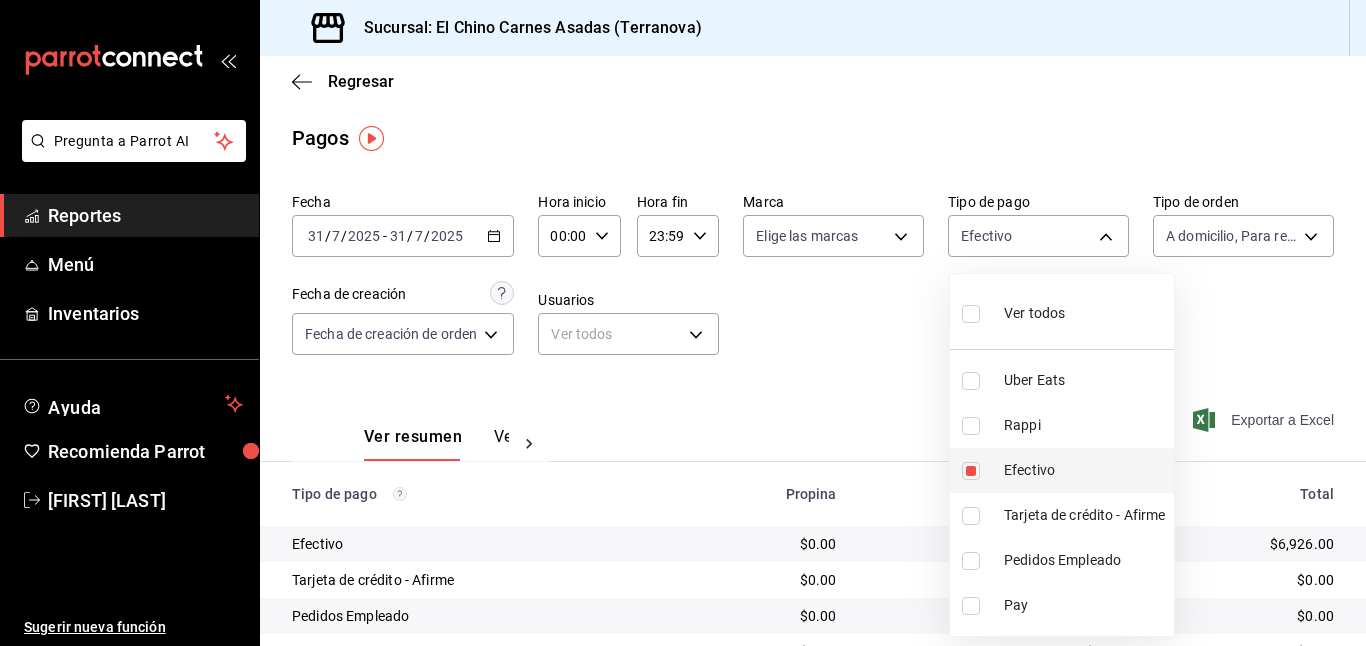 click at bounding box center (971, 471) 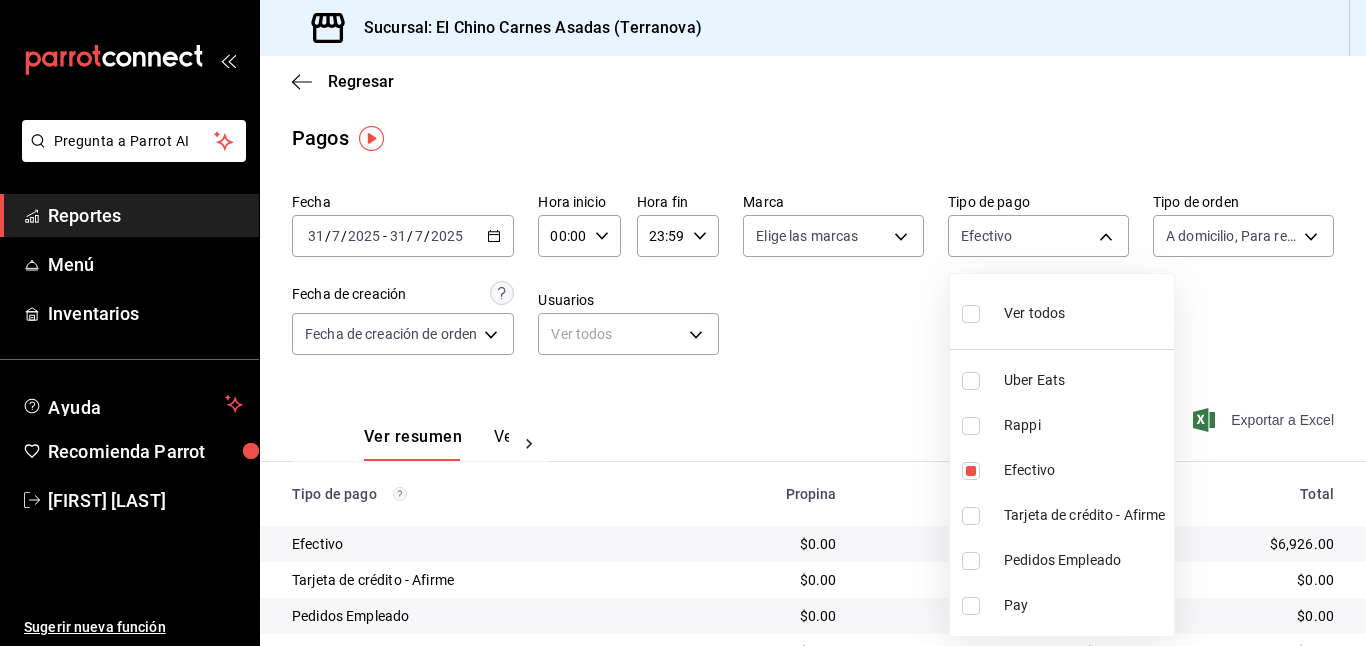 type 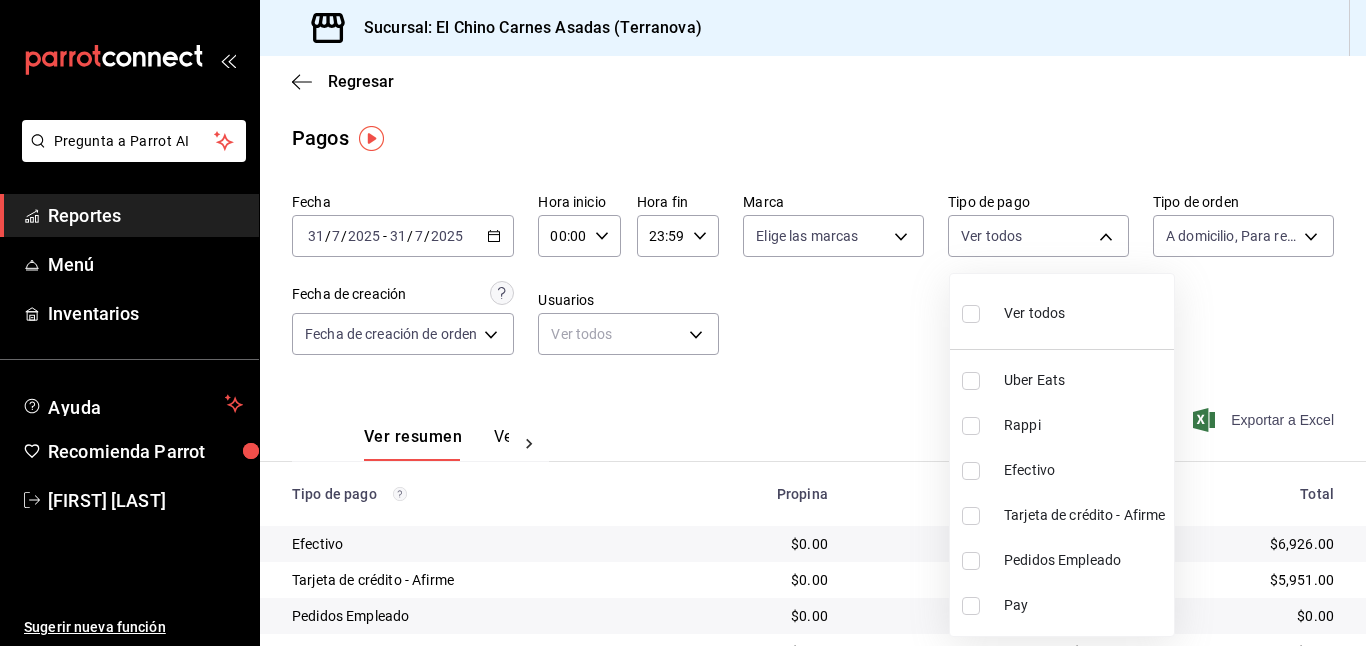 click at bounding box center (971, 426) 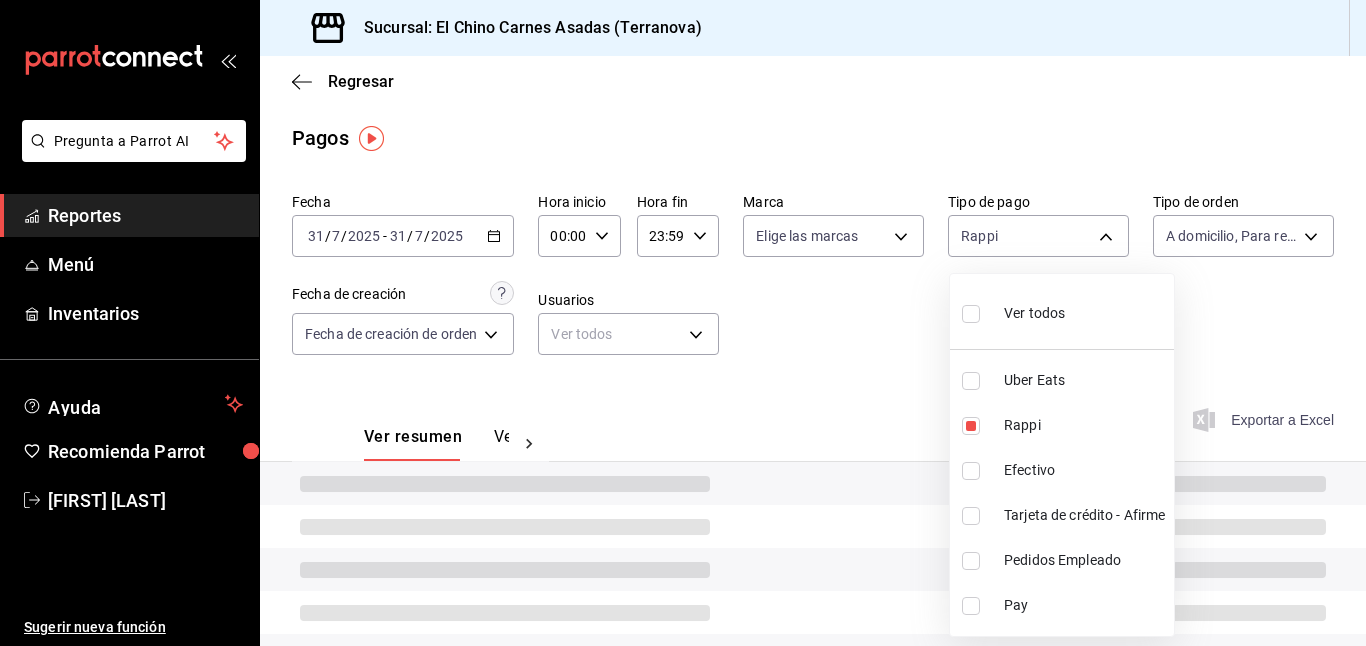 click at bounding box center [971, 381] 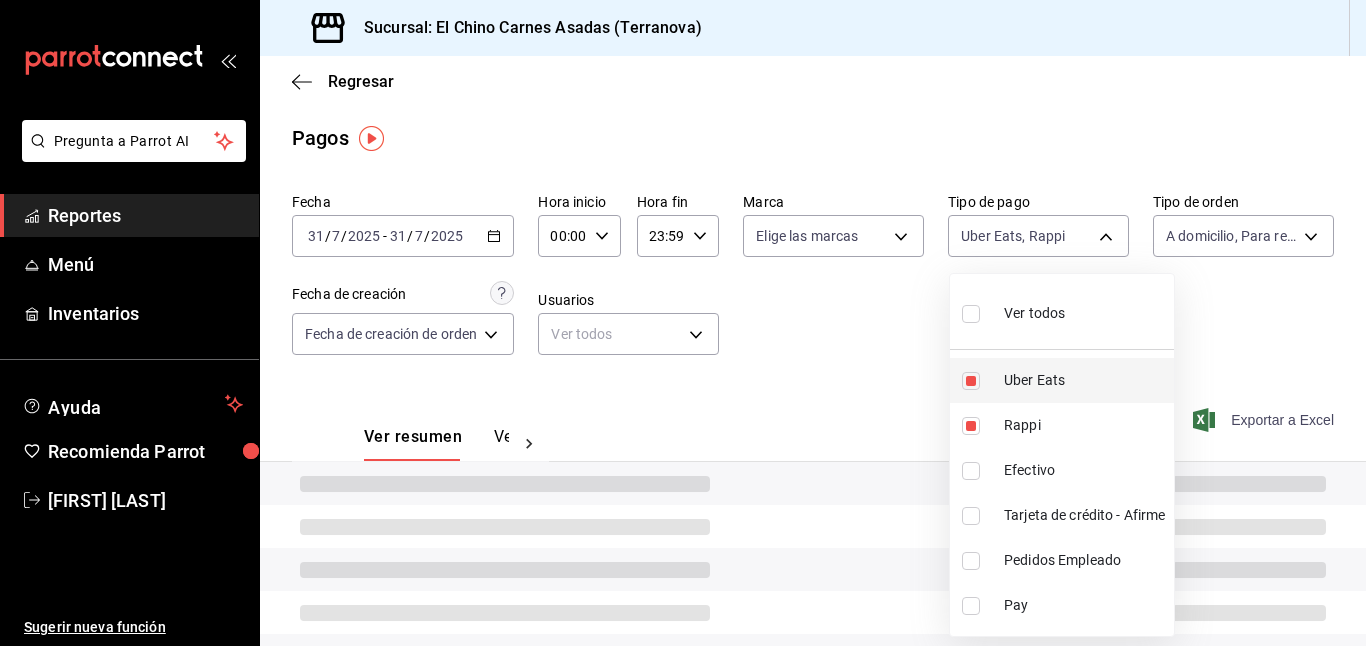 type on "c4801f15-3c0b-449a-993a-8f6a6652c3e6,067e2e58-163f-431b-a29b-4254b34a315f" 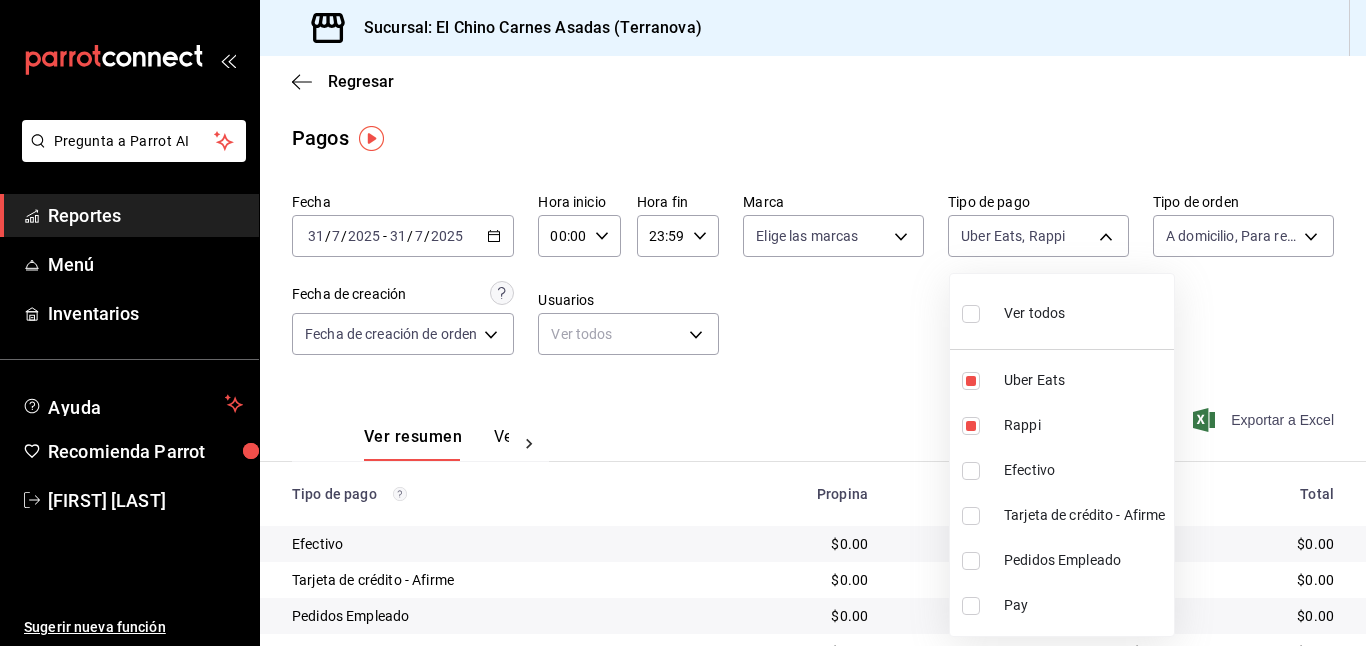 click at bounding box center [683, 323] 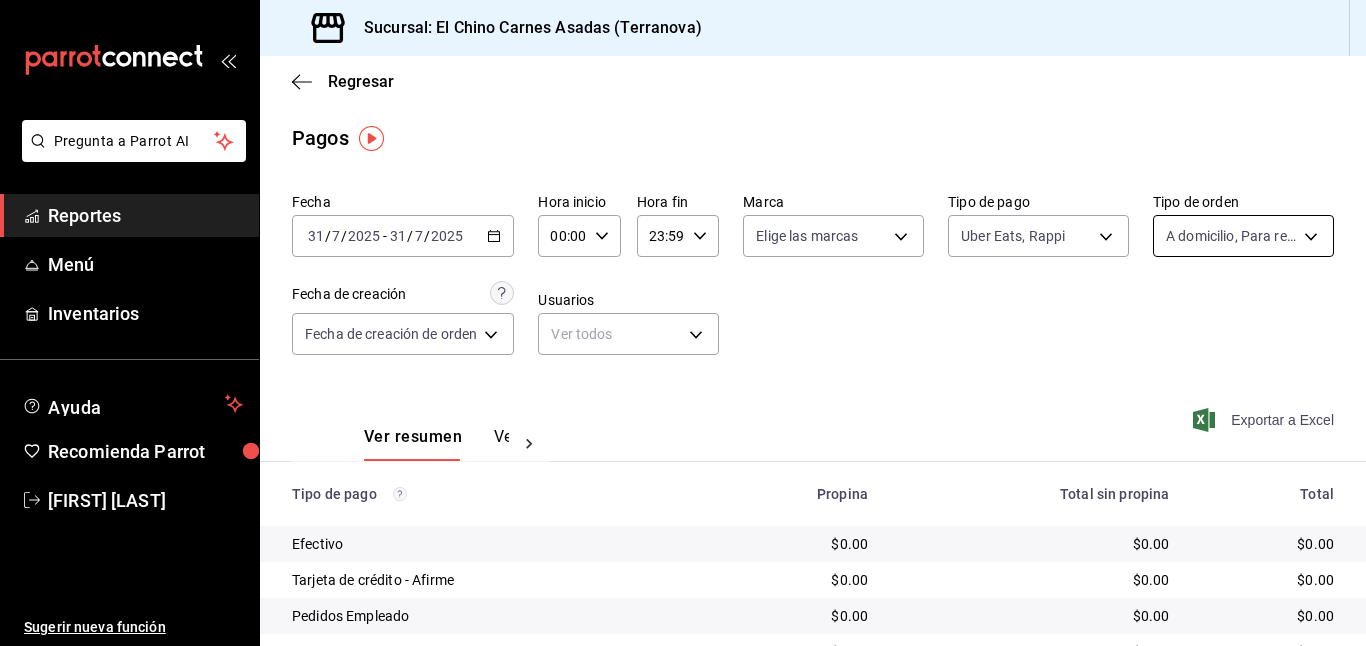 click on "Pregunta a Parrot AI Reportes   Menú   Inventarios   Ayuda Recomienda Parrot   [FIRST] [LAST]   Sugerir nueva función   Sucursal: El Chino Carnes Asadas (Terranova) Regresar Pagos Fecha [DATE] [DATE] - [DATE] [DATE] Hora inicio 00:00 Hora inicio Hora fin 23:59 Hora fin Marca Elige las marcas Tipo de pago Uber Eats, Rappi [UUIDS] Tipo de orden A domicilio, Para recoger, Para llevar [UUIDS] Fecha de creación   Fecha de creación de orden ORDER Usuarios Ver todos null Ver resumen Ver pagos Exportar a Excel Tipo de pago   Propina Total sin propina Total Efectivo $0.00 $0.00 $0.00 Tarjeta de crédito - Afirme $0.00 $0.00 $0.00 Pedidos Empleado $0.00 $0.00 $0.00 Uber Eats $0.00 $0.00 $0.00 Rappi $0.00 $0.00 $0.00 Pay $0.00 $0.00 $0.00 Total $0.00 $0.00 $0.00 GANA 1 MES GRATIS EN TU SUSCRIPCIÓN AQUÍ Ver video tutorial" at bounding box center (683, 323) 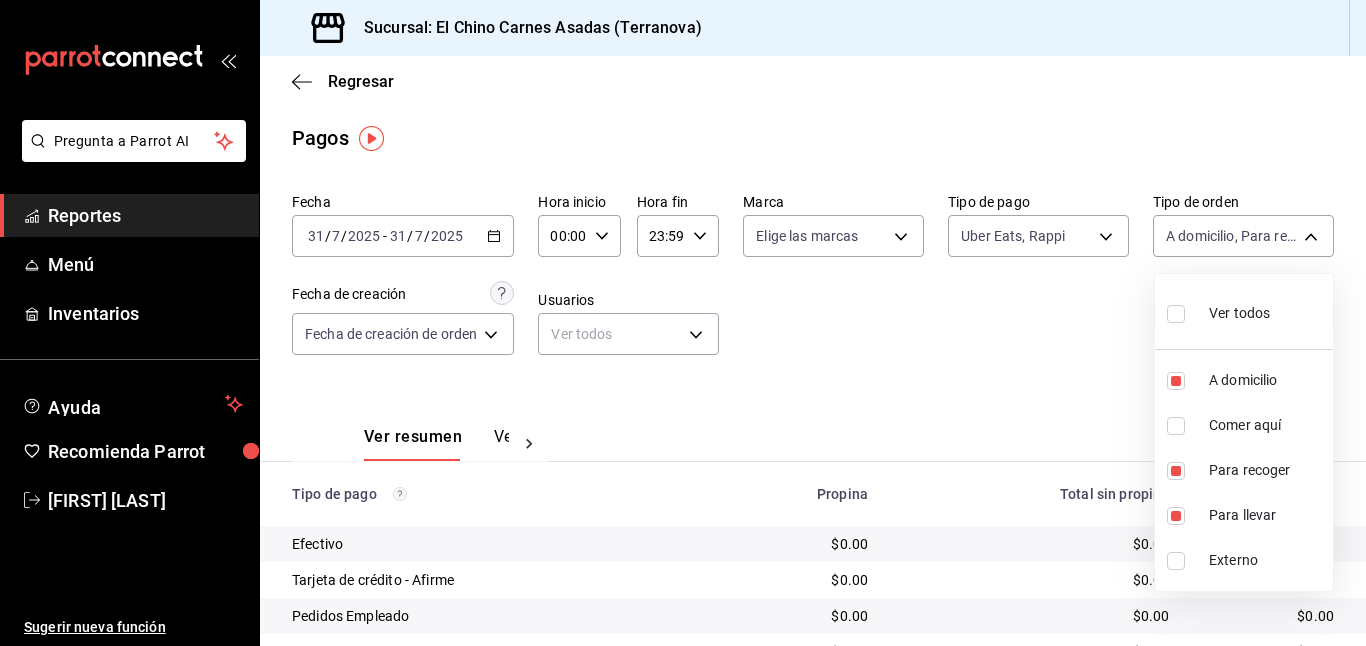 click on "Ver todos" at bounding box center (1218, 311) 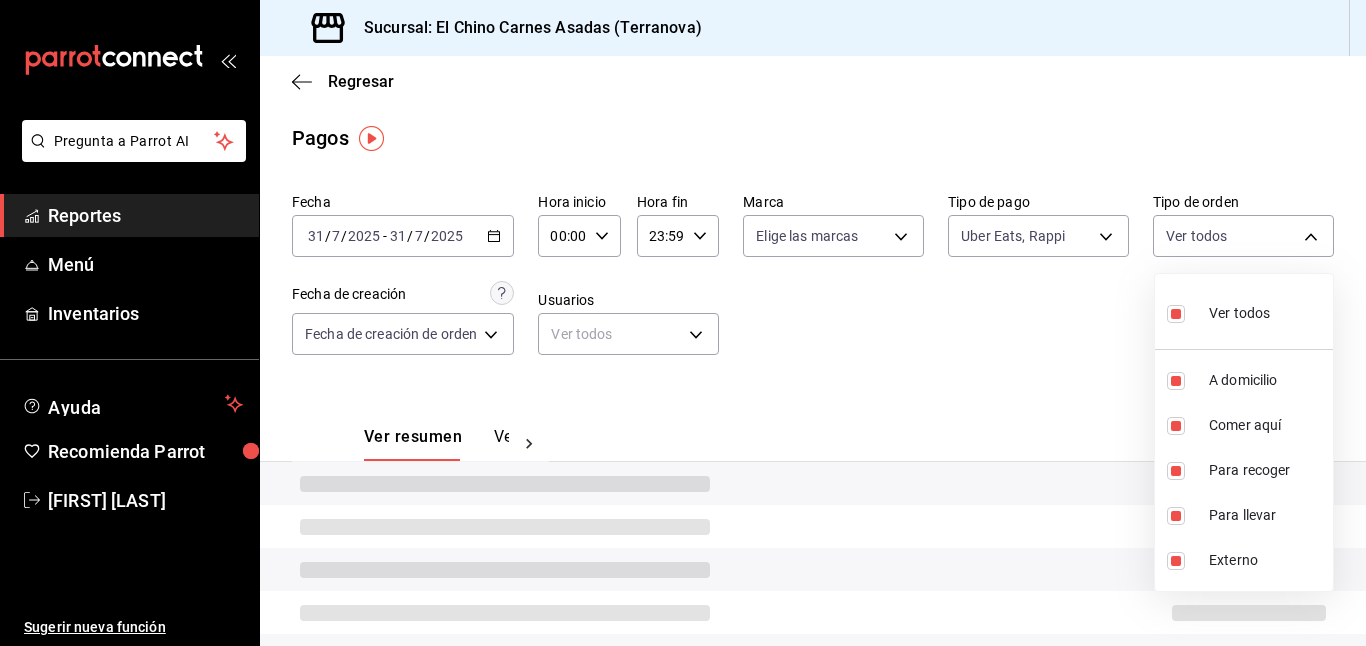click at bounding box center (683, 323) 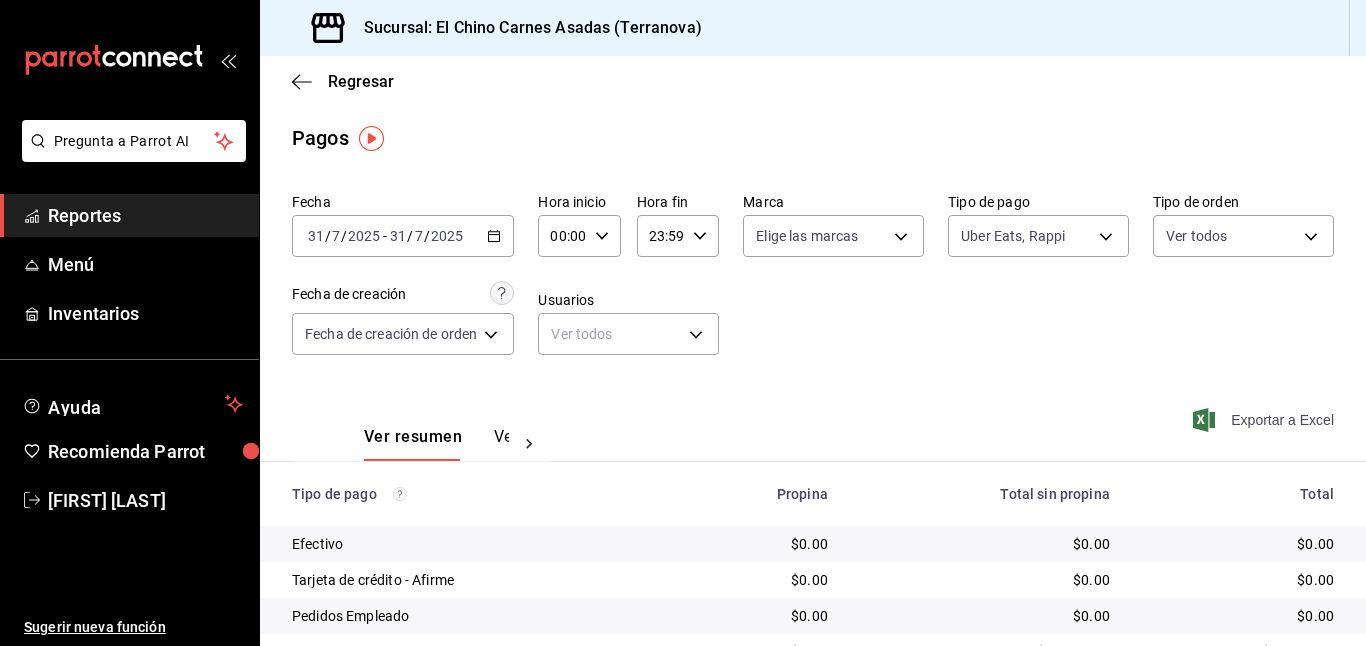 click on "Exportar a Excel" at bounding box center (1265, 420) 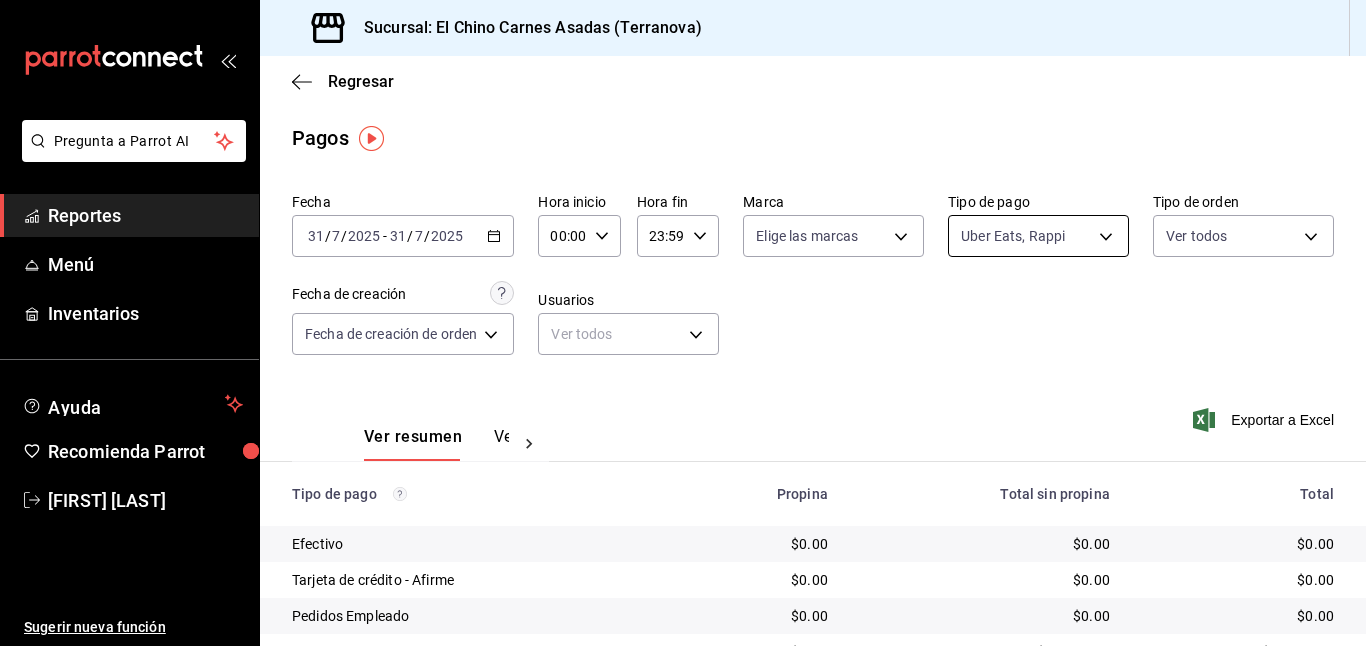 click on "Pregunta a Parrot AI Reportes   Menú   Inventarios   Ayuda Recomienda Parrot   [FIRST] [LAST]   Sugerir nueva función   Sucursal: El Chino Carnes Asadas (Terranova) Regresar Pagos Fecha [DATE] [DATE] - [DATE] [DATE] Hora inicio 00:00 Hora inicio Hora fin 23:59 Hora fin Marca Elige las marcas Tipo de pago Uber Eats, Rappi [UUID],[UUID] Tipo de orden Ver todos [UUID],[UUID],[UUID],[UUID],EXTERNAL Fecha de creación   Fecha de creación de orden ORDER Usuarios Ver todos null Ver resumen Ver pagos Exportar a Excel Tipo de pago   Propina Total sin propina Total Efectivo $0.00 $0.00 $0.00 Tarjeta de crédito - Afirme $0.00 $0.00 $0.00 Pedidos Empleado $0.00 $0.00 $0.00 Uber Eats $0.00 $12,533.00 $12,533.00 Rappi $0.00 $1,387.00 $1,387.00 Pay $0.00 $0.00 $0.00 Total $0.00 $13,920.00 $13,920.00 Ir a video" at bounding box center [683, 323] 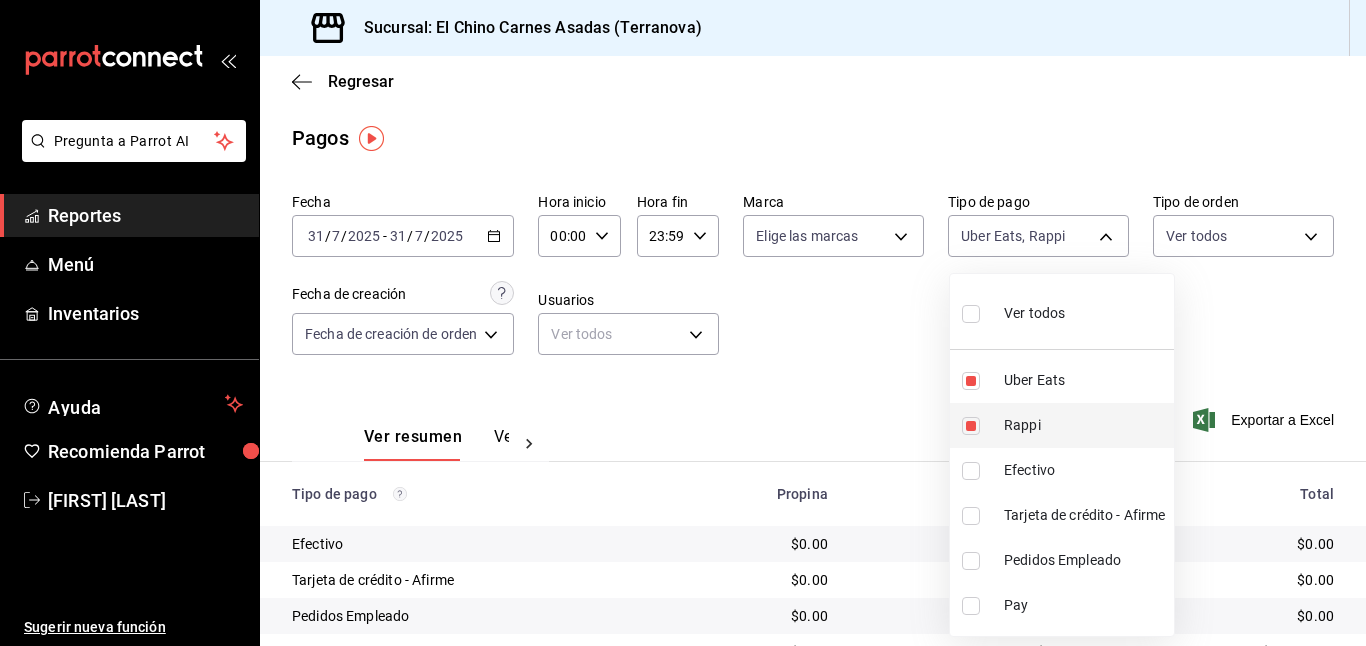 click at bounding box center [971, 426] 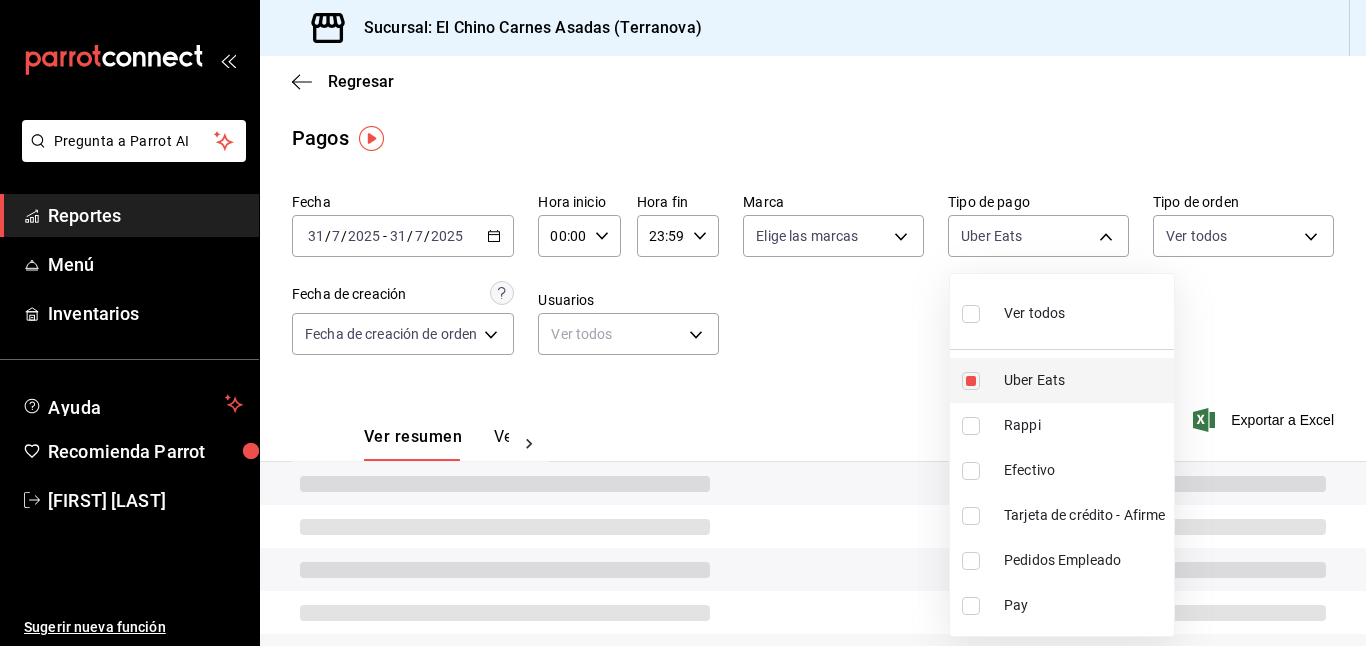 type on "067e2e58-163f-431b-a29b-4254b34a315f" 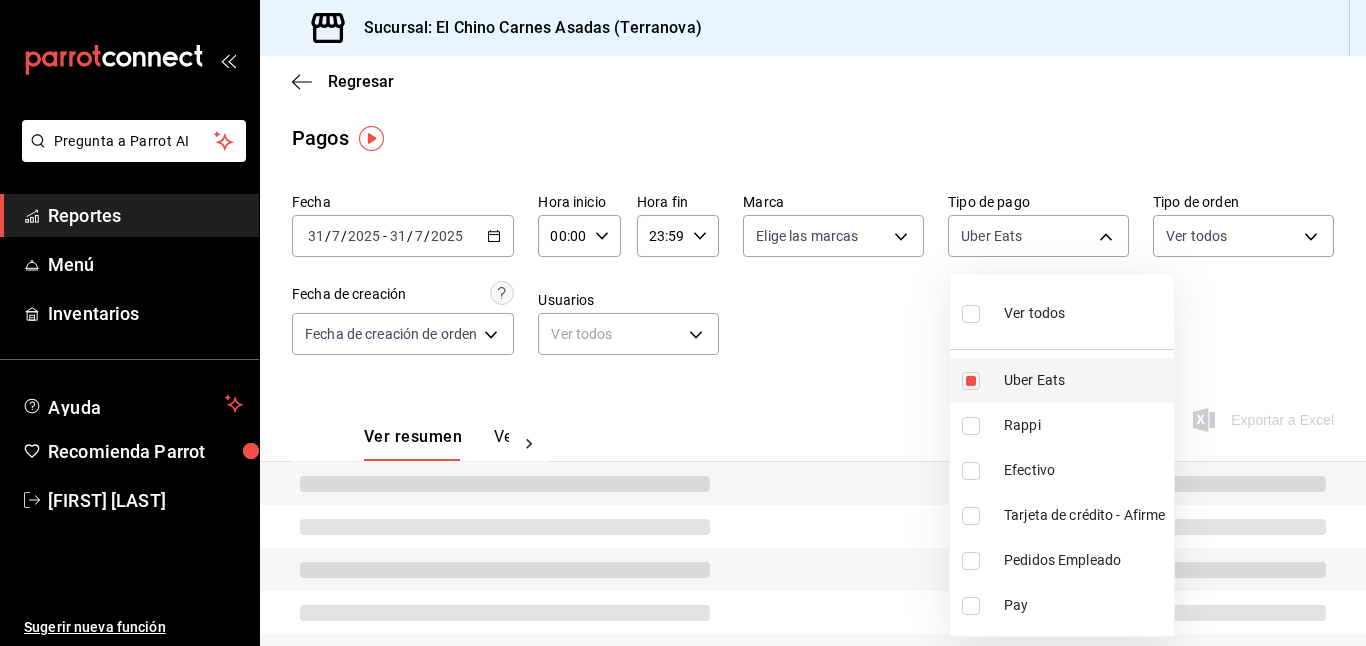 click at bounding box center [971, 381] 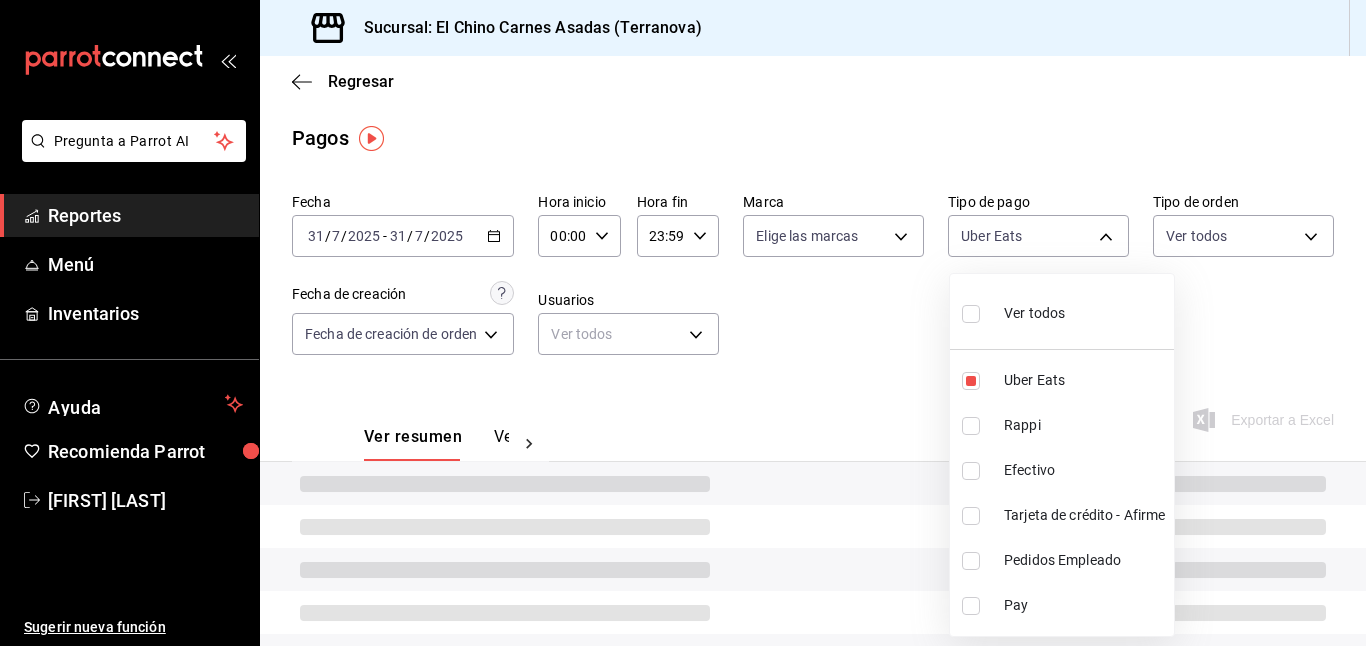 type 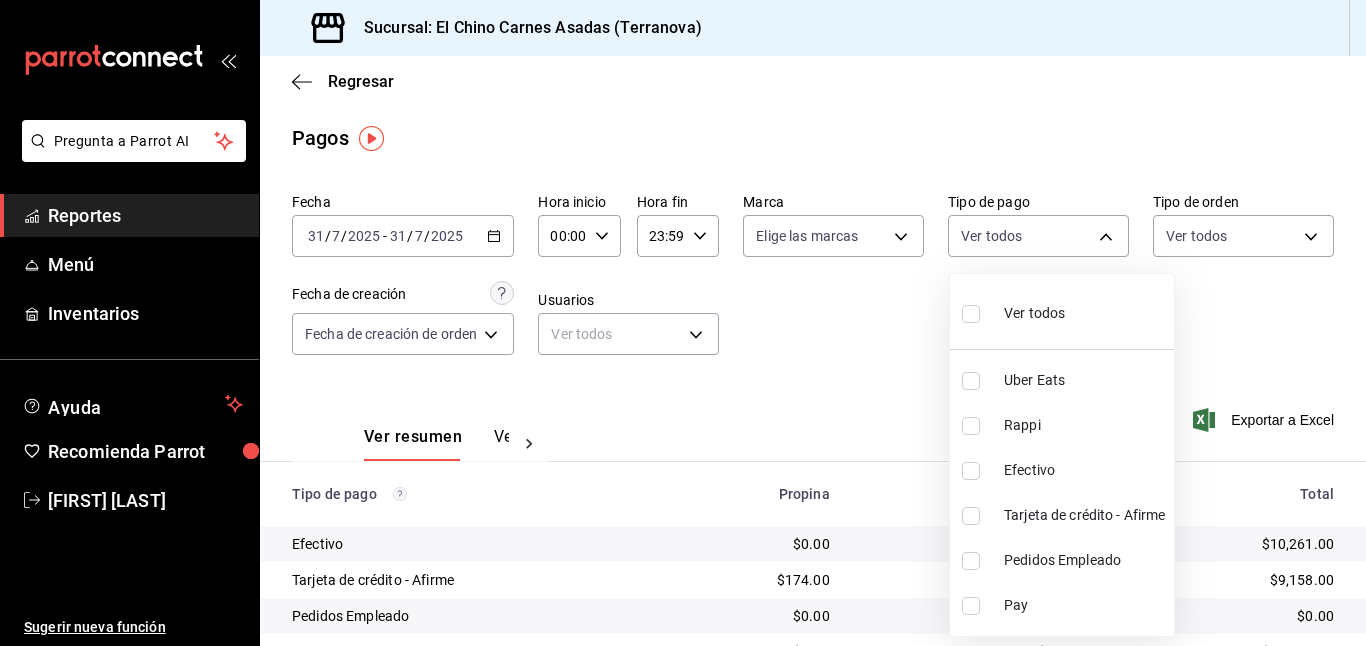 click at bounding box center [971, 516] 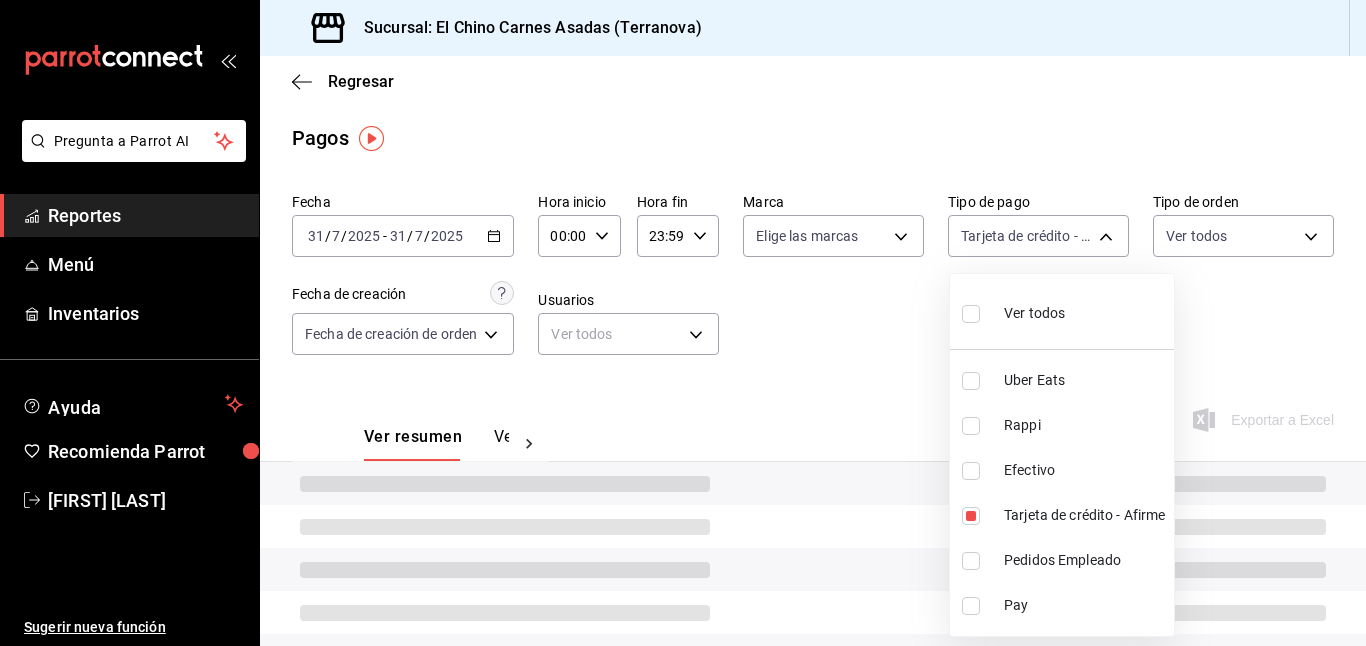 click at bounding box center [683, 323] 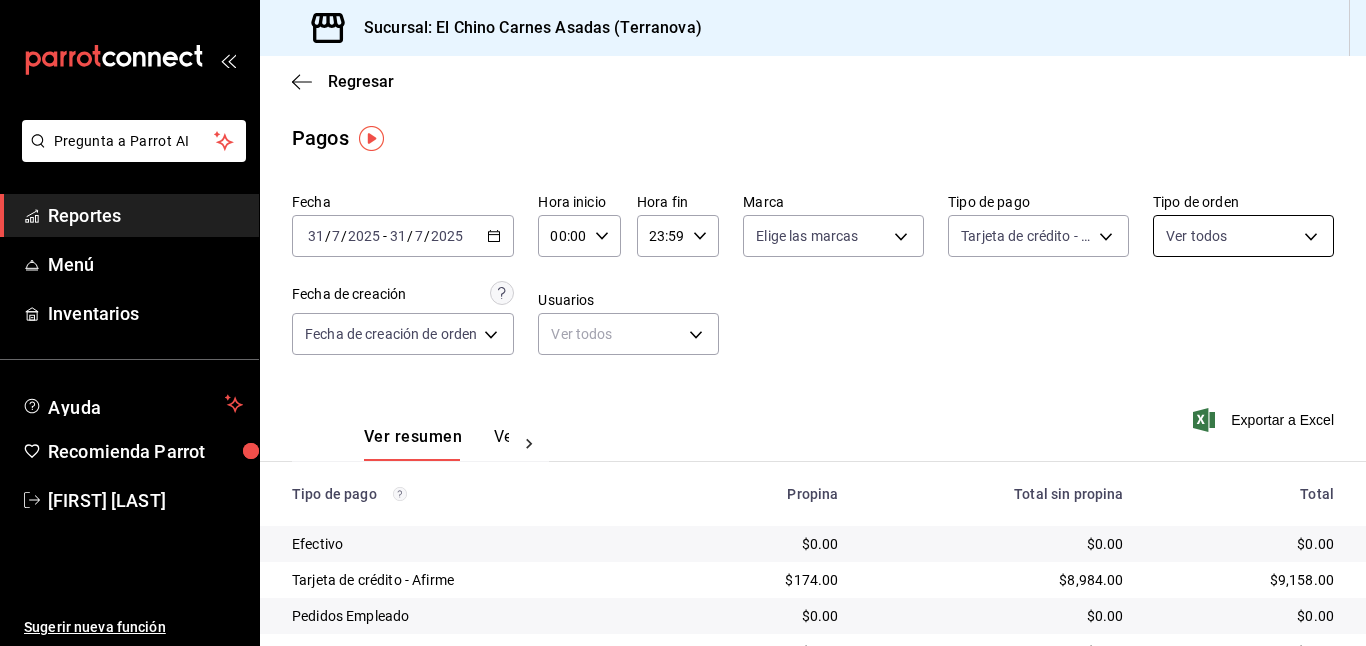 click on "Pregunta a Parrot AI Reportes   Menú   Inventarios   Ayuda Recomienda Parrot   [FIRST] [LAST]   Sugerir nueva función   Sucursal: El Chino Carnes Asadas (Terranova) Regresar Pagos Fecha [DATE] [DATE] - [DATE] [DATE] Hora inicio 00:00 Hora inicio Hora fin 23:59 Hora fin Marca Elige las marcas Tipo de pago Tarjeta de crédito - Afirme [UUID] Tipo de orden Ver todos [UUID],[UUID],[UUID],[UUID],EXTERNAL Fecha de creación   Fecha de creación de orden ORDER Usuarios Ver todos null Ver resumen Ver pagos Exportar a Excel Tipo de pago   Propina Total sin propina Total Efectivo $0.00 $0.00 $0.00 Tarjeta de crédito - Afirme $174.00 $8,984.00 $9,158.00 Pedidos Empleado $0.00 $0.00 $0.00 Uber Eats $0.00 $0.00 $0.00 Rappi $0.00 $0.00 $0.00 Pay $0.00 $0.00 $0.00 Total $174.00 $8,984.00 $9,158.00 GANA 1 MES GRATIS EN TU SUSCRIPCIÓN AQUÍ   Menú" at bounding box center [683, 323] 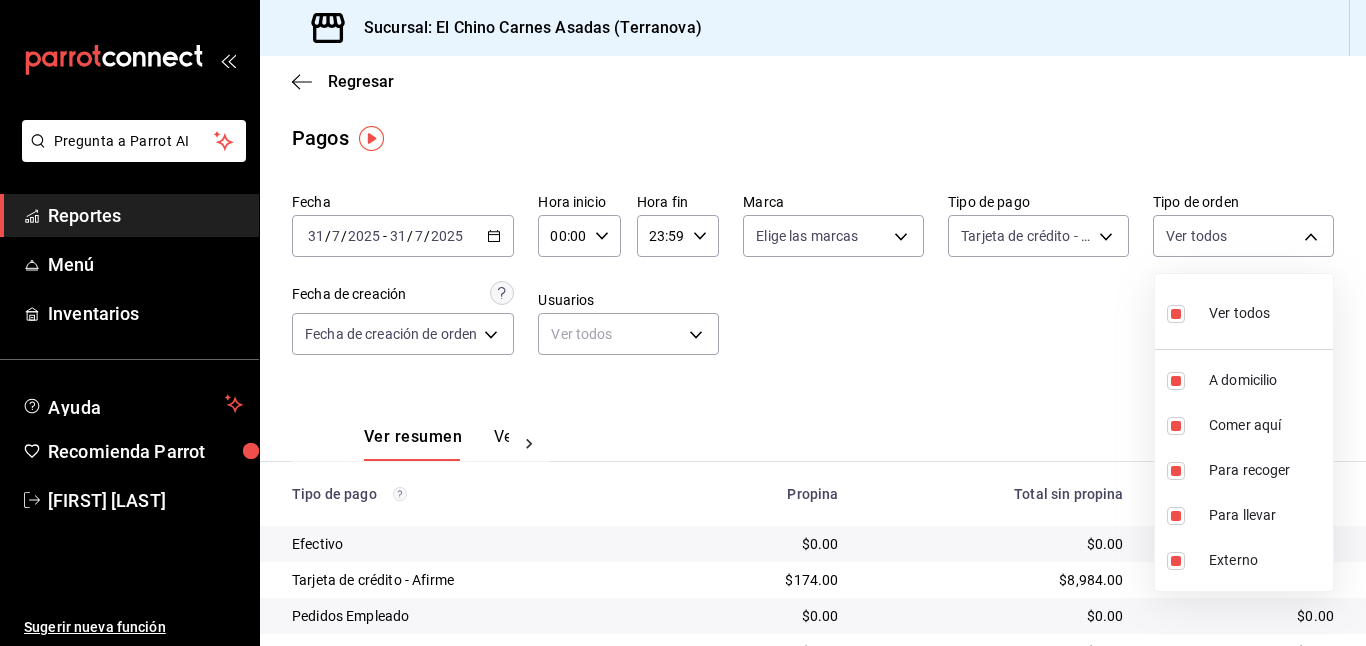 click at bounding box center (1176, 314) 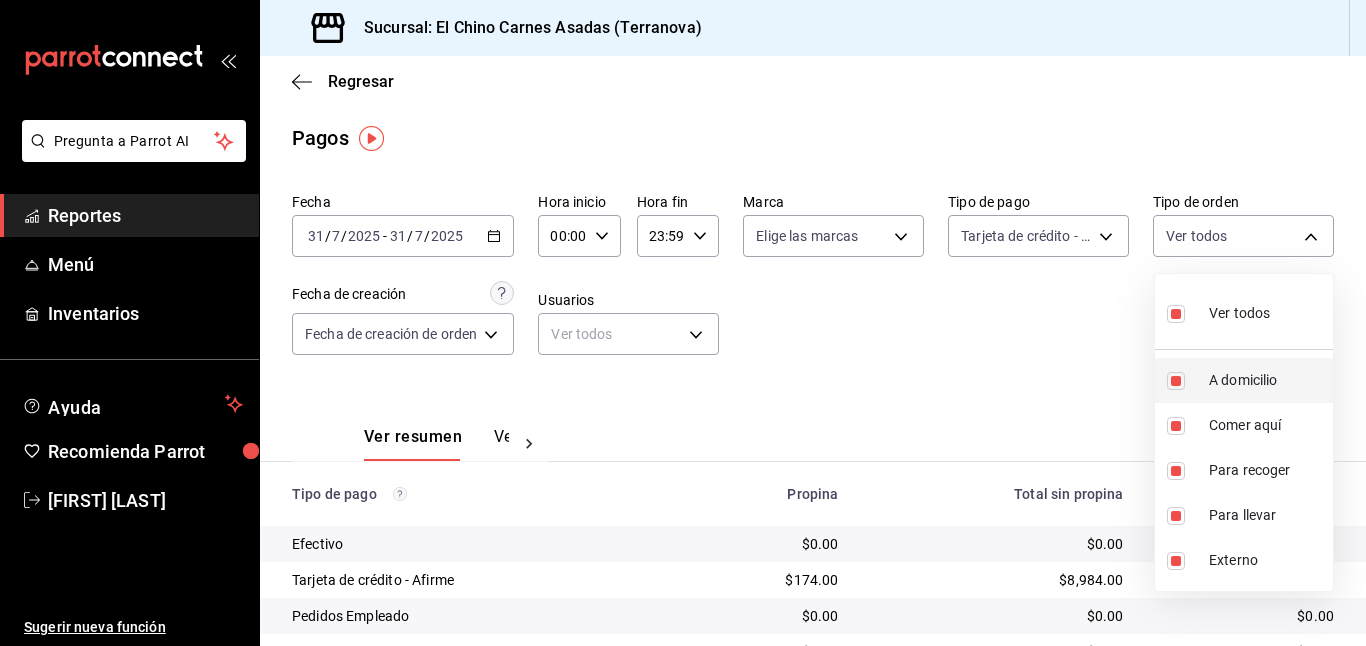 type 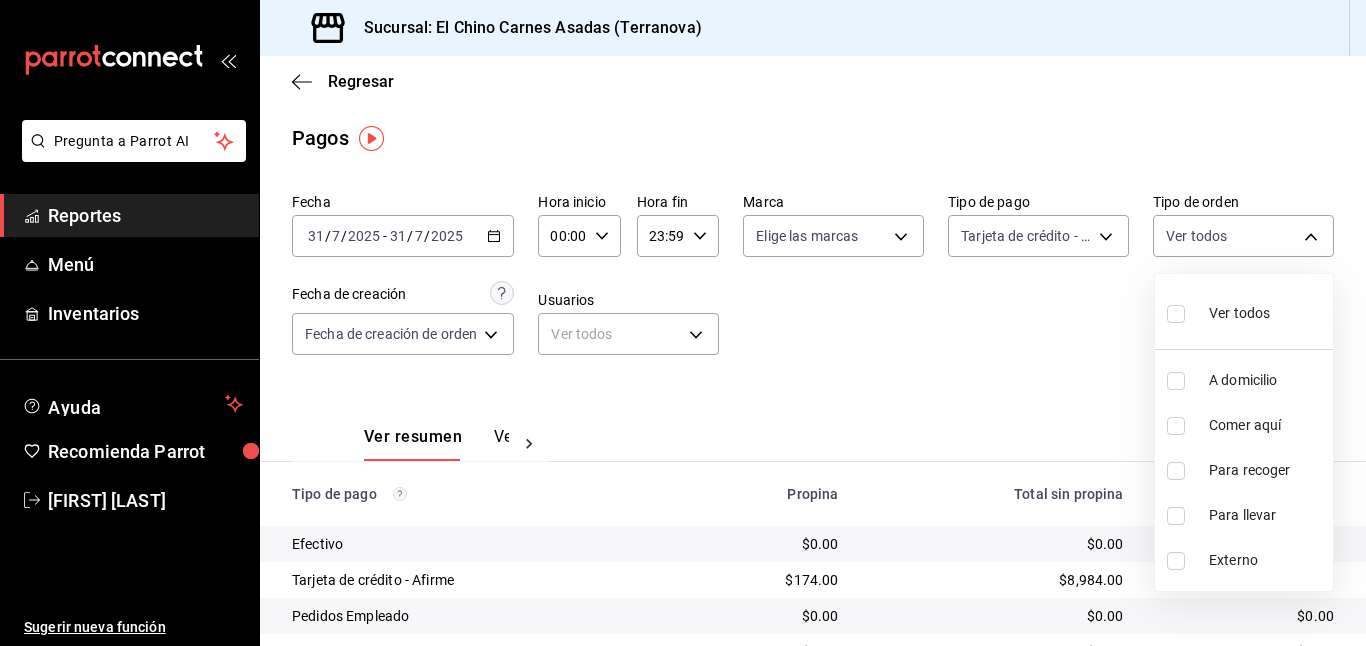 click at bounding box center [1176, 426] 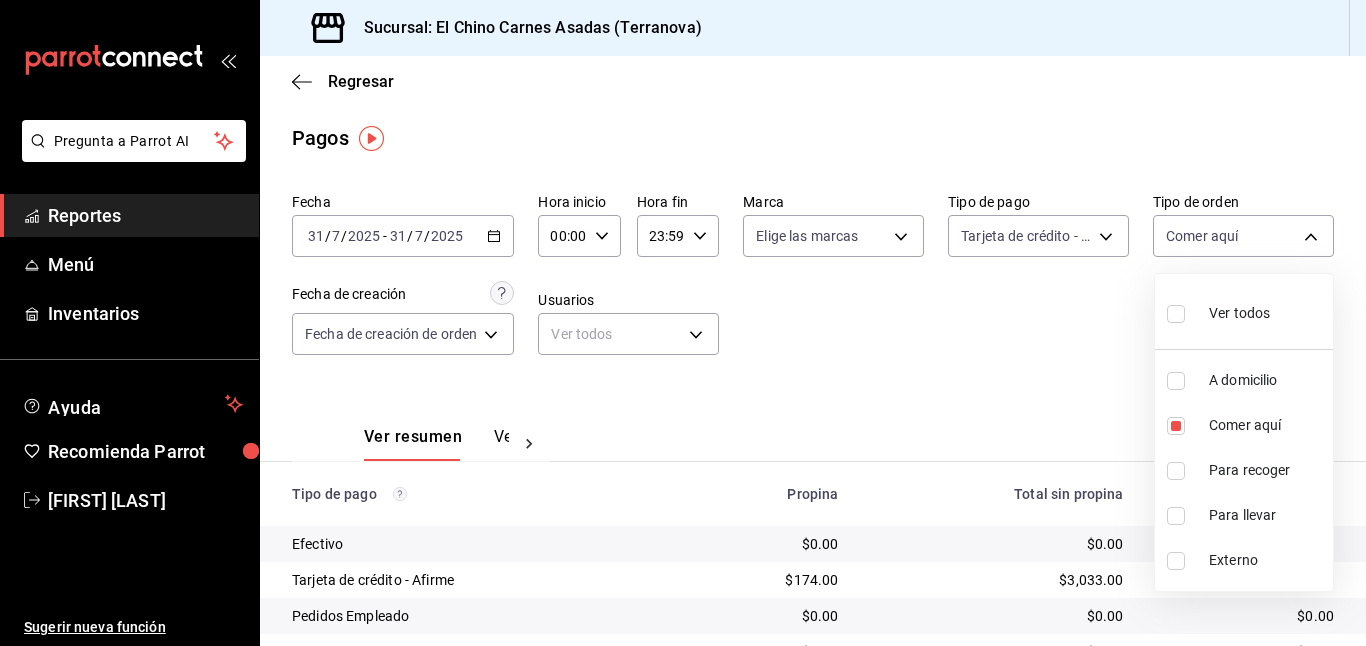 click at bounding box center [683, 323] 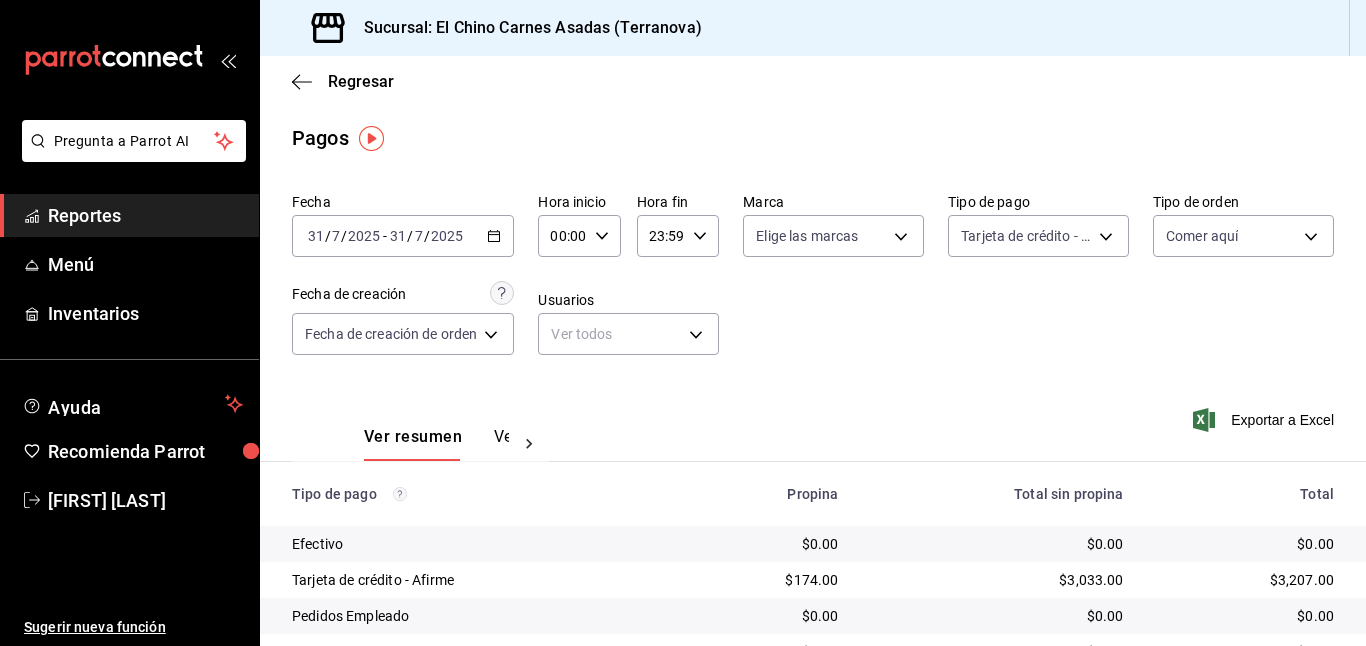 click 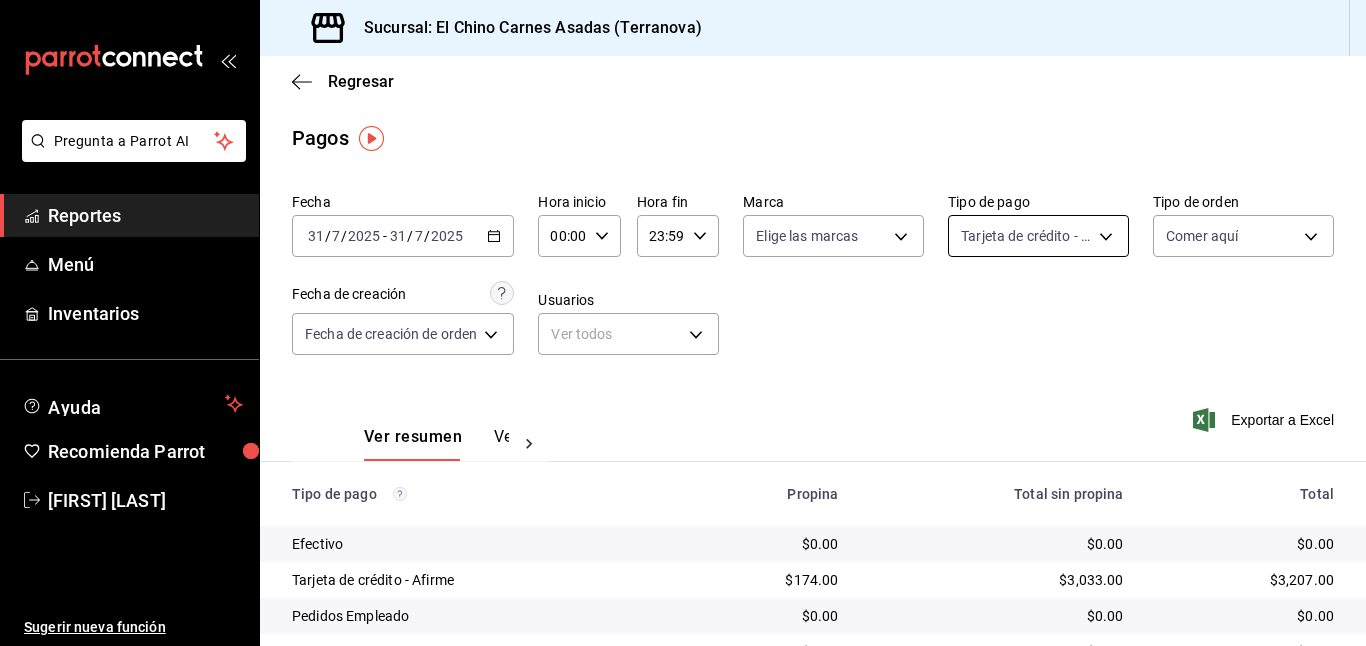 click on "Pregunta a Parrot AI Reportes   Menú   Inventarios   Ayuda Recomienda Parrot   [FIRST] [LAST]   Sugerir nueva función   Sucursal: El Chino Carnes Asadas (Terranova) Regresar Pagos Fecha [DATE] [DATE] - [DATE] [DATE] Hora inicio 00:00 Hora inicio Hora fin 23:59 Hora fin Marca Elige las marcas Tipo de pago Tarjeta de crédito - Afirme [UUID] Tipo de orden Comer aquí [UUID] Fecha de creación   Fecha de creación de orden ORDER Usuarios Ver todos null Ver resumen Ver pagos Exportar a Excel Tipo de pago   Propina Total sin propina Total Efectivo $0.00 $0.00 $0.00 Tarjeta de crédito - Afirme $174.00 $3,033.00 $3,207.00 Pedidos Empleado $0.00 $0.00 $0.00 Uber Eats $0.00 $0.00 $0.00 Rappi $0.00 $0.00 $0.00 Pay $0.00 $0.00 $0.00 Total $174.00 $3,033.00 $3,207.00 Reporte generado, revisa tus descargas. GANA 1 MES GRATIS EN TU SUSCRIPCIÓN AQUÍ Ver video tutorial Ir a video Pregunta a Parrot AI Reportes   Menú   Inventarios" at bounding box center [683, 323] 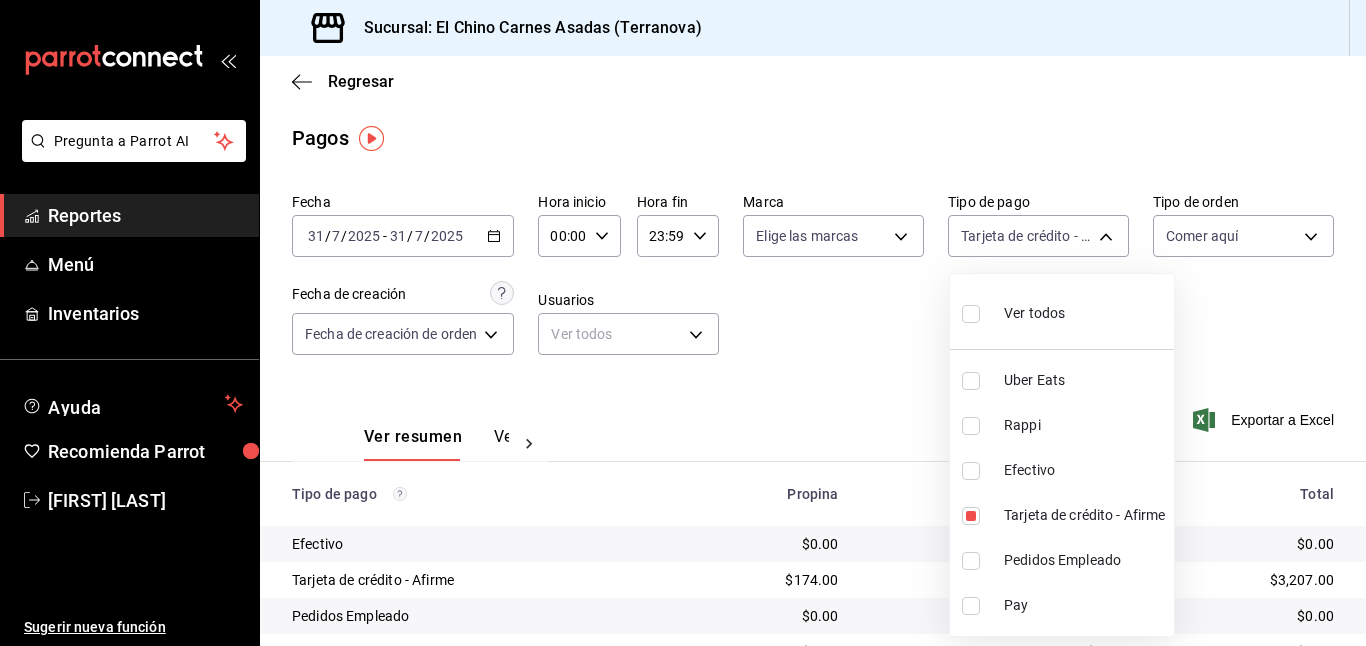 click at bounding box center [683, 323] 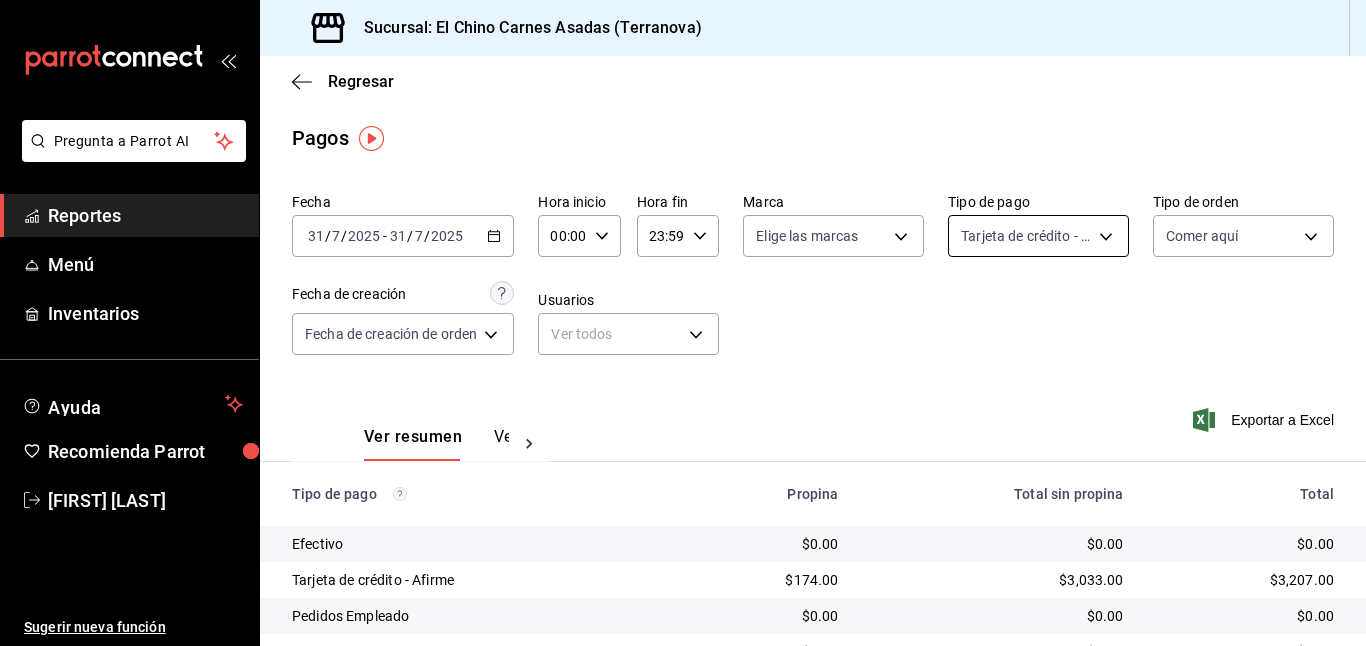 click on "Pregunta a Parrot AI Reportes   Menú   Inventarios   Ayuda Recomienda Parrot   [FIRST] [LAST]   Sugerir nueva función   Sucursal: El Chino Carnes Asadas (Terranova) Regresar Pagos Fecha [DATE] [DATE] - [DATE] [DATE] Hora inicio 00:00 Hora inicio Hora fin 23:59 Hora fin Marca Elige las marcas Tipo de pago Tarjeta de crédito - Afirme [UUID] Tipo de orden Comer aquí [UUID] Fecha de creación   Fecha de creación de orden ORDER Usuarios Ver todos null Ver resumen Ver pagos Exportar a Excel Tipo de pago   Propina Total sin propina Total Efectivo $0.00 $0.00 $0.00 Tarjeta de crédito - Afirme $174.00 $3,033.00 $3,207.00 Pedidos Empleado $0.00 $0.00 $0.00 Uber Eats $0.00 $0.00 $0.00 Rappi $0.00 $0.00 $0.00 Pay $0.00 $0.00 $0.00 Total $174.00 $3,033.00 $3,207.00 GANA 1 MES GRATIS EN TU SUSCRIPCIÓN AQUÍ Ver video tutorial Ir a video Pregunta a Parrot AI Reportes   Menú   Inventarios   Ayuda Recomienda Parrot" at bounding box center [683, 323] 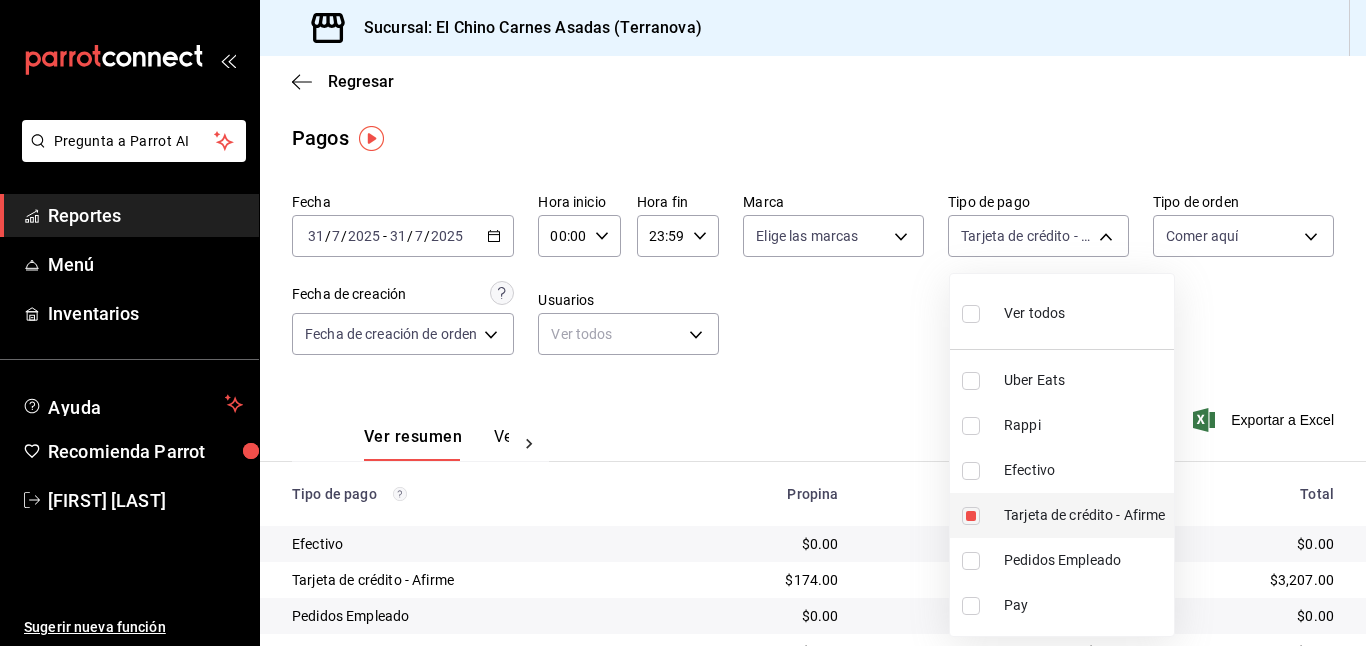 click at bounding box center [971, 516] 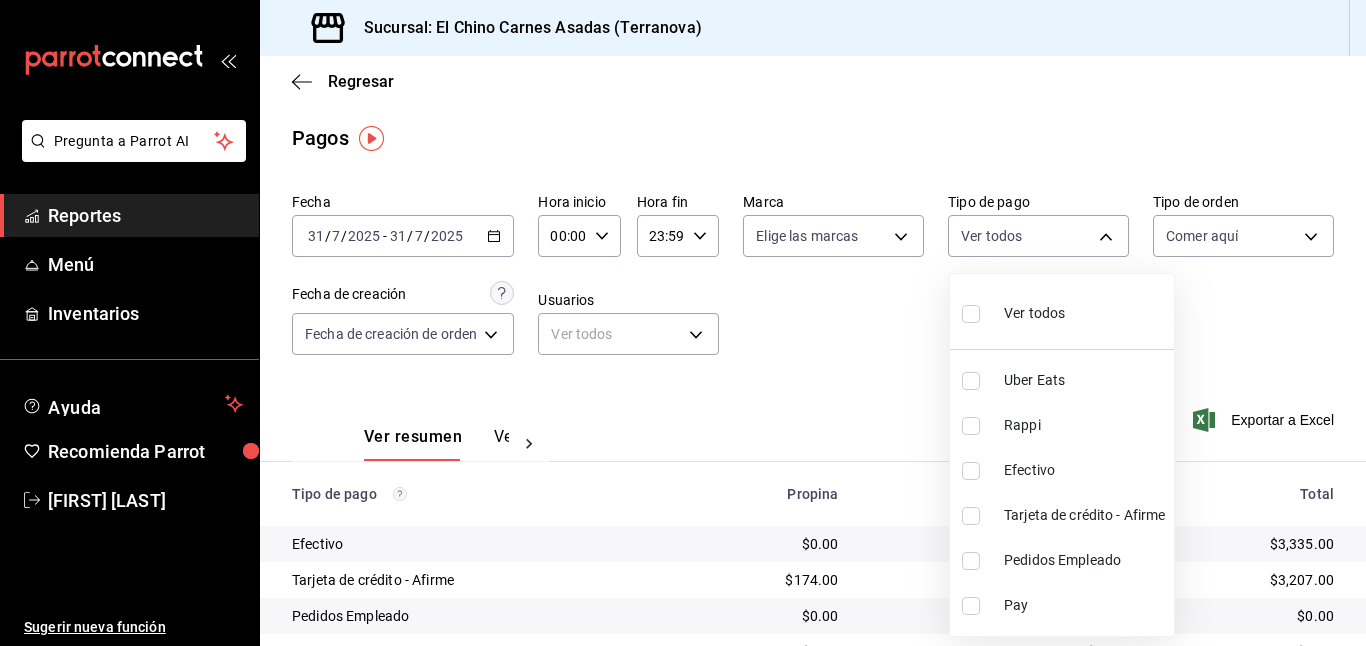 click at bounding box center (971, 471) 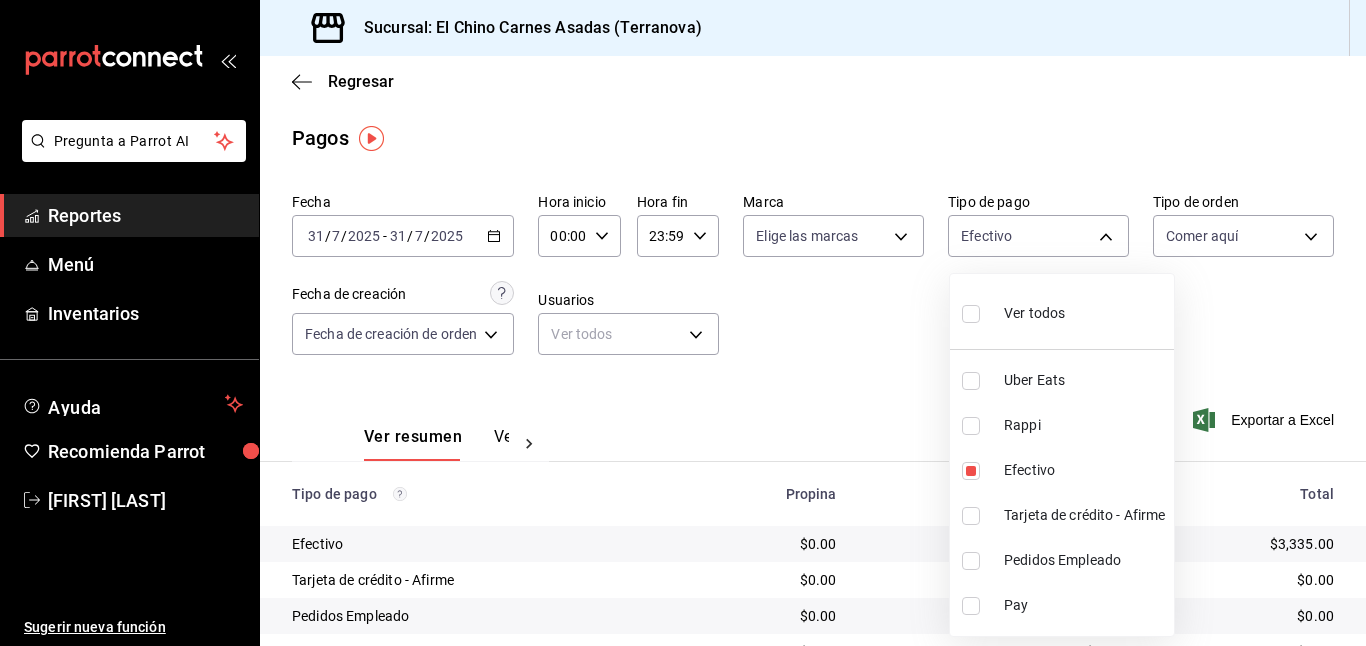 click at bounding box center (683, 323) 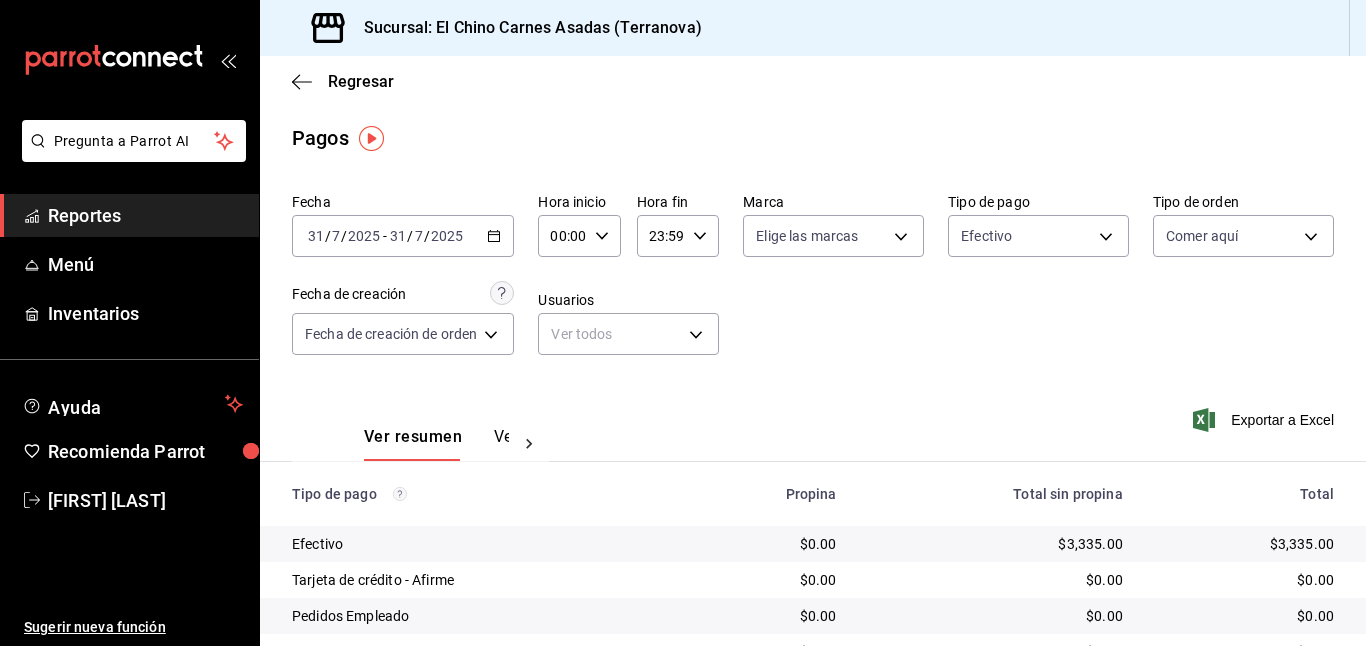 click 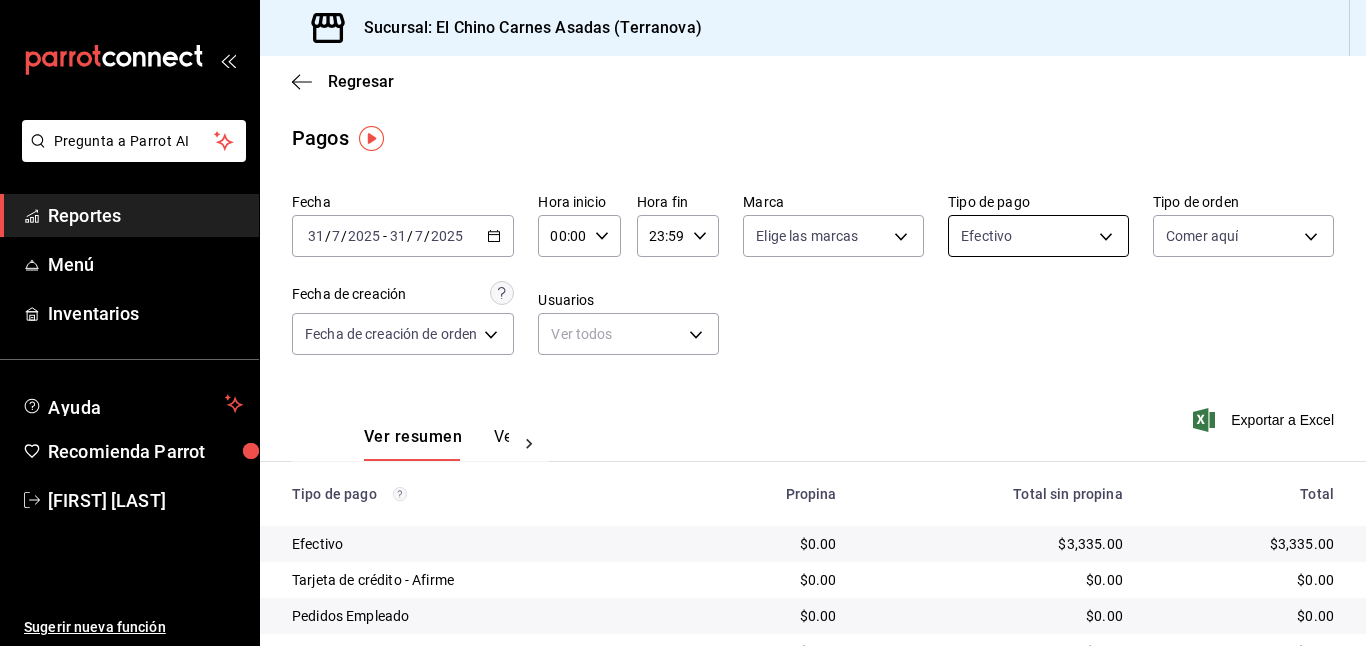 click on "Pregunta a Parrot AI Reportes   Menú   Inventarios   Ayuda Recomienda Parrot   [FIRST] [LAST]   Sugerir nueva función   Sucursal: El Chino Carnes Asadas (Terranova) Regresar Pagos Fecha [DATE] [DATE] - [DATE] [DATE] Hora inicio 00:00 Hora inicio Hora fin 23:59 Hora fin Marca Elige las marcas Tipo de pago Efectivo [UUID] Tipo de orden Comer aquí [UUID] Fecha de creación   Fecha de creación de orden ORDER Usuarios Ver todos null Ver resumen Ver pagos Exportar a Excel Tipo de pago   Propina Total sin propina Total Efectivo $0.00 $3,335.00 $3,335.00 Tarjeta de crédito - Afirme $0.00 $0.00 $0.00 Pedidos Empleado $0.00 $0.00 $0.00 Uber Eats $0.00 $0.00 $0.00 Rappi $0.00 $0.00 $0.00 Pay $0.00 $0.00 $0.00 Total $0.00 $3,335.00 $3,335.00 GANA 1 MES GRATIS EN TU SUSCRIPCIÓN AQUÍ Ver video tutorial Ir a video Pregunta a Parrot AI Reportes   Menú   Inventarios   Ayuda Recomienda Parrot   [FIRST] [LAST]     [PHONE]" at bounding box center [683, 323] 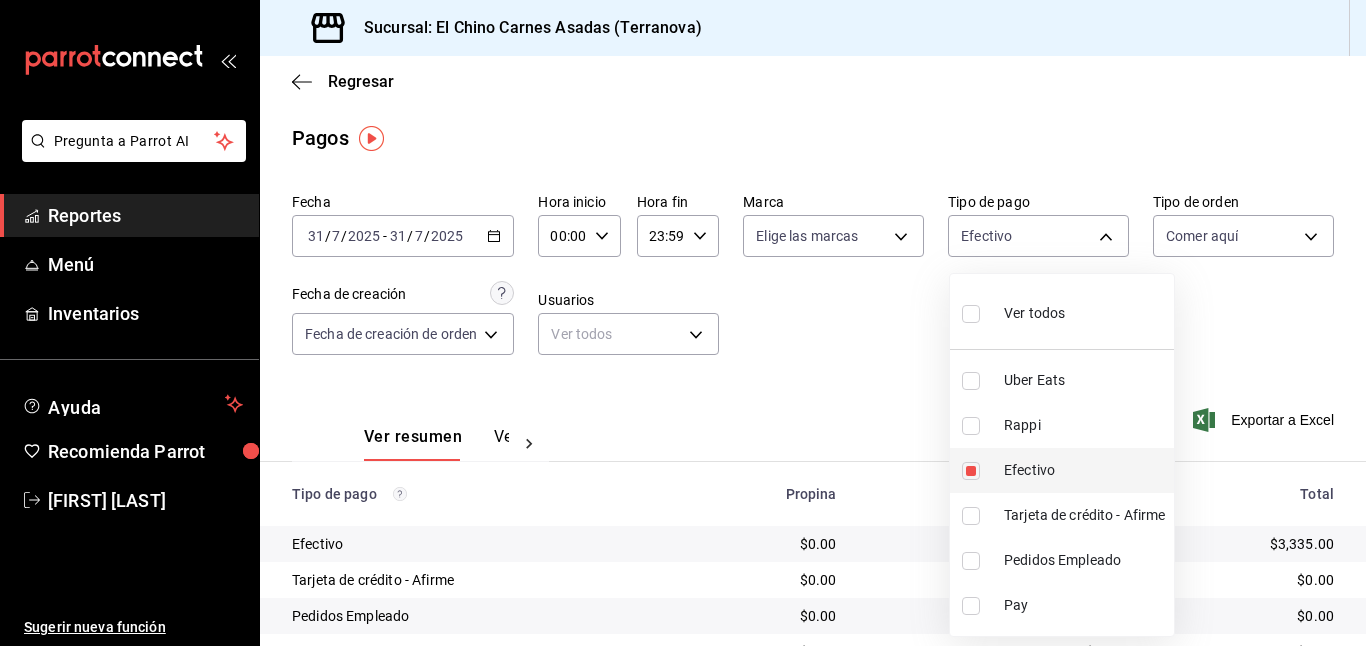 click at bounding box center (971, 471) 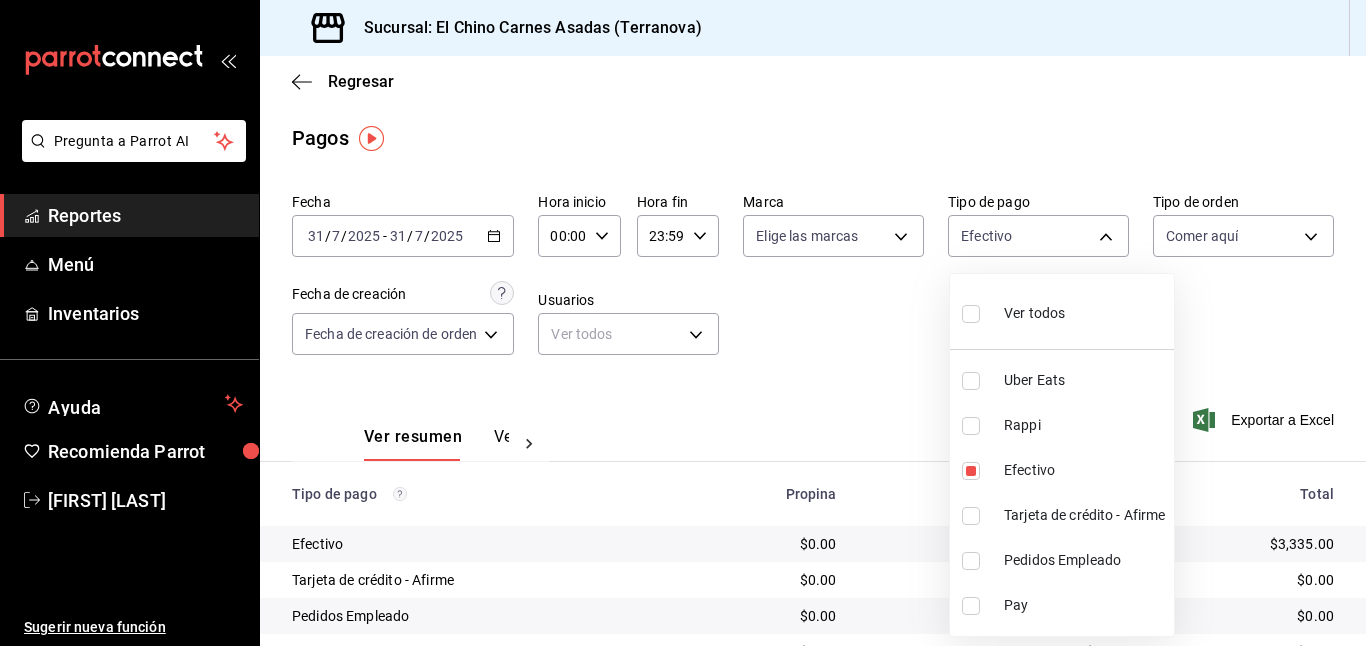 type 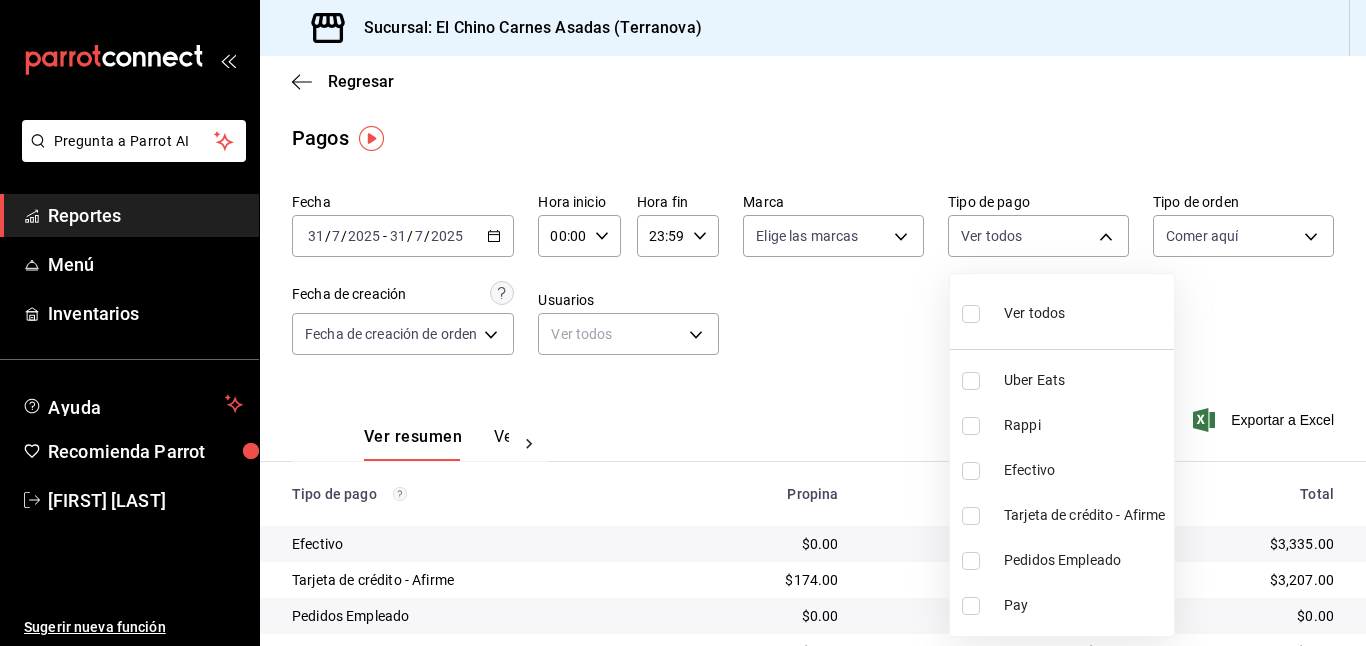 click at bounding box center (683, 323) 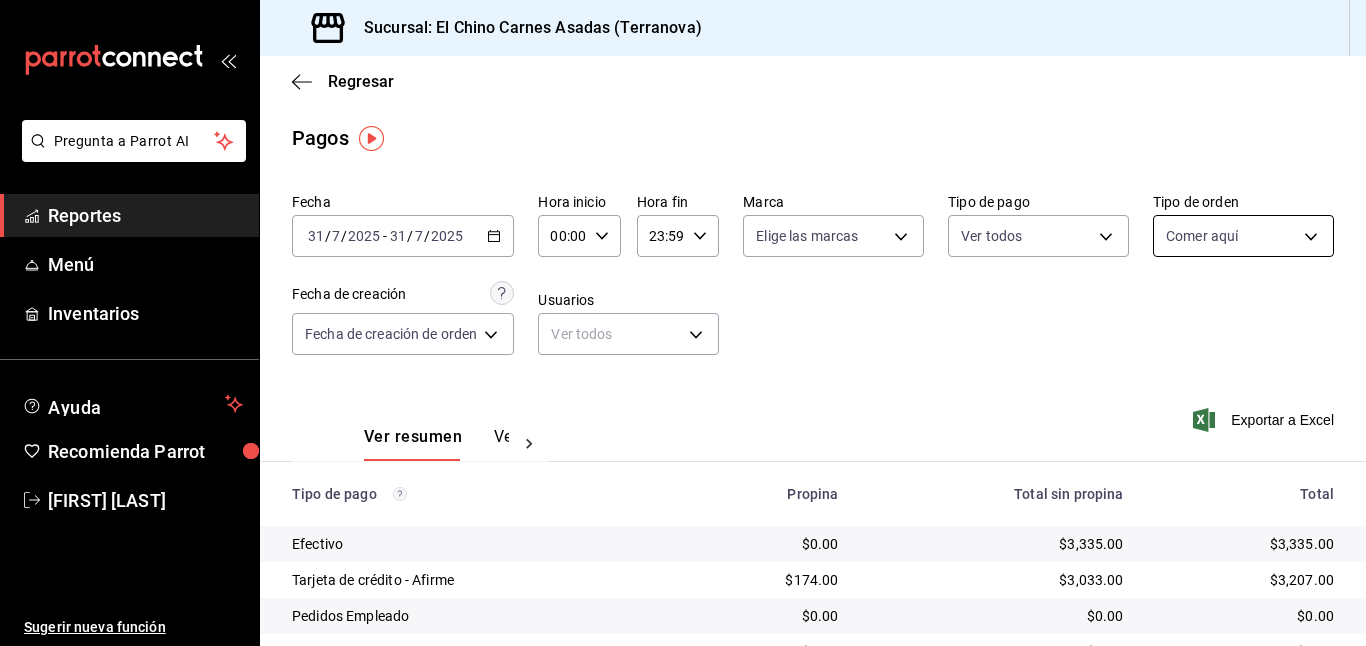 click on "Pregunta a Parrot AI Reportes   Menú   Inventarios   Ayuda Recomienda Parrot   [FIRST] [LAST]   Sugerir nueva función   Sucursal: El Chino Carnes Asadas (Terranova) Regresar Pagos Fecha [DATE] [DATE] - [DATE] [DATE] Hora inicio 00:00 Hora inicio Hora fin 23:59 Hora fin Marca Elige las marcas Tipo de pago Ver todos Tipo de orden Comer aquí [UUID] Fecha de creación   Fecha de creación de orden ORDER Usuarios Ver todos null Ver resumen Ver pagos Exportar a Excel Tipo de pago   Propina Total sin propina Total Efectivo $0.00 $[PRICE] $[PRICE] Tarjeta de crédito - Afirme $[PRICE] $[PRICE] $[PRICE] Pedidos Empleado $0.00 $0.00 $0.00 Uber Eats $0.00 $0.00 $0.00 Rappi $0.00 $0.00 $0.00 Pay $0.00 $0.00 $0.00 Total $[PRICE] $[PRICE] $[PRICE] GANA 1 MES GRATIS EN TU SUSCRIPCIÓN AQUÍ Ver video tutorial Ir a video Pregunta a Parrot AI Reportes   Menú   Inventarios   Ayuda Recomienda Parrot   [FIRST] [LAST]   Sugerir nueva función   (XXX) XXX-XXXX" at bounding box center [683, 323] 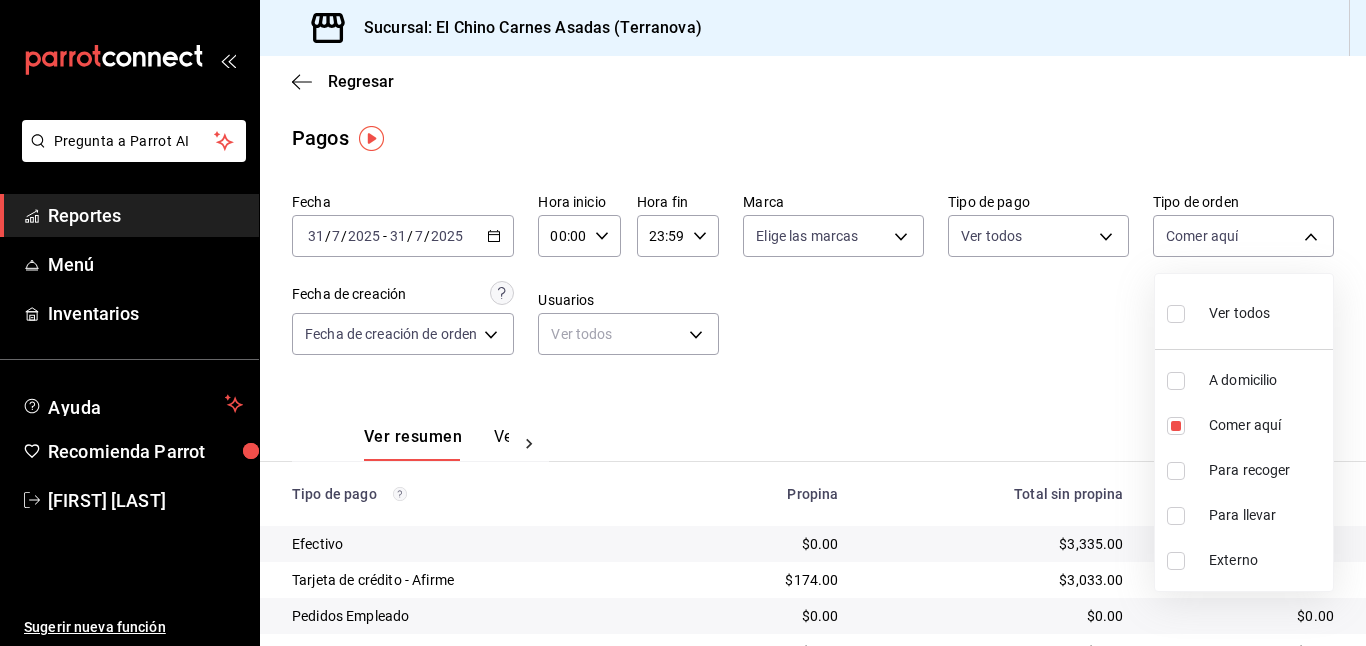 click on "Ver todos" at bounding box center (1218, 311) 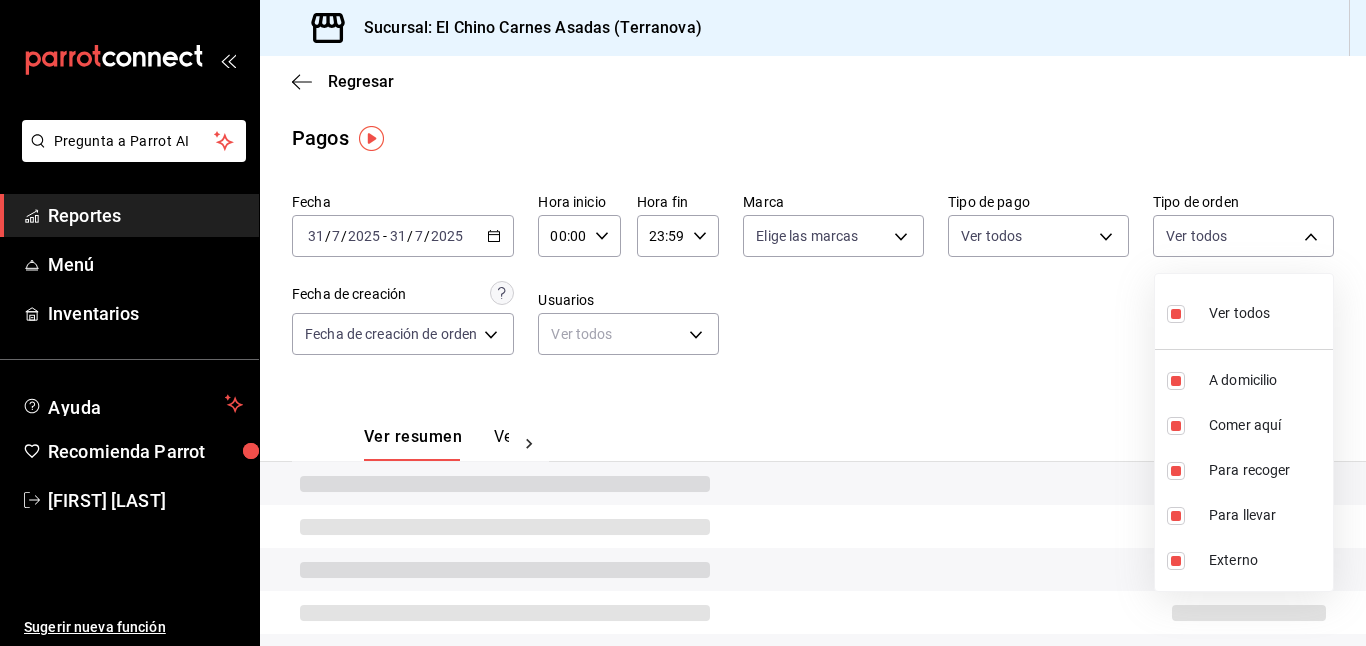 type on "97cbf8b1-65ca-4e3d-86af-5eaa739a991f,85e642e5-1fae-4f46-8d5d-6355efdb8fdd,9184a79c-109f-4a06-b406-e1ad067f52b1,26f011f2-9ba5-4726-92d6-979f7a22c510,EXTERNAL" 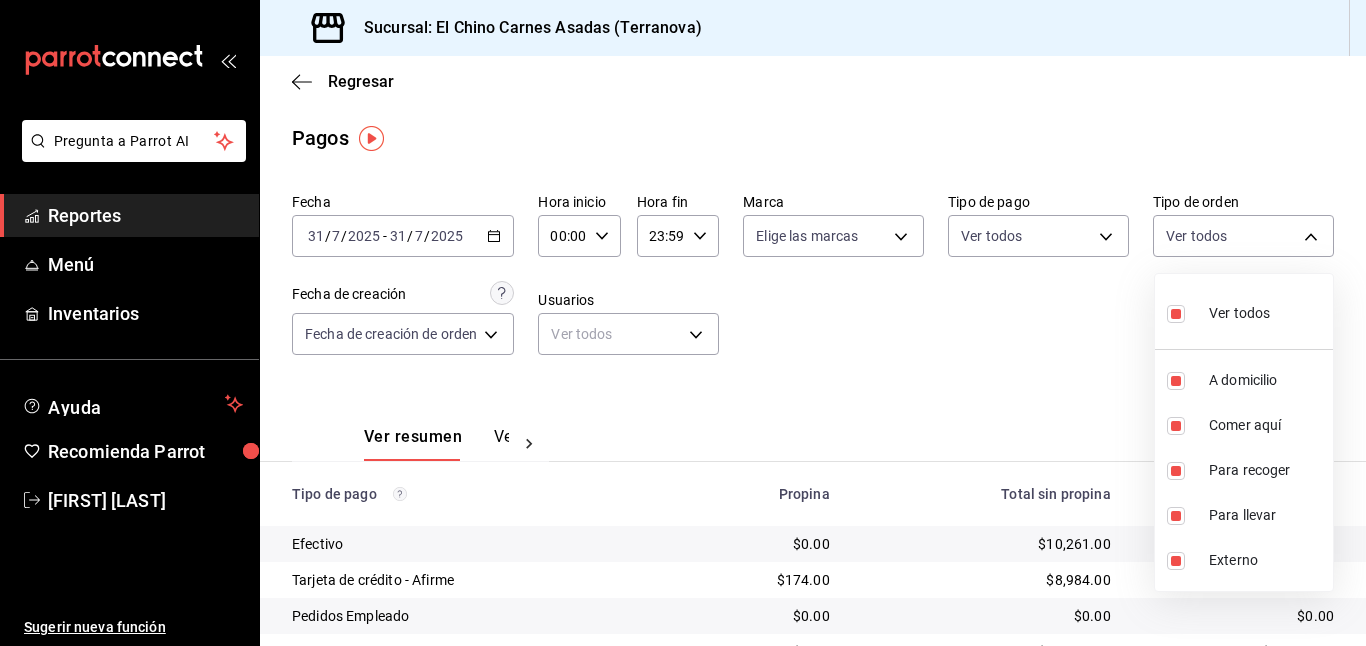 click at bounding box center (683, 323) 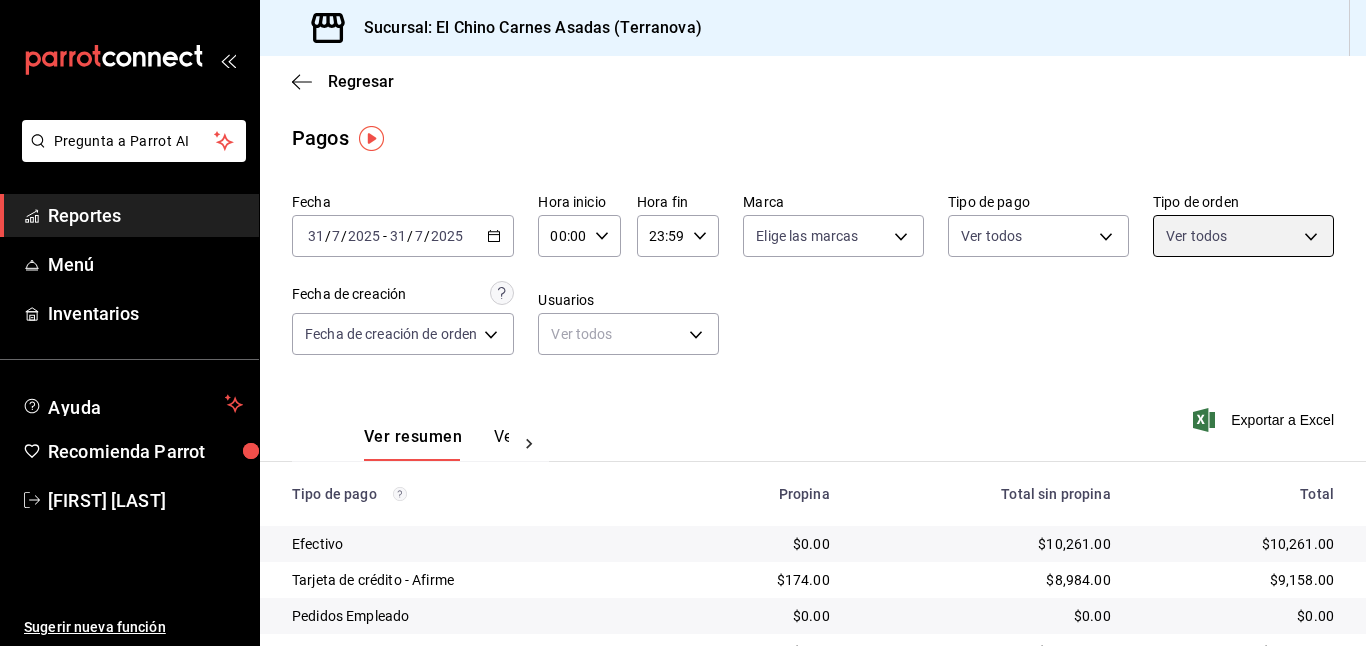 scroll, scrollTop: 164, scrollLeft: 0, axis: vertical 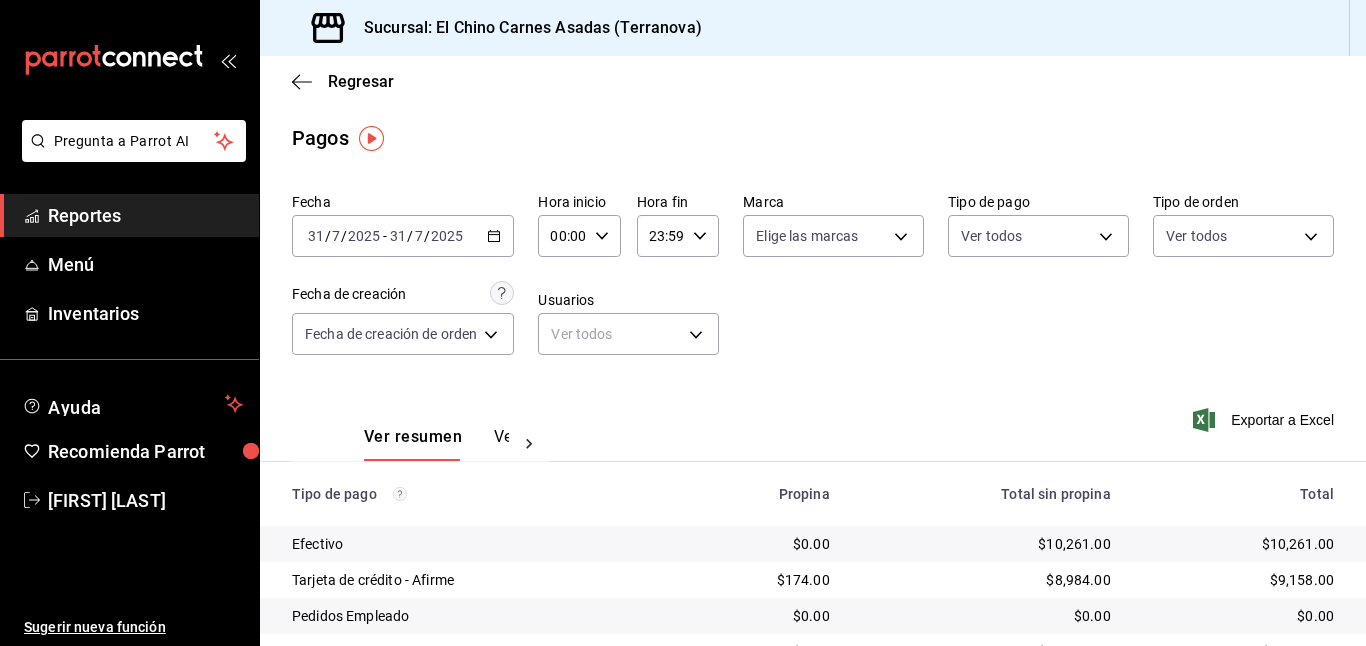 click 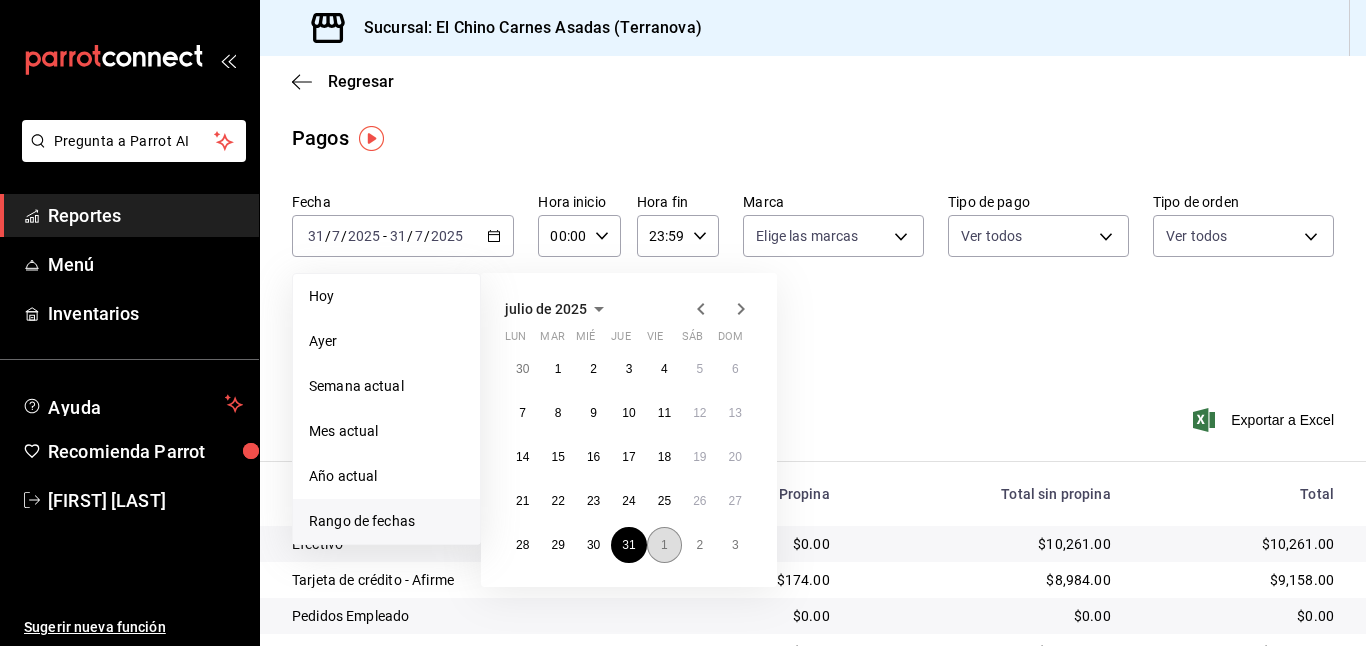 click on "1" at bounding box center (664, 545) 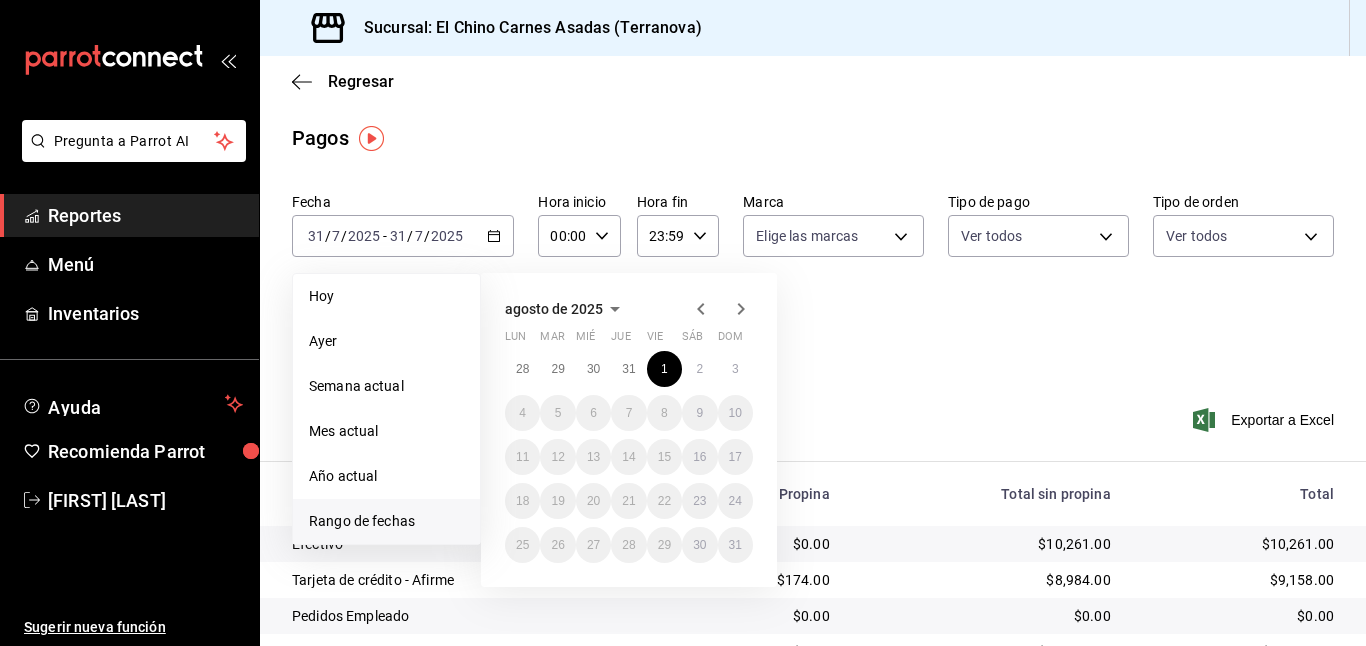 click on "Fecha [DATE] [DATE] - [DATE] [DATE] Hora inicio 00:00 Hora inicio Hora fin 23:59 Hora fin Marca Elige las marcas Tipo de pago Ver todos Tipo de orden Ver todos [UUID],[UUID],[UUID],[UUID],EXTERNAL Fecha de creación   Fecha de creación de orden ORDER Usuarios Ver todos null" at bounding box center [813, 282] 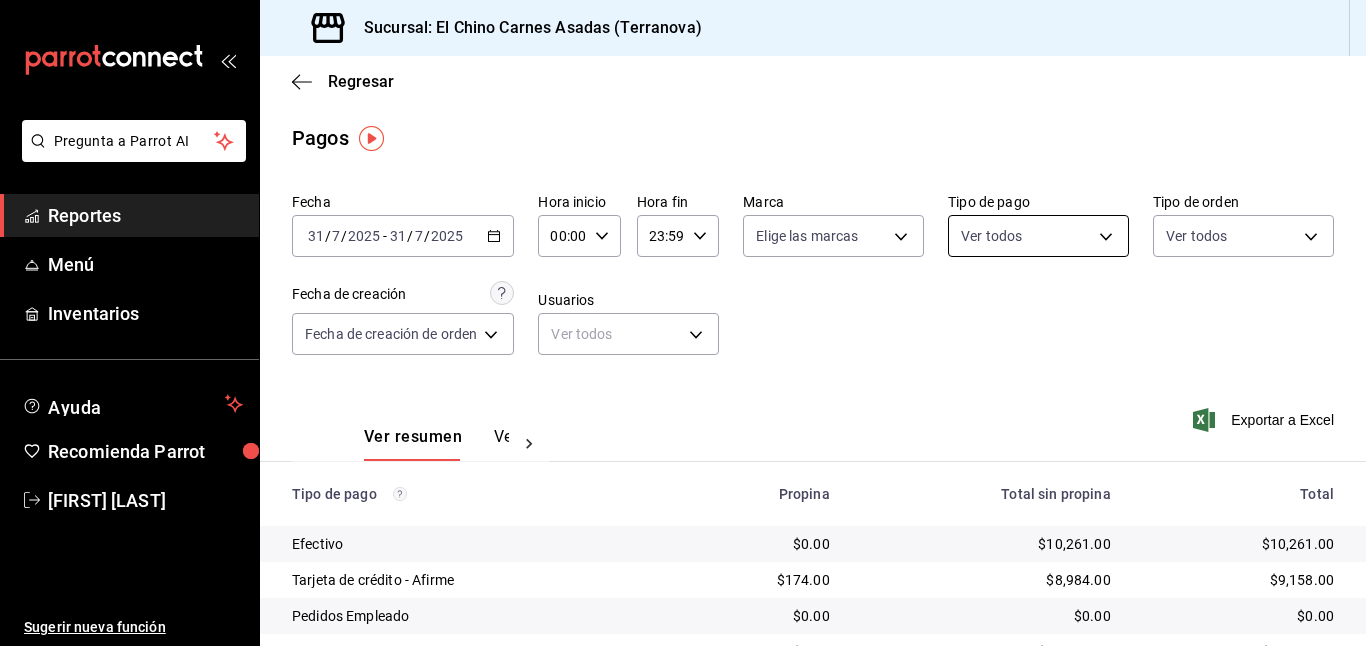 click on "Pregunta a Parrot AI Reportes   Menú   Inventarios   Ayuda Recomienda Parrot   [FIRST] [LAST]   Sugerir nueva función   Sucursal: El Chino Carnes Asadas (Terranova) Regresar Pagos Fecha [DATE] [DATE] - [DATE] [DATE] Hora inicio 00:00 Hora inicio Hora fin 23:59 Hora fin Marca Elige las marcas Tipo de pago Ver todos [UUIDS],EXTERNAL Fecha de creación   Fecha de creación de orden ORDER Usuarios Ver todos null Ver resumen Ver pagos Exportar a Excel Tipo de pago   Propina Total sin propina Total Efectivo $0.00 $[PRICE] $[PRICE] Tarjeta de crédito - Afirme $[PRICE] $[PRICE] $[PRICE] Pedidos Empleado $0.00 $0.00 $0.00 Uber Eats $0.00 $[PRICE] $[PRICE] Rappi $0.00 $[PRICE] $[PRICE] Pay $0.00 $0.00 $0.00 Total $[PRICE] $[PRICE] $[PRICE] GANA 1 MES GRATIS EN TU SUSCRIPCIÓN AQUÍ Ver video tutorial Ir a video" at bounding box center (683, 323) 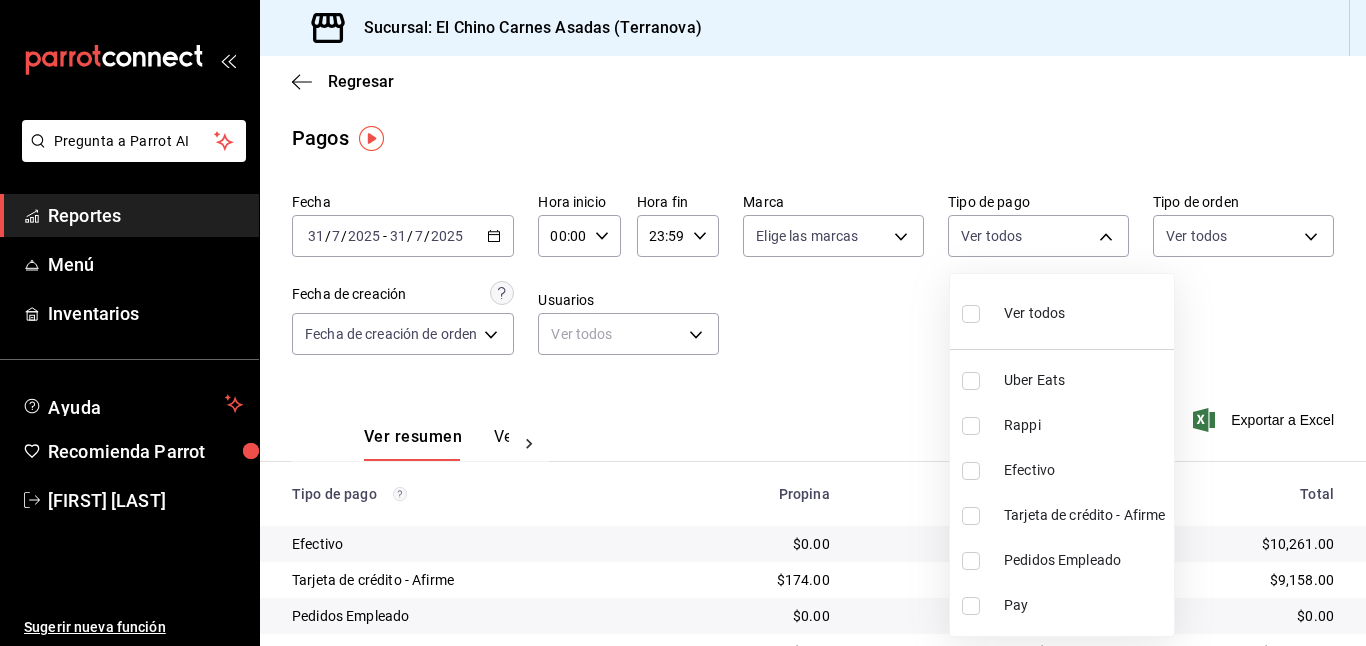 click at bounding box center (971, 516) 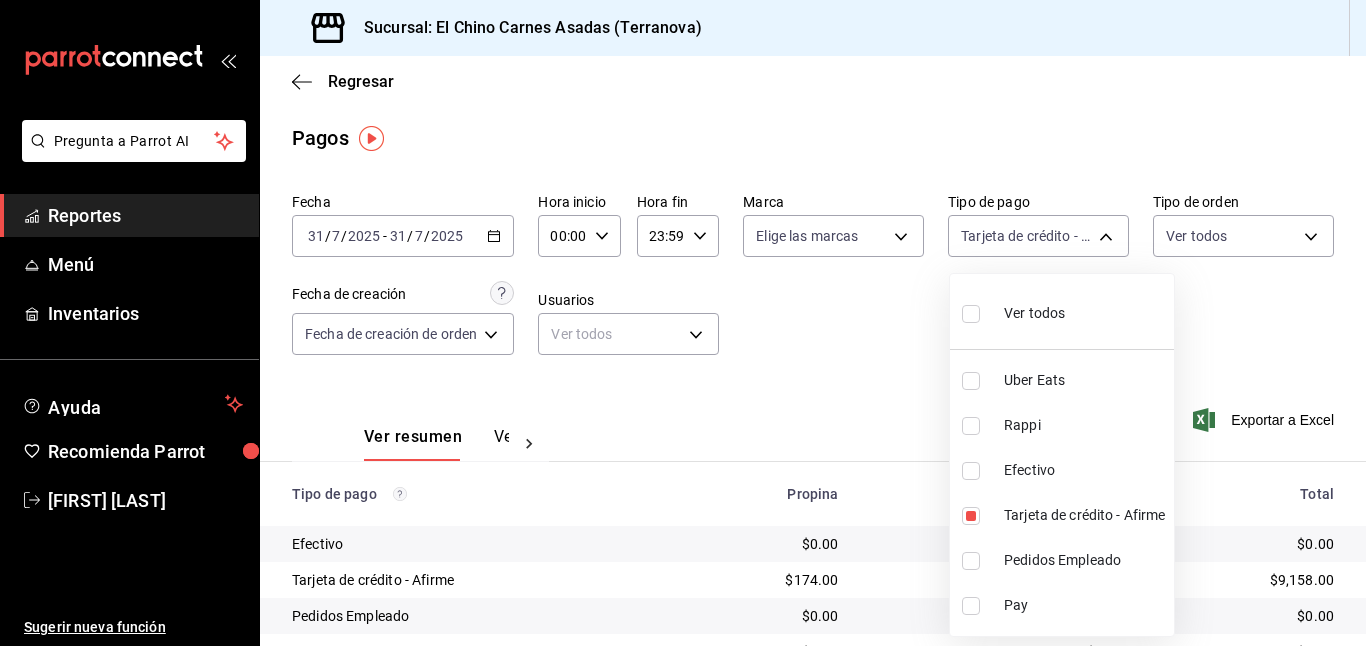 click at bounding box center (683, 323) 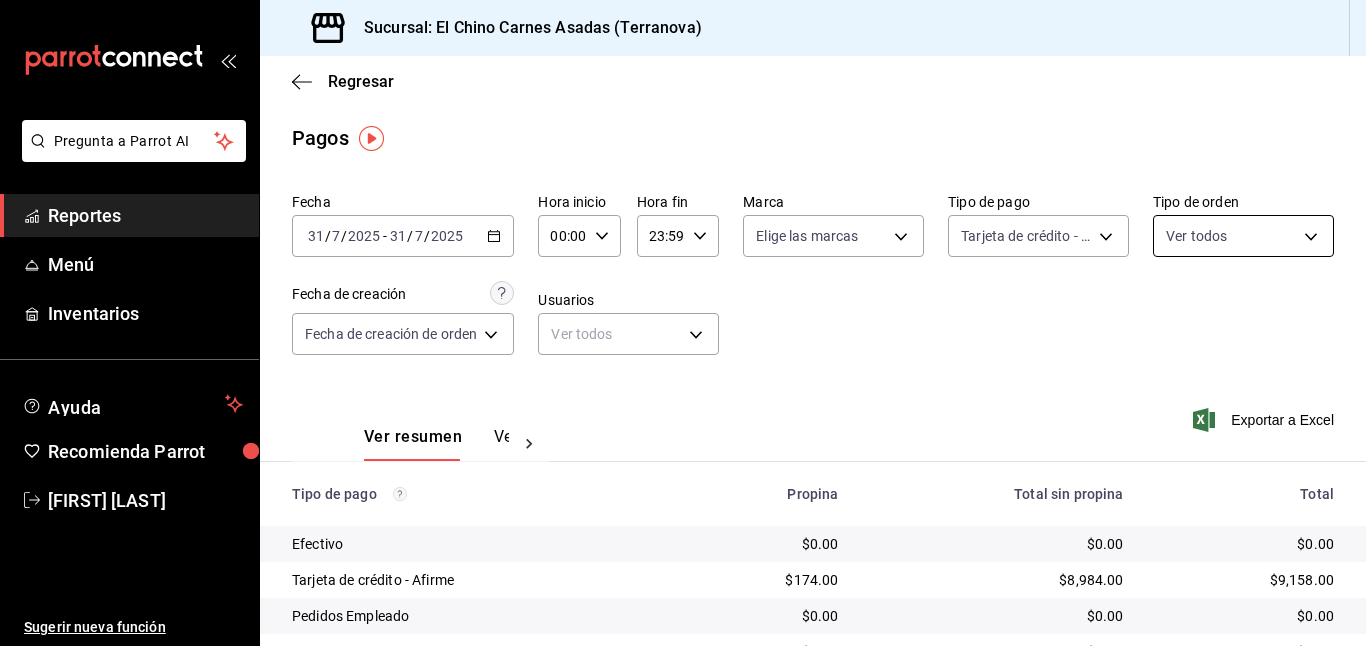 click on "Pregunta a Parrot AI Reportes   Menú   Inventarios   Ayuda Recomienda Parrot   [FIRST] [LAST]   Sugerir nueva función   Sucursal: El Chino Carnes Asadas (Terranova) Regresar Pagos Fecha [DATE] [DATE] - [DATE] [DATE] Hora inicio 00:00 Hora inicio Hora fin 23:59 Hora fin Marca Elige las marcas Tipo de pago Tarjeta de crédito - Afirme [UUID] Tipo de orden Ver todos [UUID],[UUID],[UUID],[UUID],EXTERNAL Fecha de creación   Fecha de creación de orden ORDER Usuarios Ver todos null Ver resumen Ver pagos Exportar a Excel Tipo de pago   Propina Total sin propina Total Efectivo $0.00 $0.00 $0.00 Tarjeta de crédito - Afirme $174.00 $8,984.00 $9,158.00 Pedidos Empleado $0.00 $0.00 $0.00 Uber Eats $0.00 $0.00 $0.00 Rappi $0.00 $0.00 $0.00 Pay $0.00 $0.00 $0.00 Total $174.00 $8,984.00 $9,158.00 GANA 1 MES GRATIS EN TU SUSCRIPCIÓN AQUÍ   Menú" at bounding box center [683, 323] 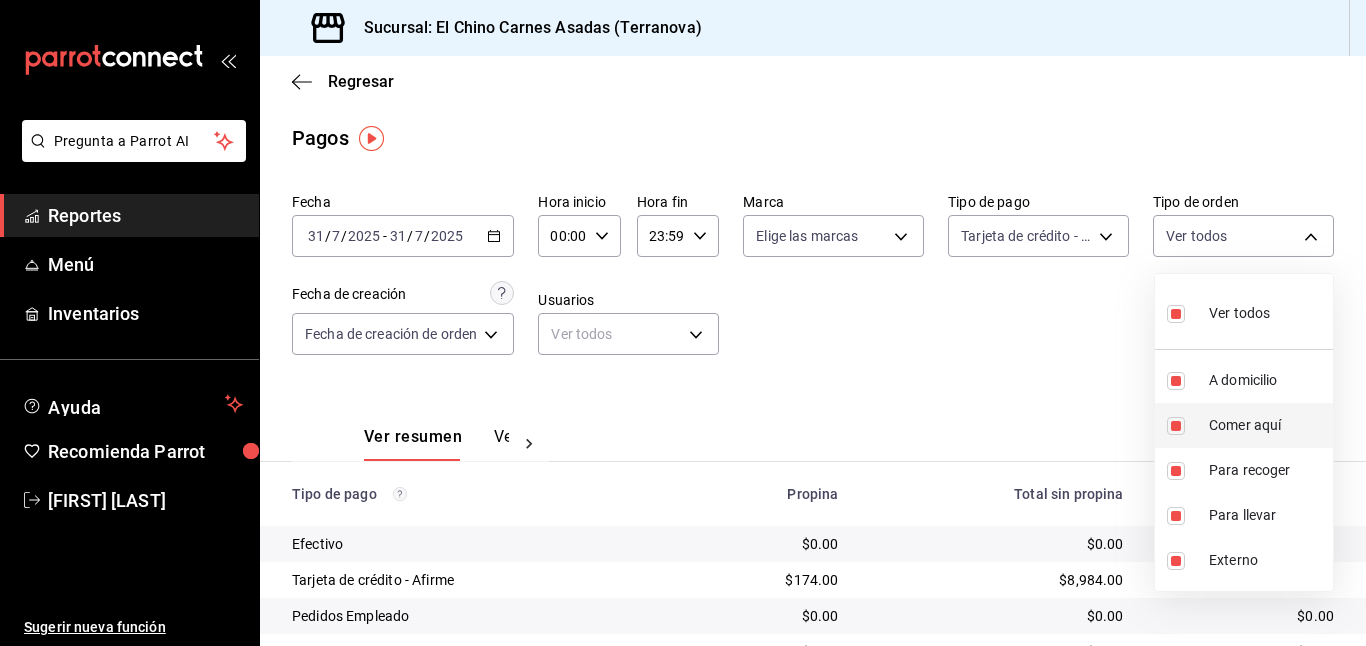 click at bounding box center (1176, 426) 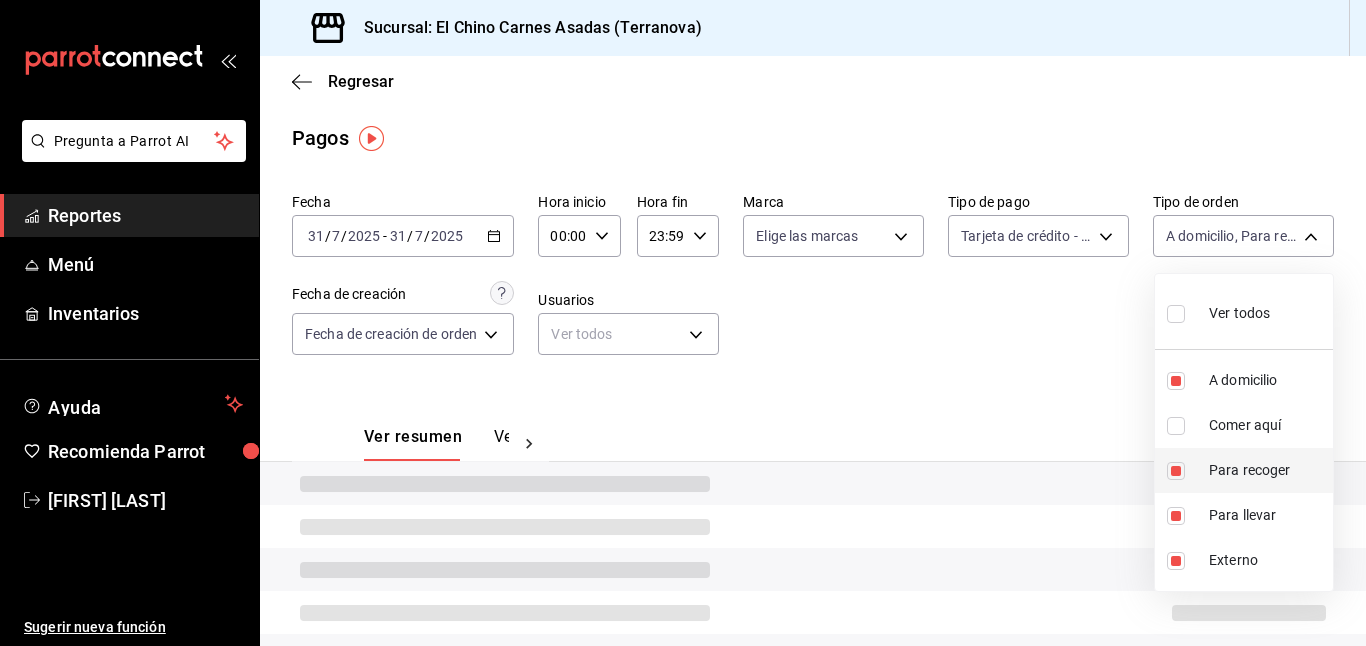 type on "97cbf8b1-65ca-4e3d-86af-5eaa739a991f,9184a79c-109f-4a06-b406-e1ad067f52b1,26f011f2-9ba5-4726-92d6-979f7a22c510,EXTERNAL" 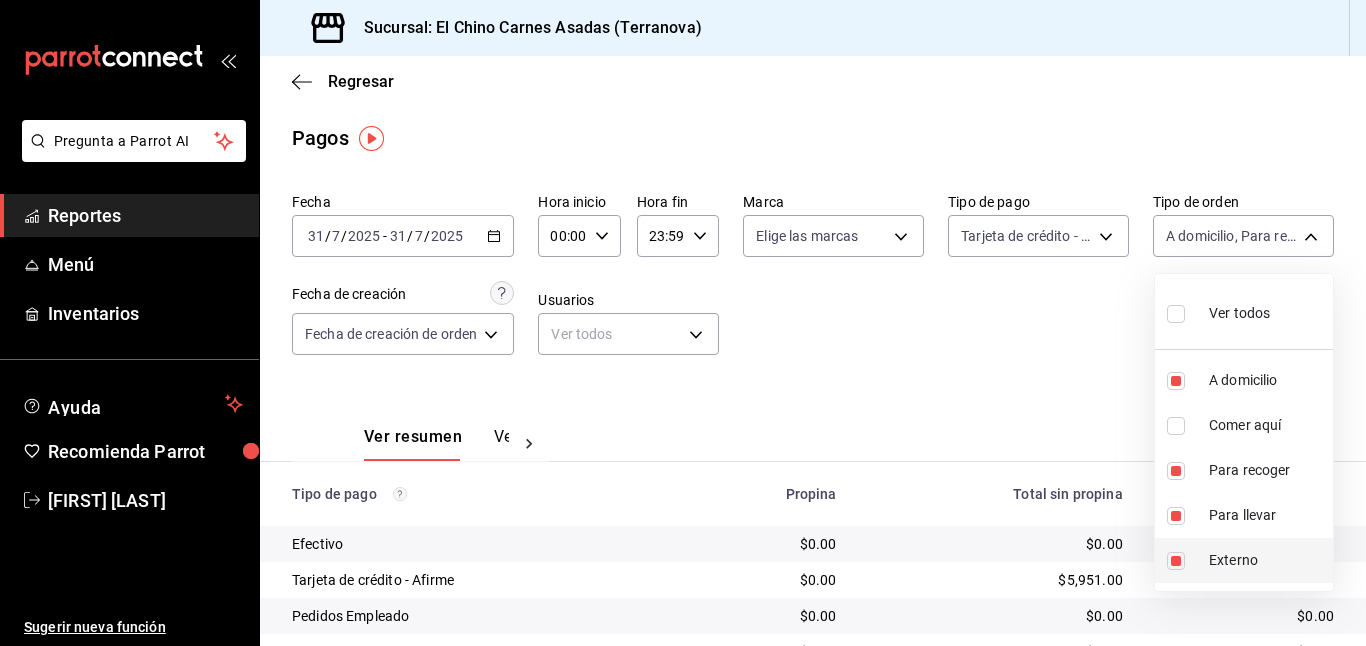 click at bounding box center (1176, 561) 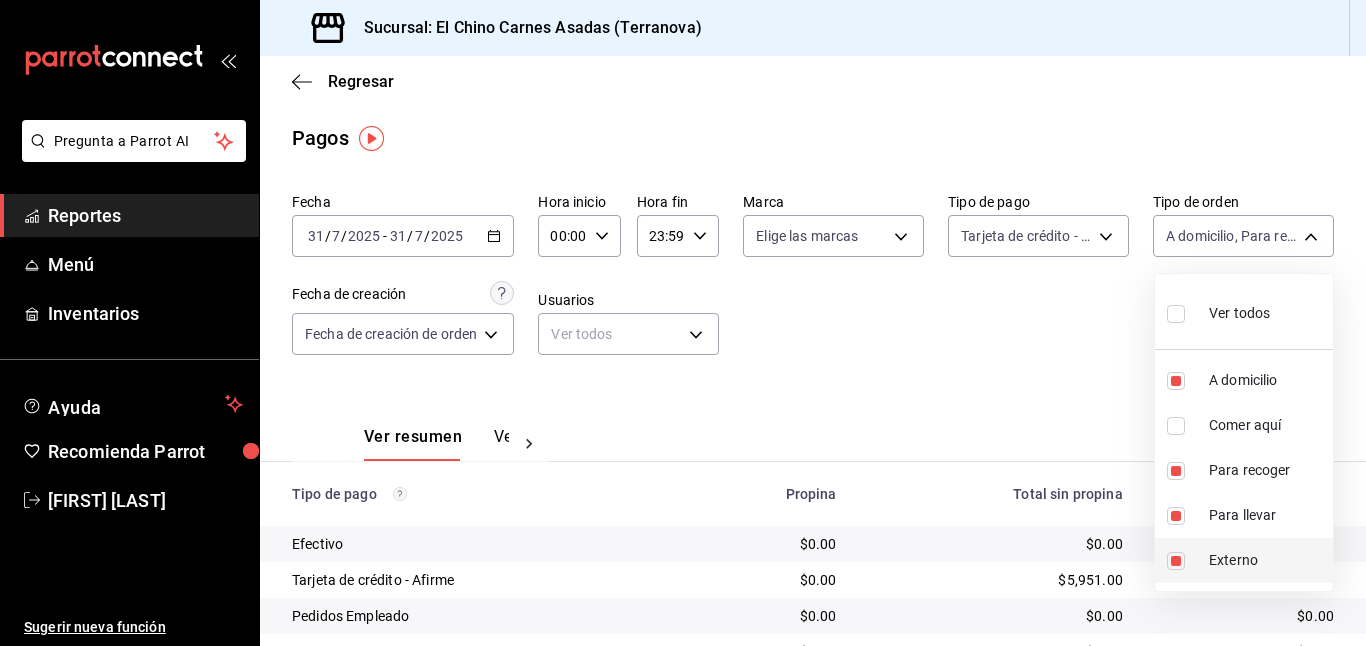 checkbox on "false" 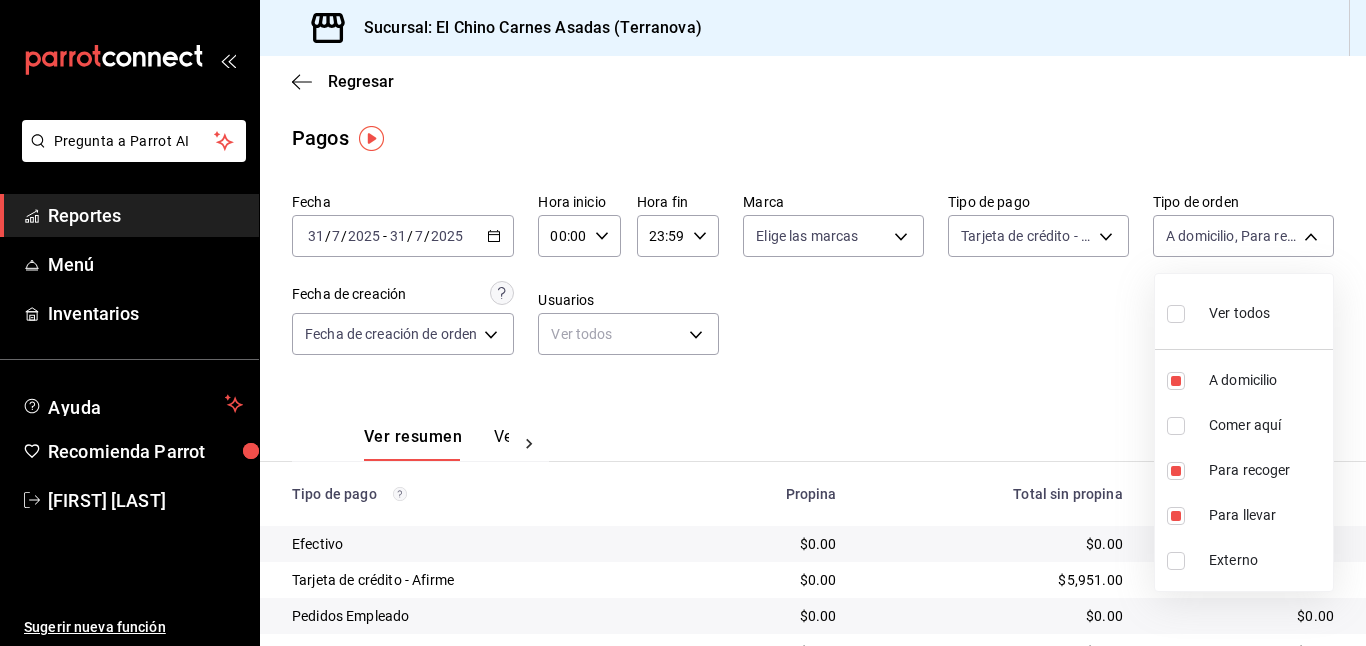 click at bounding box center [683, 323] 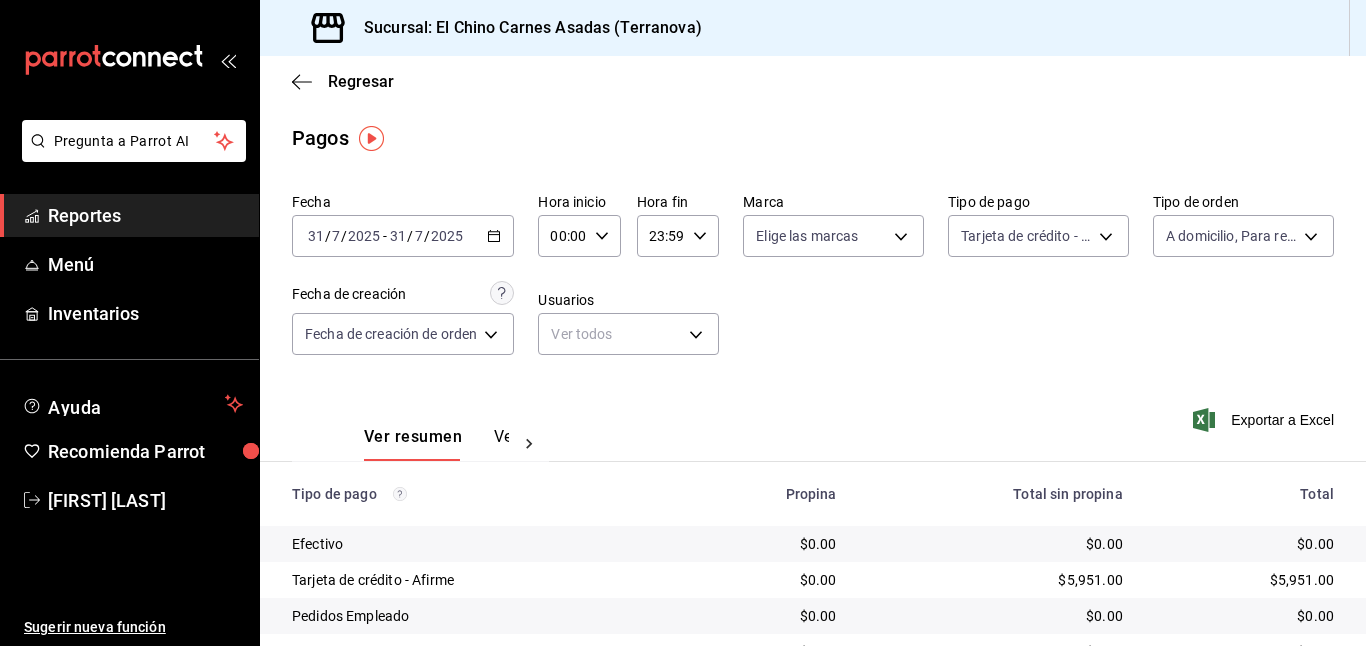 click 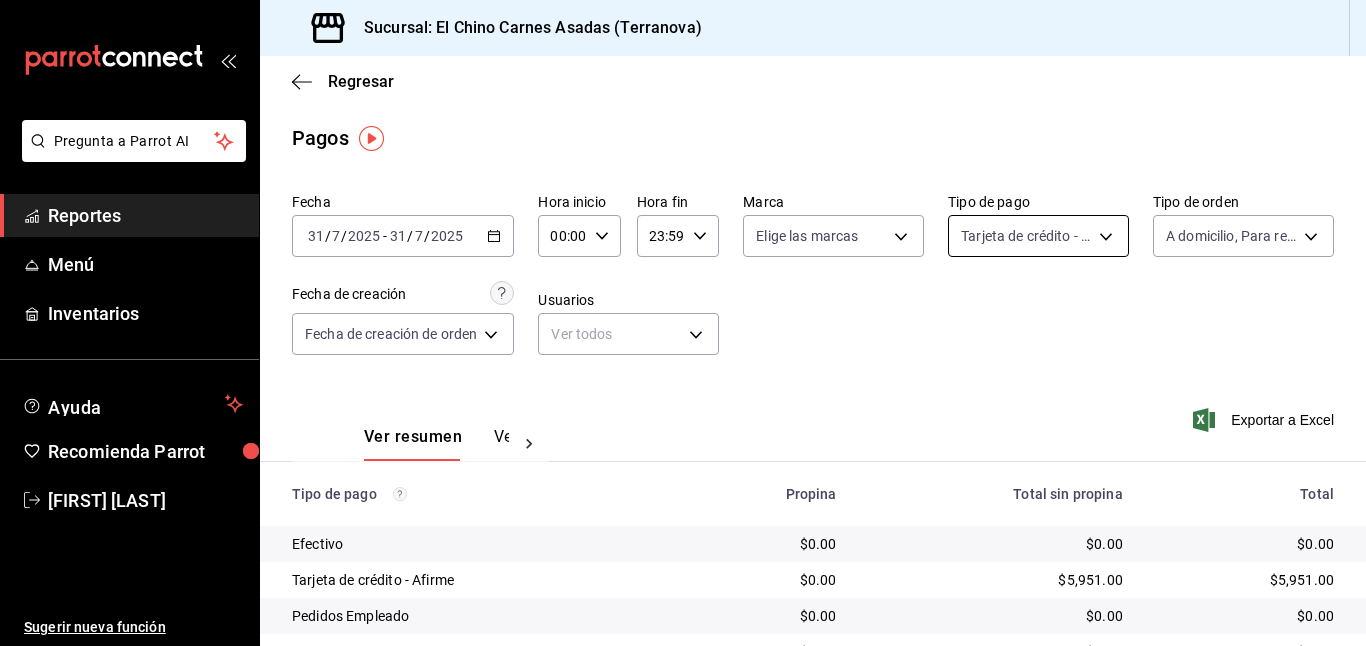 click on "Pregunta a Parrot AI Reportes   Menú   Inventarios   Ayuda Recomienda Parrot   [FIRST] [LAST]   Sugerir nueva función   Sucursal: El Chino Carnes Asadas (Terranova) Regresar Pagos Fecha [DATE] [DATE] - [DATE] [DATE] Hora inicio 00:00 Hora inicio Hora fin 23:59 Hora fin Marca Elige las marcas Tipo de pago Tarjeta de crédito - Afirme [UUID] Tipo de orden A domicilio, Para recoger, Para llevar [UUIDS] Fecha de creación   Fecha de creación de orden ORDER Usuarios Ver todos null Ver resumen Ver pagos Exportar a Excel Tipo de pago   Propina Total sin propina Total Efectivo $0.00 $0.00 $0.00 Tarjeta de crédito - Afirme $0.00 $[PRICE] $[PRICE] Pedidos Empleado $0.00 $0.00 $0.00 Uber Eats $0.00 $0.00 $0.00 Rappi $0.00 $0.00 $0.00 Pay $0.00 $0.00 $0.00 Total $0.00 $[PRICE] $[PRICE] GANA 1 MES GRATIS EN TU SUSCRIPCIÓN AQUÍ Ver video tutorial Reportes" at bounding box center (683, 323) 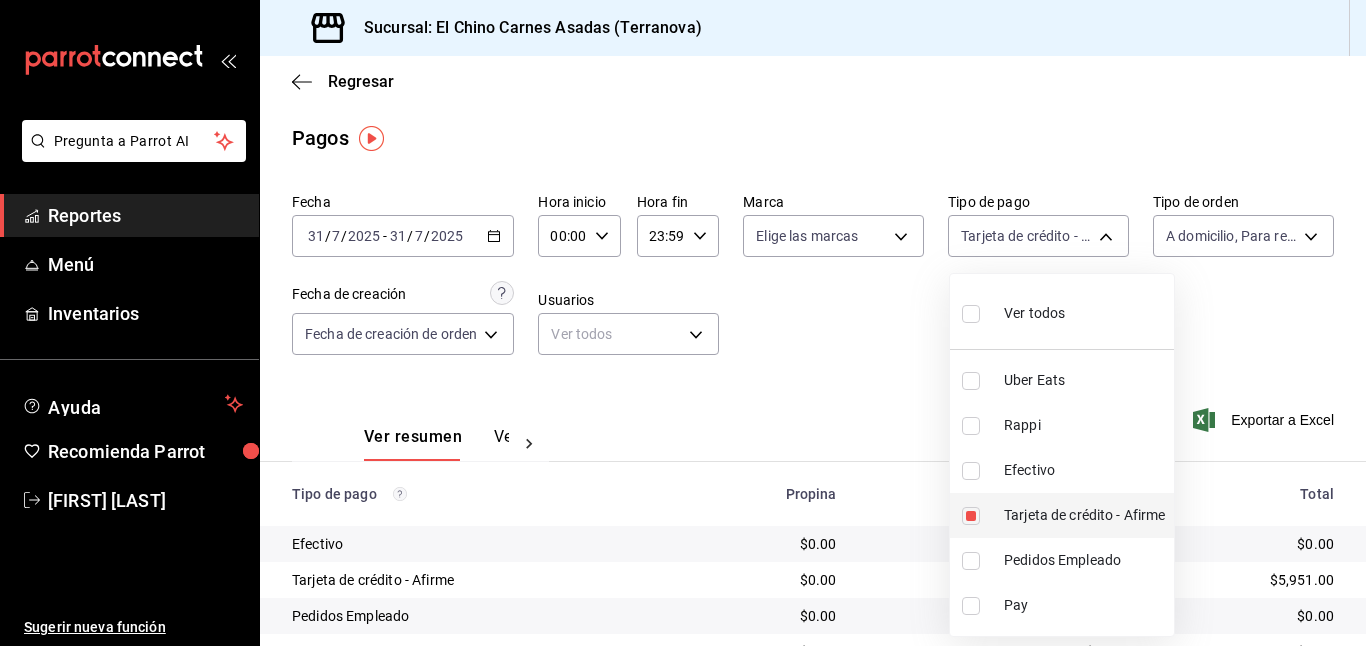 click at bounding box center (971, 516) 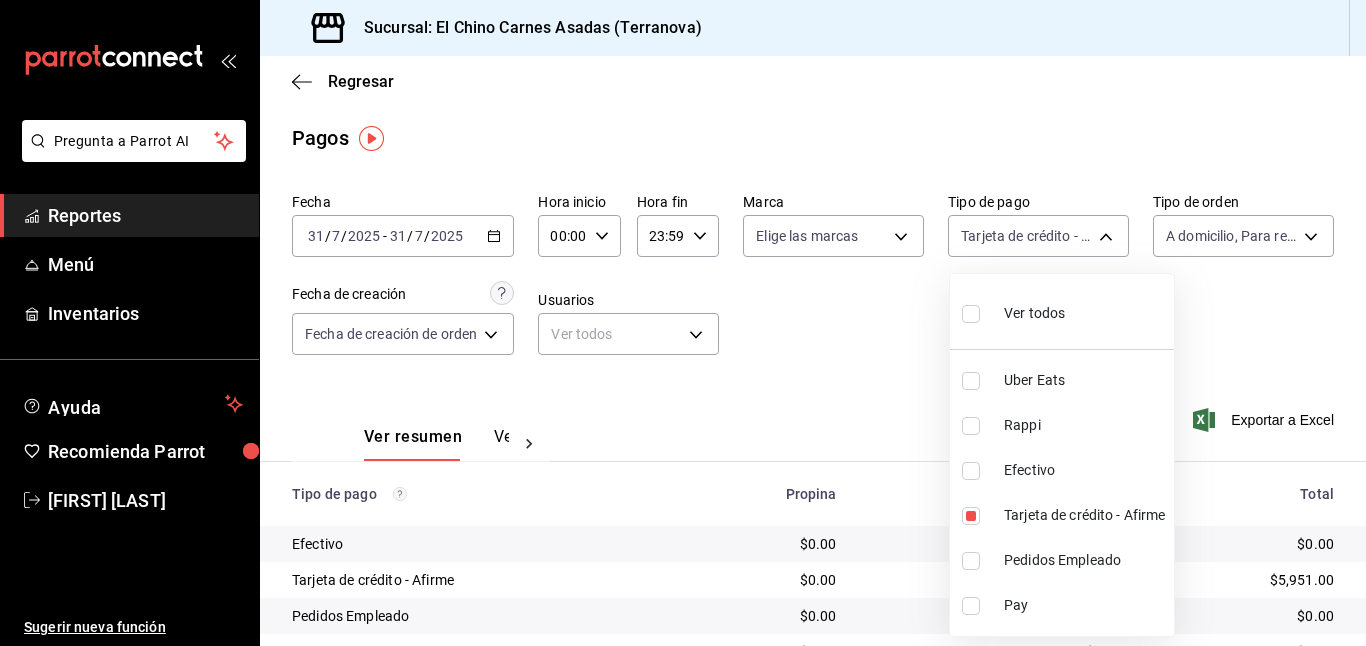 type 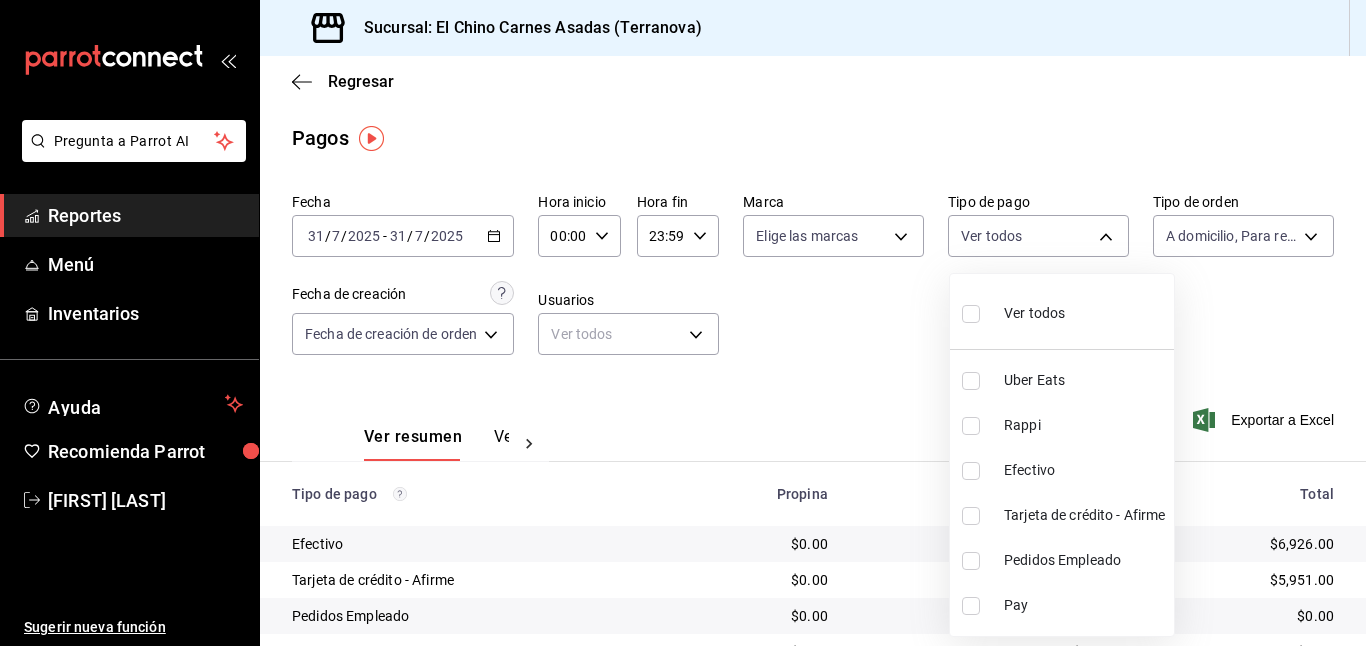 click at bounding box center [971, 471] 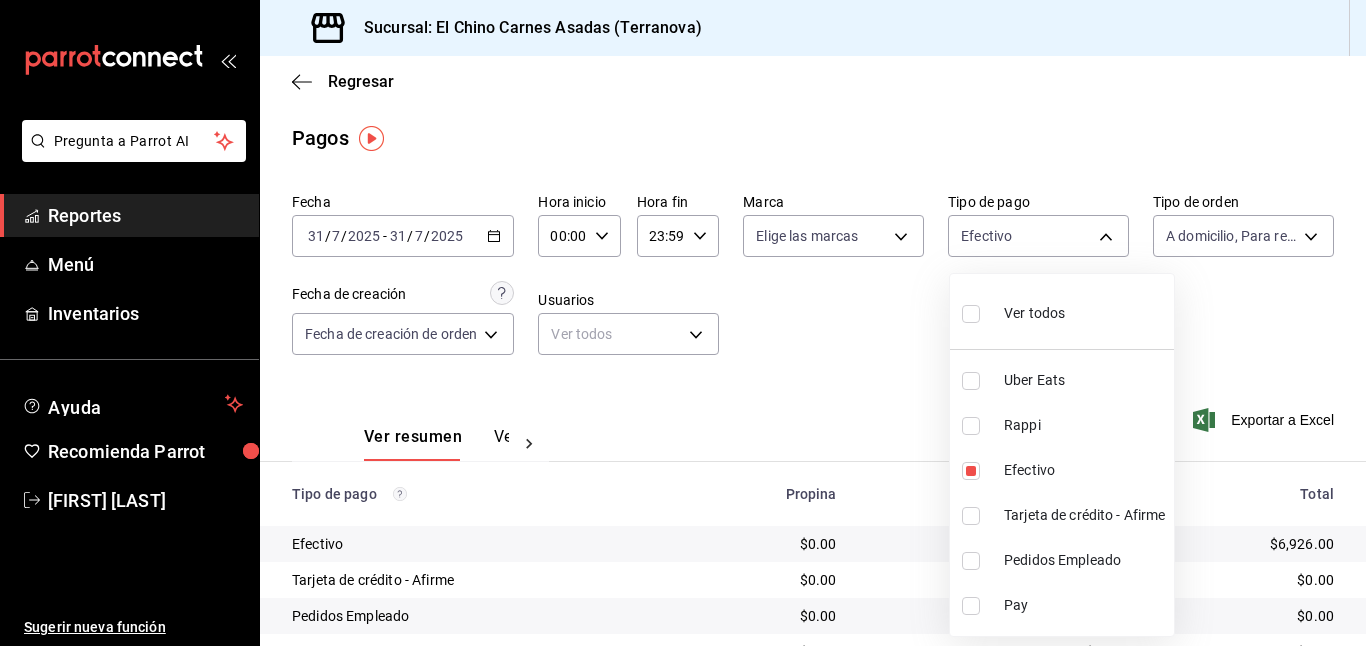 click at bounding box center (683, 323) 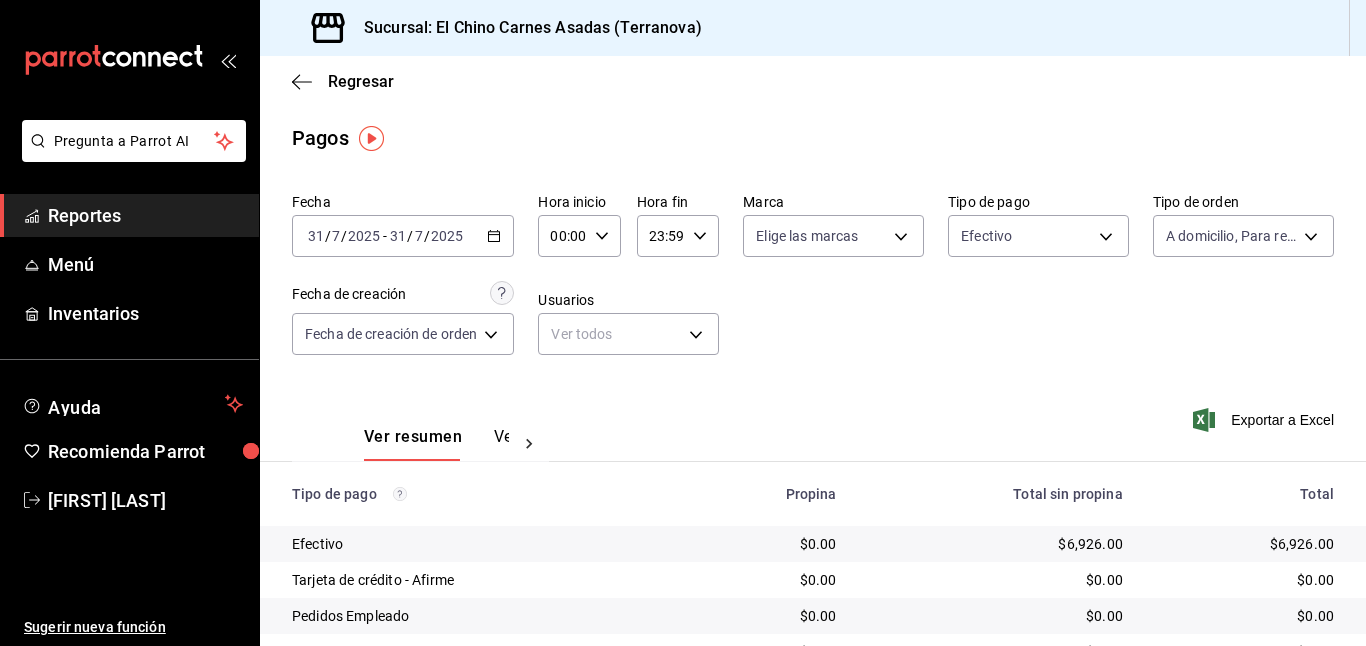 click 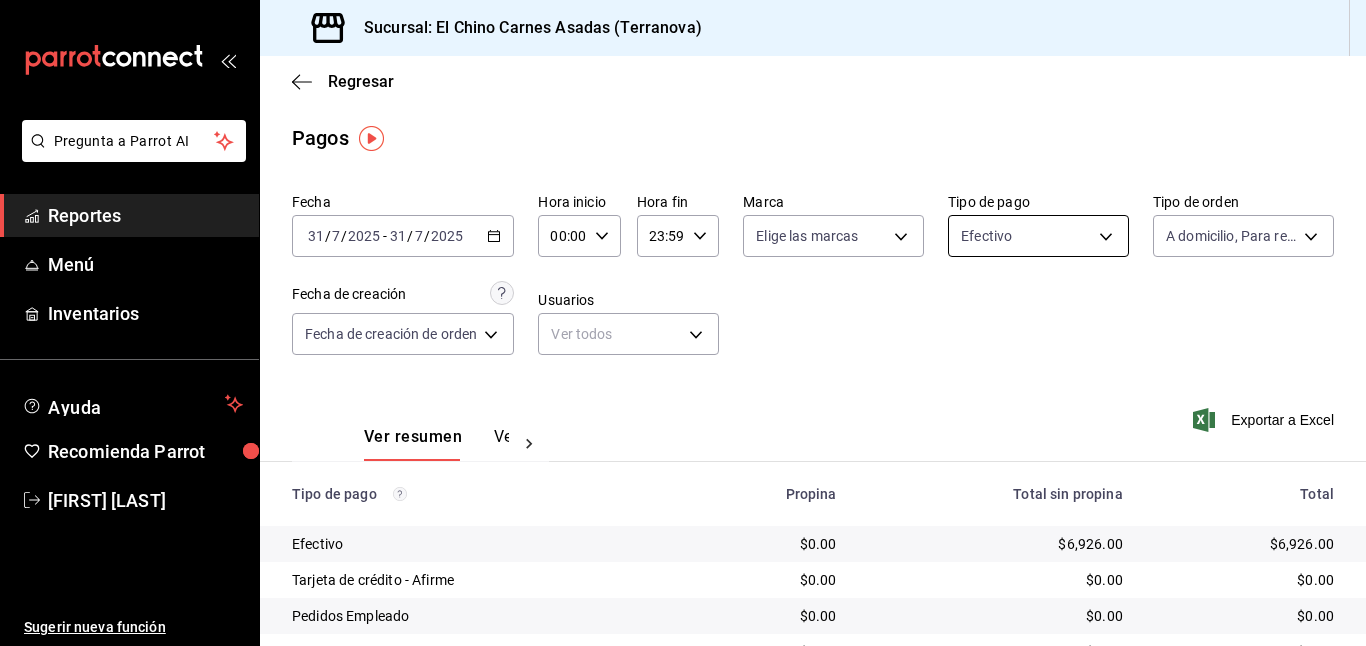click on "Pregunta a Parrot AI Reportes   Menú   Inventarios   Ayuda Recomienda Parrot   [FIRST] [LAST]   Sugerir nueva función   Sucursal: El Chino Carnes Asadas (Terranova) Regresar Pagos Fecha [DATE] [DATE] - [DATE] [DATE] Hora inicio 00:00 Hora inicio Hora fin 23:59 Hora fin Marca Elige las marcas Tipo de pago Efectivo [UUID] Tipo de orden A domicilio, Para recoger, Para llevar [UUIDS] Fecha de creación   Fecha de creación de orden ORDER Usuarios Ver todos null Ver resumen Ver pagos Exportar a Excel Tipo de pago   Propina Total sin propina Total Efectivo $0.00 $[PRICE] $[PRICE] Tarjeta de crédito - Afirme $0.00 $0.00 $0.00 Pedidos Empleado $0.00 $0.00 $0.00 Uber Eats $0.00 $0.00 $0.00 Rappi $0.00 $0.00 $0.00 Pay $0.00 $0.00 $0.00 Total $0.00 $[PRICE] $[PRICE] GANA 1 MES GRATIS EN TU SUSCRIPCIÓN AQUÍ Ver video tutorial Ir a video Reportes   Menú" at bounding box center (683, 323) 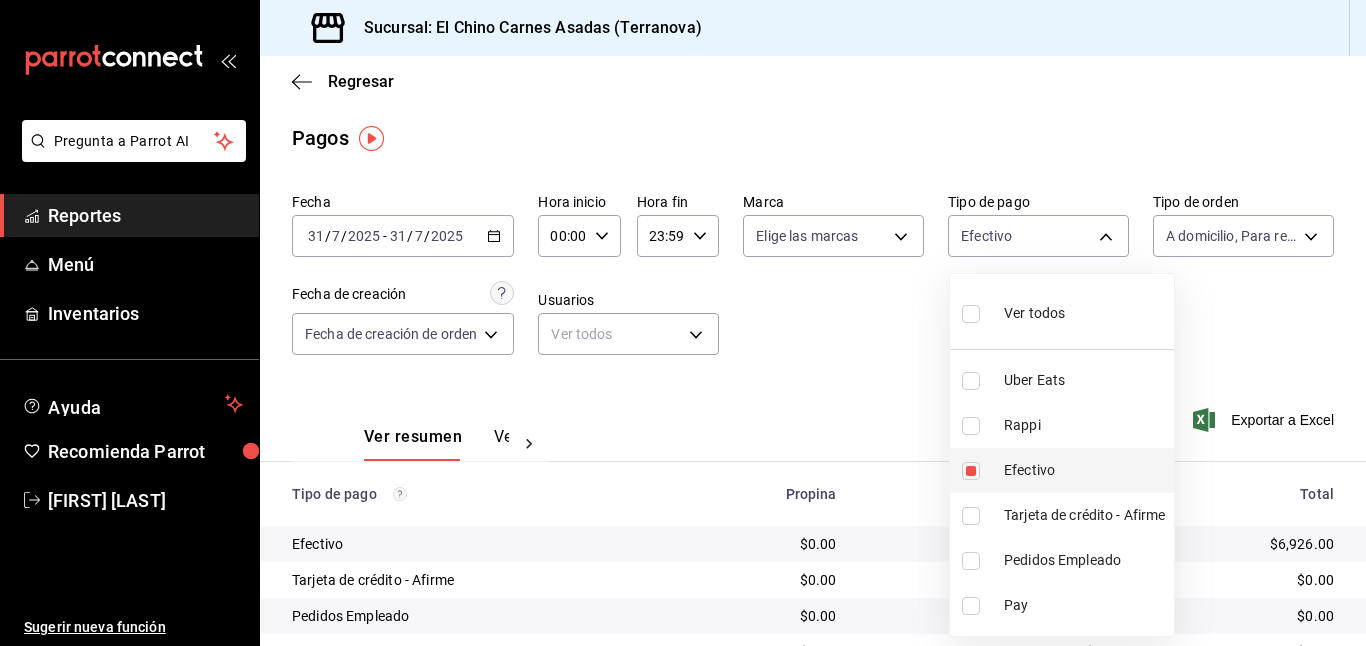 click at bounding box center [971, 471] 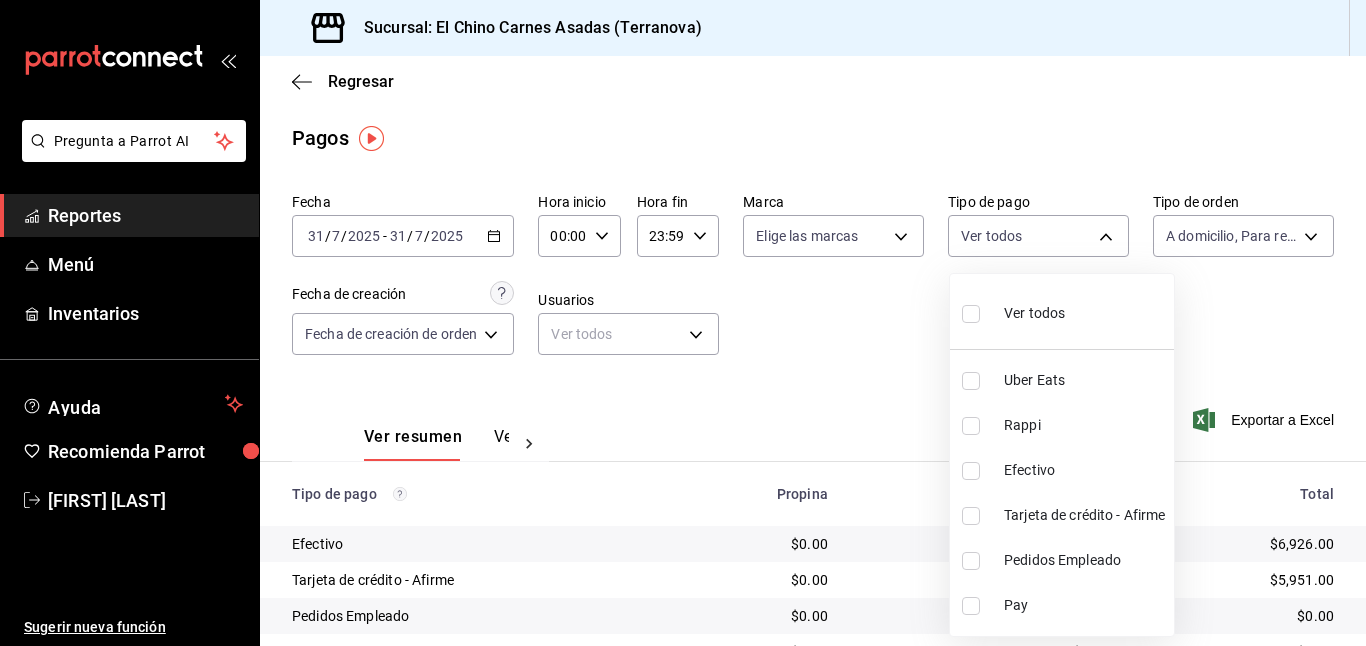 click at bounding box center (971, 426) 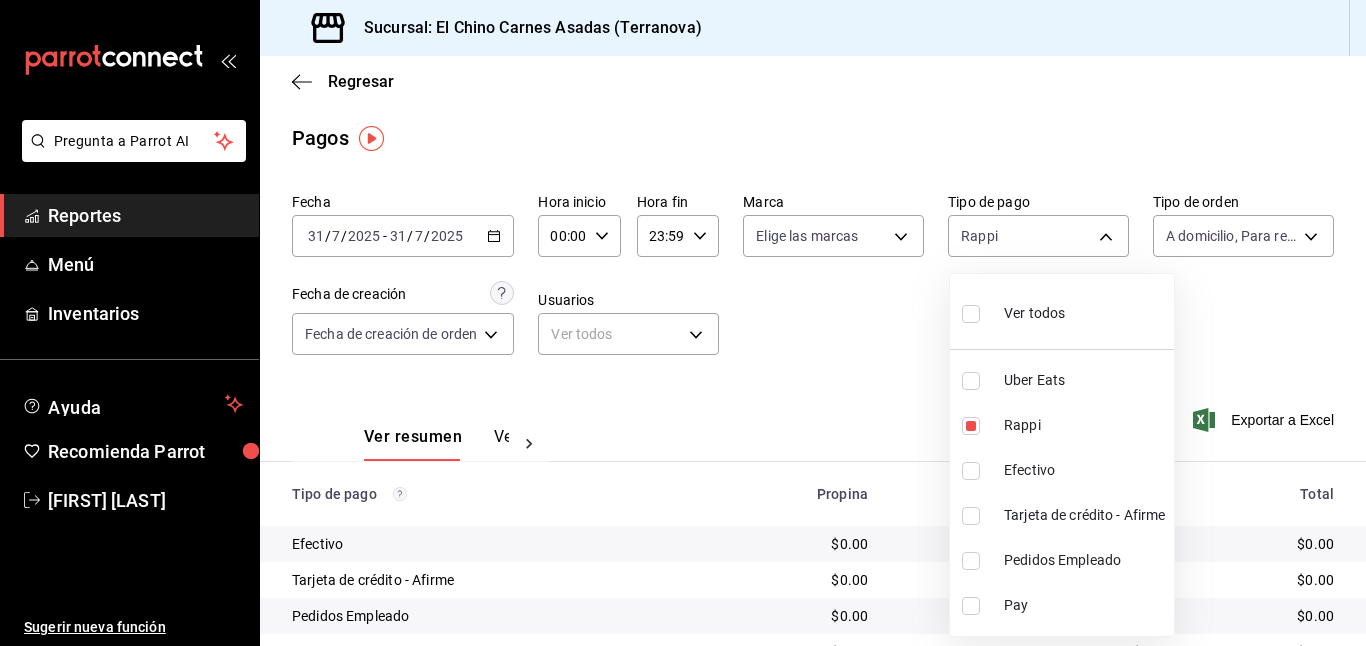 click at bounding box center [971, 381] 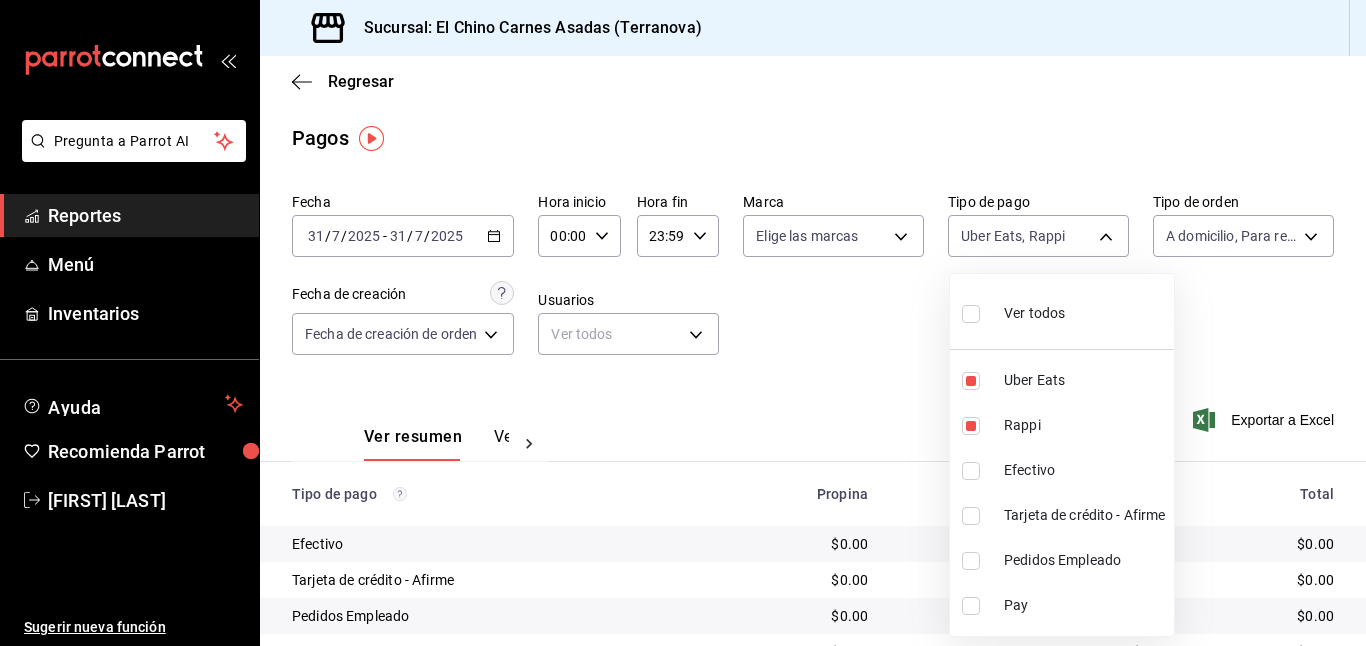 click at bounding box center (683, 323) 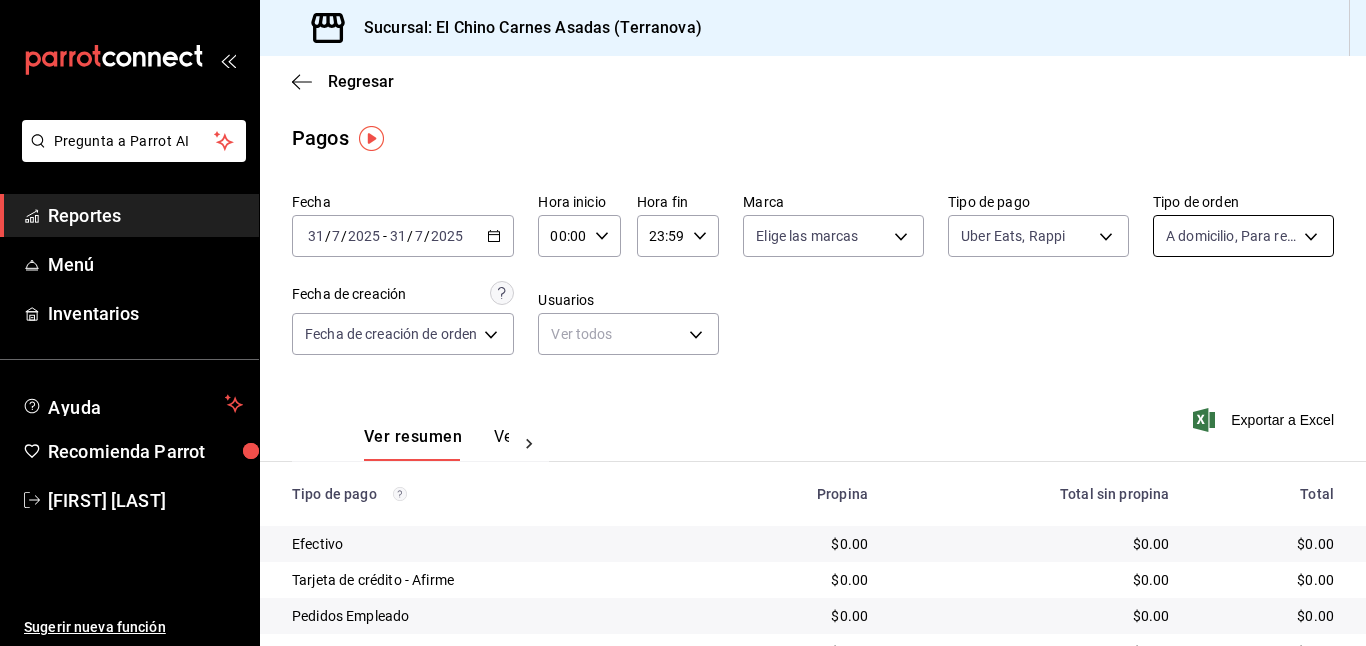 click on "Pregunta a Parrot AI Reportes   Menú   Inventarios   Ayuda Recomienda Parrot   [FIRST] [LAST]   Sugerir nueva función   Sucursal: El Chino Carnes Asadas (Terranova) Regresar Pagos Fecha [DATE] [DATE] - [DATE] [DATE] Hora inicio 00:00 Hora inicio Hora fin 23:59 Hora fin Marca Elige las marcas Tipo de pago Uber Eats, Rappi [UUIDS] Tipo de orden A domicilio, Para recoger, Para llevar [UUIDS] Fecha de creación   Fecha de creación de orden ORDER Usuarios Ver todos null Ver resumen Ver pagos Exportar a Excel Tipo de pago   Propina Total sin propina Total Efectivo $0.00 $0.00 $0.00 Tarjeta de crédito - Afirme $0.00 $0.00 $0.00 Pedidos Empleado $0.00 $0.00 $0.00 Uber Eats $0.00 $0.00 $0.00 Rappi $0.00 $0.00 $0.00 Pay $0.00 $0.00 $0.00 Total $0.00 $0.00 $0.00 GANA 1 MES GRATIS EN TU SUSCRIPCIÓN AQUÍ Ver video tutorial" at bounding box center (683, 323) 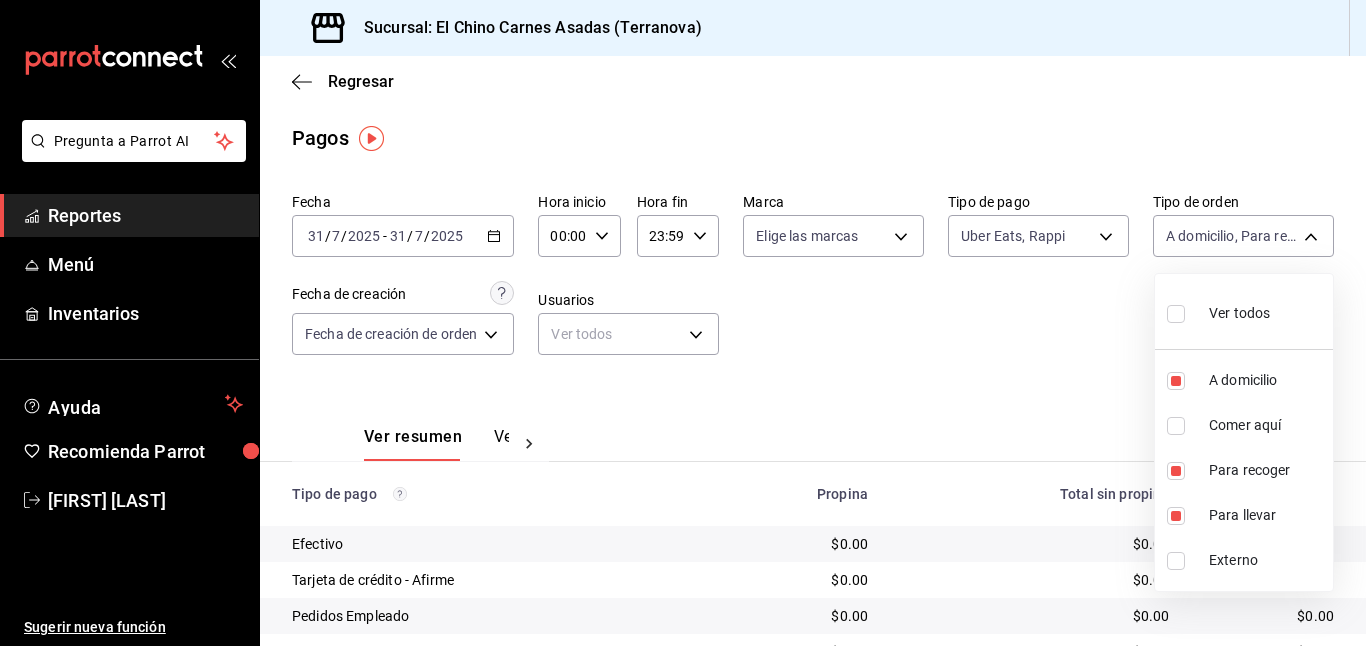 click on "Ver todos" at bounding box center (1218, 311) 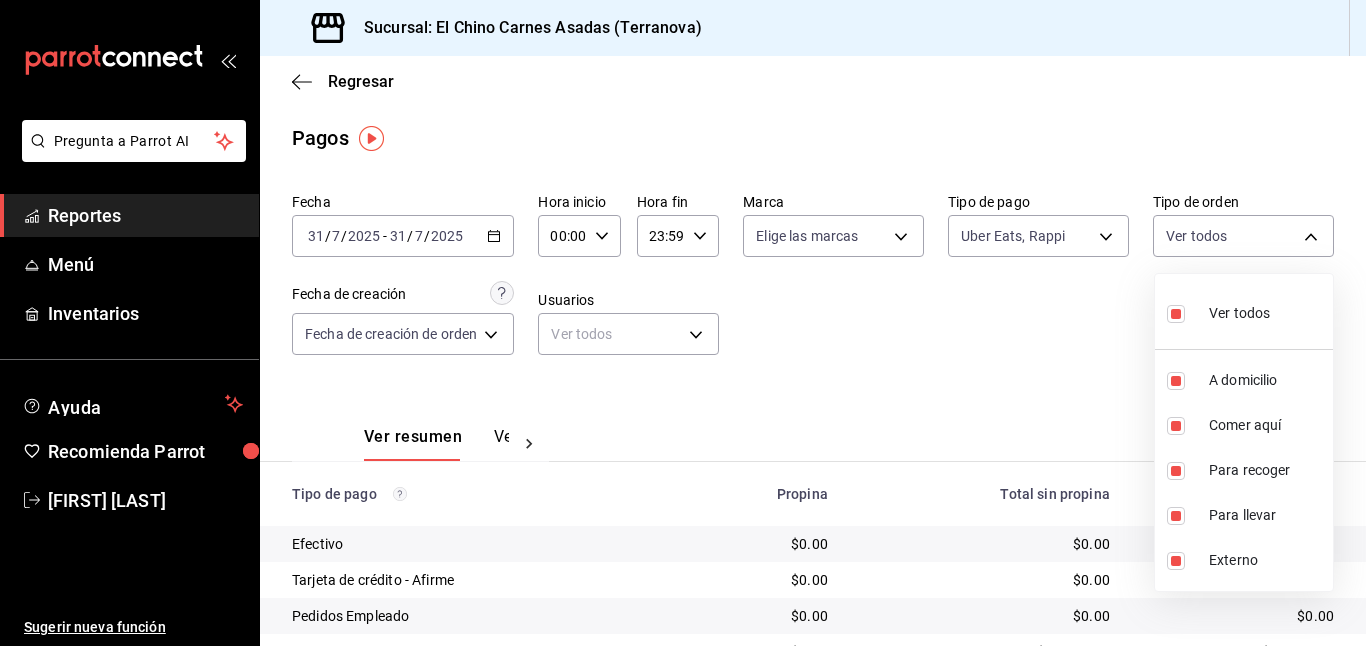 click on "Ver todos" at bounding box center [1218, 311] 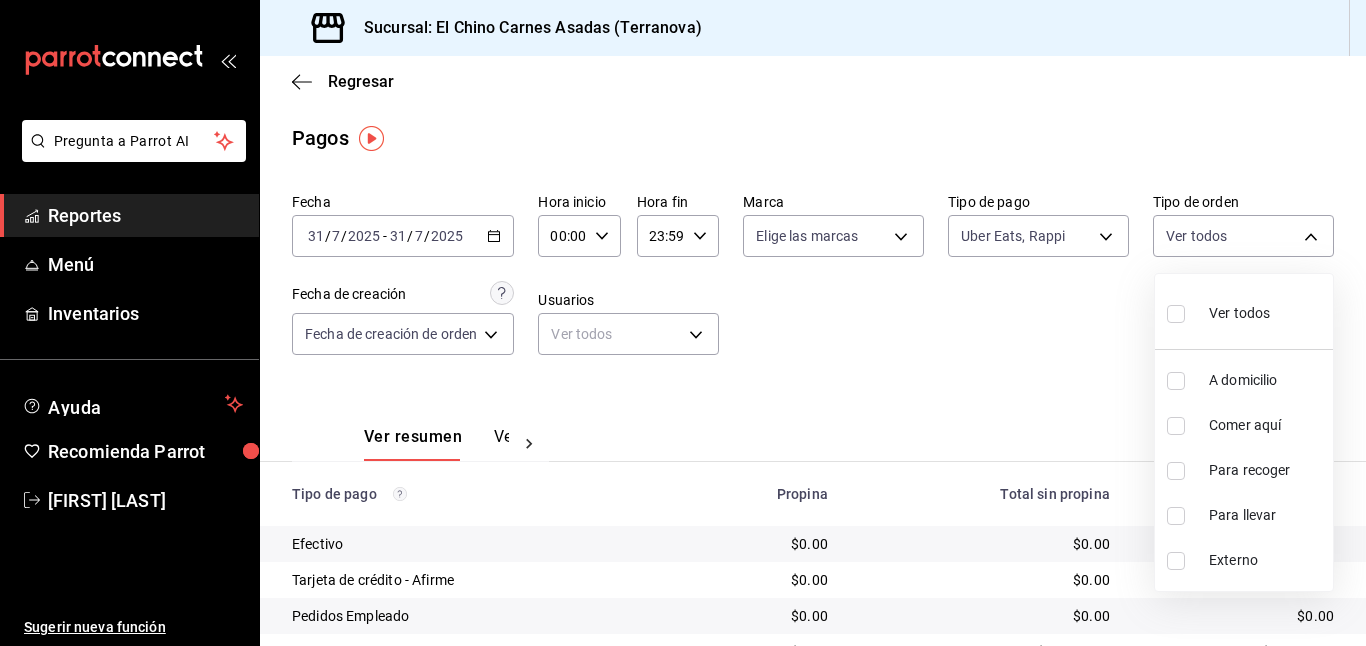 click on "Ver todos" at bounding box center (1218, 311) 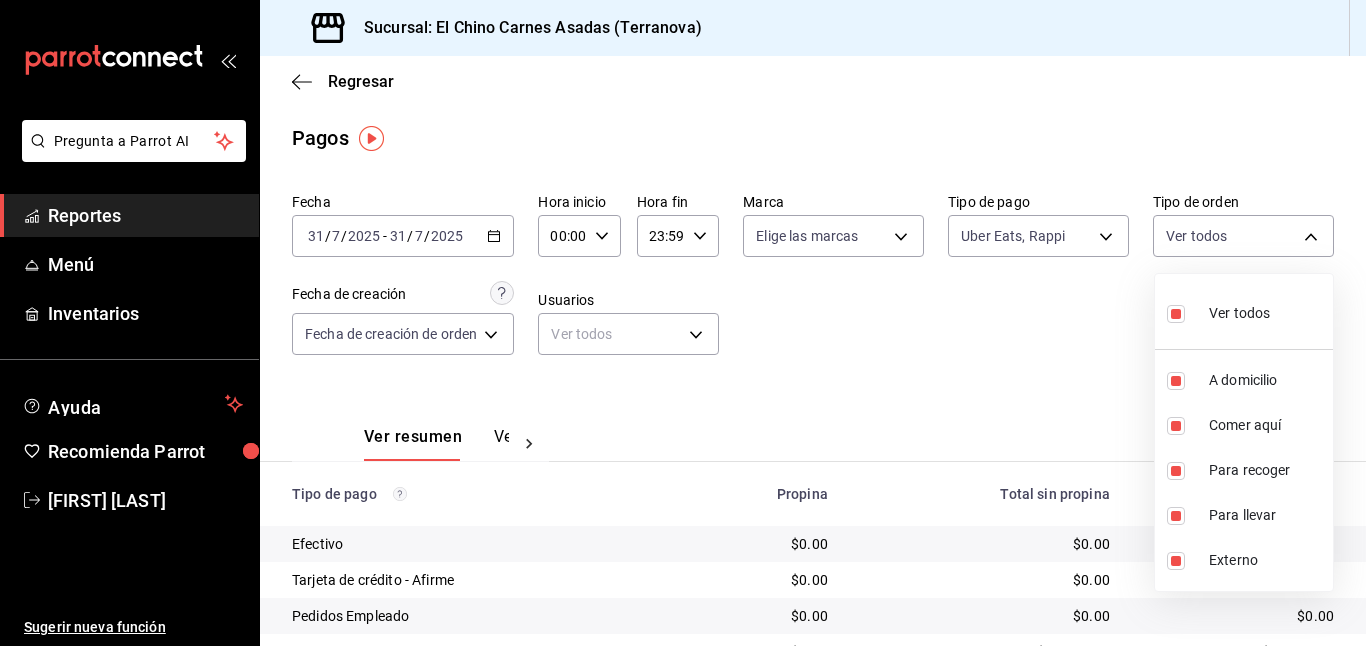 click at bounding box center [683, 323] 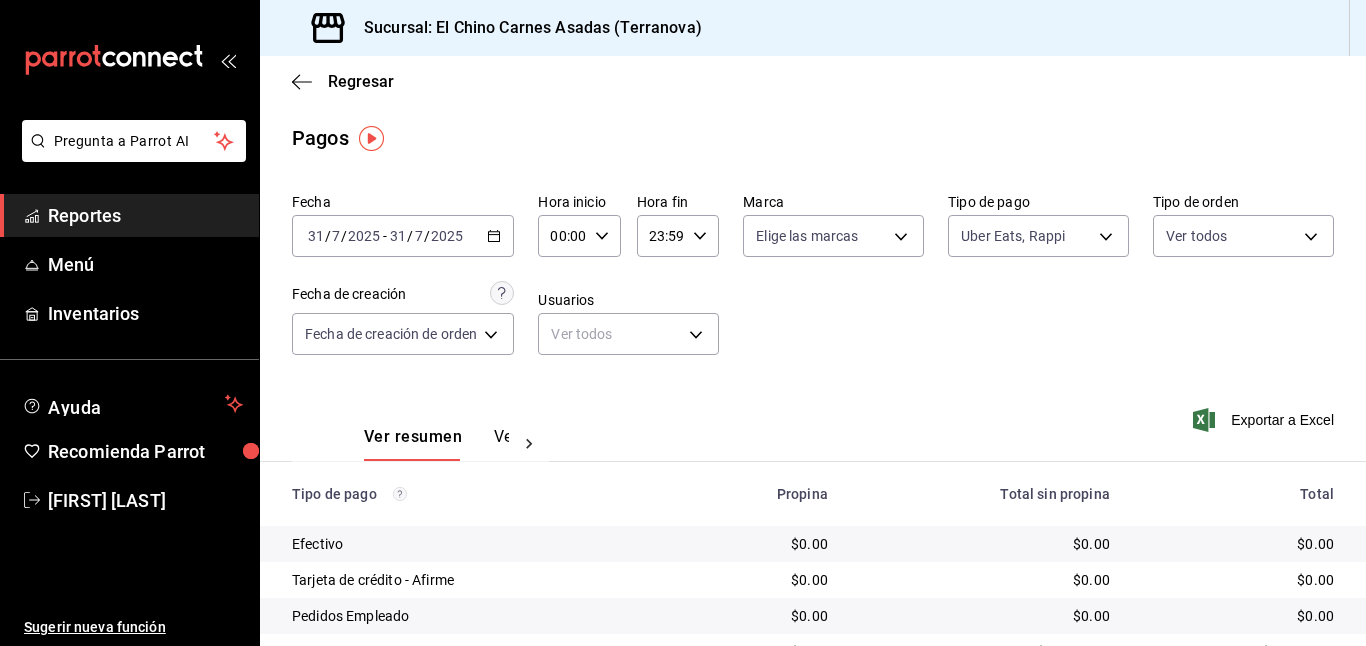 click 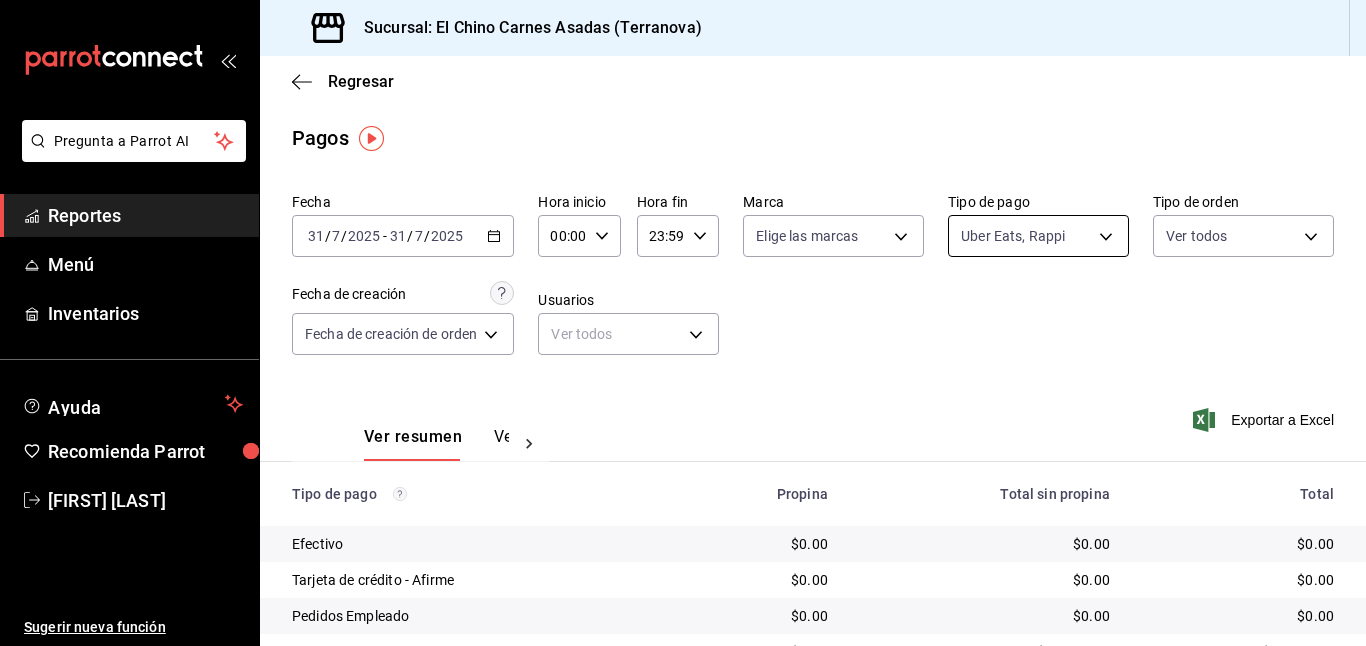 click on "Pregunta a Parrot AI Reportes   Menú   Inventarios   Ayuda Recomienda Parrot   [FIRST] [LAST]   Sugerir nueva función   Sucursal: El Chino Carnes Asadas (Terranova) Regresar Pagos Fecha [DATE] [DATE] - [DATE] [DATE] Hora inicio 00:00 Hora inicio Hora fin 23:59 Hora fin Marca Elige las marcas Tipo de pago Uber Eats, Rappi [UUID],[UUID] Tipo de orden Ver todos [UUID],[UUID],[UUID],[UUID],EXTERNAL Fecha de creación   Fecha de creación de orden ORDER Usuarios Ver todos null Ver resumen Ver pagos Exportar a Excel Tipo de pago   Propina Total sin propina Total Efectivo $0.00 $0.00 $0.00 Tarjeta de crédito - Afirme $0.00 $0.00 $0.00 Pedidos Empleado $0.00 $0.00 $0.00 Uber Eats $0.00 $12,533.00 $12,533.00 Rappi $0.00 $1,387.00 $1,387.00 Pay $0.00 $0.00 $0.00 Total $0.00 $13,920.00 $13,920.00 Ir a video" at bounding box center [683, 323] 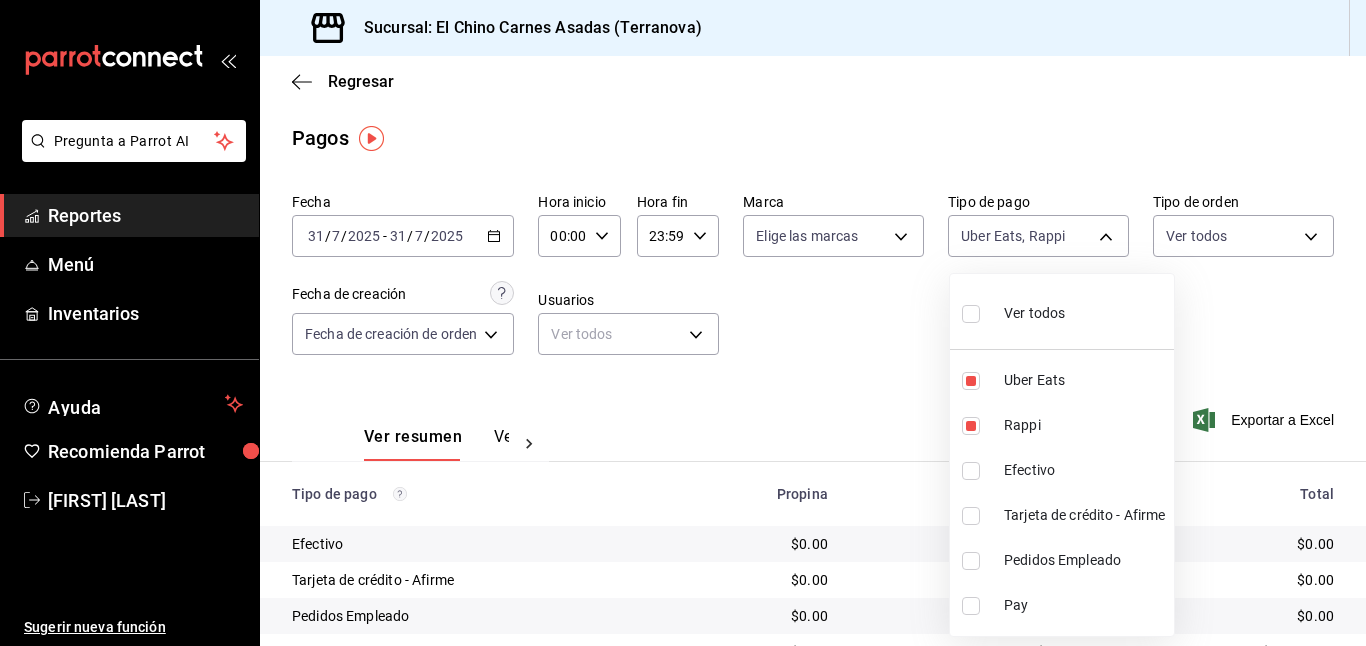click at bounding box center [683, 323] 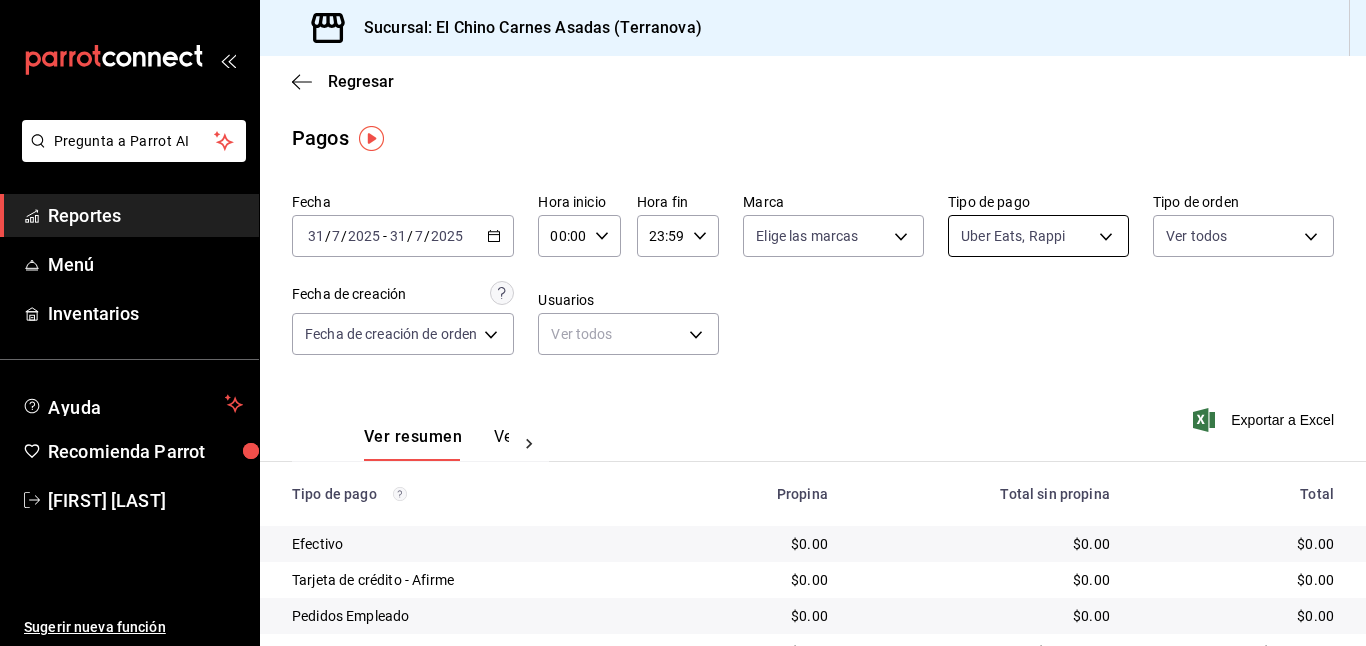 click on "Pregunta a Parrot AI Reportes   Menú   Inventarios   Ayuda Recomienda Parrot   [FIRST] [LAST]   Sugerir nueva función   Sucursal: El Chino Carnes Asadas (Terranova) Regresar Pagos Fecha [DATE] [DATE] - [DATE] [DATE] Hora inicio 00:00 Hora inicio Hora fin 23:59 Hora fin Marca Elige las marcas Tipo de pago Uber Eats, Rappi [UUID],[UUID] Tipo de orden Ver todos [UUID],[UUID],[UUID],[UUID],EXTERNAL Fecha de creación   Fecha de creación de orden ORDER Usuarios Ver todos null Ver resumen Ver pagos Exportar a Excel Tipo de pago   Propina Total sin propina Total Efectivo $0.00 $0.00 $0.00 Tarjeta de crédito - Afirme $0.00 $0.00 $0.00 Pedidos Empleado $0.00 $0.00 $0.00 Uber Eats $0.00 $12,533.00 $12,533.00 Rappi $0.00 $1,387.00 $1,387.00 Pay $0.00 $0.00 $0.00 Total $0.00 $13,920.00 $13,920.00 Ir a video" at bounding box center (683, 323) 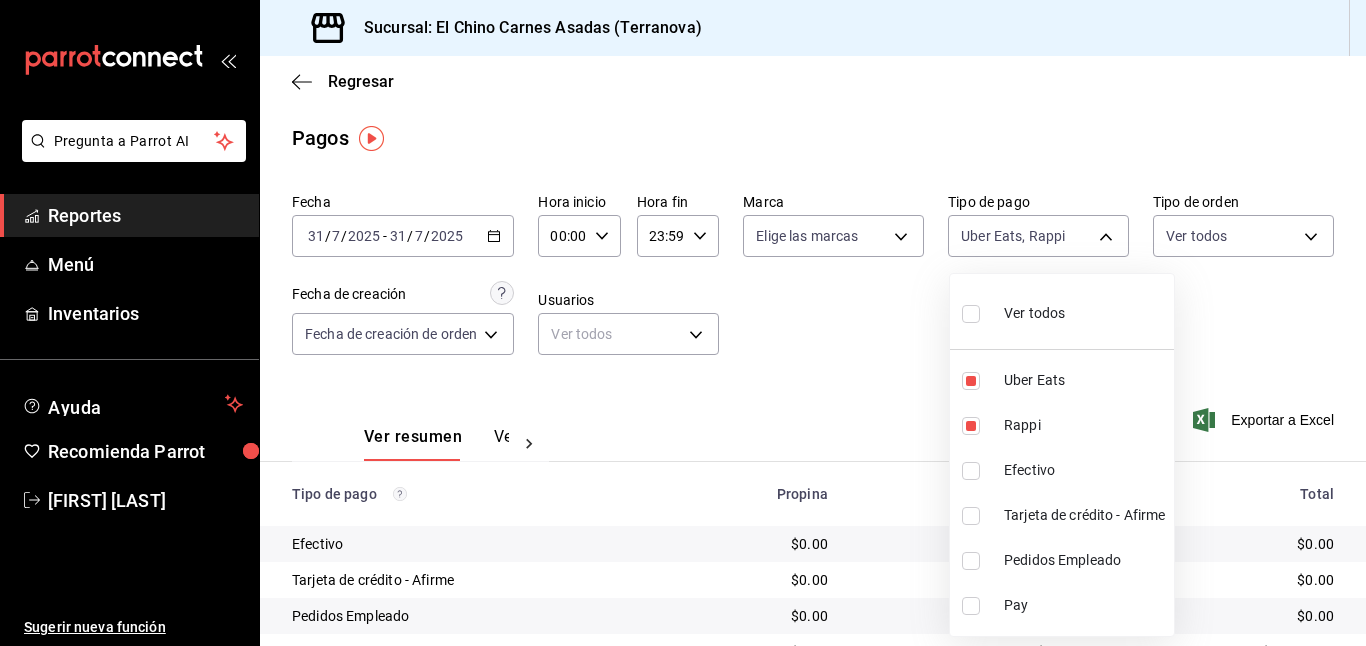click on "Ver todos" at bounding box center [1034, 313] 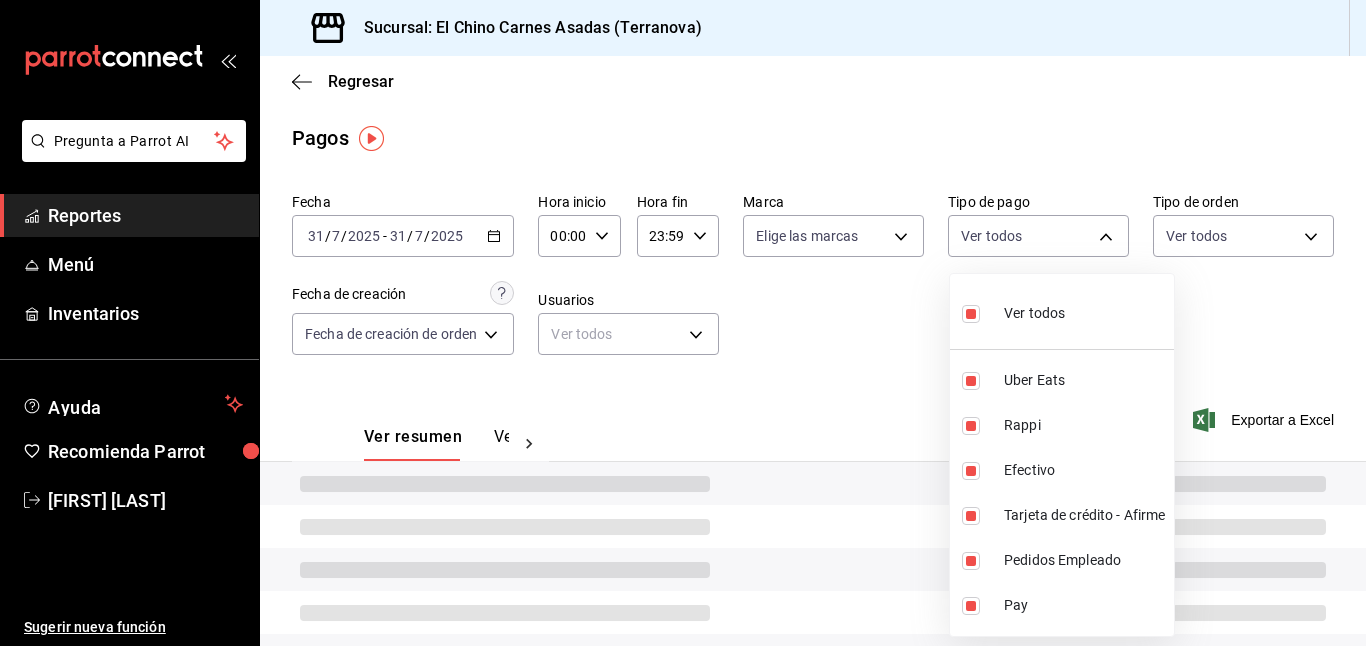 type on "067e2e58-163f-431b-a29b-4254b34a315f,c4801f15-3c0b-449a-993a-8f6a6652c3e6,1ec4ab05-2c6d-4a73-bd6f-51d991b2c058,911facc3-db66-4f96-9396-e27ce013f68a,a8c50785-1343-4692-a195-83d4c1496dd3,9bd6837c-3a07-46ee-9c75-c66e35471533" 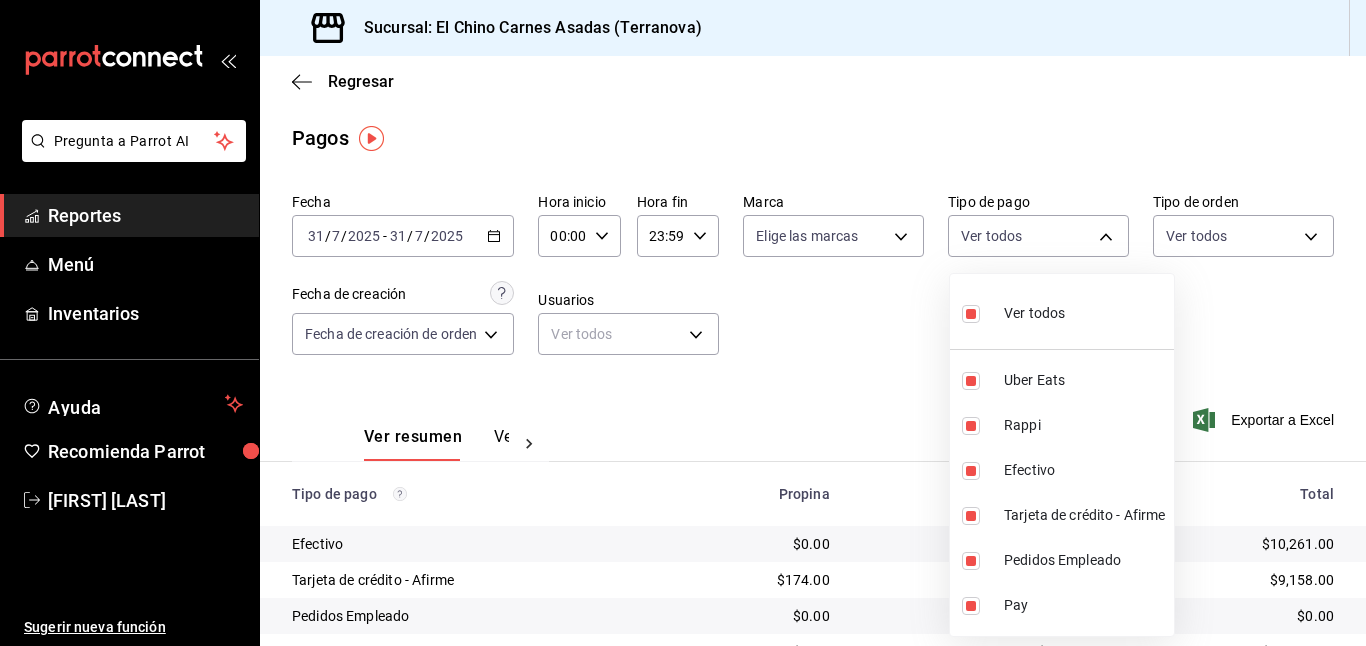 click at bounding box center [683, 323] 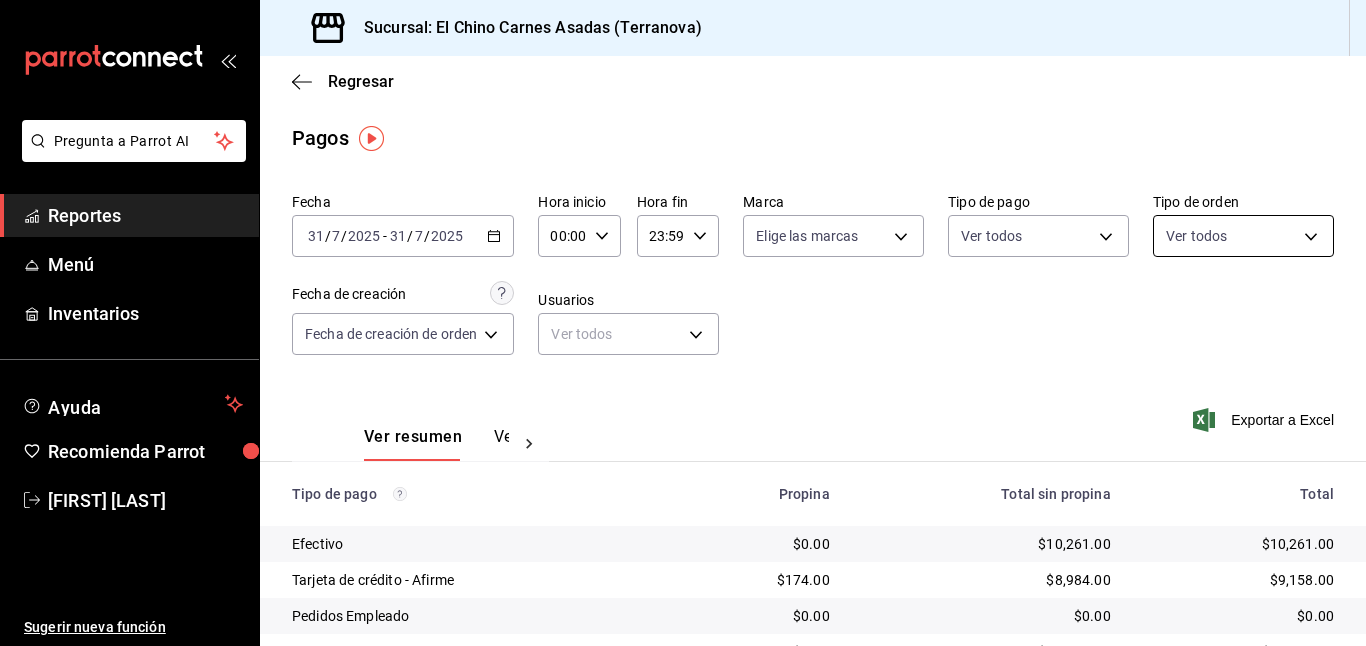 click on "Pregunta a Parrot AI Reportes   Menú   Inventarios   Ayuda Recomienda Parrot   [FIRST] [LAST]   Sugerir nueva función   Sucursal: El Chino Carnes Asadas (Terranova) Regresar Pagos Fecha [DATE] [DATE] - [DATE] [DATE] Hora inicio 00:00 Hora inicio Hora fin 23:59 Hora fin Marca Elige las marcas Tipo de pago Ver todos [UUID],[UUID],[UUID],[UUID],[UUID],[UUID] Tipo de orden Ver todos [UUID],[UUID],[UUID],[UUID],EXTERNAL Fecha de creación   Fecha de creación de orden ORDER Usuarios Ver todos null Ver resumen Ver pagos Exportar a Excel Tipo de pago   Propina Total sin propina Total Efectivo $0.00 $10,261.00 $10,261.00 Tarjeta de crédito - Afirme $174.00 $8,984.00 $9,158.00 Pedidos Empleado" at bounding box center (683, 323) 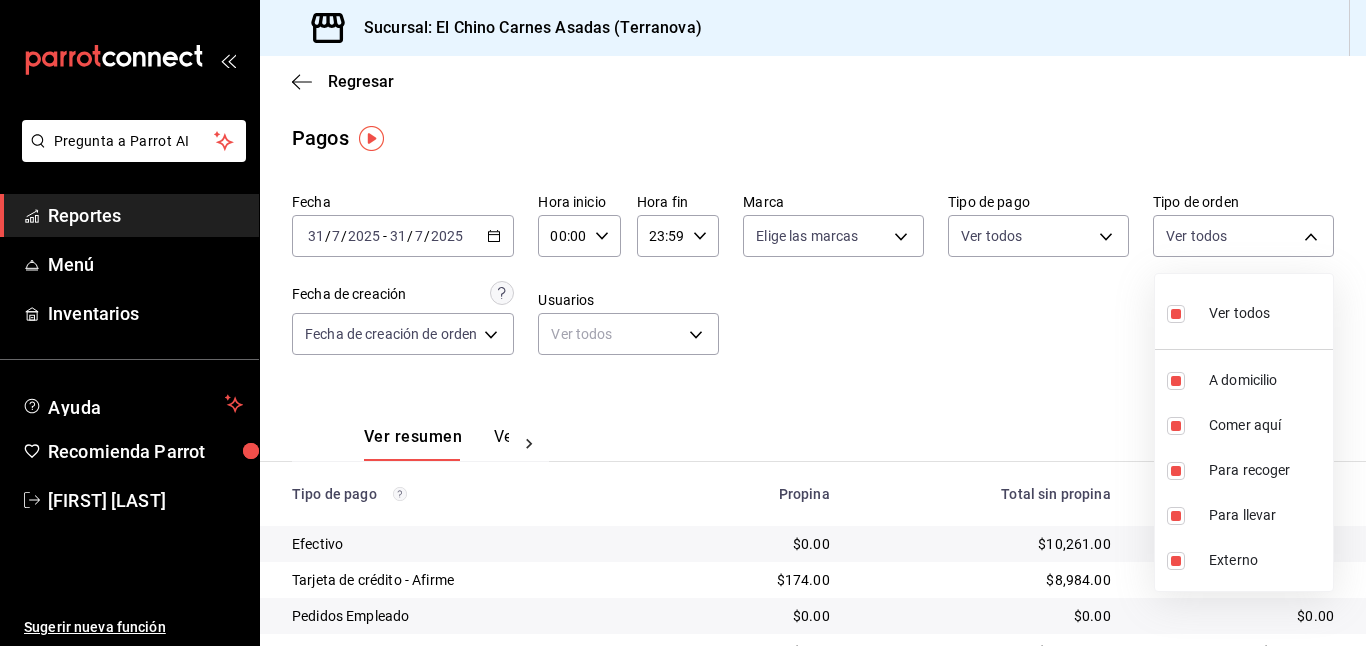 click at bounding box center (683, 323) 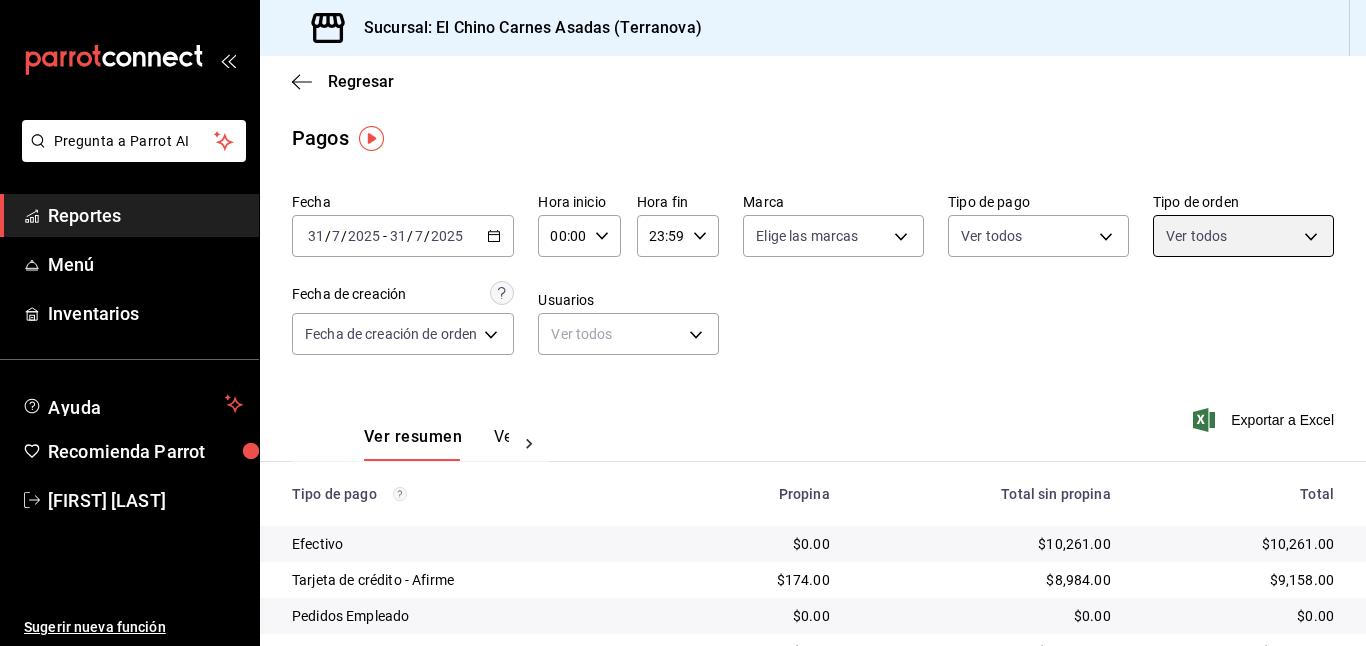 scroll, scrollTop: 164, scrollLeft: 0, axis: vertical 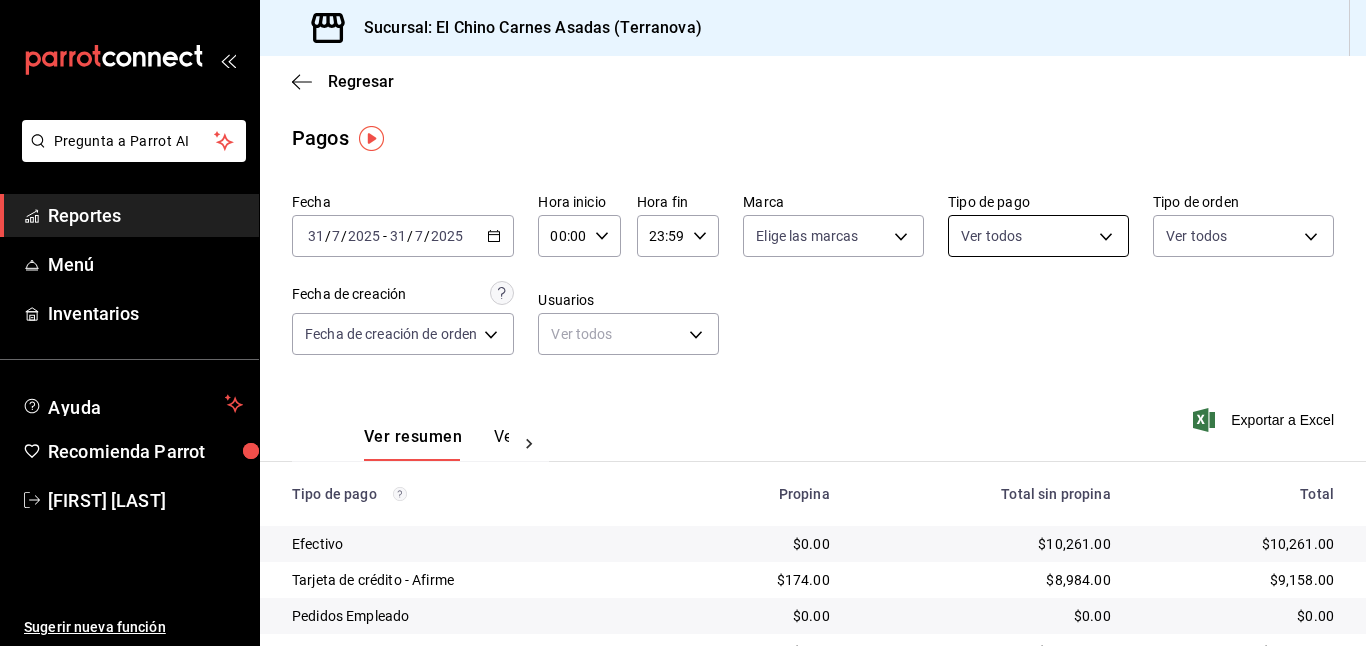 click on "Pregunta a Parrot AI Reportes   Menú   Inventarios   Ayuda Recomienda Parrot   [FIRST] [LAST]   Sugerir nueva función   Sucursal: El Chino Carnes Asadas (Terranova) Regresar Pagos Fecha [DATE] [DATE] - [DATE] [DATE] Hora inicio 00:00 Hora inicio Hora fin 23:59 Hora fin Marca Elige las marcas Tipo de pago Ver todos [UUID],[UUID],[UUID],[UUID],[UUID],[UUID] Tipo de orden Ver todos [UUID],[UUID],[UUID],[UUID],EXTERNAL Fecha de creación   Fecha de creación de orden ORDER Usuarios Ver todos null Ver resumen Ver pagos Exportar a Excel Tipo de pago   Propina Total sin propina Total Efectivo $0.00 $10,261.00 $10,261.00 Tarjeta de crédito - Afirme $174.00 $8,984.00 $9,158.00 Pedidos Empleado" at bounding box center [683, 323] 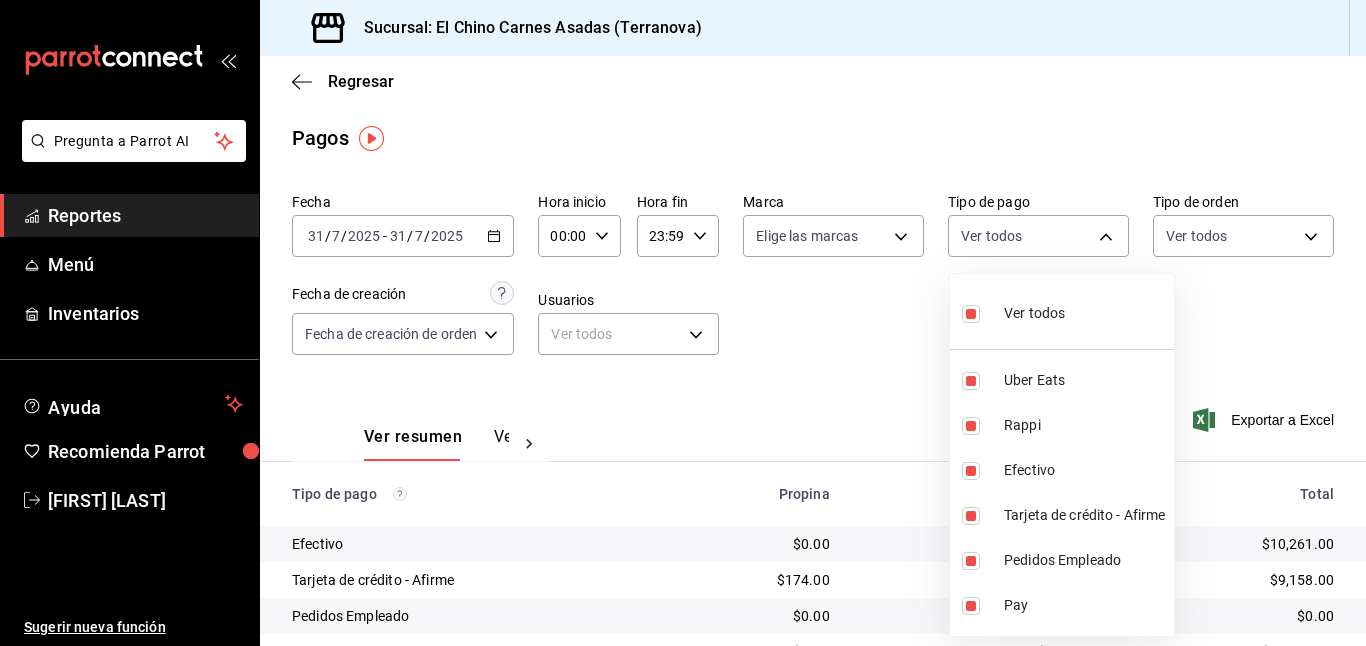 click at bounding box center [683, 323] 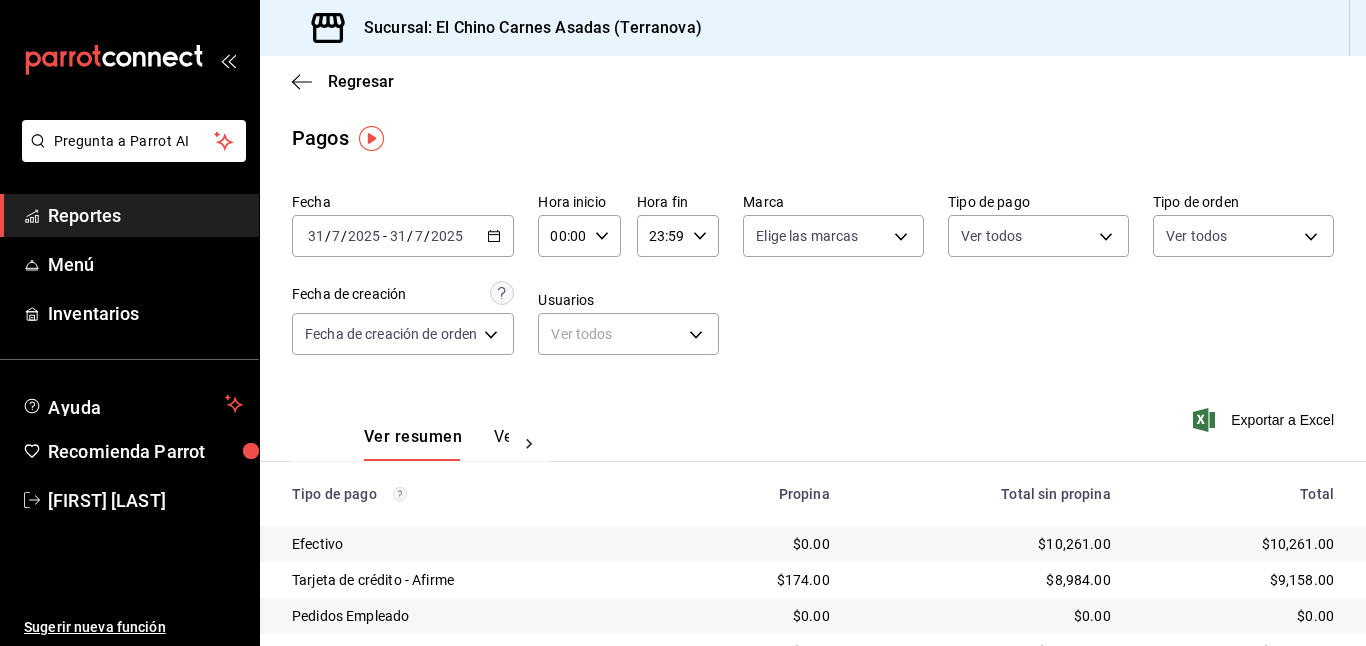 click 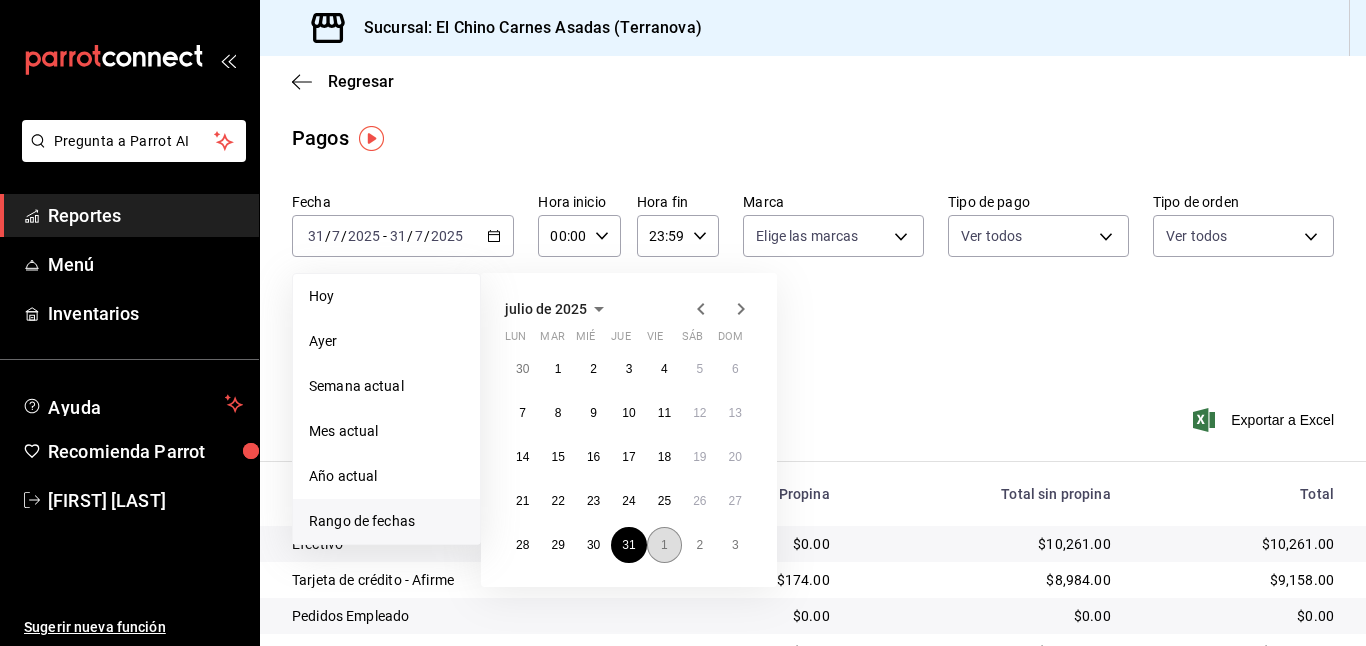 click on "1" at bounding box center [664, 545] 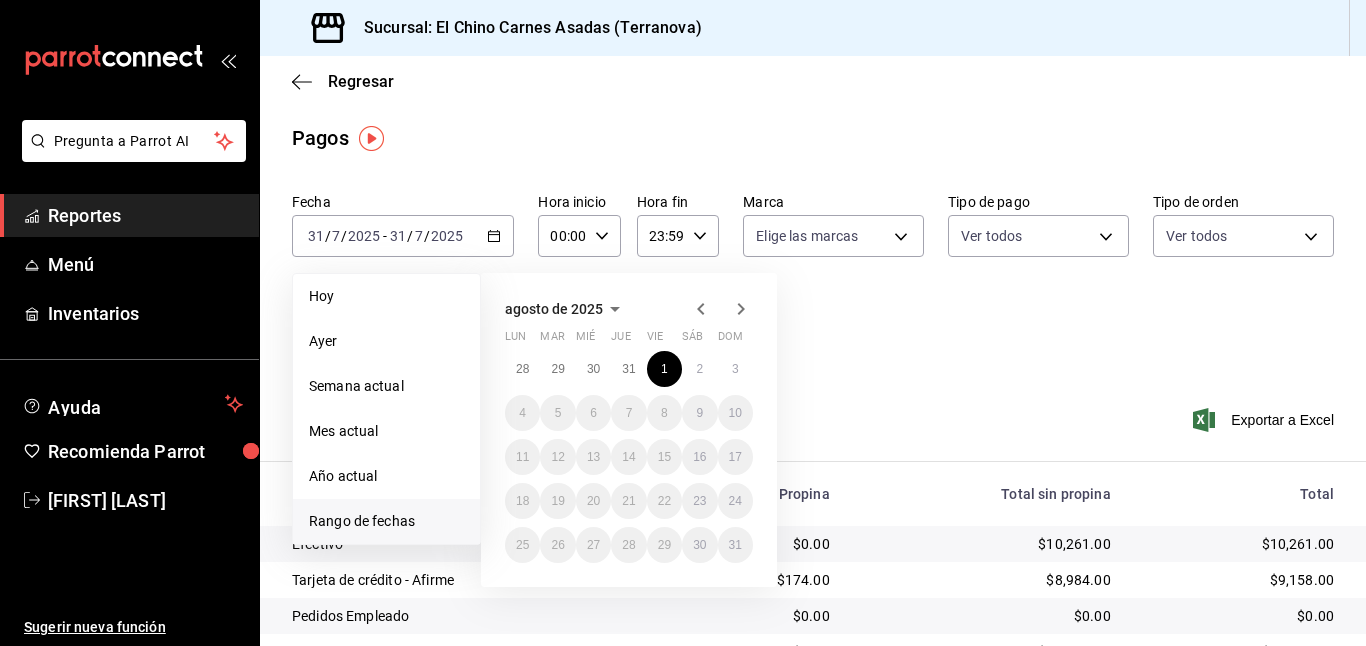 click on "Fecha [DATE] [DATE] - [DATE] [DATE] Hoy Ayer Semana actual Mes actual Año actual Rango de fechas agosto de 2025 lun mar mié jue vie sáb dom 28 29 30 31 1 2 3 4 5 6 7 8 9 10 11 12 13 14 15 16 17 18 19 20 21 22 23 24 25 26 27 28 29 30 31 Hora inicio 00:00 Hora inicio Hora fin 23:59 Hora fin Marca Elige las marcas Tipo de pago Ver todos [UUIDS] Tipo de orden Ver todos [UUIDS],EXTERNAL Fecha de creación   Fecha de creación de orden ORDER Usuarios Ver todos null" at bounding box center [813, 282] 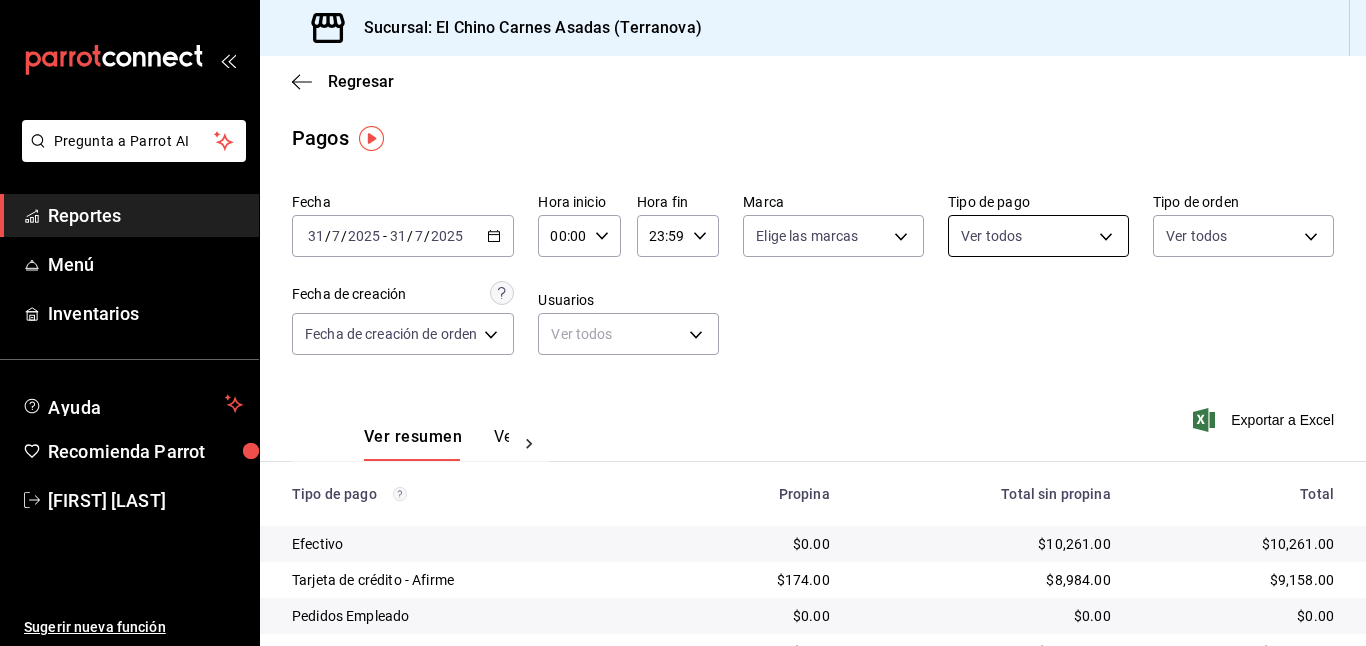 click on "Pregunta a Parrot AI Reportes   Menú   Inventarios   Ayuda Recomienda Parrot   [FIRST] [LAST]   Sugerir nueva función   Sucursal: El Chino Carnes Asadas (Terranova) Regresar Pagos Fecha [DATE] [DATE] - [DATE] [DATE] Hora inicio 00:00 Hora inicio Hora fin 23:59 Hora fin Marca Elige las marcas Tipo de pago Ver todos [UUID],[UUID],[UUID],[UUID],[UUID],[UUID] Tipo de orden Ver todos [UUID],[UUID],[UUID],[UUID],EXTERNAL Fecha de creación   Fecha de creación de orden ORDER Usuarios Ver todos null Ver resumen Ver pagos Exportar a Excel Tipo de pago   Propina Total sin propina Total Efectivo $0.00 $10,261.00 $10,261.00 Tarjeta de crédito - Afirme $174.00 $8,984.00 $9,158.00 Pedidos Empleado" at bounding box center [683, 323] 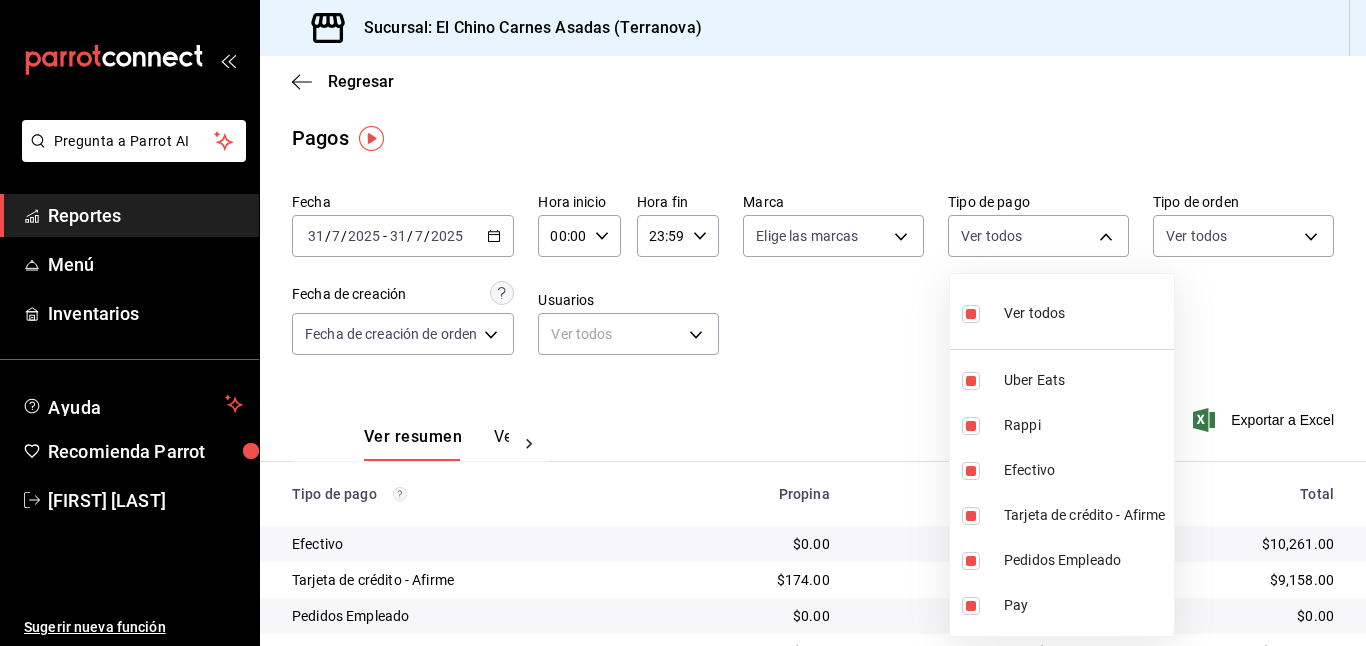 click on "Ver todos" at bounding box center (1013, 311) 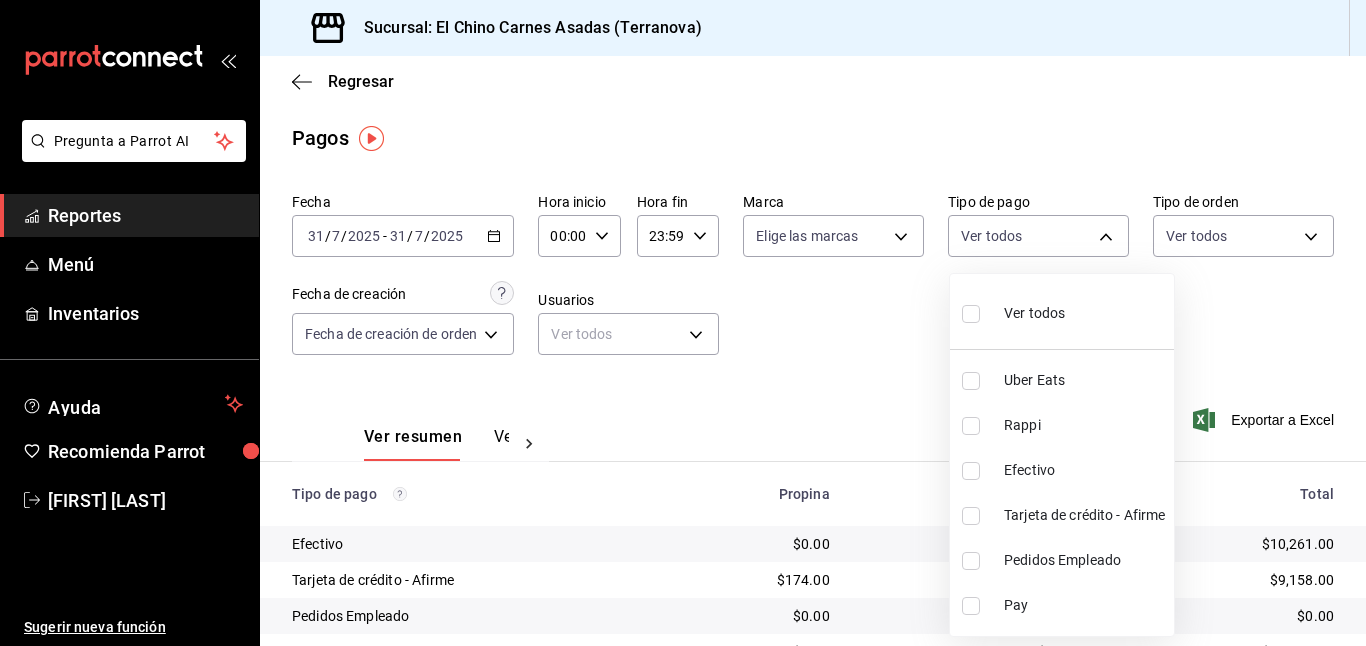 click at bounding box center [971, 516] 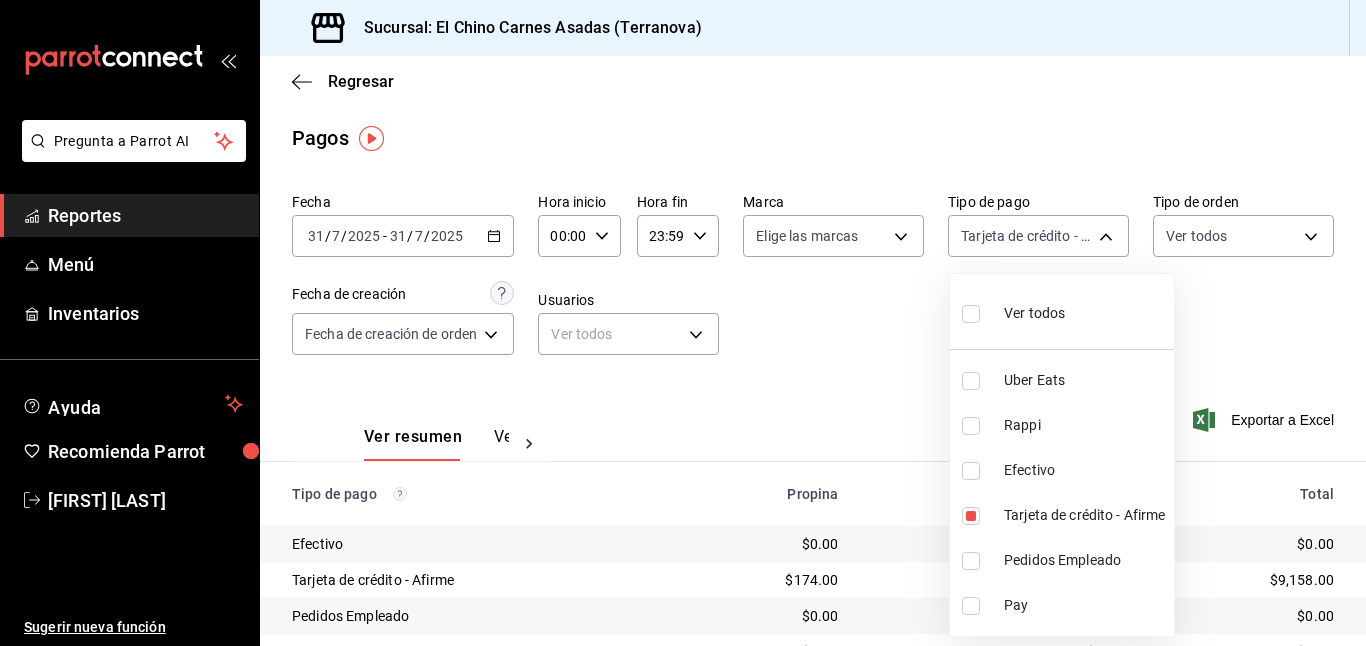 click at bounding box center [683, 323] 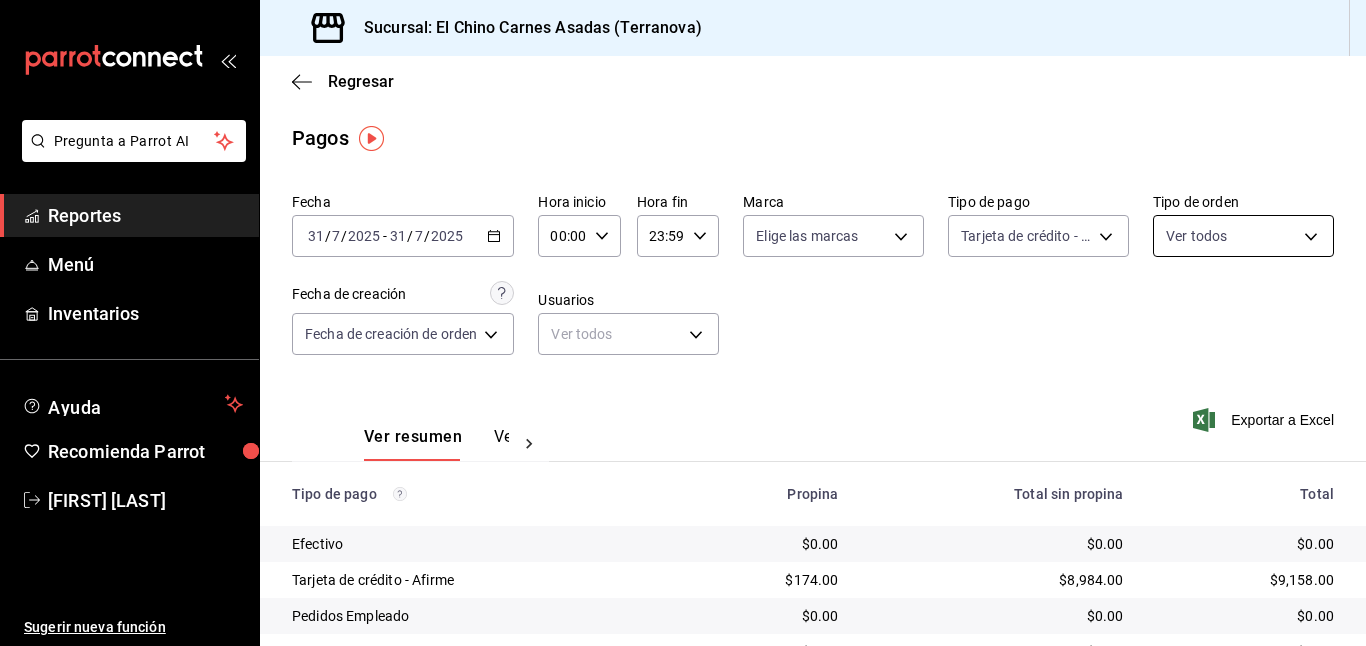click on "Pregunta a Parrot AI Reportes   Menú   Inventarios   Ayuda Recomienda Parrot   [FIRST] [LAST]   Sugerir nueva función   Sucursal: El Chino Carnes Asadas (Terranova) Regresar Pagos Fecha [DATE] [DATE] - [DATE] [DATE] Hora inicio 00:00 Hora inicio Hora fin 23:59 Hora fin Marca Elige las marcas Tipo de pago Tarjeta de crédito - Afirme [UUID] Tipo de orden Ver todos [UUID],[UUID],[UUID],[UUID],EXTERNAL Fecha de creación   Fecha de creación de orden ORDER Usuarios Ver todos null Ver resumen Ver pagos Exportar a Excel Tipo de pago   Propina Total sin propina Total Efectivo $0.00 $0.00 $0.00 Tarjeta de crédito - Afirme $174.00 $8,984.00 $9,158.00 Pedidos Empleado $0.00 $0.00 $0.00 Uber Eats $0.00 $0.00 $0.00 Rappi $0.00 $0.00 $0.00 Pay $0.00 $0.00 $0.00 Total $174.00 $8,984.00 $9,158.00 GANA 1 MES GRATIS EN TU SUSCRIPCIÓN AQUÍ   Menú" at bounding box center [683, 323] 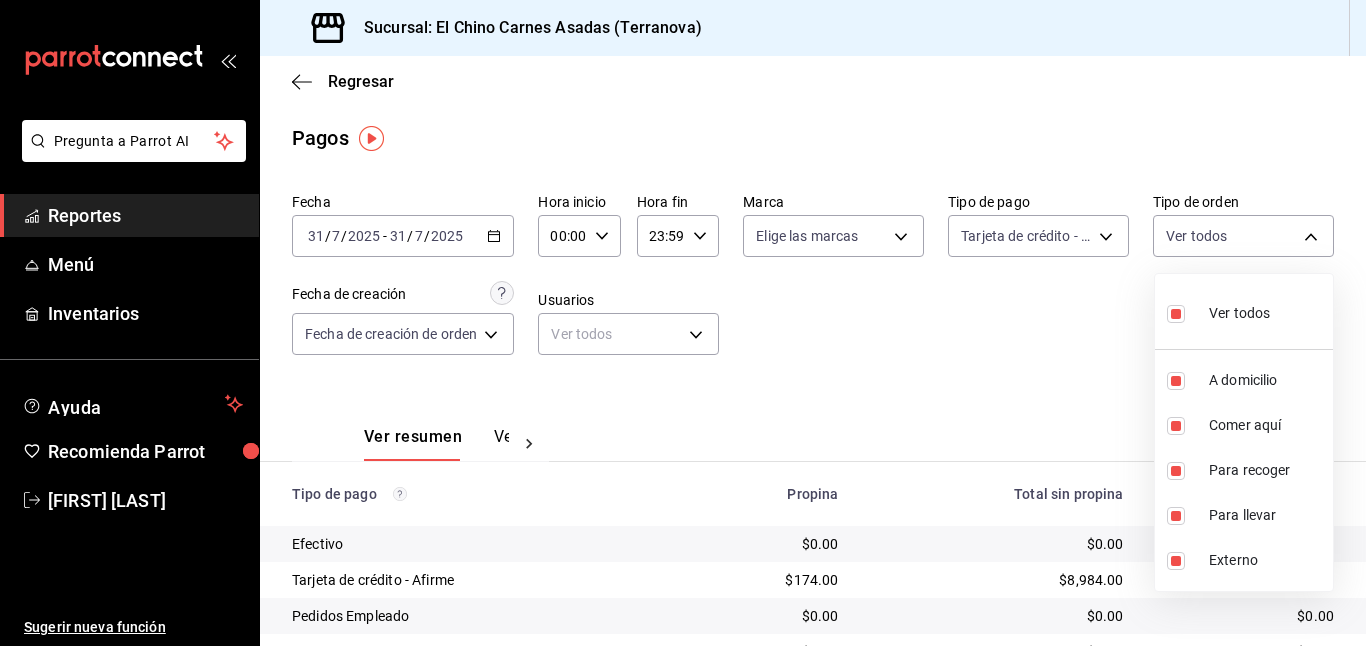 click on "Ver todos" at bounding box center (1239, 313) 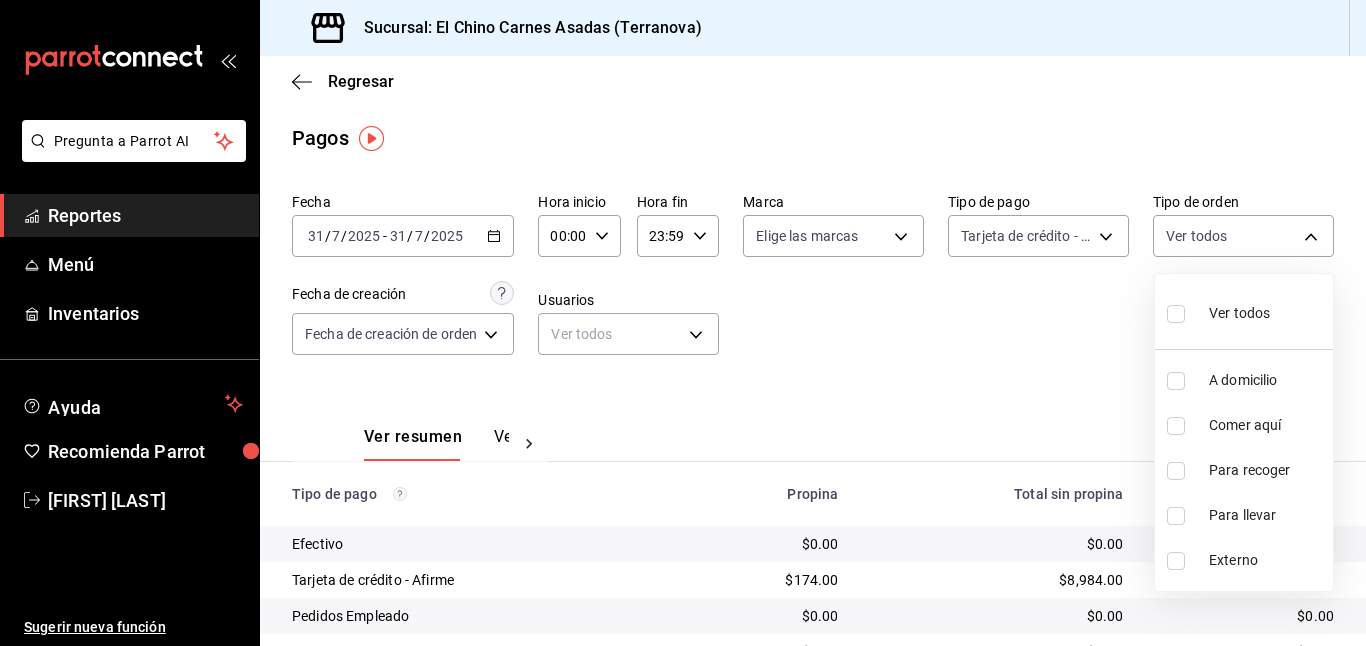 click at bounding box center [1176, 381] 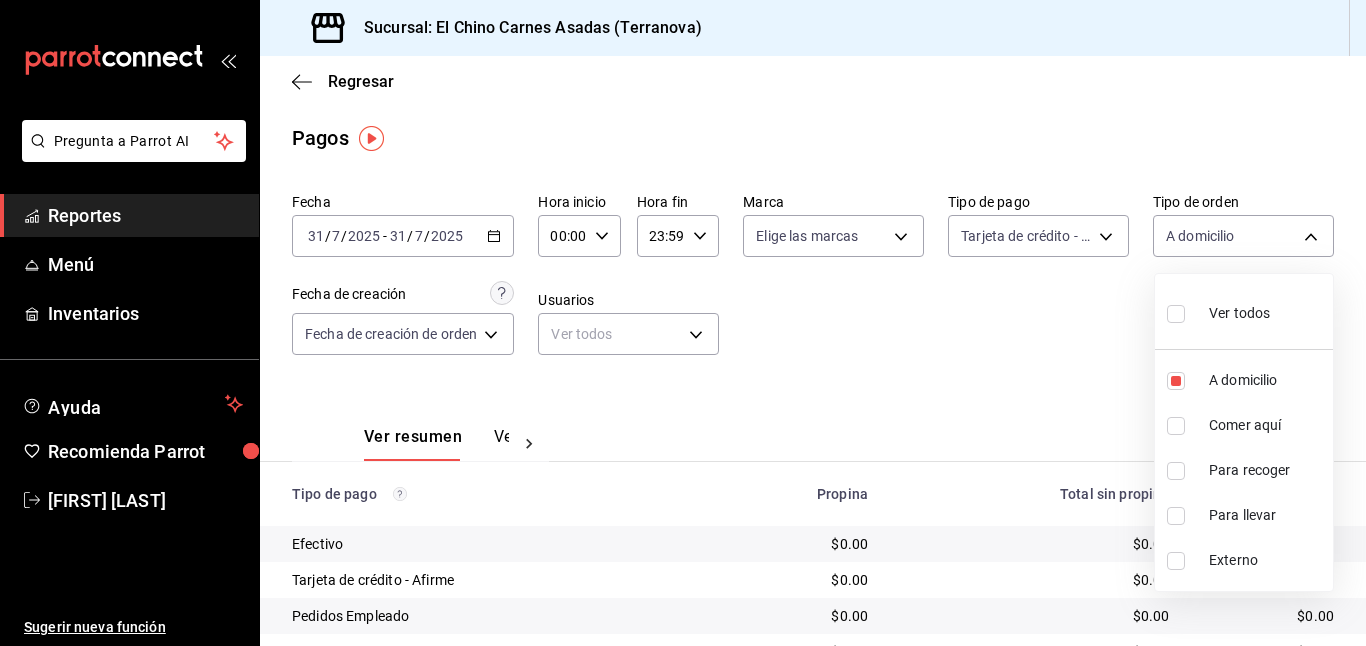 click at bounding box center [1176, 471] 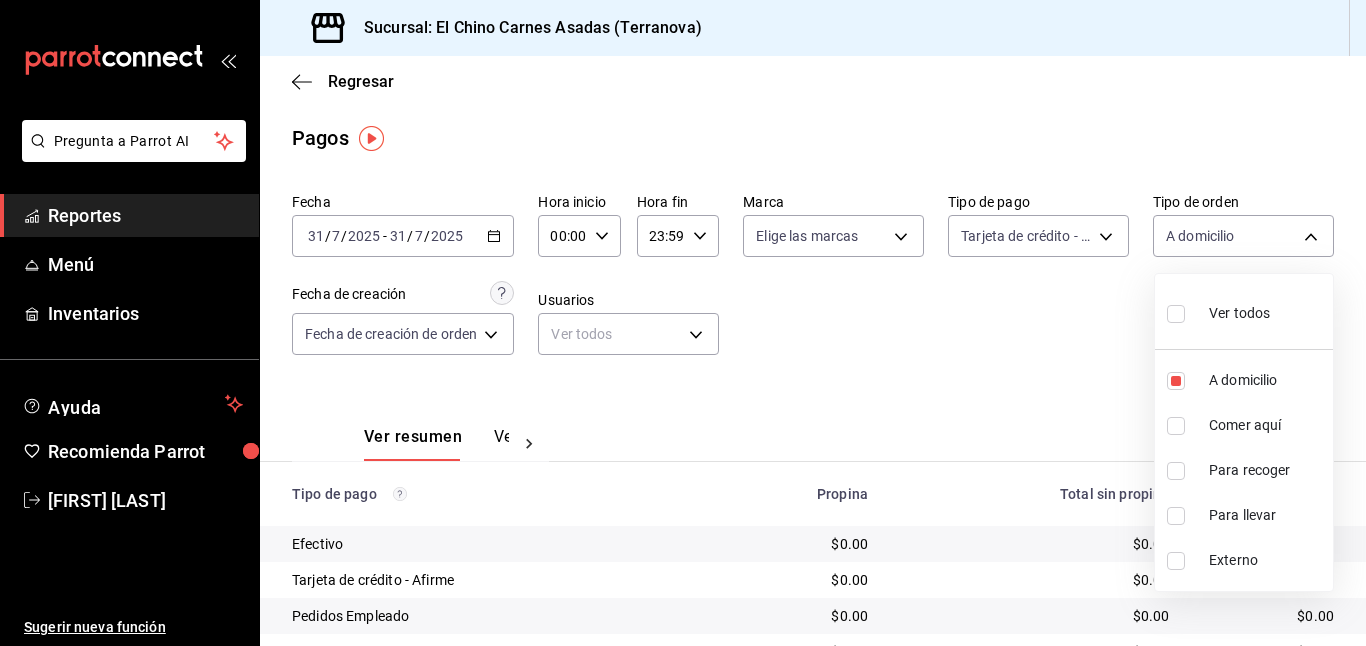 checkbox on "true" 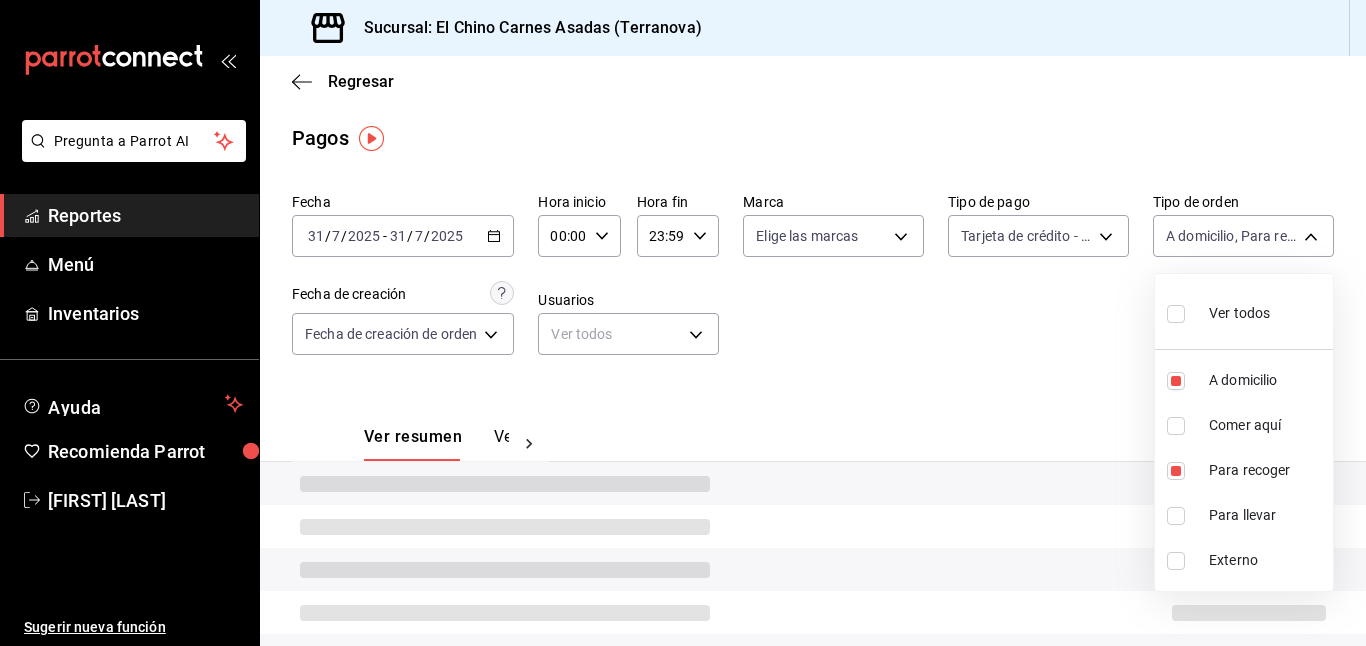 type on "97cbf8b1-65ca-4e3d-86af-5eaa739a991f,9184a79c-109f-4a06-b406-e1ad067f52b1" 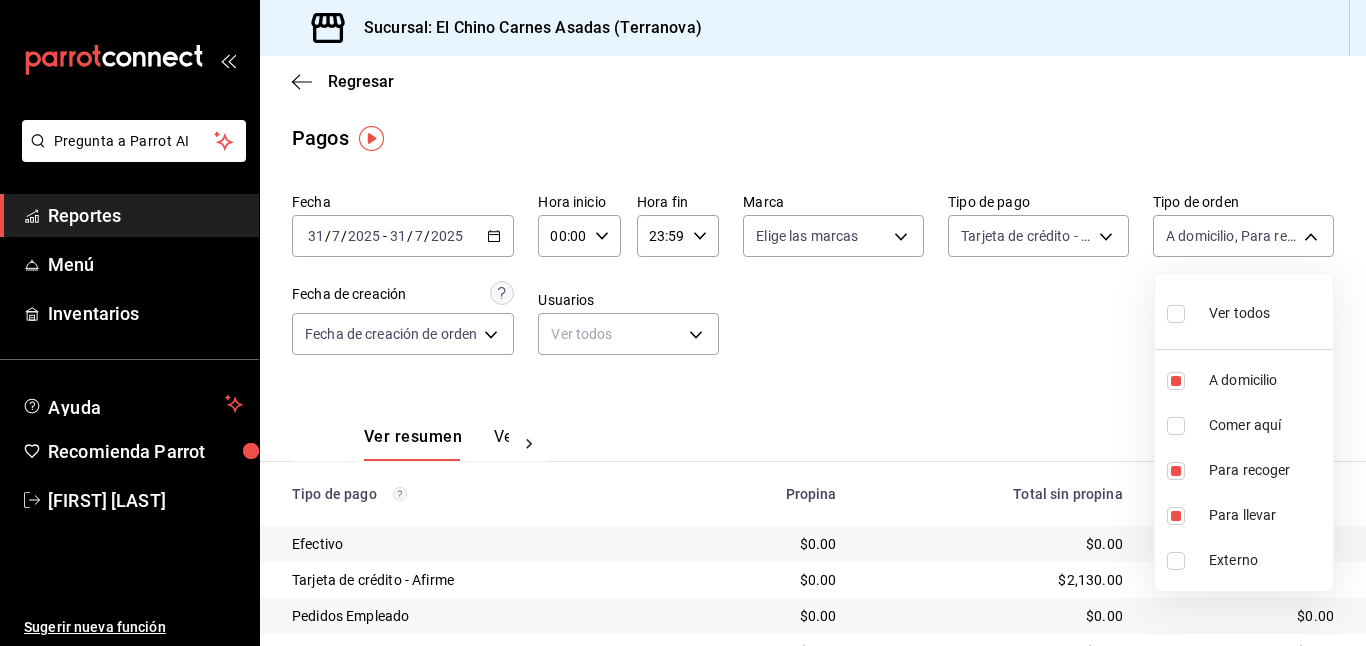 click at bounding box center [683, 323] 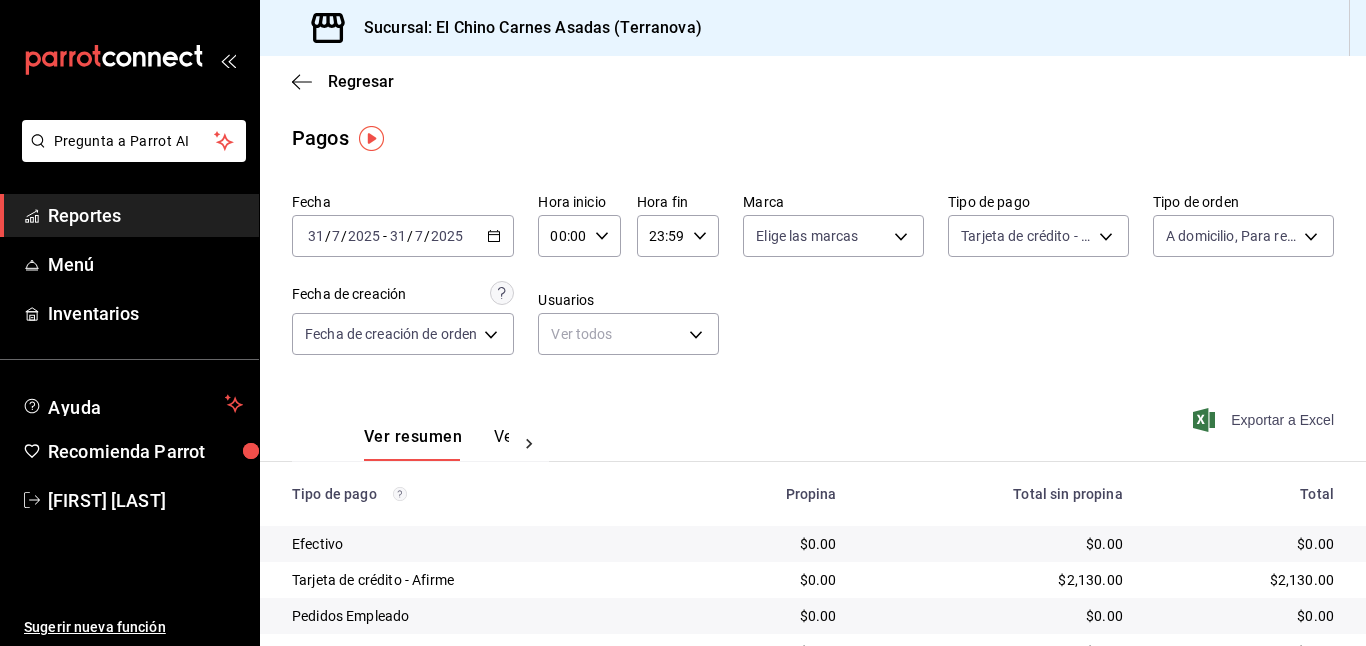 click on "Exportar a Excel" at bounding box center [1265, 420] 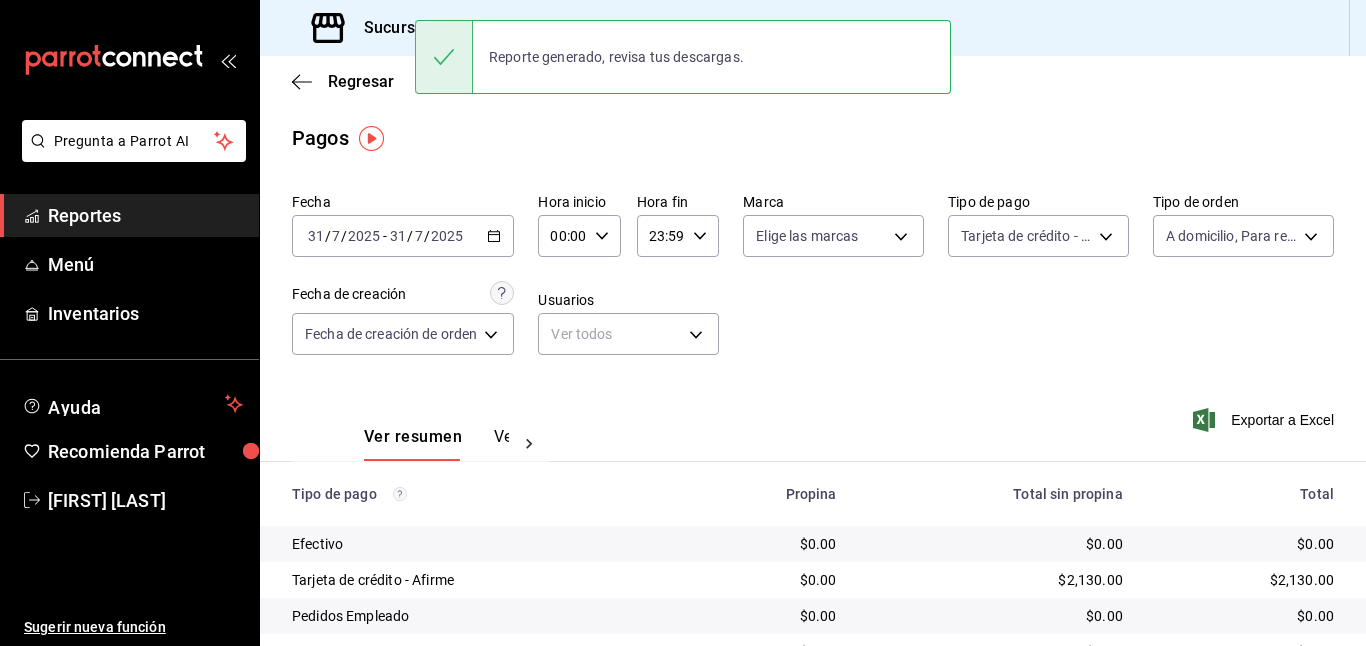 click on "2025-07-31 31 / 7 / 2025 - 2025-07-31 31 / 7 / 2025" at bounding box center [403, 236] 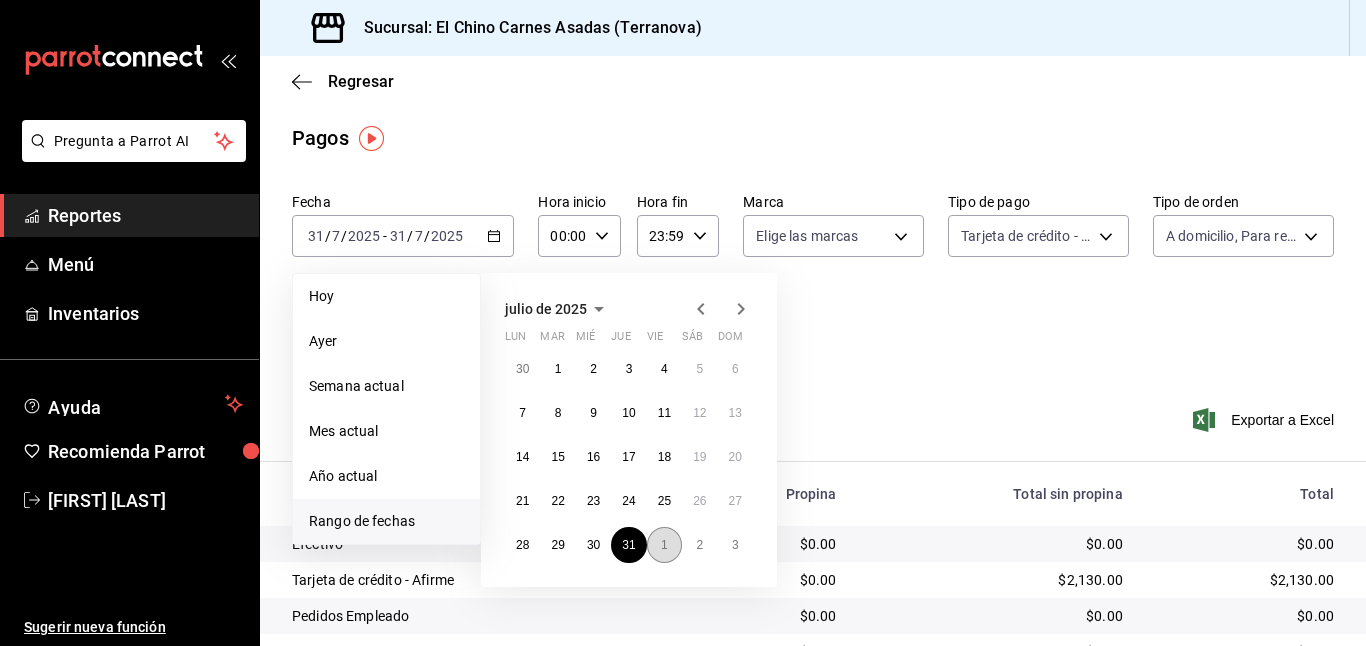 click on "1" at bounding box center (664, 545) 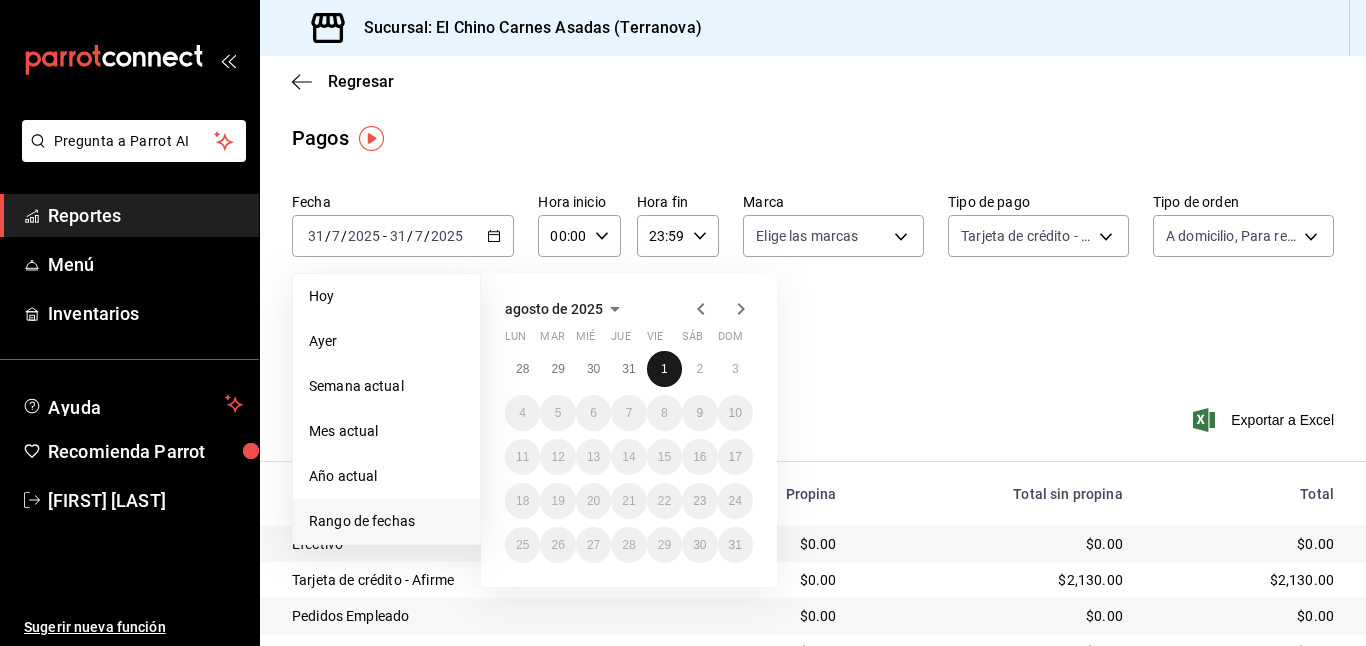 click on "1" at bounding box center [664, 369] 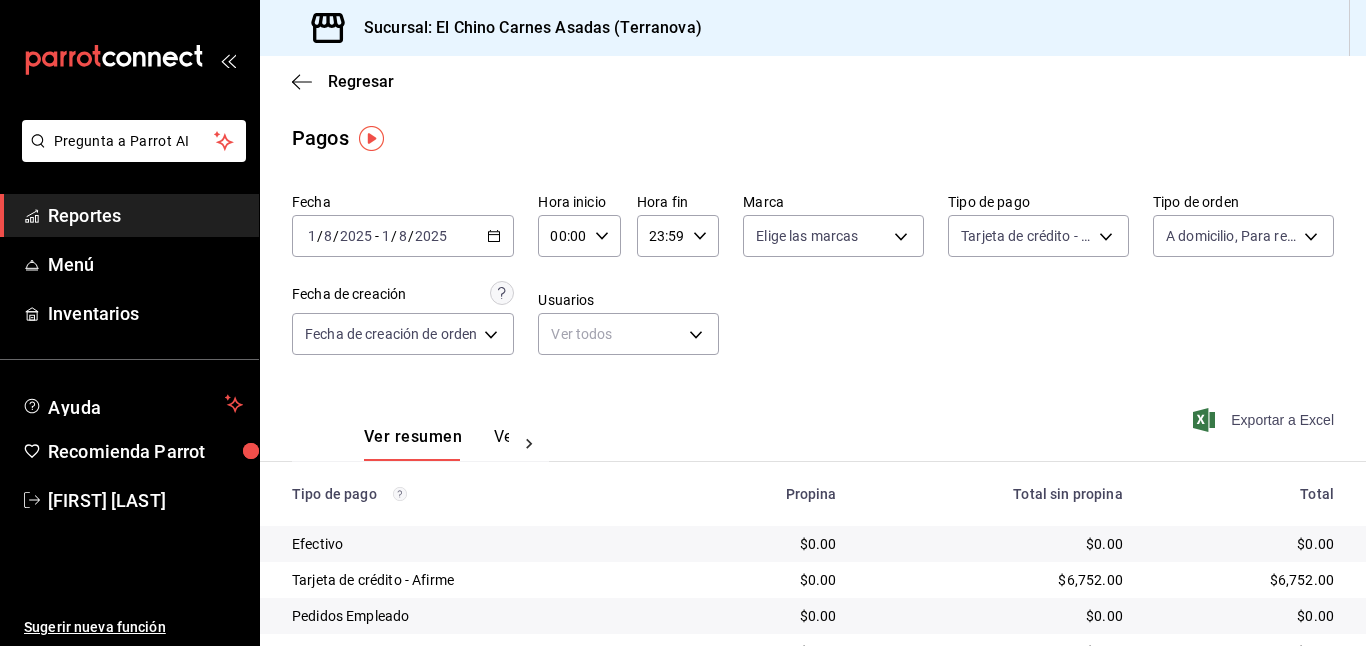 click on "Exportar a Excel" at bounding box center [1265, 420] 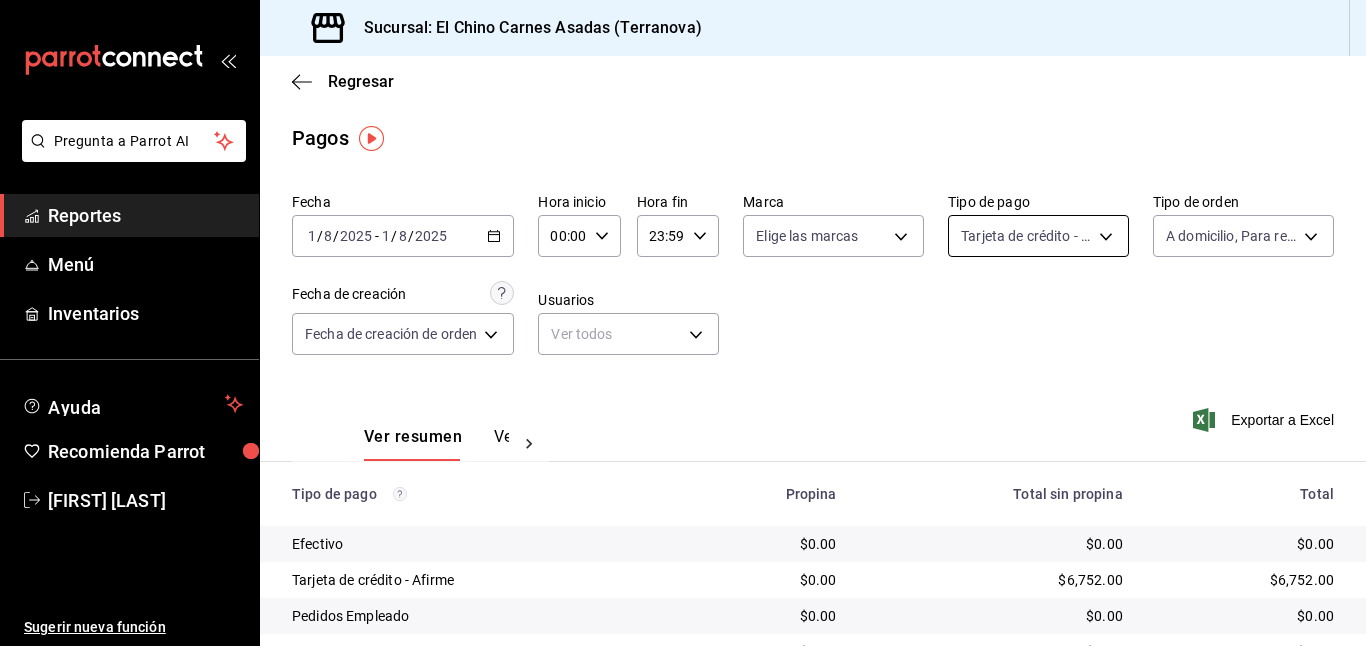 click on "Pregunta a Parrot AI Reportes   Menú   Inventarios   Ayuda Recomienda Parrot   [FIRST] [LAST]   Sugerir nueva función   Sucursal: El Chino Carnes Asadas (Terranova) Regresar Pagos Fecha [DATE] [DATE] - [DATE] [DATE] Hora inicio 00:00 Hora inicio Hora fin 23:59 Hora fin Marca Elige las marcas Tipo de pago Tarjeta de crédito - Afirme [UUID] Tipo de orden A domicilio, Para recoger, Para llevar [UUIDS] Fecha de creación   Fecha de creación de orden ORDER Usuarios Ver todos null Ver resumen Ver pagos Exportar a Excel Tipo de pago   Propina Total sin propina Total Efectivo $0.00 $0.00 $0.00 Tarjeta de crédito - Afirme $0.00 $[PRICE] $[PRICE] Pedidos Empleado $0.00 $0.00 $0.00 Uber Eats $0.00 $0.00 $0.00 Rappi $0.00 $0.00 $0.00 Pay $0.00 $0.00 $0.00 Total $0.00 $[PRICE] $[PRICE] GANA 1 MES GRATIS EN TU SUSCRIPCIÓN AQUÍ Ver video tutorial Ir a video" at bounding box center [683, 323] 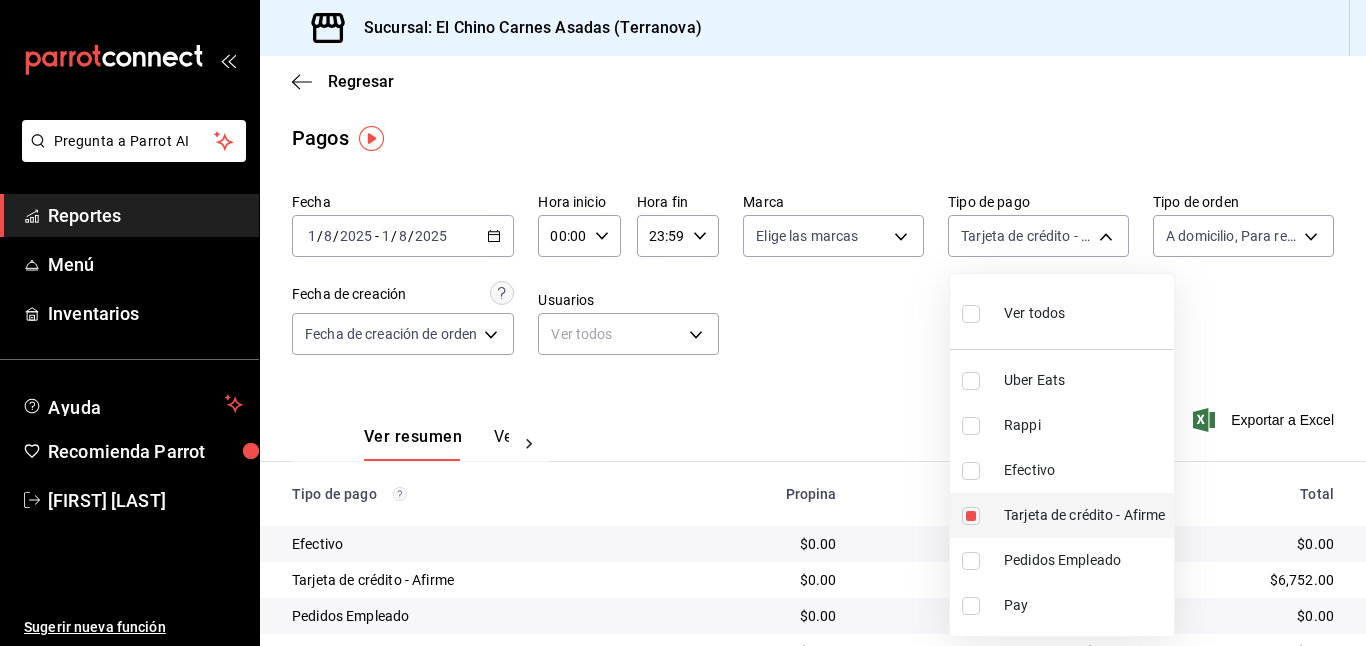 click at bounding box center [971, 516] 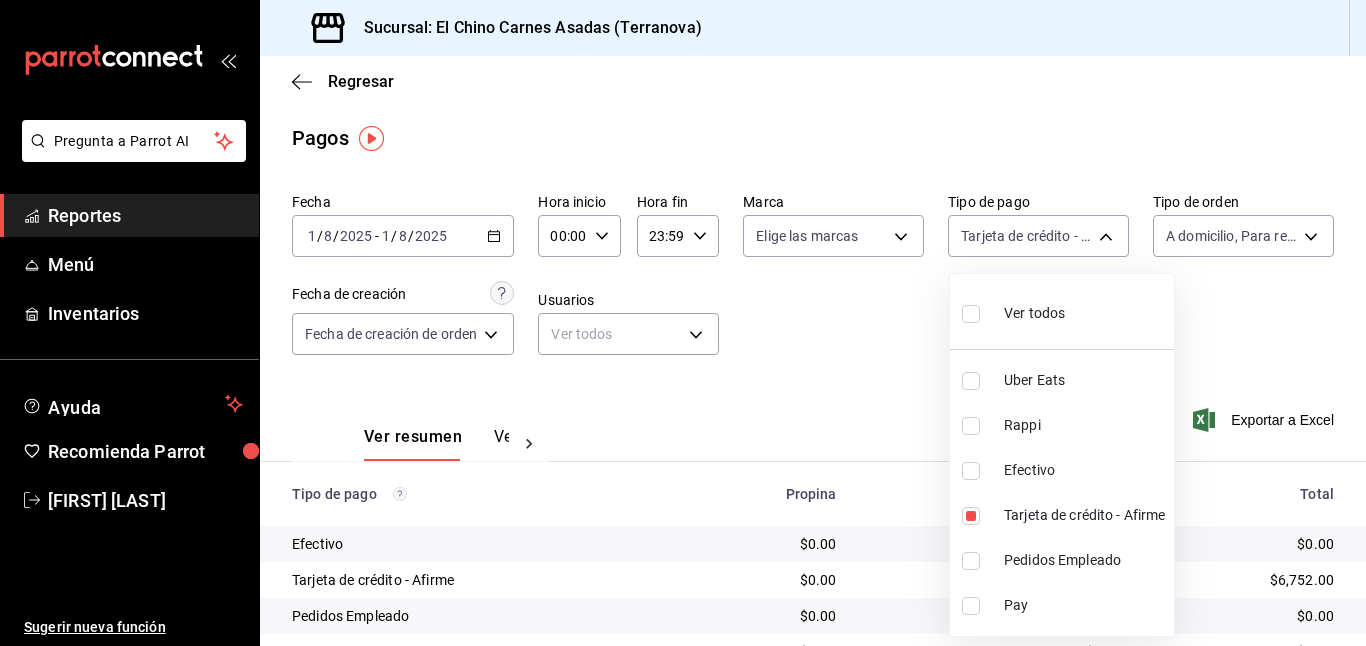 type 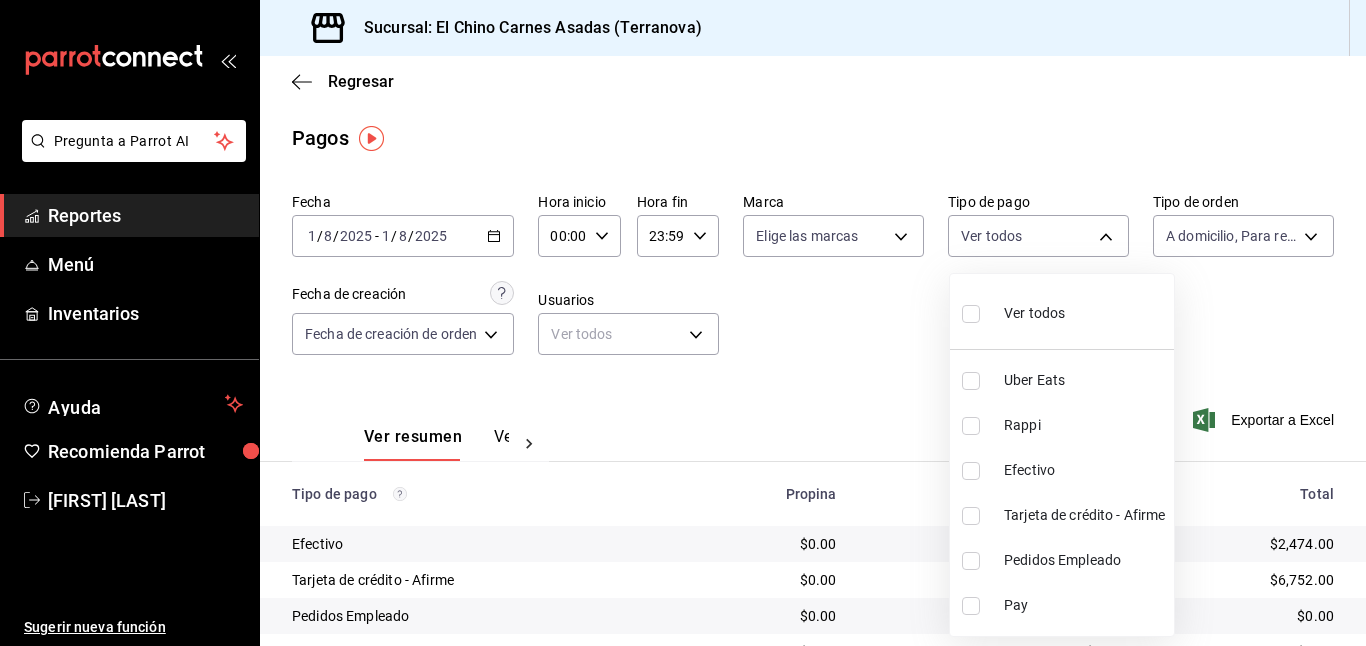 click at bounding box center [971, 471] 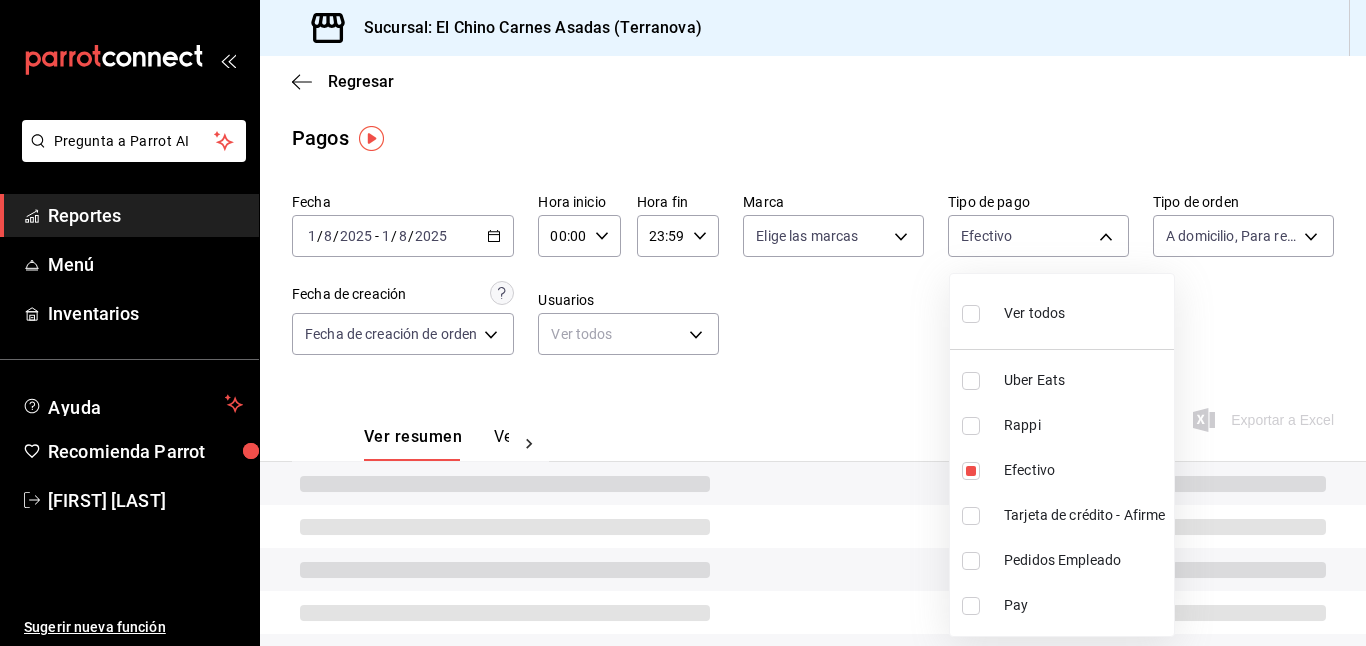 click at bounding box center [683, 323] 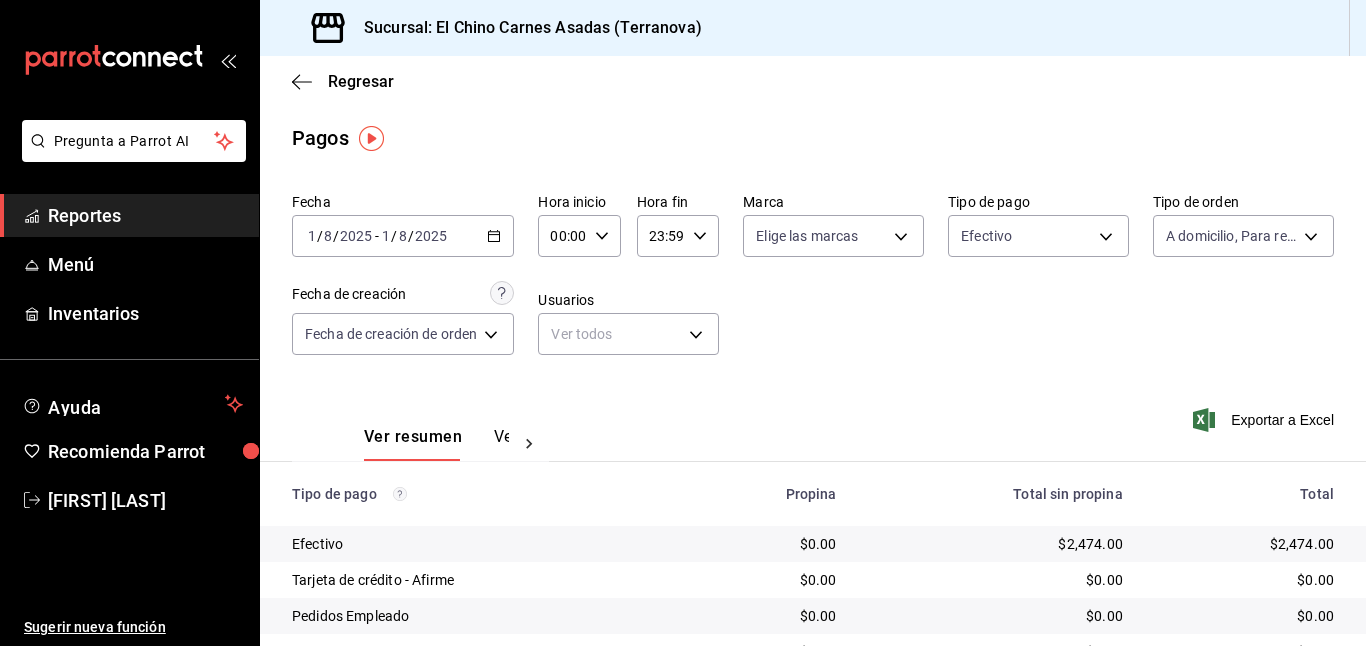 click 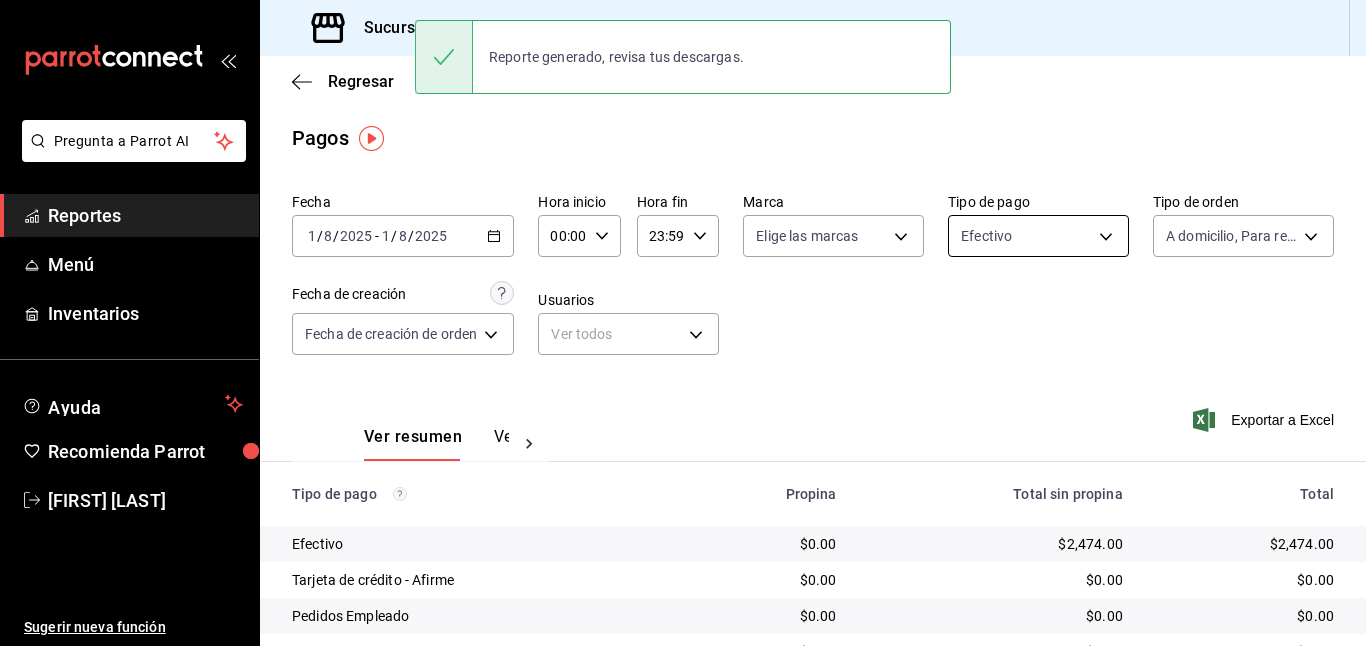 click on "Pregunta a Parrot AI Reportes   Menú   Inventarios   Ayuda Recomienda Parrot   [FIRST] [LAST]   Sugerir nueva función   Sucursal: El Chino Carnes Asadas (Terranova) Regresar Pagos Fecha [DATE] [DATE] - [DATE] [DATE] Hora inicio 00:00 Hora inicio Hora fin 23:59 Hora fin Marca Elige las marcas Tipo de pago Efectivo [UUID] Tipo de orden A domicilio, Para recoger, Para llevar [UUID],[UUID],[UUID] Fecha de creación   Fecha de creación de orden ORDER Usuarios Ver todos null Ver resumen Ver pagos Exportar a Excel Tipo de pago   Propina Total sin propina Total Efectivo $0.00 $2,474.00 $2,474.00 Tarjeta de crédito - Afirme $0.00 $0.00 $0.00 Pedidos Empleado $0.00 $0.00 $0.00 Uber Eats $0.00 $0.00 $0.00 Rappi $0.00 $0.00 $0.00 Pay $0.00 $0.00 $0.00 Total $0.00 $2,474.00 $2,474.00 Reporte generado, revisa tus descargas. GANA 1 MES GRATIS EN TU SUSCRIPCIÓN AQUÍ Ir a video" at bounding box center [683, 323] 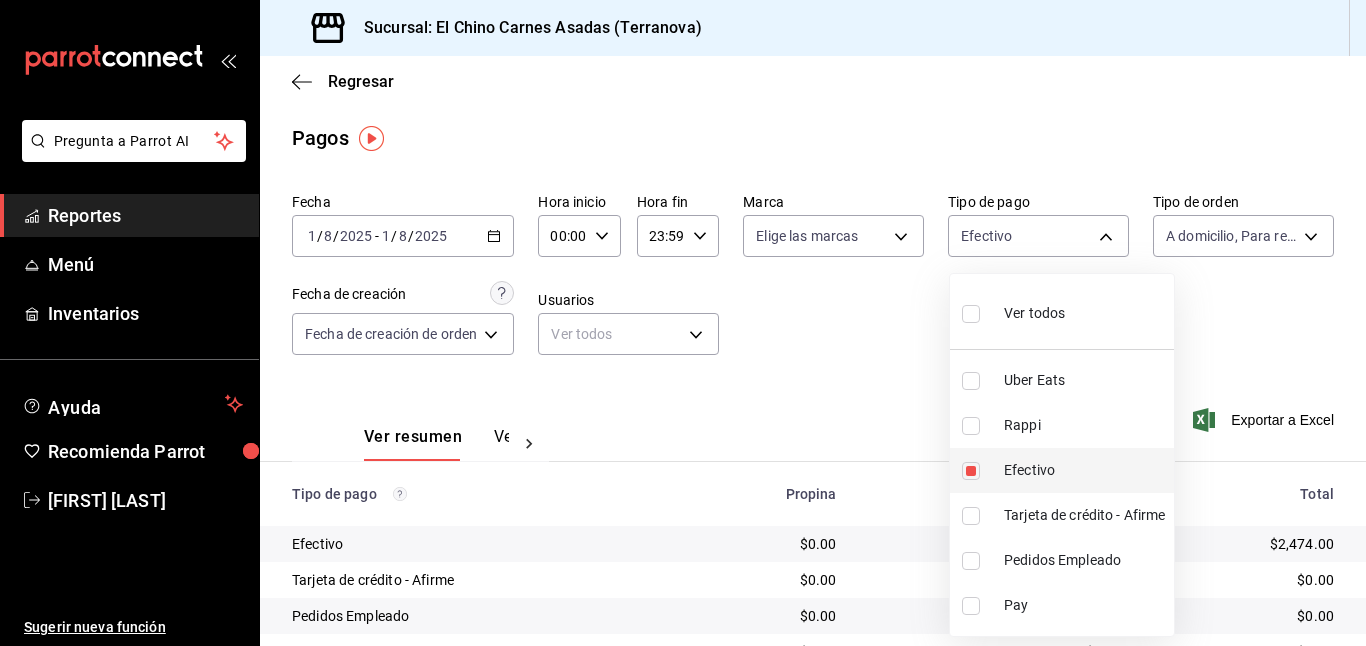 click at bounding box center (971, 471) 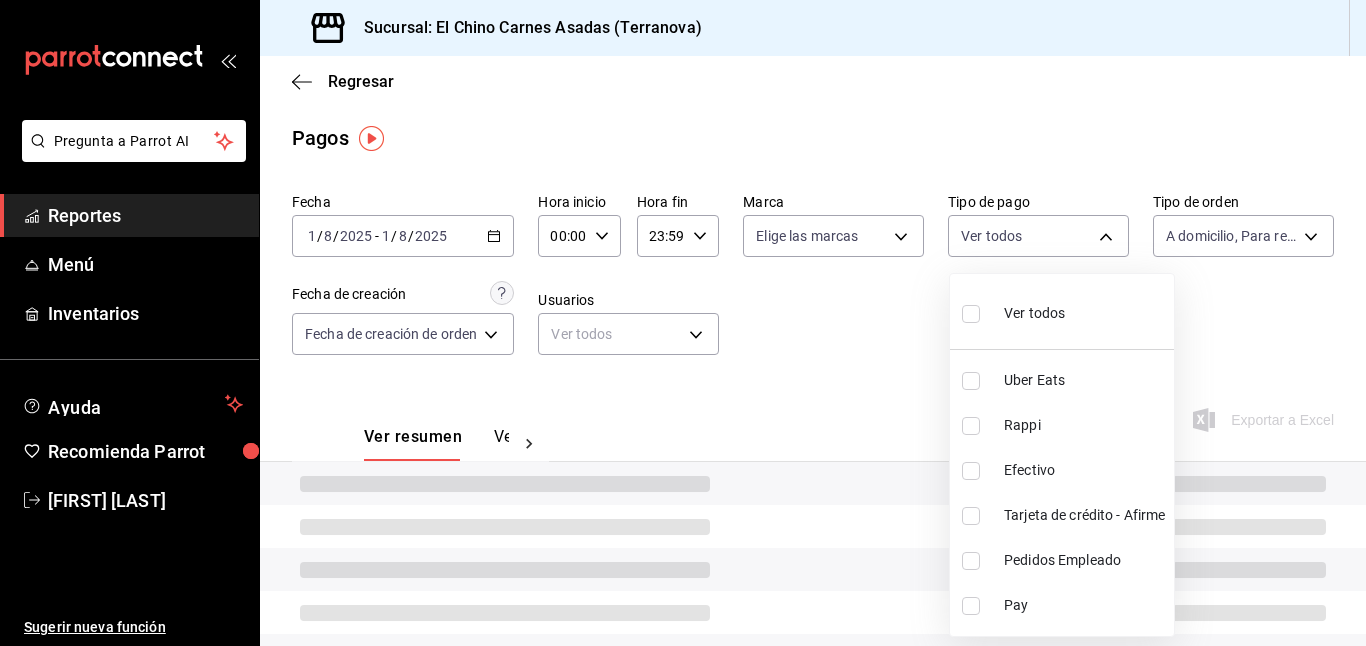 click at bounding box center (971, 426) 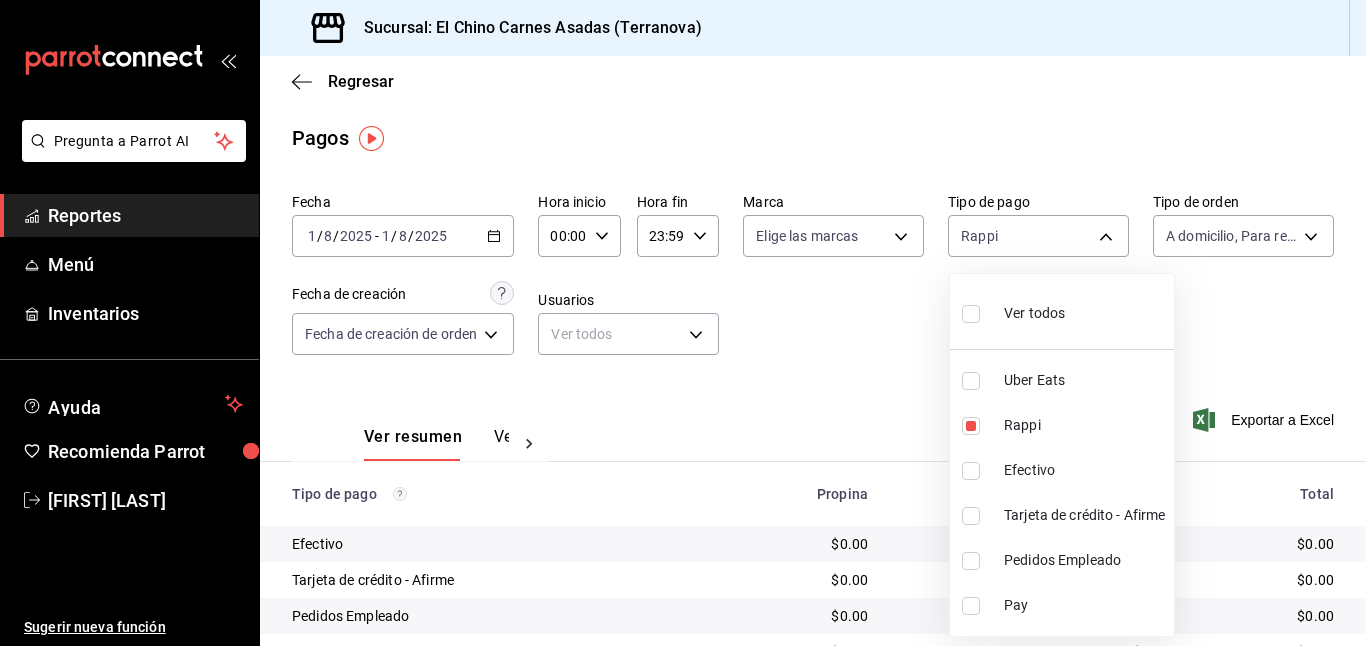 click at bounding box center (971, 381) 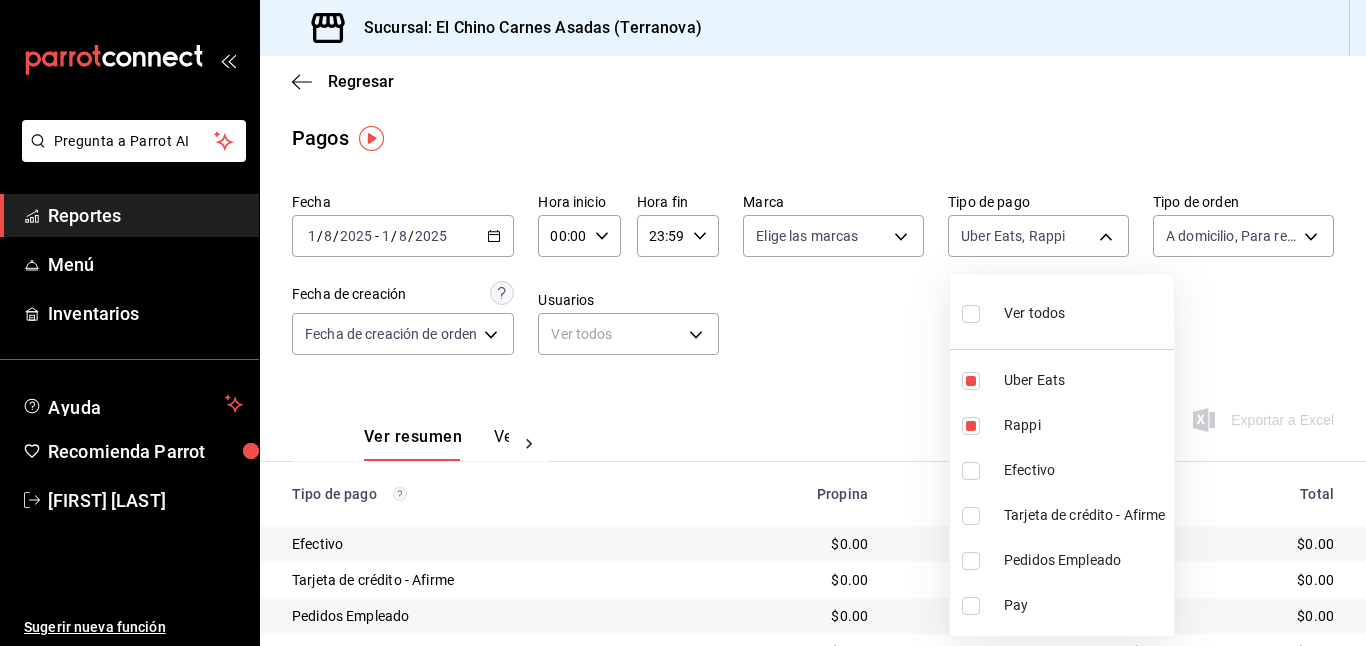 click at bounding box center [683, 323] 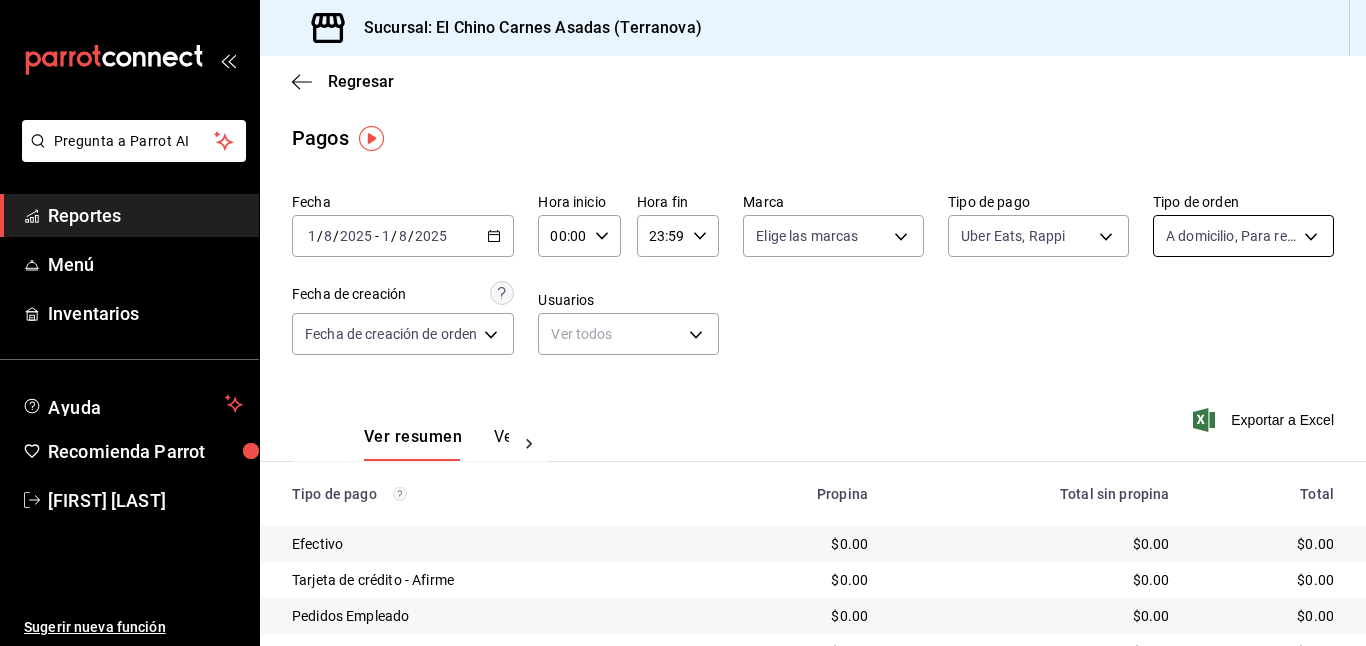 click on "Pregunta a Parrot AI Reportes   Menú   Inventarios   Ayuda Recomienda Parrot   [FIRST] [LAST]   Sugerir nueva función   Sucursal: El Chino Carnes Asadas (Terranova) Regresar Pagos Fecha [DATE] [DATE] - [DATE] [DATE] Hora inicio 00:00 Hora inicio Hora fin 23:59 Hora fin Marca Elige las marcas Tipo de pago Uber Eats, Rappi [UUID],[UUID] Tipo de orden A domicilio, Para recoger, Para llevar [UUID],[UUID],[UUID] Fecha de creación   Fecha de creación de orden ORDER Usuarios Ver todos null Ver resumen Ver pagos Exportar a Excel Tipo de pago   Propina Total sin propina Total Efectivo $0.00 $0.00 $0.00 Tarjeta de crédito - Afirme $0.00 $0.00 $0.00 Pedidos Empleado $0.00 $0.00 $0.00 Uber Eats $0.00 $0.00 $0.00 Rappi $0.00 $0.00 $0.00 Pay $0.00 $0.00 $0.00 Total $0.00 $0.00 $0.00 GANA 1 MES GRATIS EN TU SUSCRIPCIÓN AQUÍ Ver video tutorial" at bounding box center [683, 323] 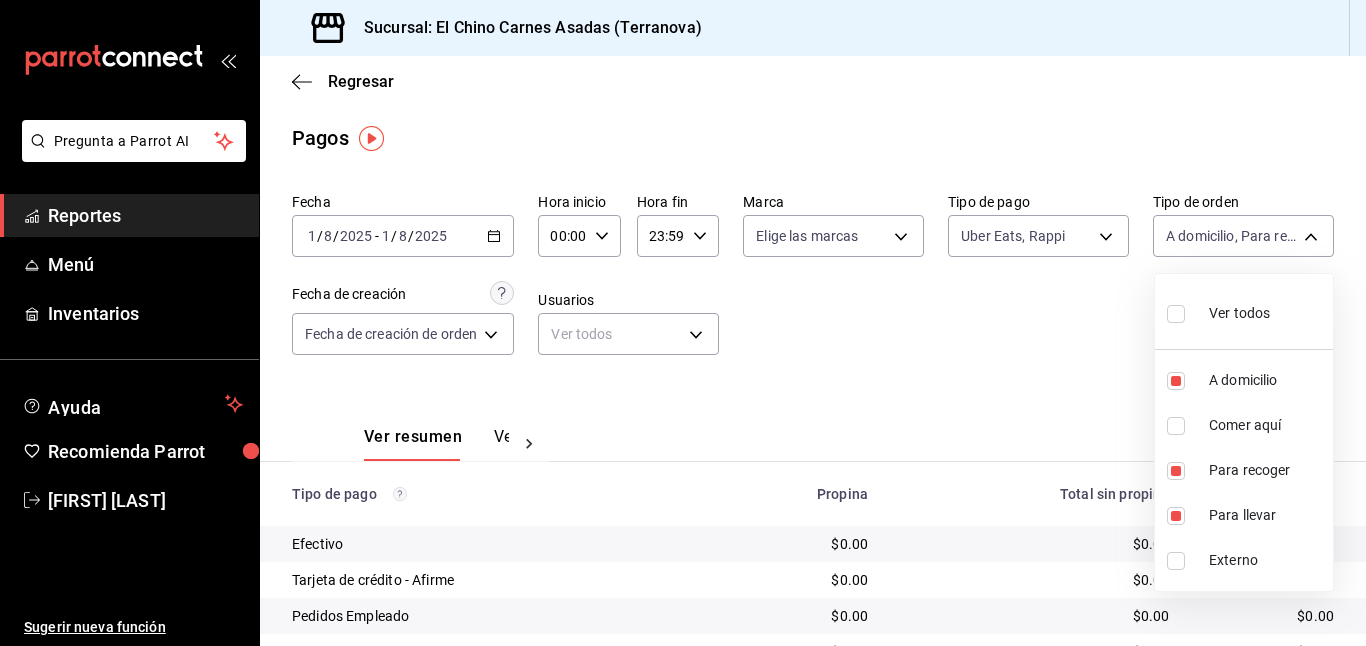 click on "Ver todos" at bounding box center [1239, 313] 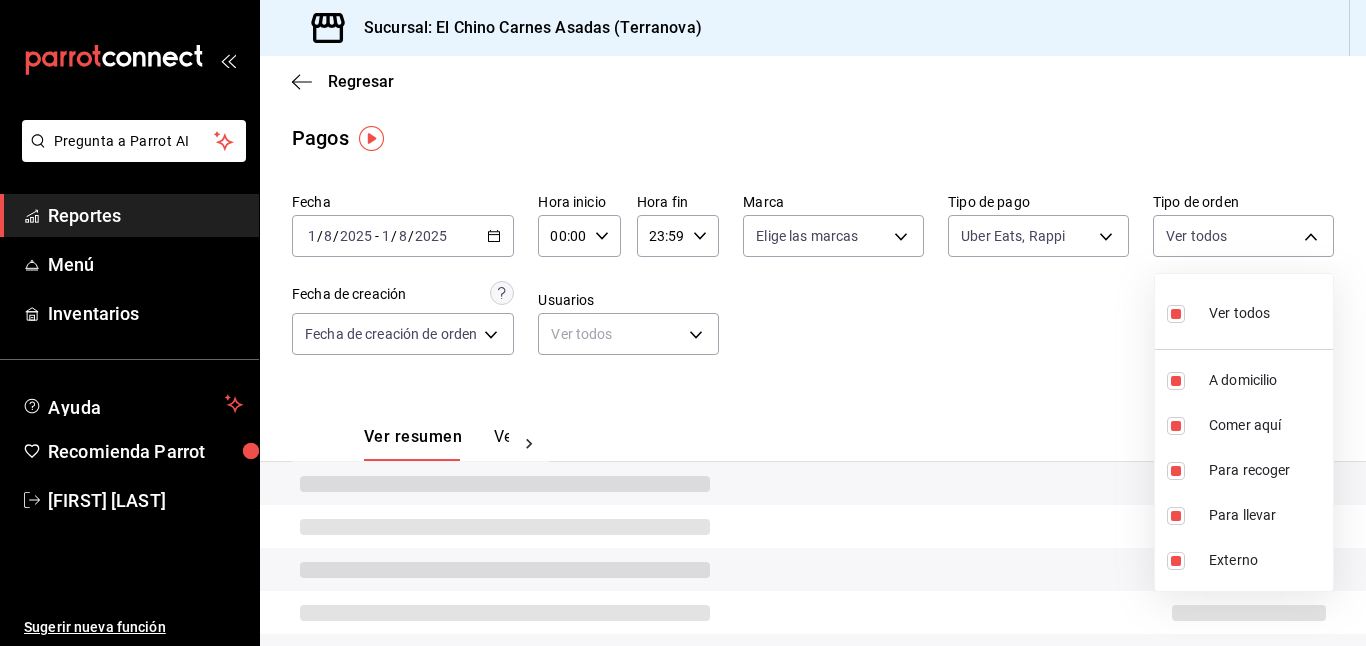 click at bounding box center [683, 323] 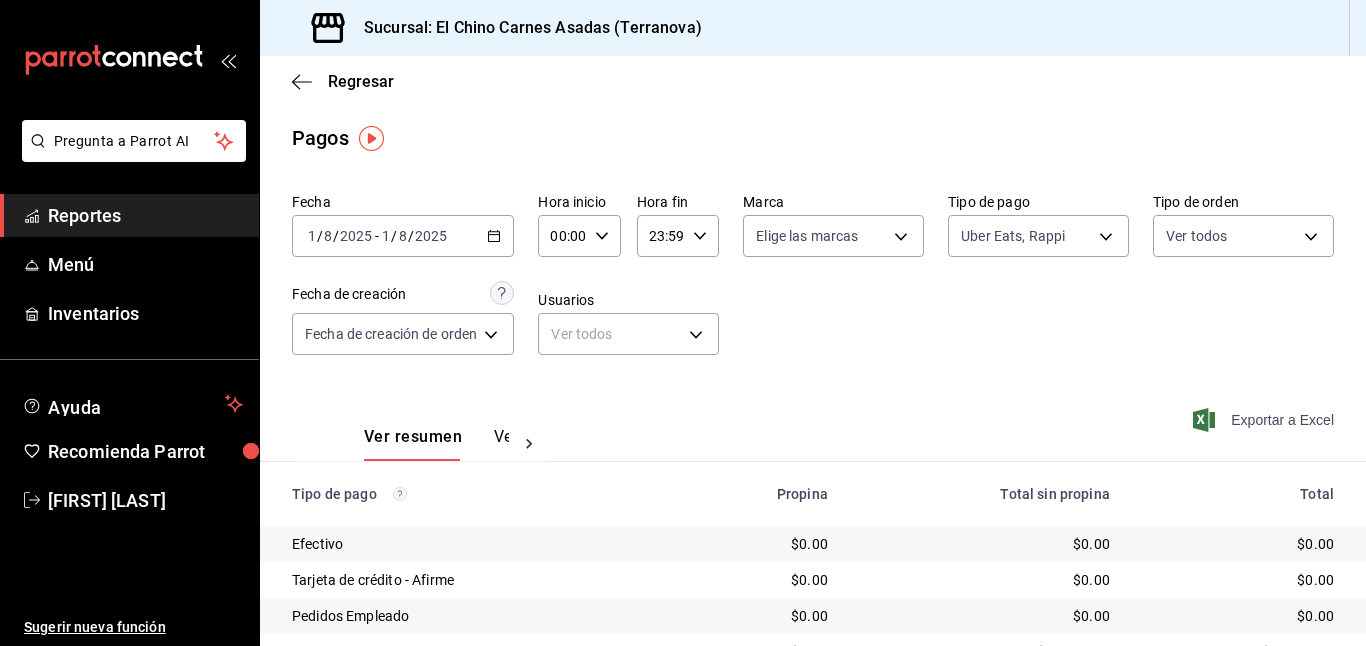 click on "Exportar a Excel" at bounding box center [1265, 420] 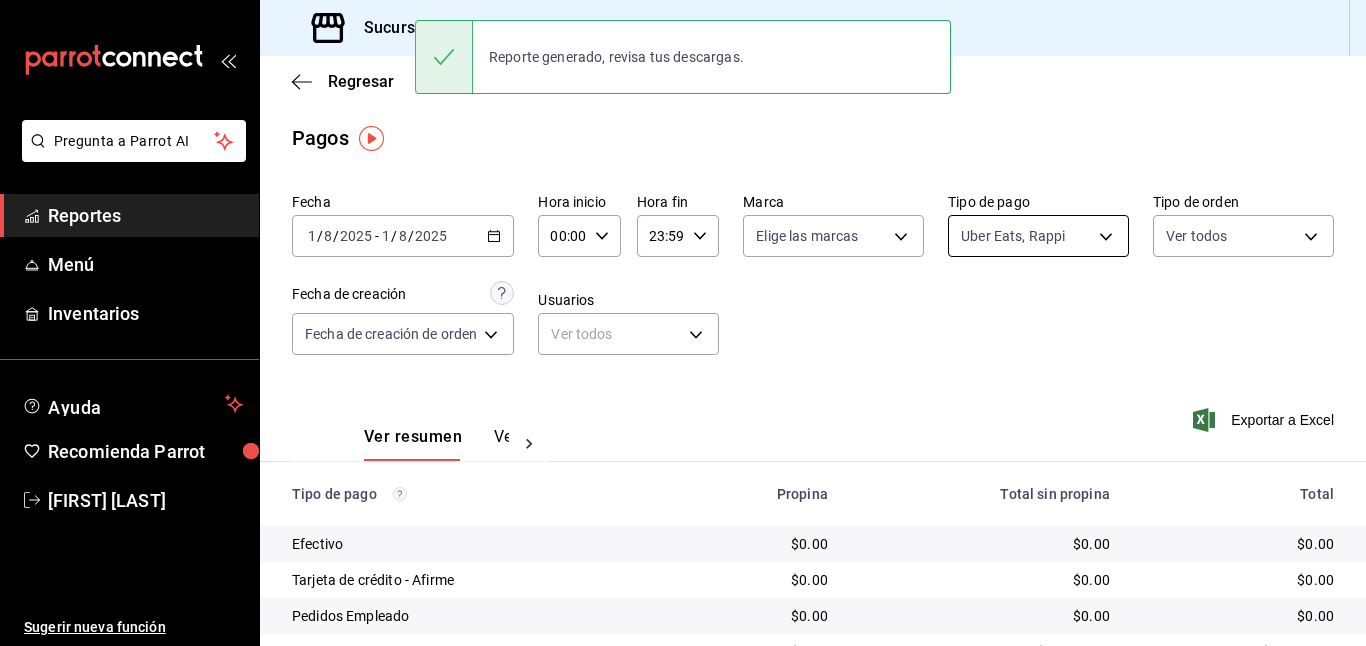 click on "Pregunta a Parrot AI Reportes   Menú   Inventarios   Ayuda Recomienda Parrot   [FIRST] [LAST]   Sugerir nueva función   Sucursal: El Chino Carnes Asadas (Terranova) Regresar Pagos Fecha [DATE] [DATE] - [DATE] [DATE] Hora inicio 00:00 Hora inicio Hora fin 23:59 Hora fin Marca Elige las marcas Tipo de pago Uber Eats, Rappi [UUID],[UUID] Tipo de orden Ver todos [UUID],[UUID],[UUID],[UUID],EXTERNAL Fecha de creación   Fecha de creación de orden ORDER Usuarios Ver todos null Ver resumen Ver pagos Exportar a Excel Tipo de pago   Propina Total sin propina Total Efectivo $0.00 $0.00 $0.00 Tarjeta de crédito - Afirme $0.00 $0.00 $0.00 Pedidos Empleado $0.00 $0.00 $0.00 Uber Eats $0.00 $10,388.00 $10,388.00 Rappi $0.00 $4,421.00 $4,421.00 Pay $0.00 $0.00 $0.00 Total $0.00 $14,809.00 $14,809.00 Ver video tutorial" at bounding box center (683, 323) 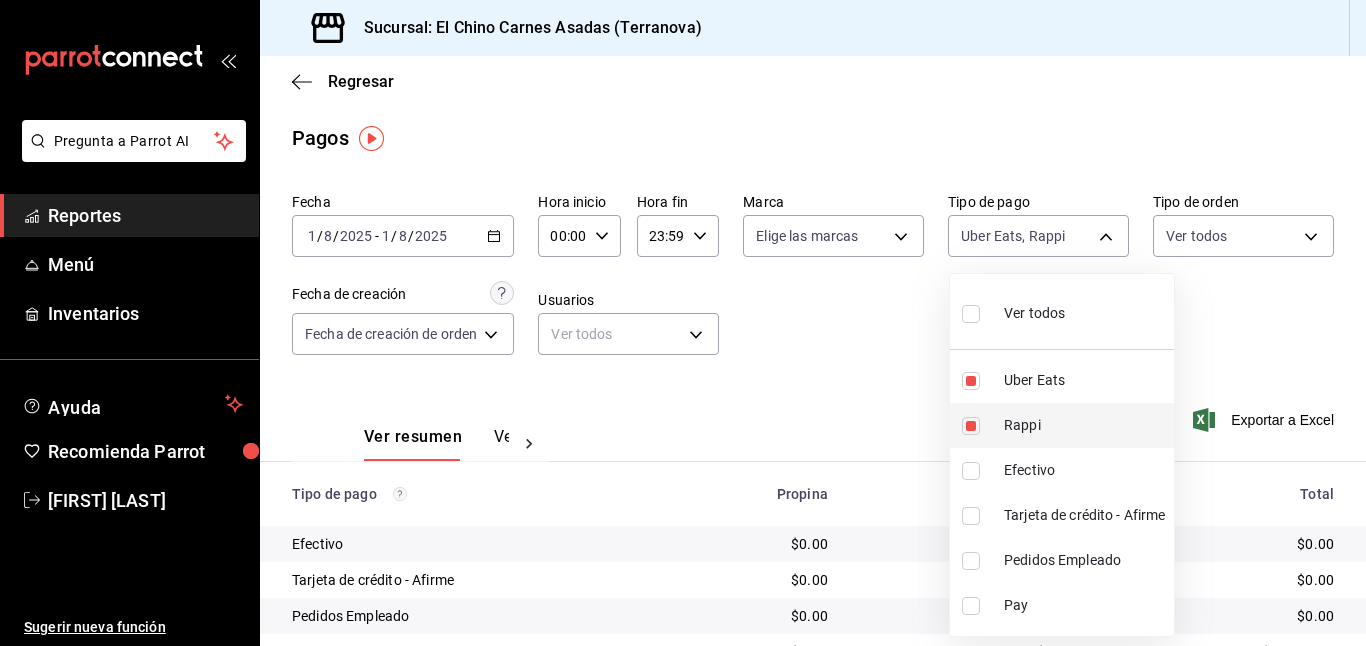 click on "Rappi" at bounding box center (1062, 425) 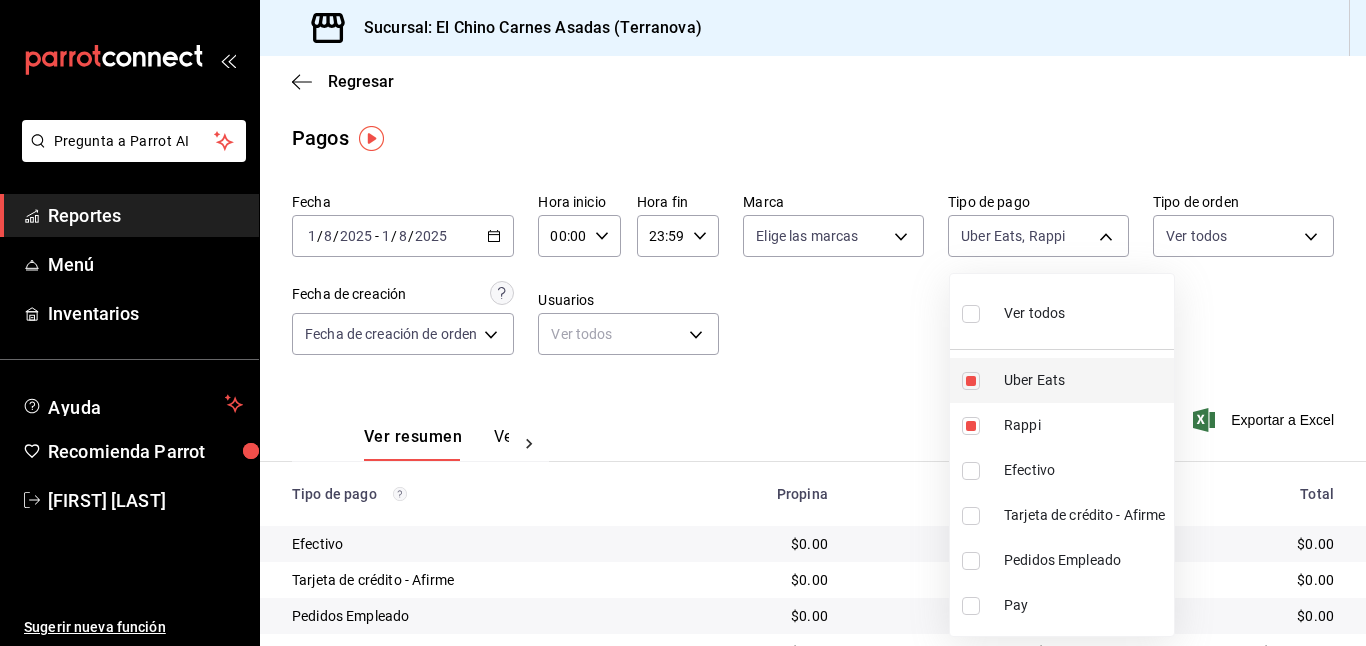 type on "067e2e58-163f-431b-a29b-4254b34a315f" 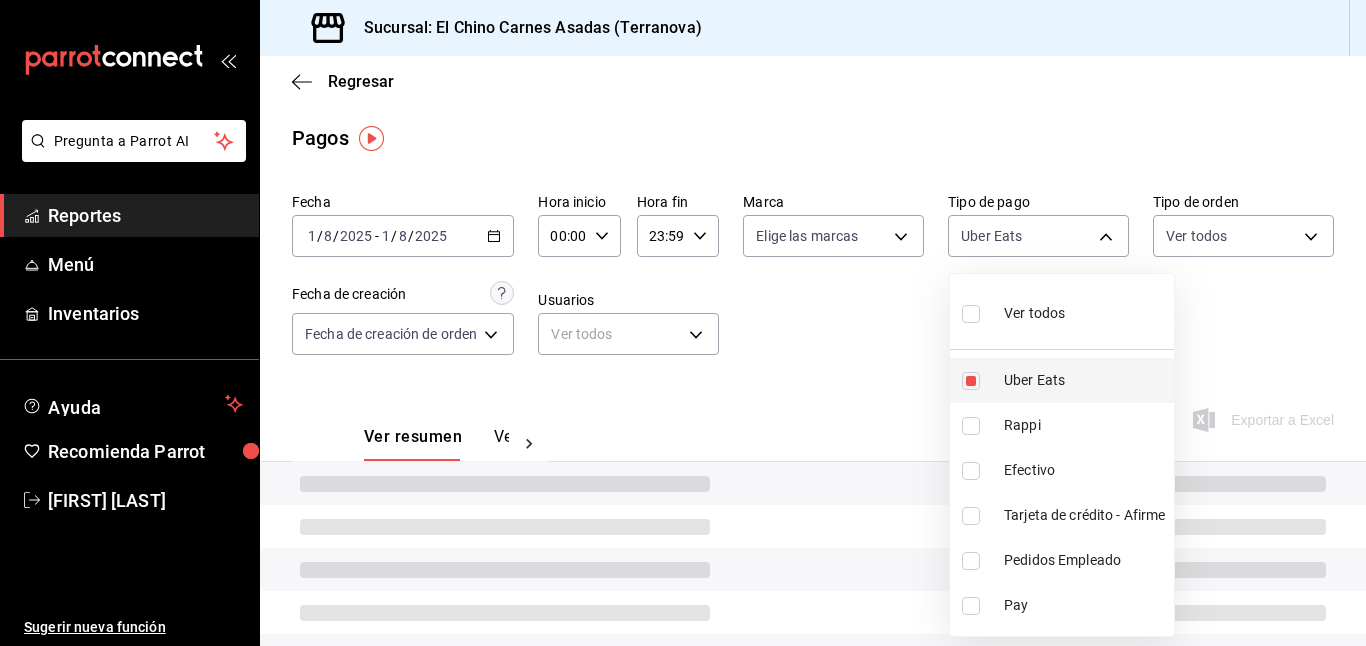 click on "Uber Eats" at bounding box center [1085, 380] 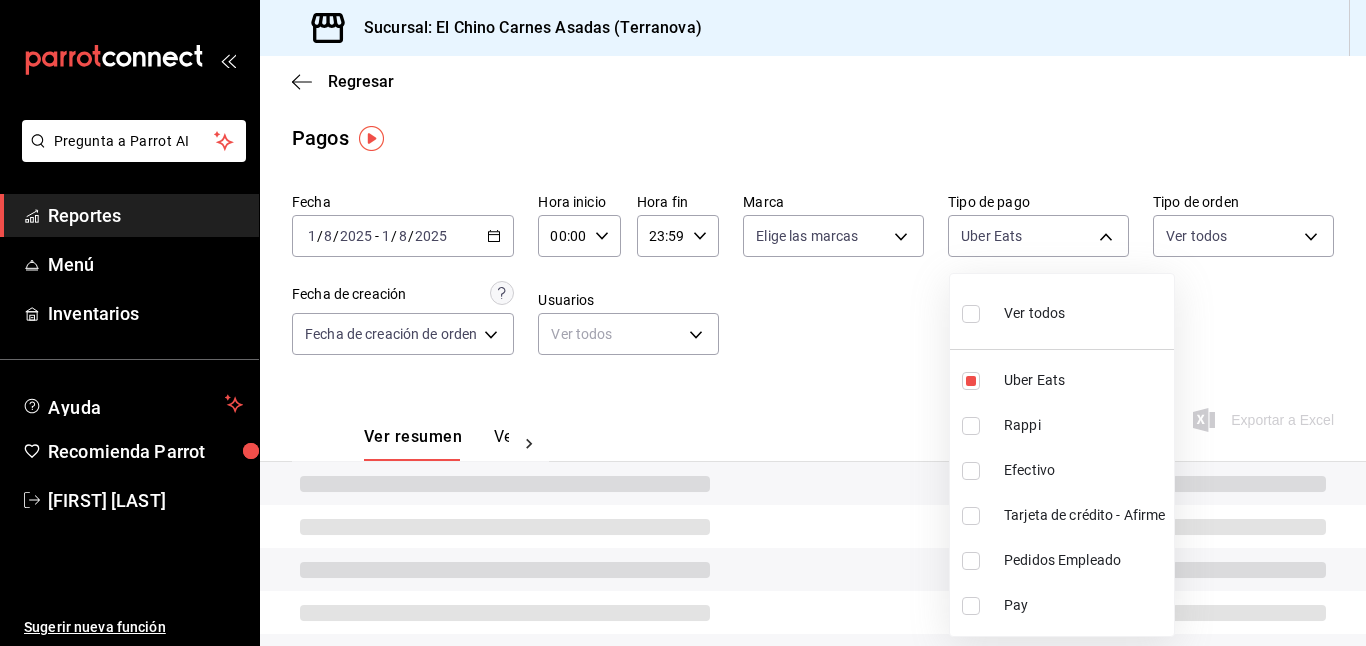type 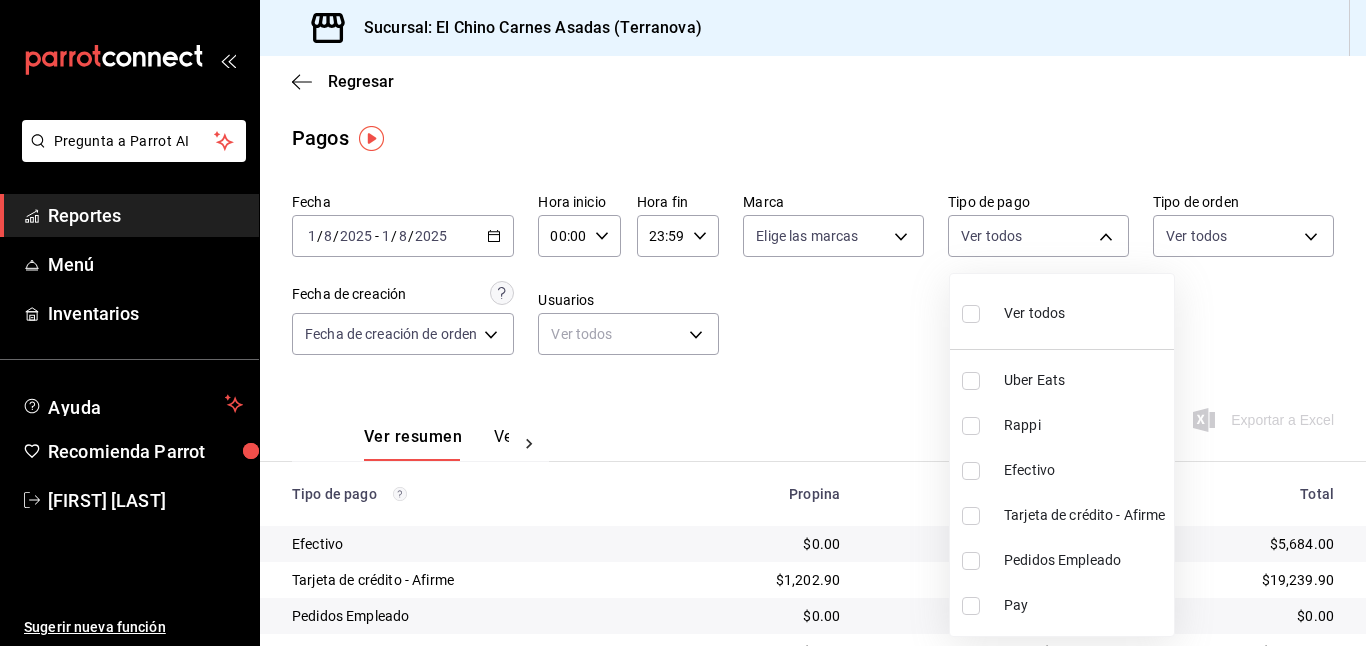 click on "Tarjeta de crédito - Afirme" at bounding box center [1085, 515] 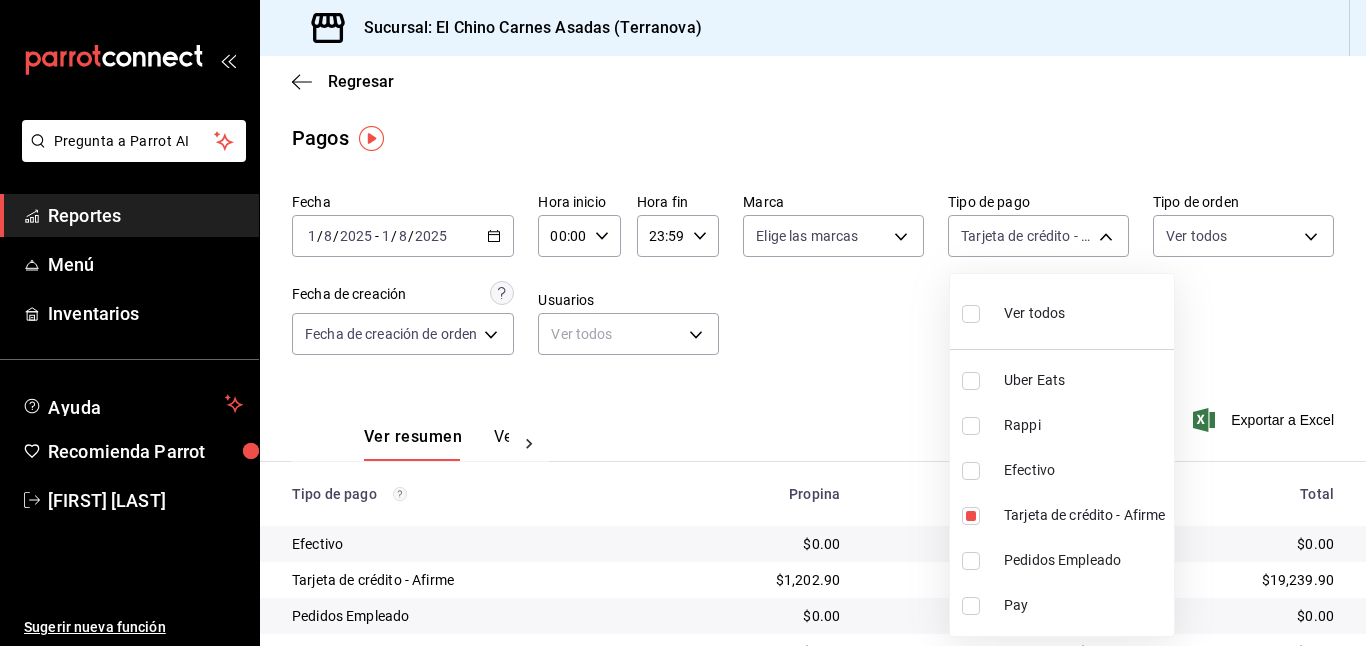 click at bounding box center [683, 323] 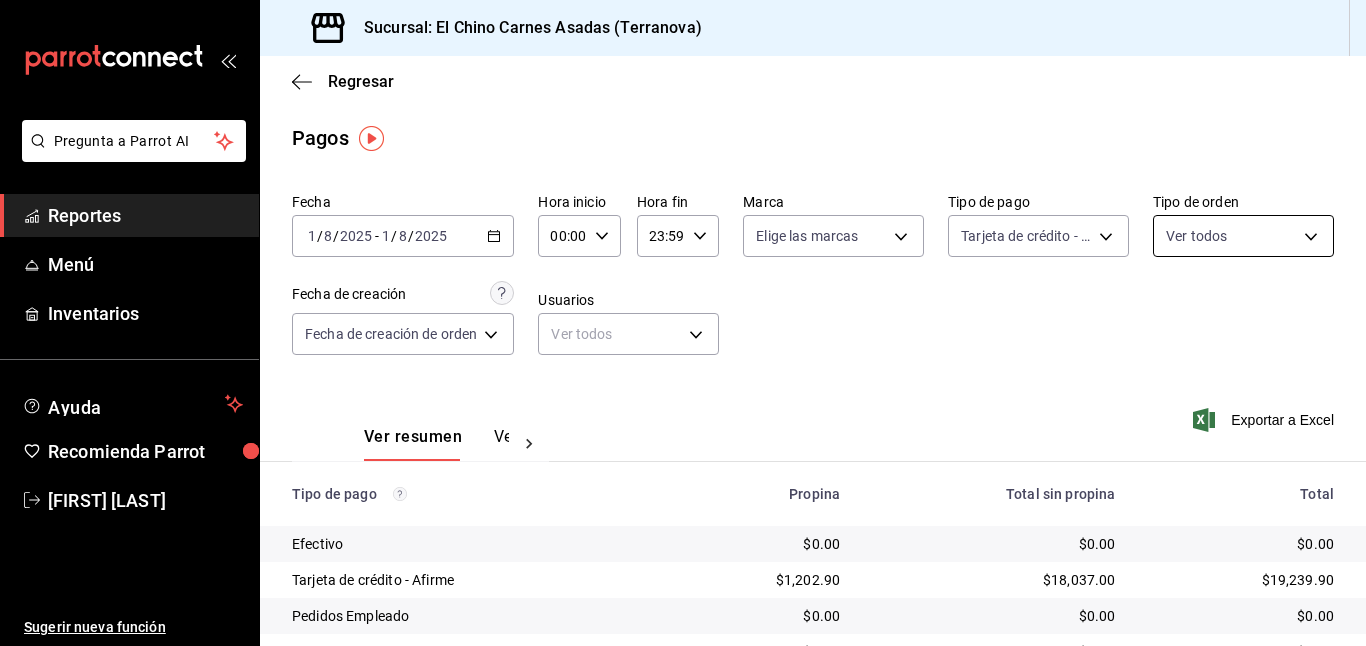 click on "Pregunta a Parrot AI Reportes   Menú   Inventarios   Ayuda Recomienda Parrot   [FIRST] [LAST]   Sugerir nueva función   Sucursal: El Chino Carnes Asadas (Terranova) Regresar Pagos Fecha [DATE] [DATE] - [DATE] [DATE] Hora inicio 00:00 Hora inicio Hora fin 23:59 Hora fin Marca Elige las marcas Tipo de pago Tarjeta de crédito - Afirme [UUID] Tipo de orden Ver todos [UUID],[UUID],[UUID],[UUID],EXTERNAL Fecha de creación   Fecha de creación de orden ORDER Usuarios Ver todos null Ver resumen Ver pagos Exportar a Excel Tipo de pago   Propina Total sin propina Total Efectivo $0.00 $0.00 $0.00 Tarjeta de crédito - Afirme $1,202.90 $18,037.00 $19,239.90 Pedidos Empleado $0.00 $0.00 $0.00 Uber Eats $0.00 $0.00 $0.00 Rappi $0.00 $0.00 $0.00 Pay $0.00 $0.00 $0.00 Total $1,202.90 $18,037.00 $19,239.90 GANA 1 MES GRATIS EN TU SUSCRIPCIÓN AQUÍ" at bounding box center (683, 323) 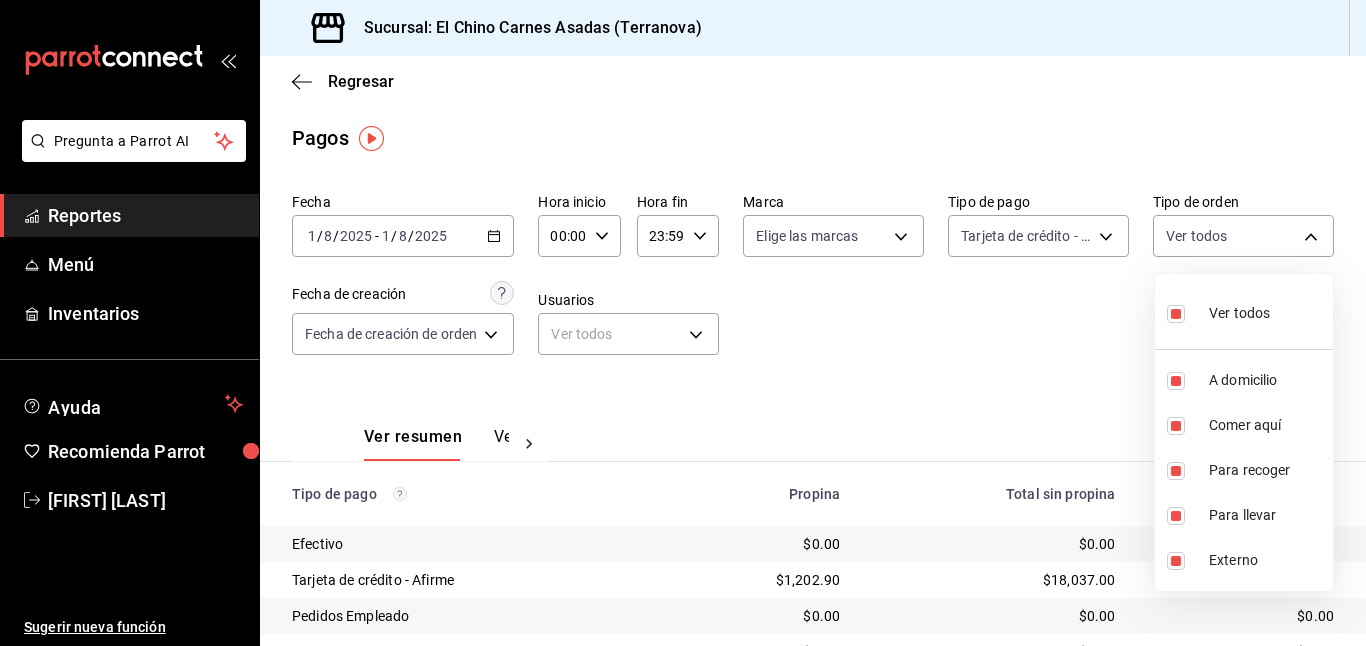 click at bounding box center [1180, 313] 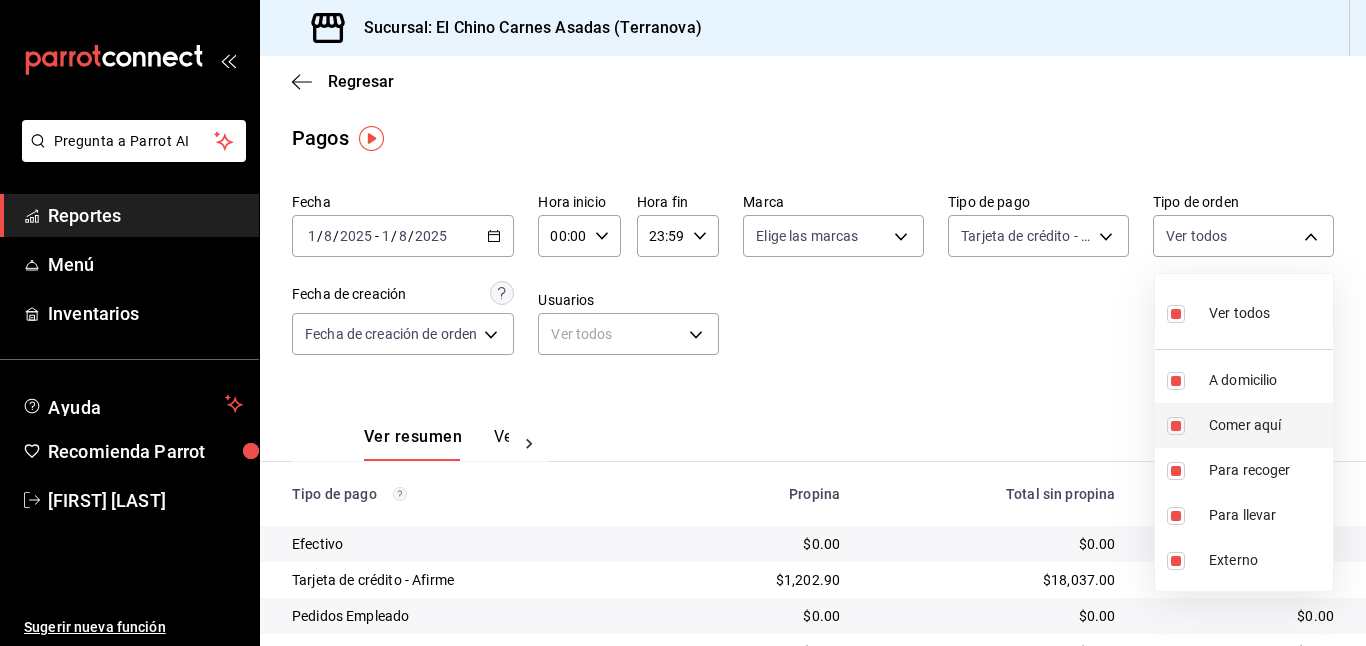 type on "97cbf8b1-65ca-4e3d-86af-5eaa739a991f,85e642e5-1fae-4f46-8d5d-6355efdb8fdd,9184a79c-109f-4a06-b406-e1ad067f52b1,26f011f2-9ba5-4726-92d6-979f7a22c510,EXTERNAL" 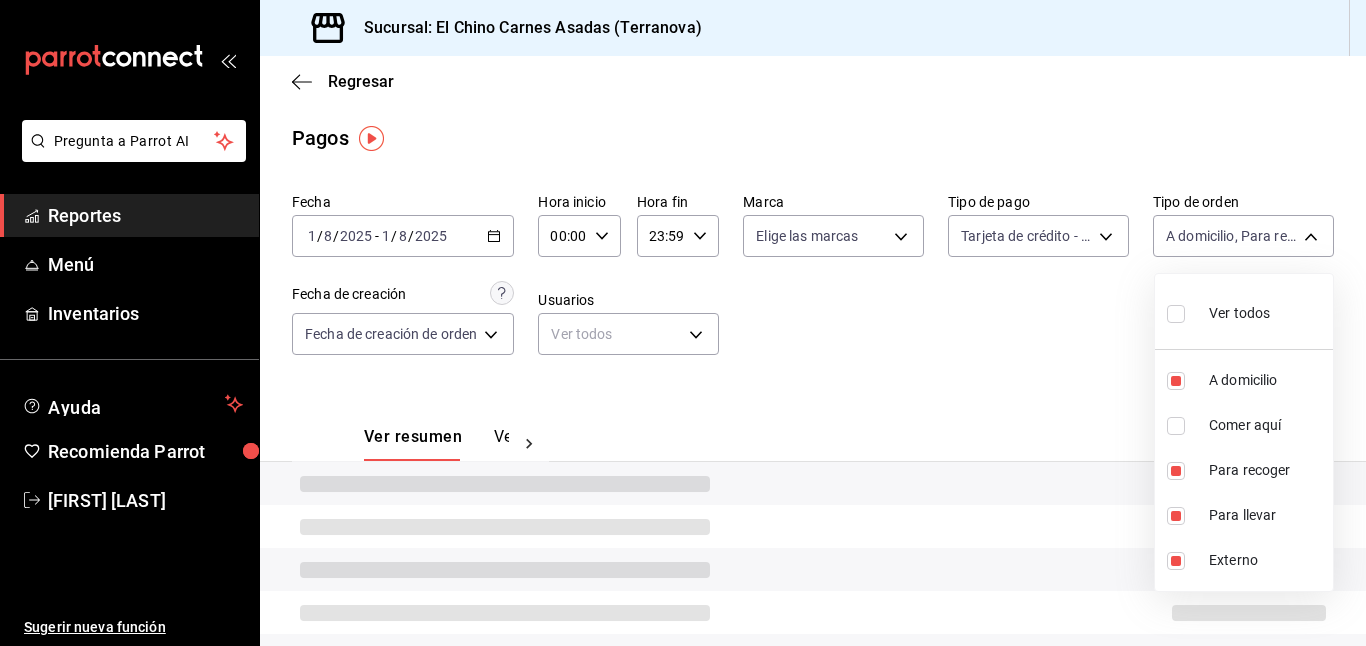 click at bounding box center [1176, 426] 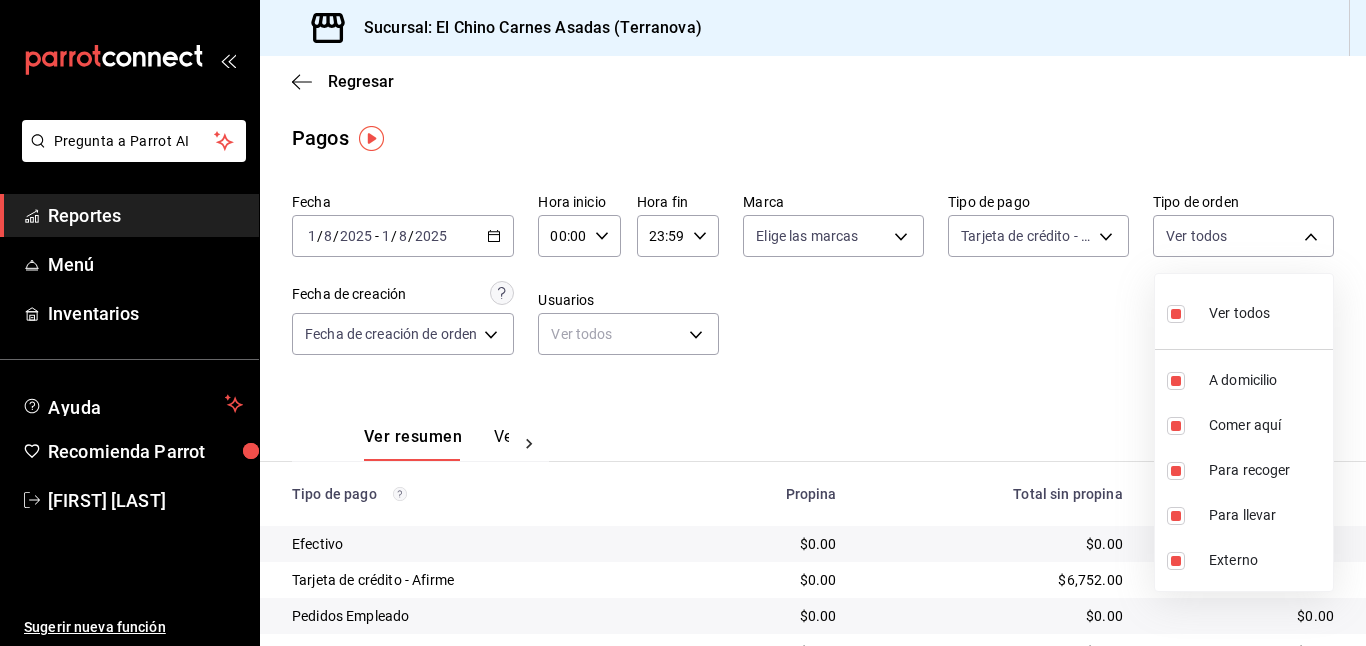click at bounding box center [1176, 314] 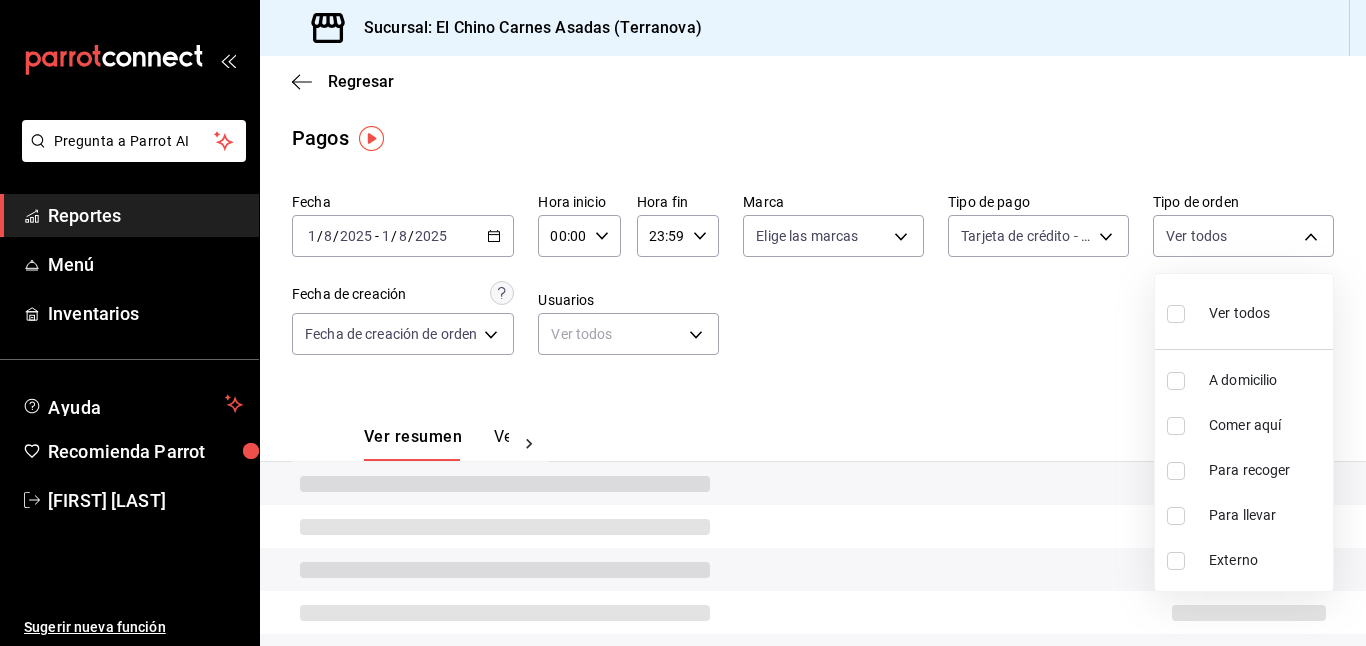 click at bounding box center (1176, 314) 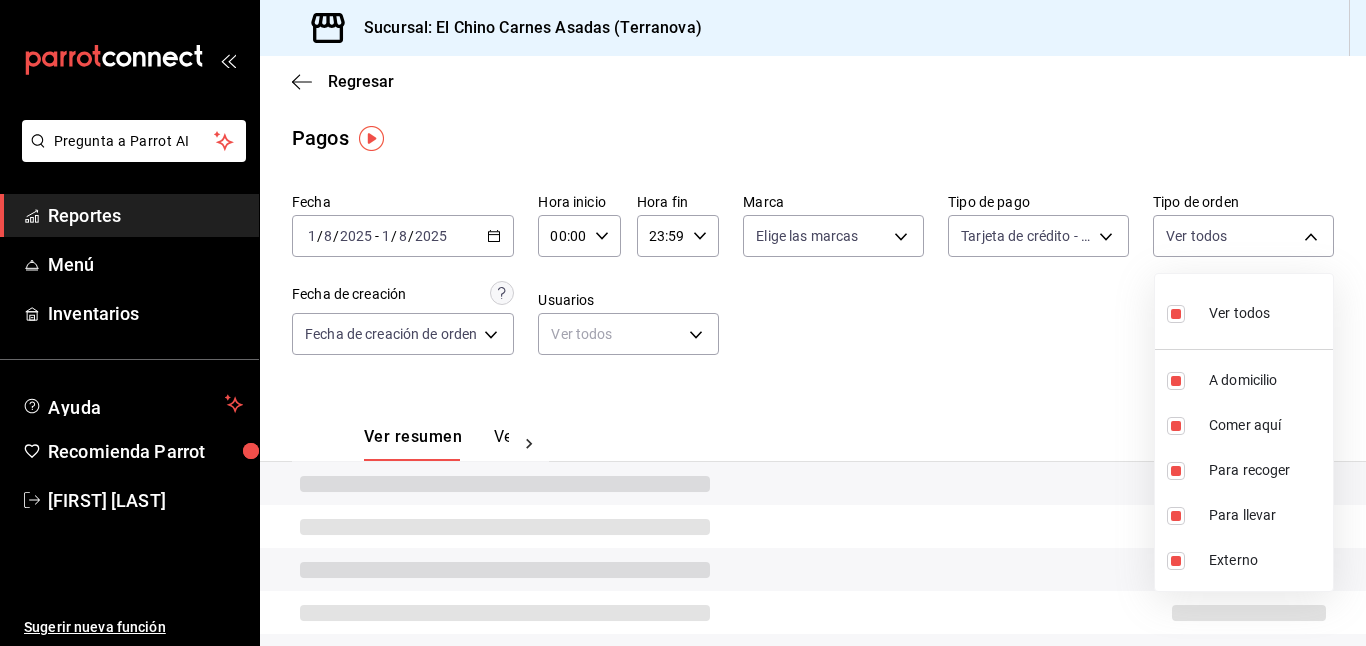 click at bounding box center [1176, 314] 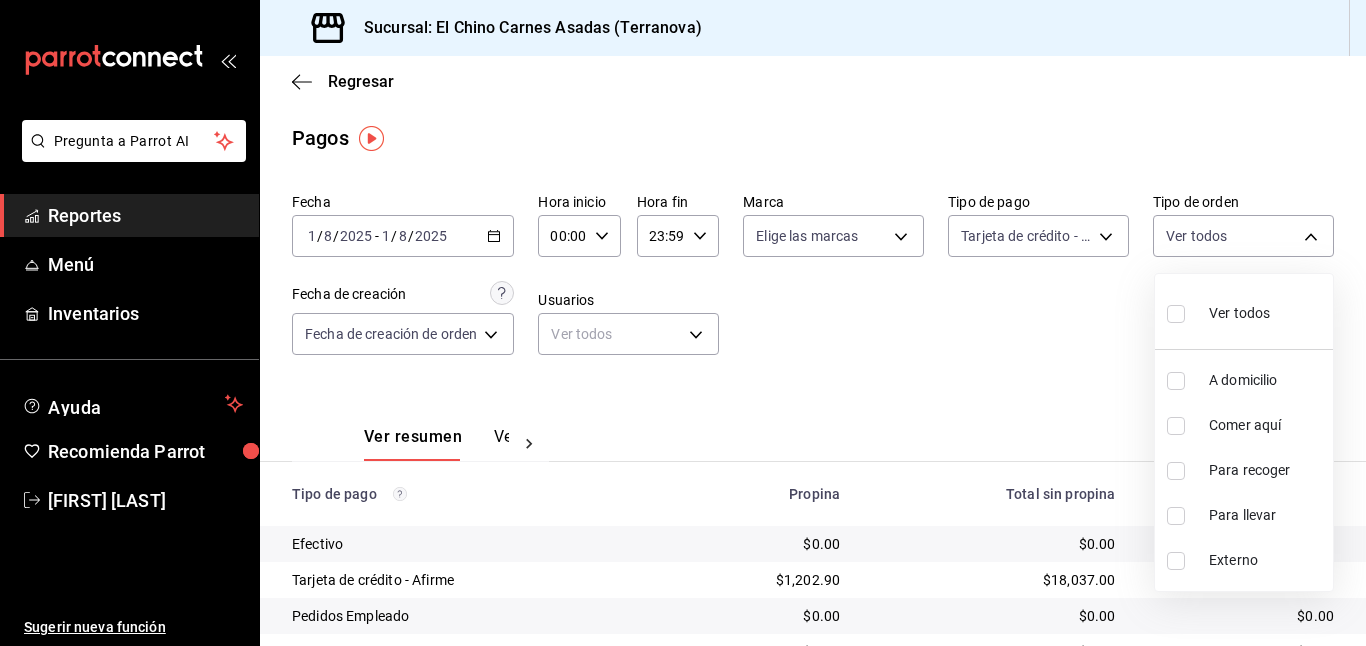 click at bounding box center [1176, 426] 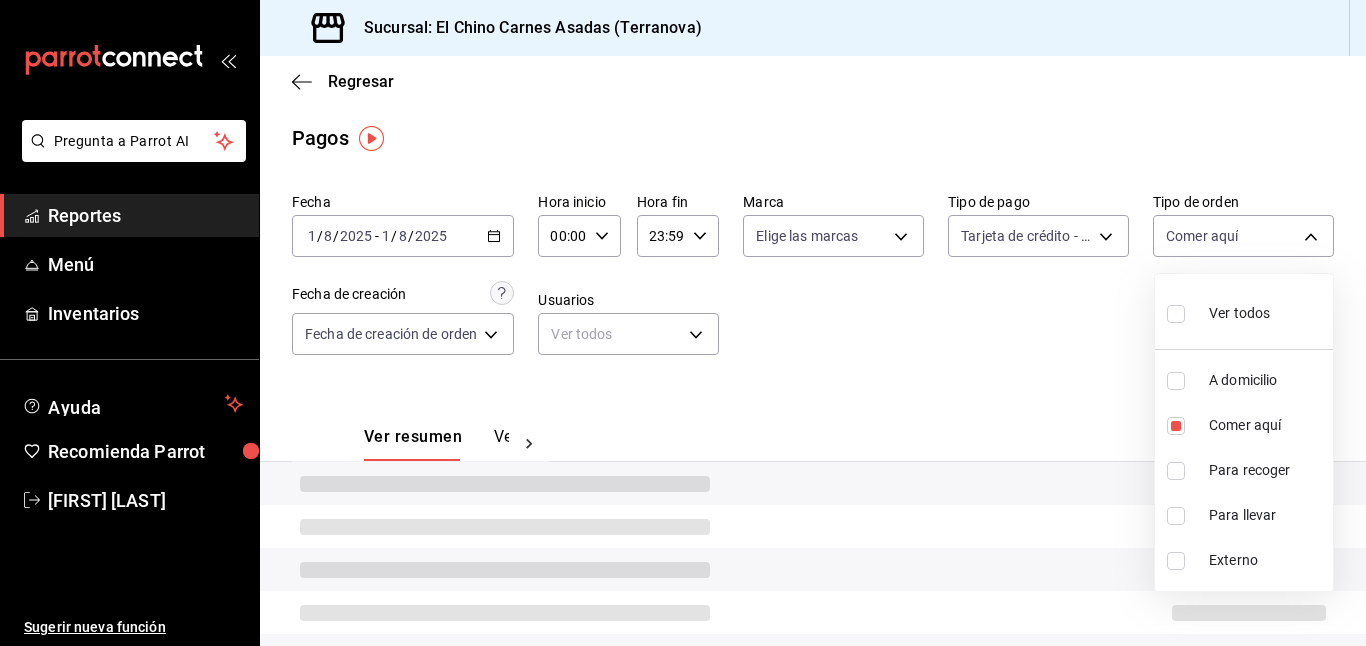 click at bounding box center (683, 323) 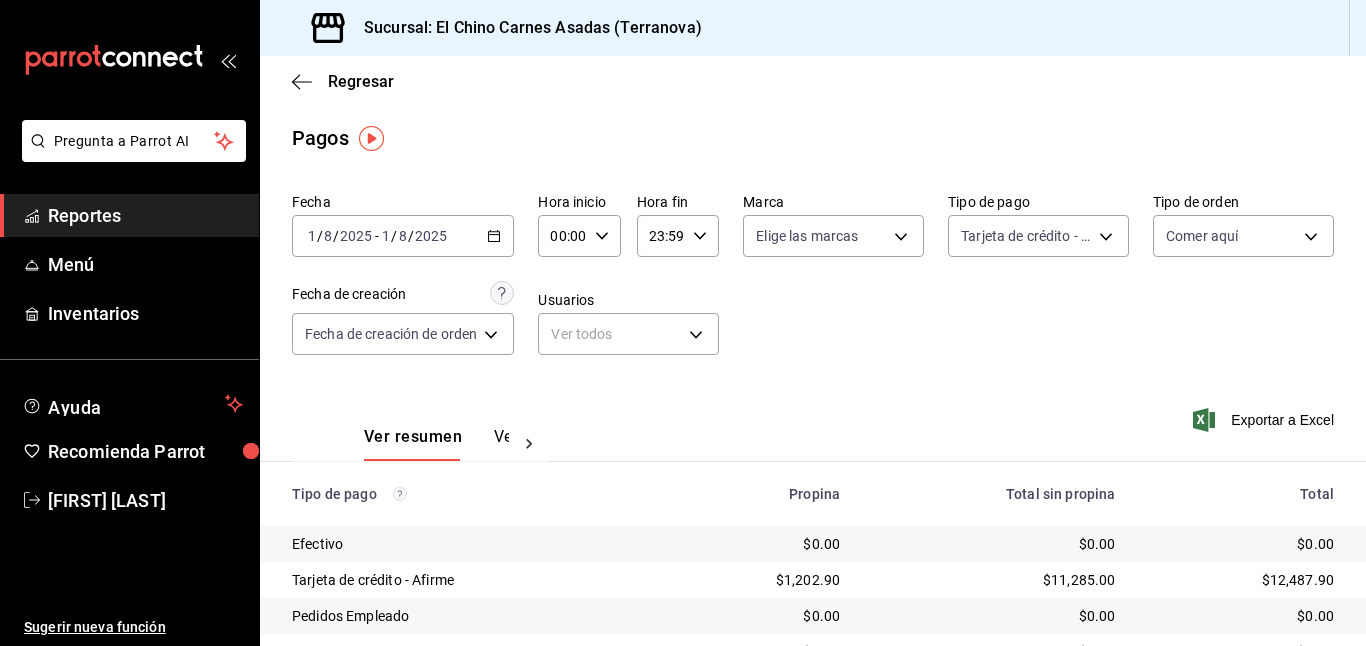 click 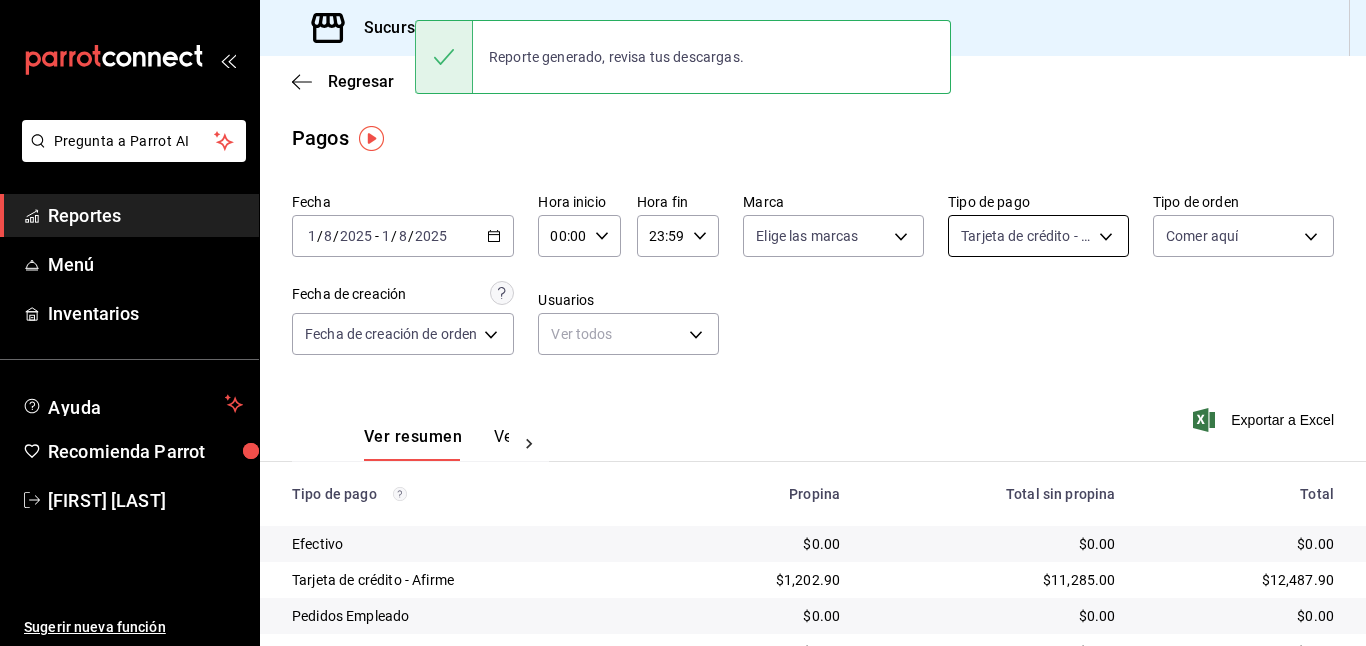 click on "Pregunta a Parrot AI Reportes   Menú   Inventarios   Ayuda Recomienda Parrot   [FIRST] [LAST]   Sugerir nueva función   Sucursal: El Chino Carnes Asadas (Terranova) Regresar Pagos Fecha [DATE] [DATE] - [DATE] [DATE] Hora inicio 00:00 Hora inicio Hora fin 23:59 Hora fin Marca Elige las marcas Tipo de pago Tarjeta de crédito - Afirme [UUID] Tipo de orden Comer aquí [UUID] Fecha de creación   Fecha de creación de orden ORDER Usuarios Ver todos null Ver resumen Ver pagos Exportar a Excel Tipo de pago   Propina Total sin propina Total Efectivo $0.00 $0.00 $0.00 Tarjeta de crédito - Afirme $[PRICE] $[PRICE] $[PRICE] Pedidos Empleado $0.00 $0.00 $0.00 Uber Eats $0.00 $0.00 $0.00 Rappi $0.00 $0.00 $0.00 Pay $0.00 $0.00 $0.00 Total $[PRICE] $[PRICE] $[PRICE] Reporte generado, revisa tus descargas. GANA 1 MES GRATIS EN TU SUSCRIPCIÓN AQUÍ Ver video tutorial Ir a video Pregunta a Parrot AI Reportes   Menú     Ayuda" at bounding box center (683, 323) 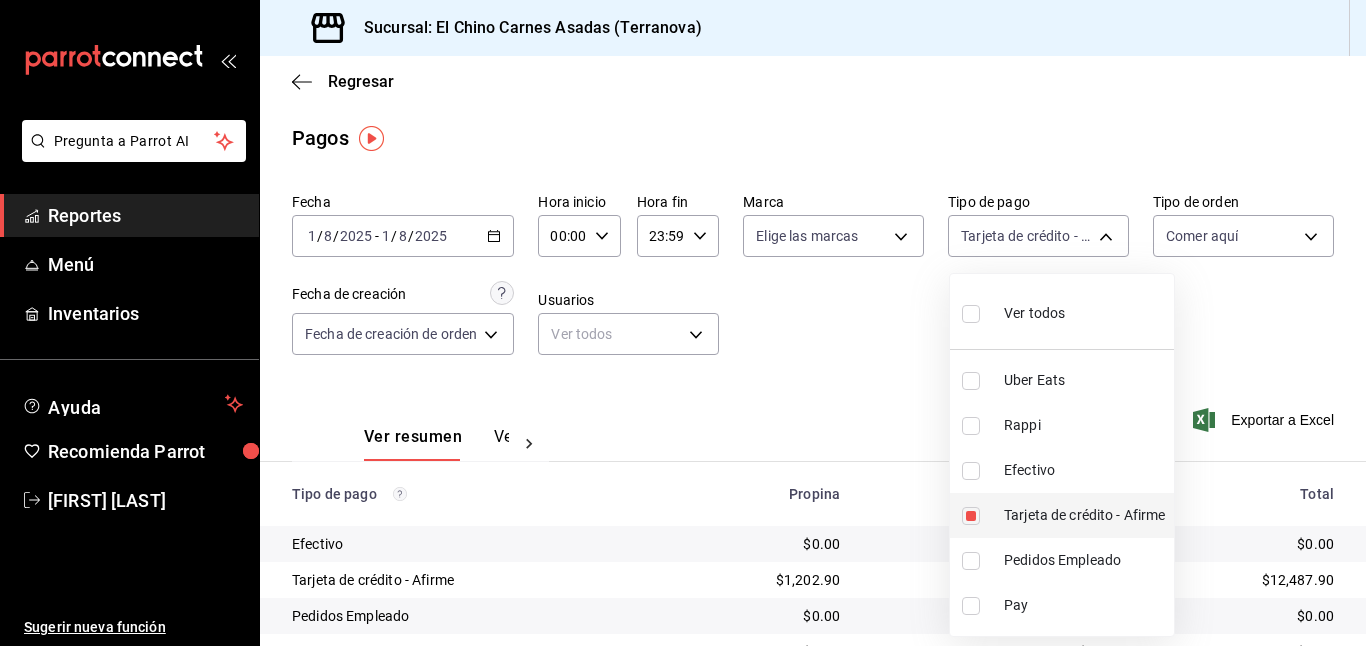 click at bounding box center (971, 516) 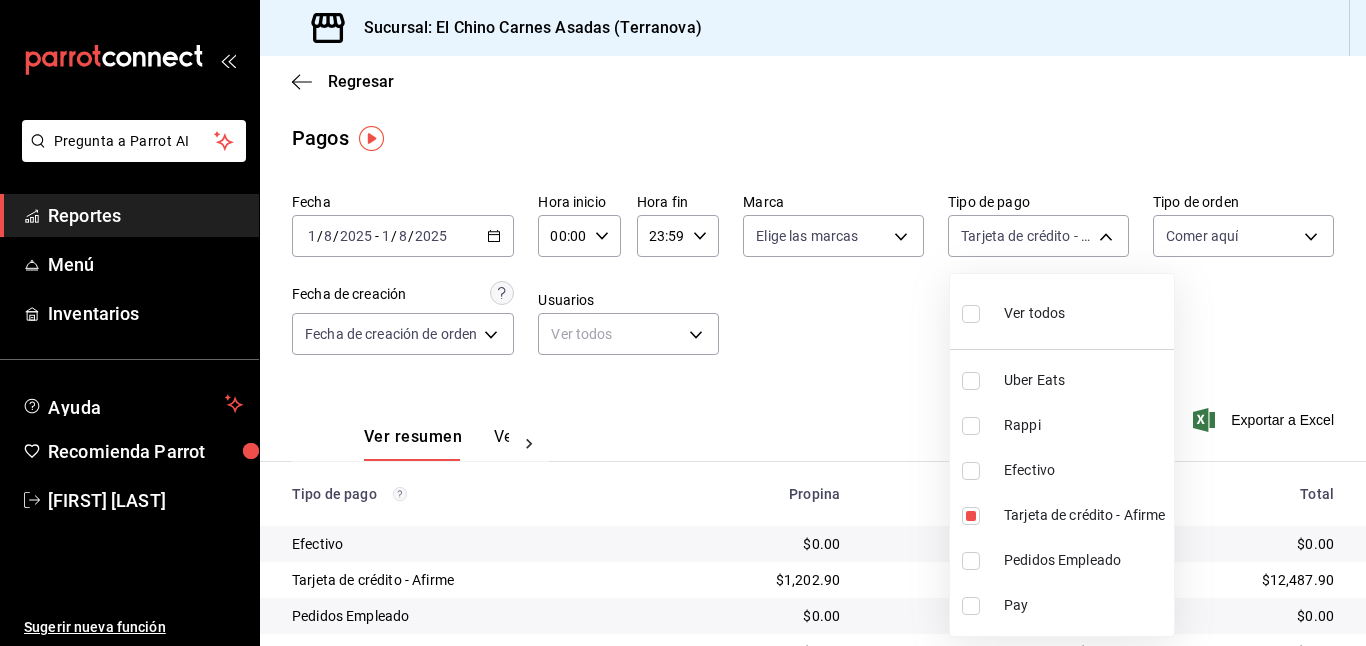 type 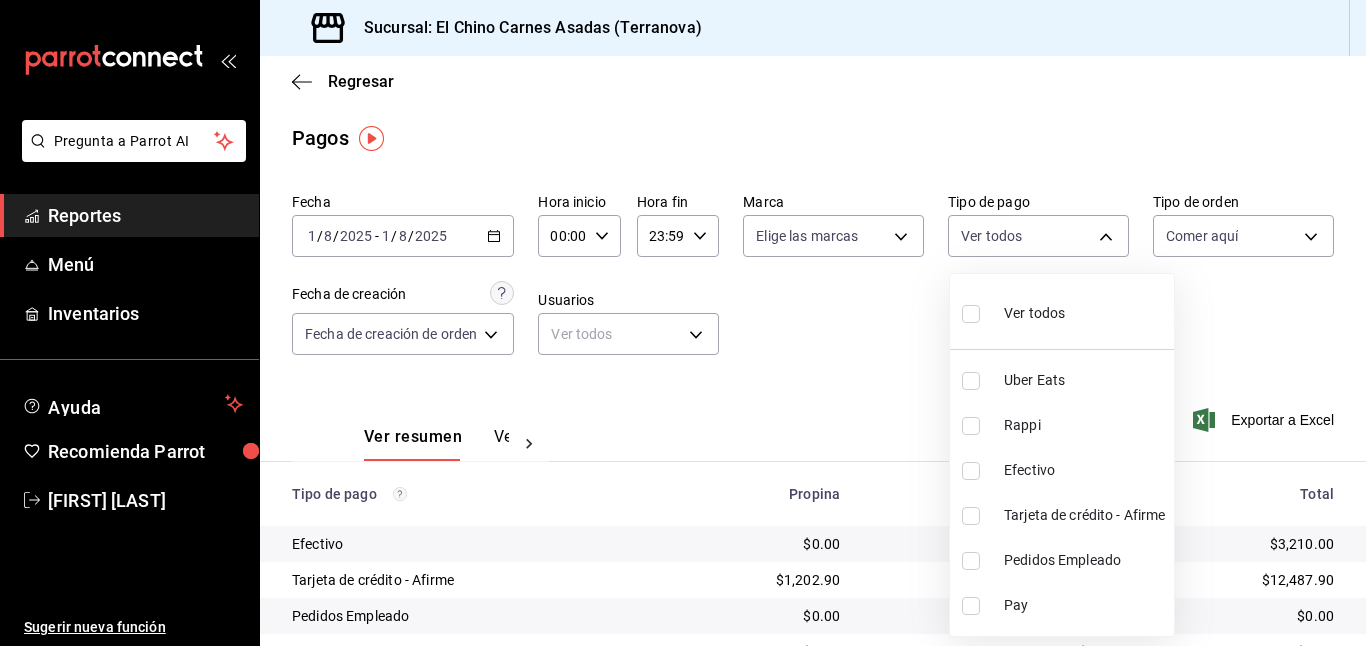click at bounding box center (971, 471) 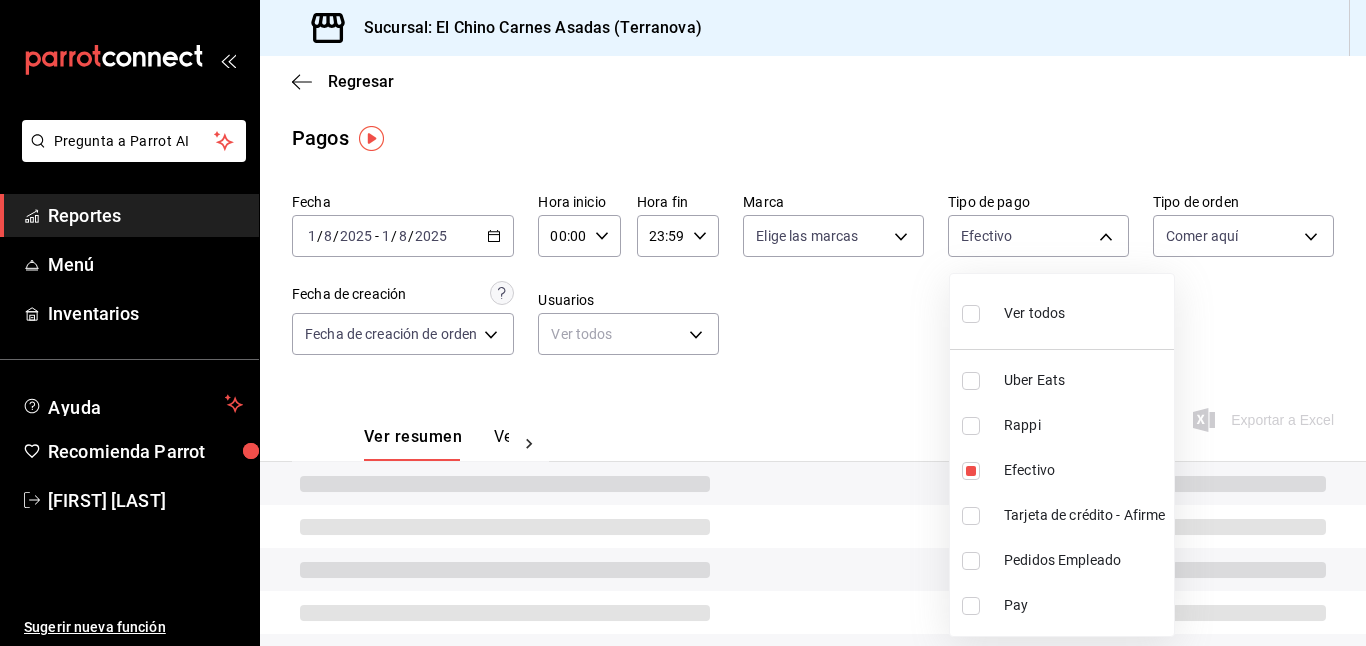 click at bounding box center (683, 323) 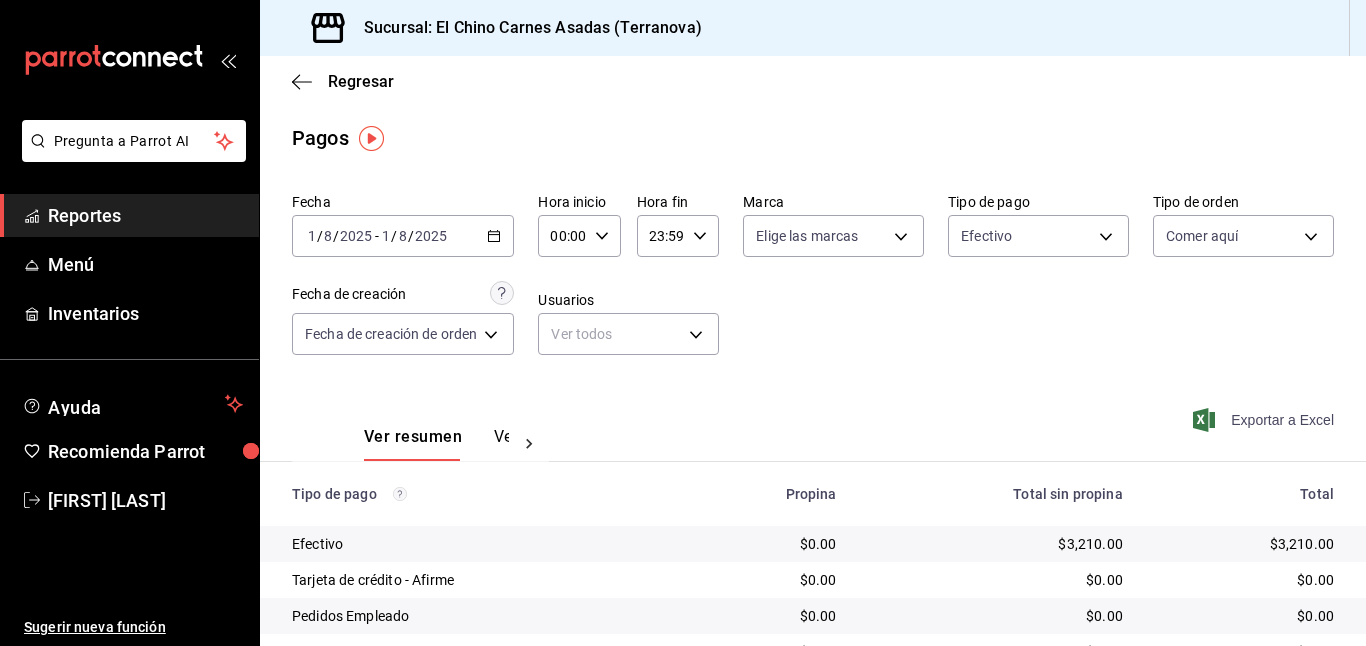 click on "Exportar a Excel" at bounding box center (1265, 420) 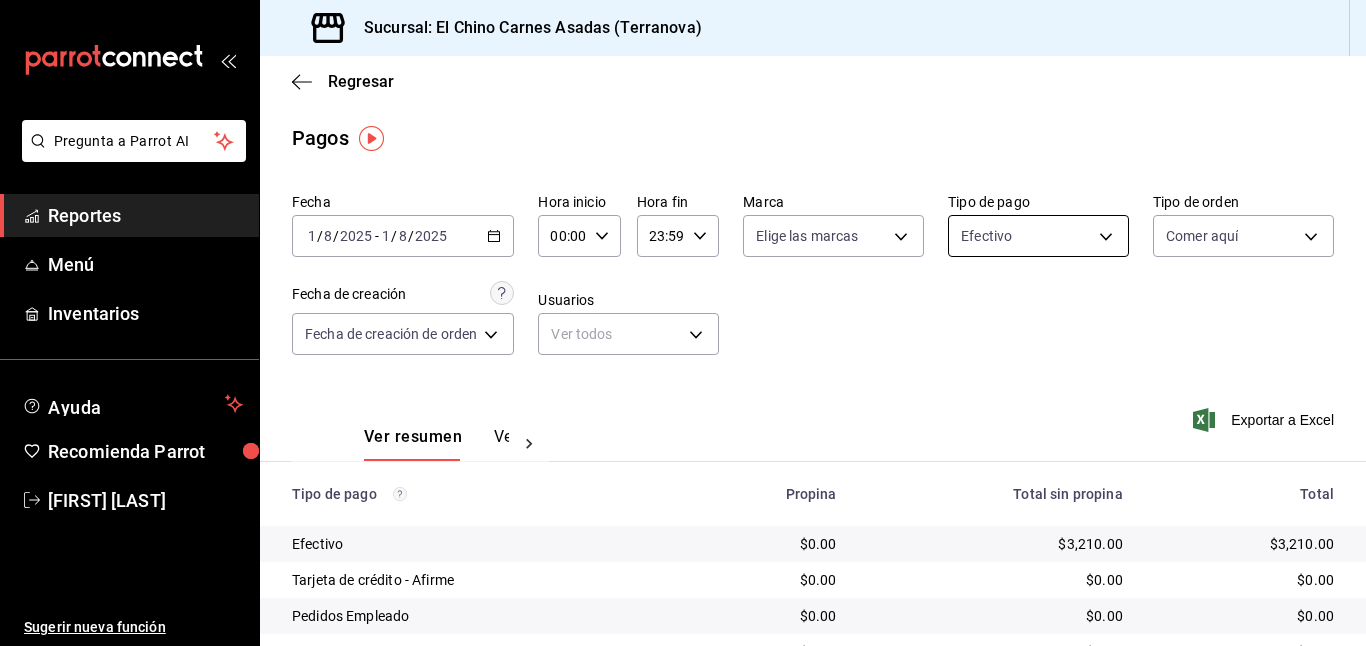 click on "Pregunta a Parrot AI Reportes   Menú   Inventarios   Ayuda Recomienda Parrot   [FIRST] [LAST]   Sugerir nueva función   Sucursal: El Chino Carnes Asadas (Terranova) Regresar Pagos Fecha [DATE] [DATE] - [DATE] [DATE] Hora inicio 00:00 Hora inicio Hora fin 23:59 Hora fin Marca Elige las marcas Tipo de pago Efectivo [UUID] Tipo de orden Comer aquí [UUID] Fecha de creación   Fecha de creación de orden ORDER Usuarios Ver todos null Ver resumen Ver pagos Exportar a Excel Tipo de pago   Propina Total sin propina Total Efectivo $0.00 $3,210.00 $3,210.00 Tarjeta de crédito - Afirme $0.00 $0.00 $0.00 Pedidos Empleado $0.00 $0.00 $0.00 Uber Eats $0.00 $0.00 $0.00 Rappi $0.00 $0.00 $0.00 Pay $0.00 $0.00 $0.00 Total $0.00 $3,210.00 $3,210.00 GANA 1 MES GRATIS EN TU SUSCRIPCIÓN AQUÍ Ver video tutorial Ir a video Pregunta a Parrot AI Reportes   Menú   Inventarios   Ayuda Recomienda Parrot   [FIRST] [LAST]     [PHONE]" at bounding box center (683, 323) 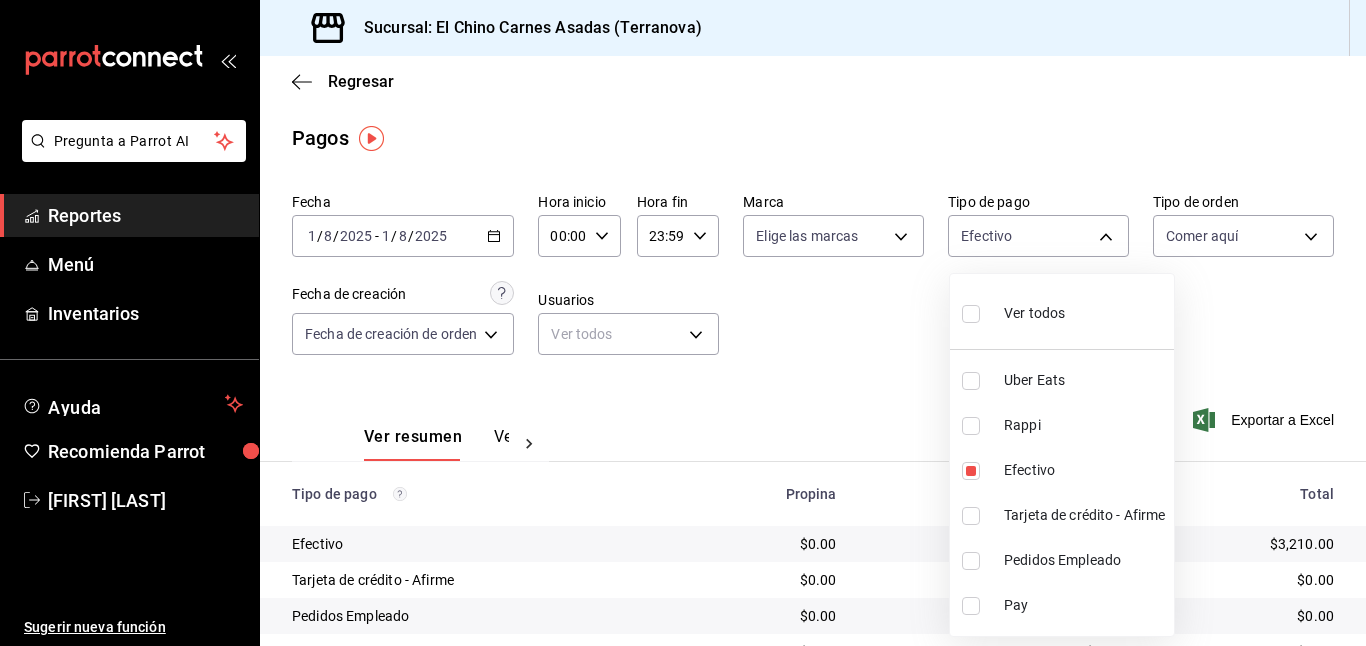 click on "Ver todos" at bounding box center (1034, 313) 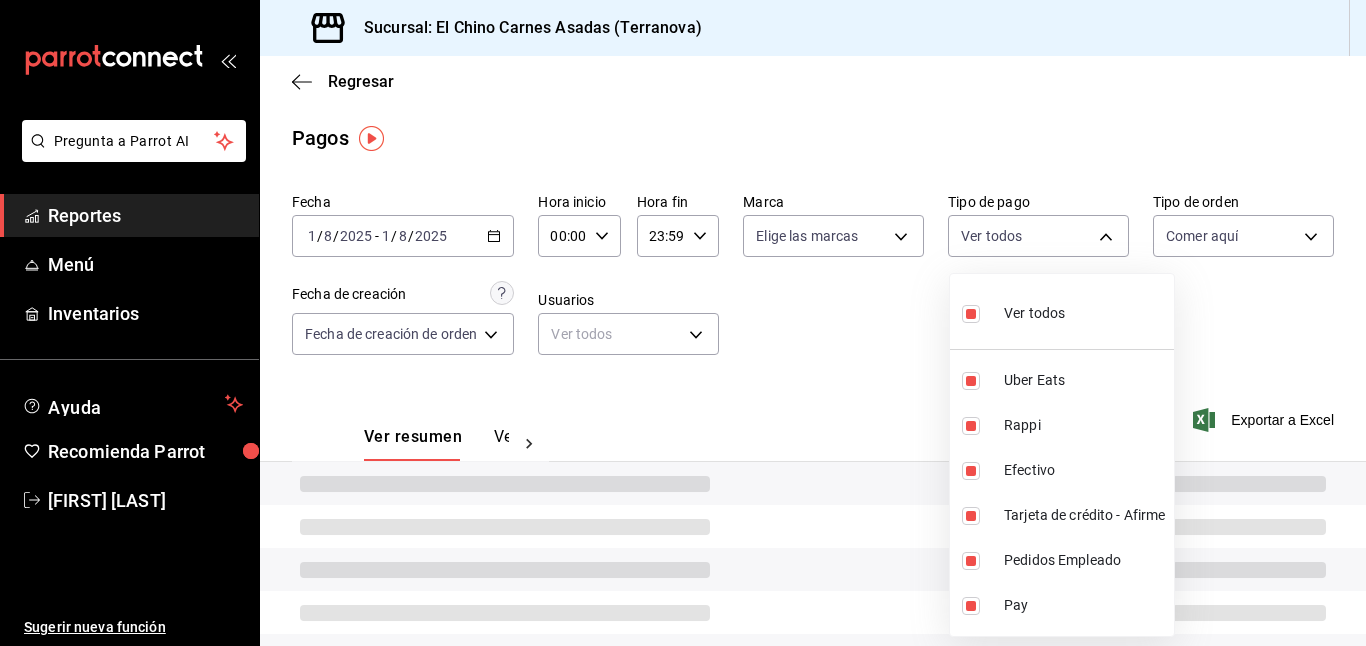 type on "067e2e58-163f-431b-a29b-4254b34a315f,c4801f15-3c0b-449a-993a-8f6a6652c3e6,1ec4ab05-2c6d-4a73-bd6f-51d991b2c058,911facc3-db66-4f96-9396-e27ce013f68a,a8c50785-1343-4692-a195-83d4c1496dd3,9bd6837c-3a07-46ee-9c75-c66e35471533" 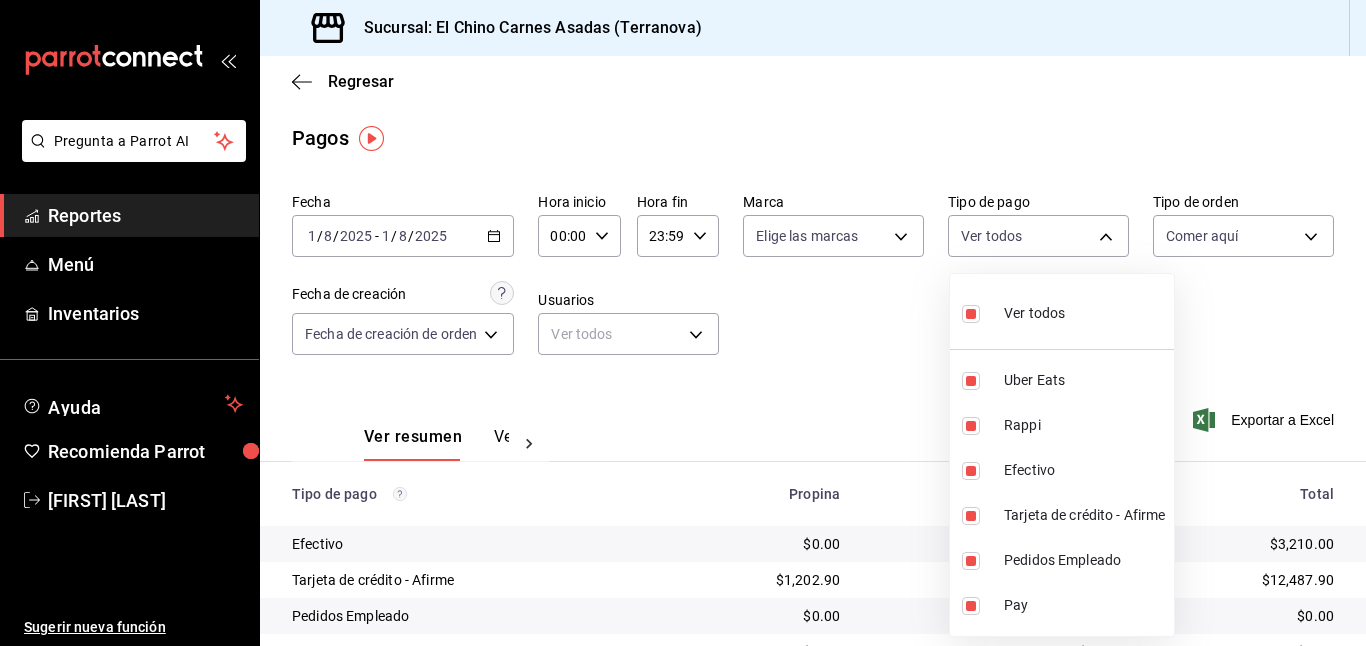 click at bounding box center (683, 323) 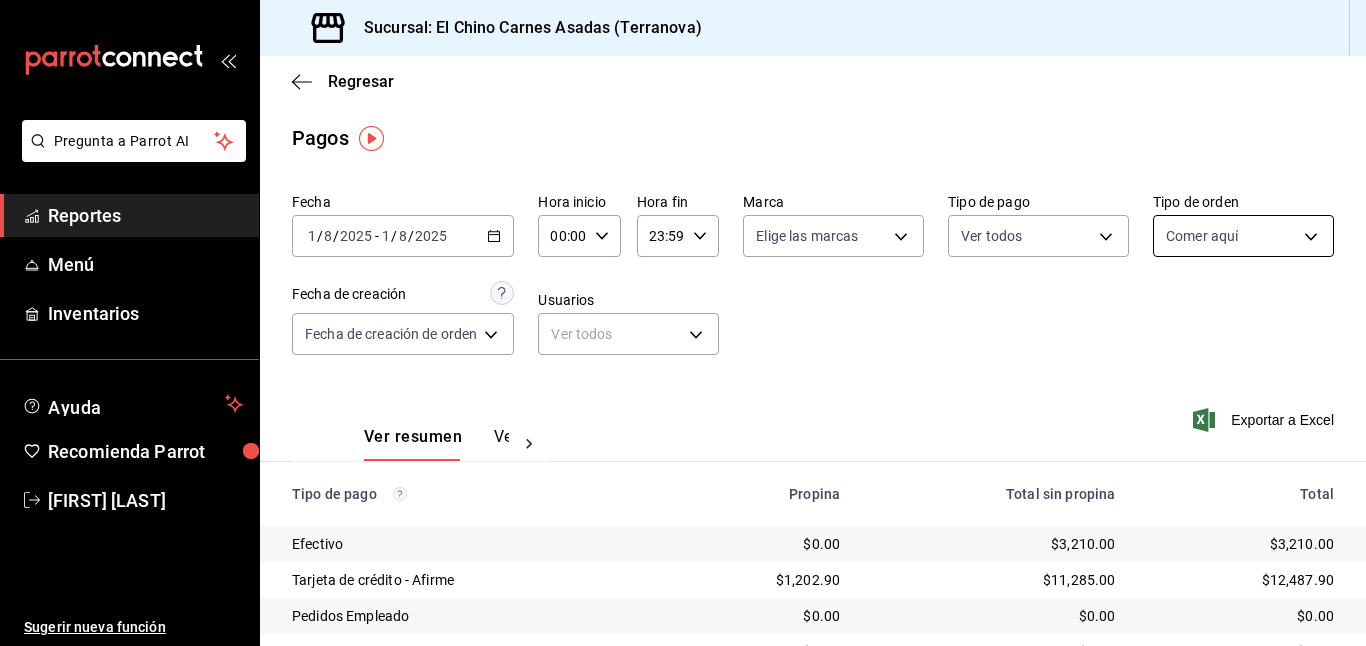 click on "Pregunta a Parrot AI Reportes   Menú   Inventarios   Ayuda Recomienda Parrot   [FIRST] [LAST]   Sugerir nueva función   Sucursal: El Chino Carnes Asadas (Terranova) Regresar Pagos Fecha [DATE] [DATE] - [DATE] [DATE] Hora inicio 00:00 Hora inicio Hora fin 23:59 Hora fin Marca Elige las marcas Tipo de pago Ver todos [UUIDS] Tipo de orden Comer aquí [UUID] Fecha de creación   Fecha de creación de orden ORDER Usuarios Ver todos null Ver resumen Ver pagos Exportar a Excel Tipo de pago   Propina Total sin propina Total Efectivo $0.00 $[PRICE] $[PRICE] Tarjeta de crédito - Afirme $[PRICE] $[PRICE] $[PRICE] Pedidos Empleado $0.00 $0.00 $0.00 Uber Eats $0.00 $0.00 $0.00 Rappi $0.00 $0.00 $0.00 Pay $0.00 $0.00 $0.00 Total $[PRICE] $[PRICE] $[PRICE]" at bounding box center [683, 323] 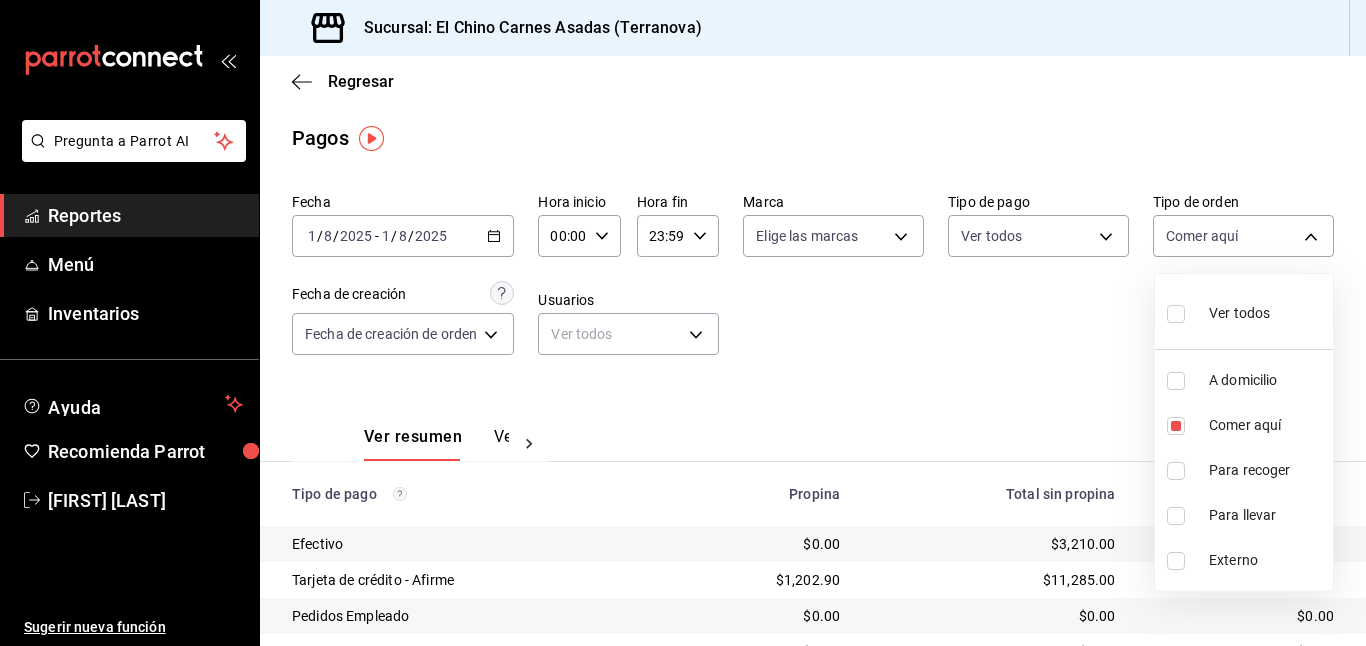click at bounding box center (1180, 313) 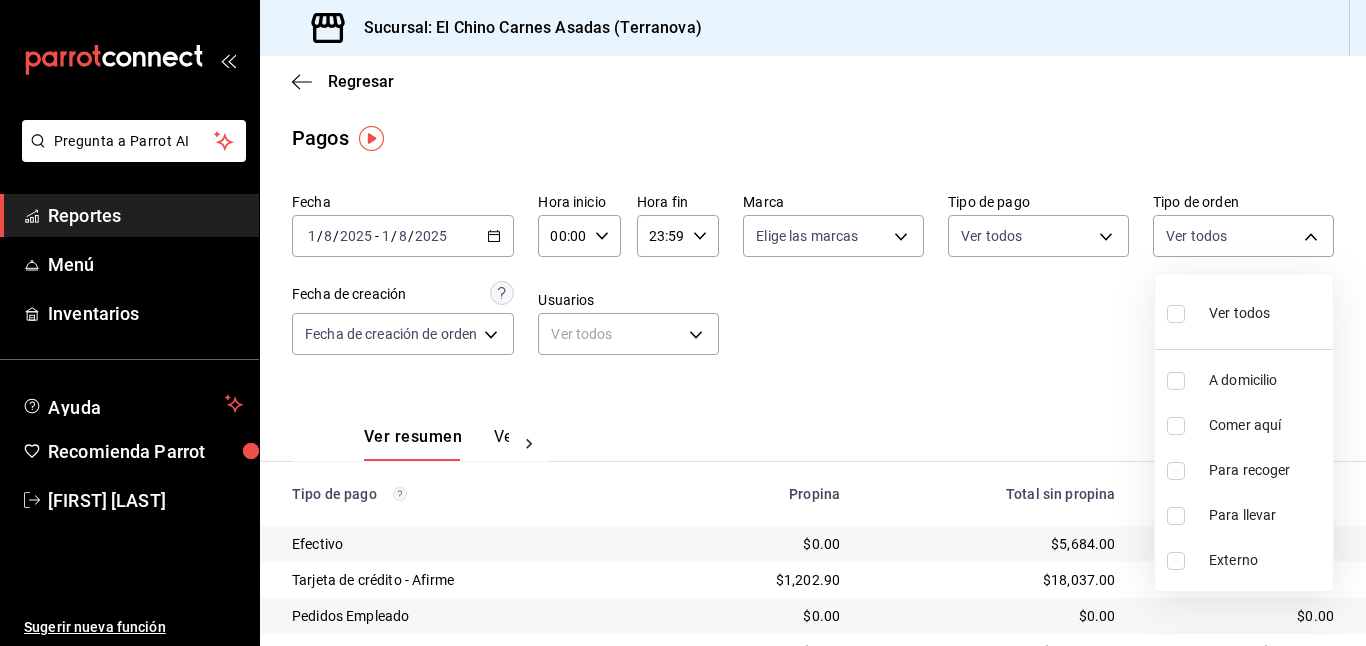 click at bounding box center [683, 323] 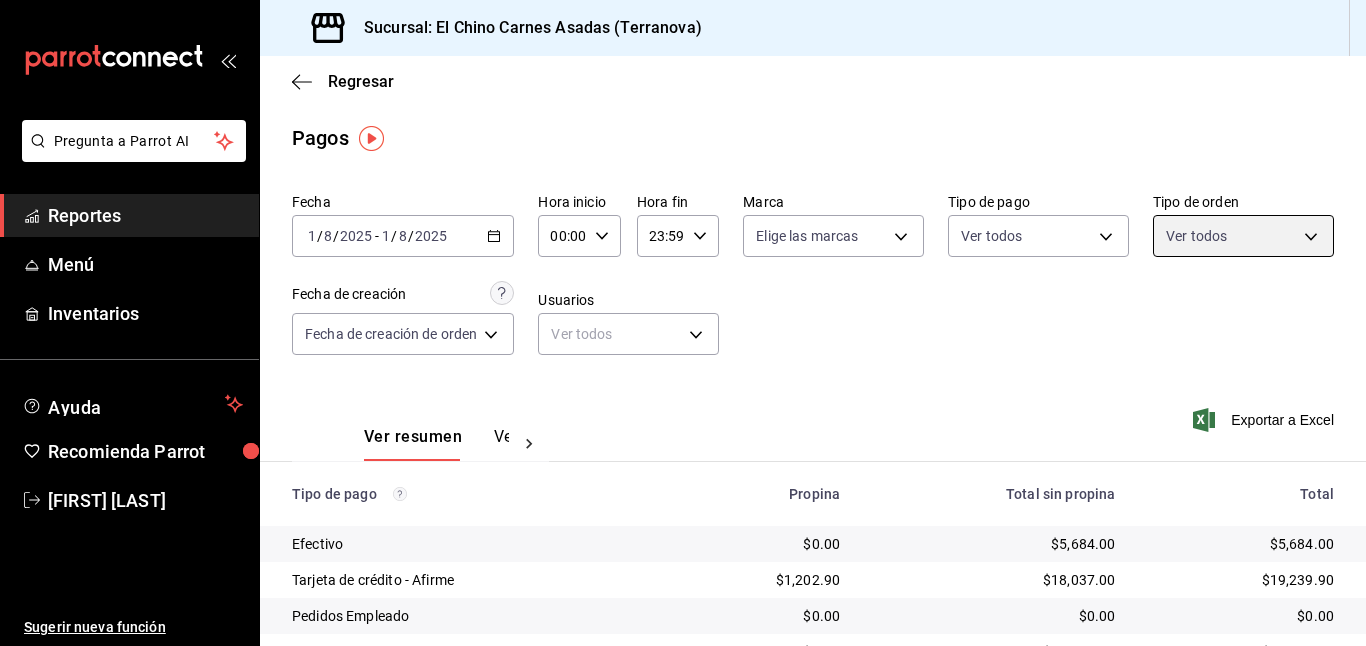 scroll, scrollTop: 164, scrollLeft: 0, axis: vertical 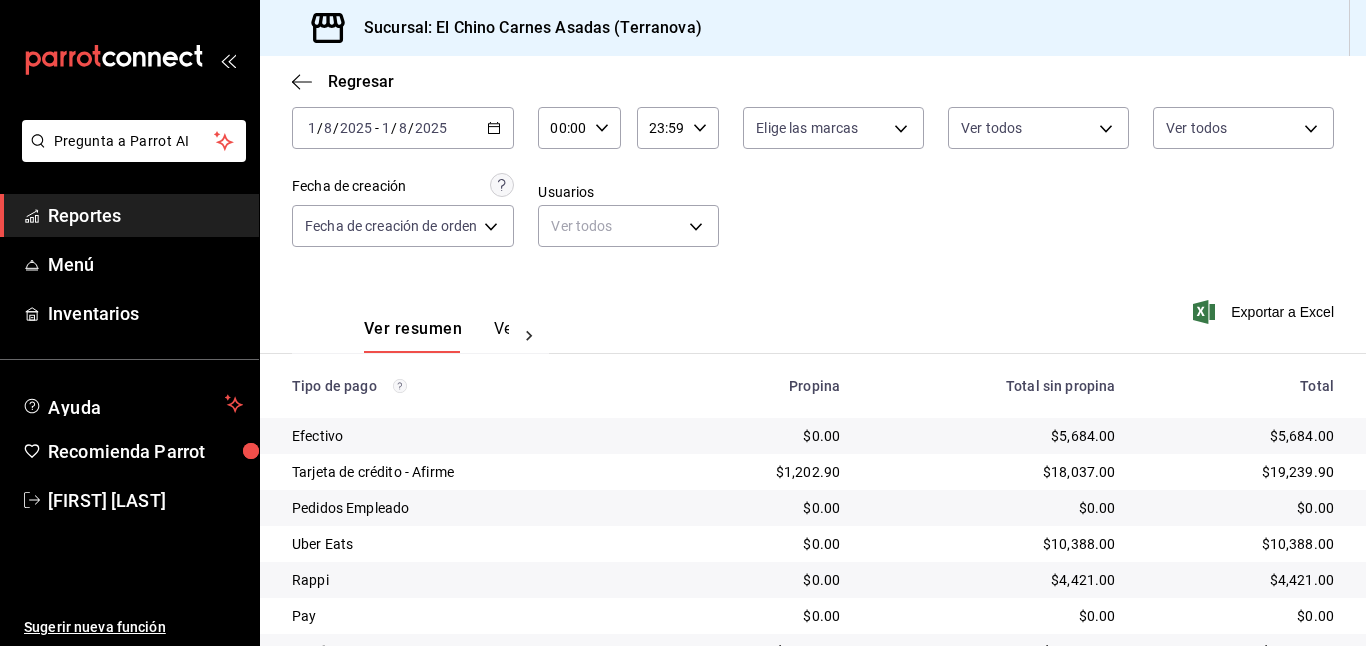 click 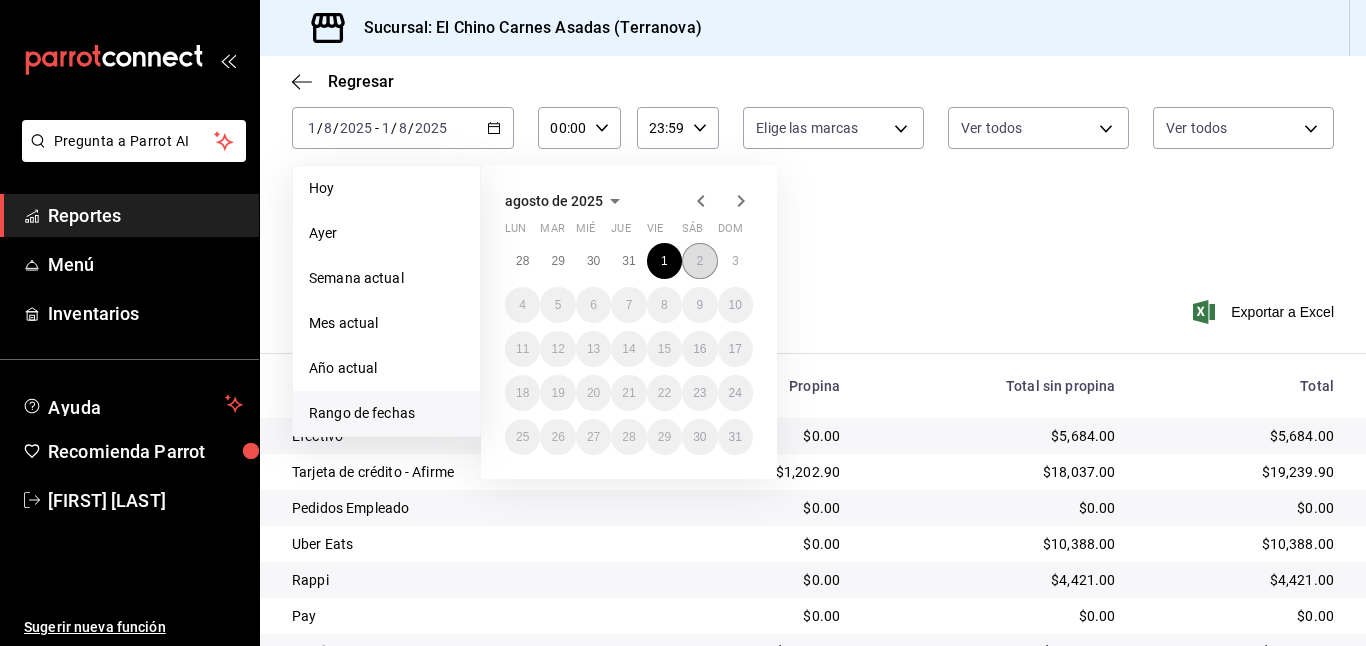 click on "2" at bounding box center (699, 261) 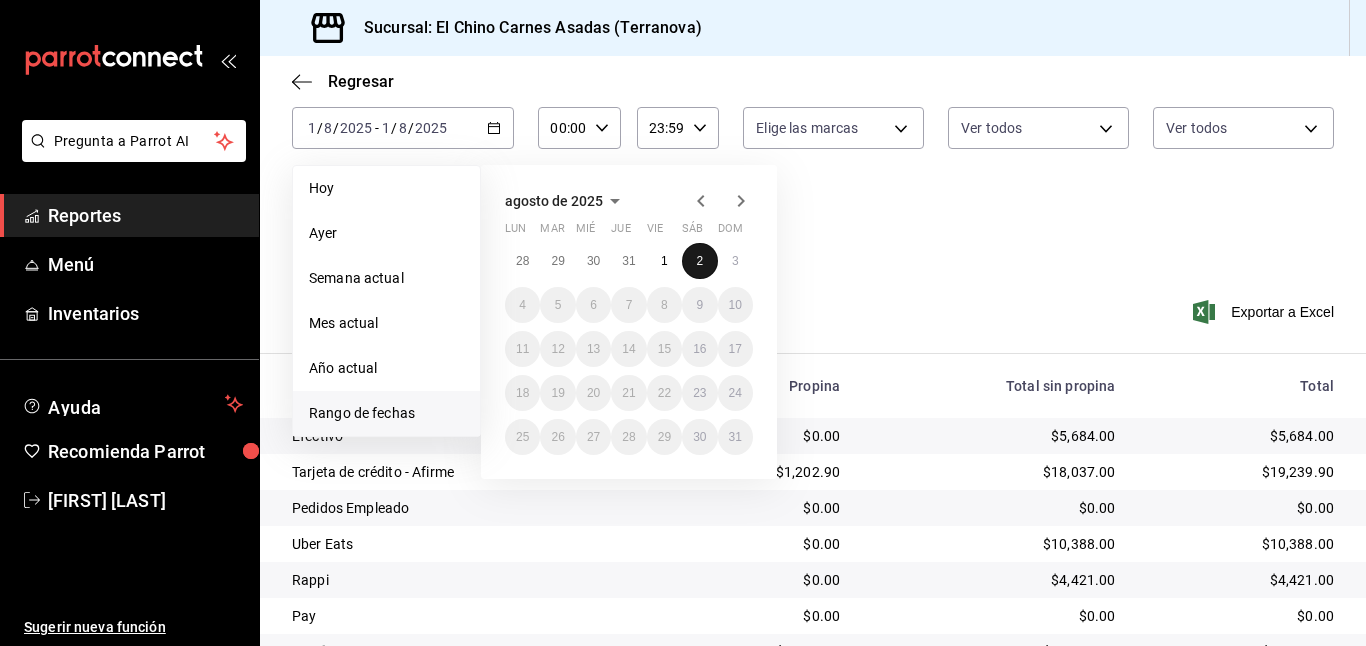 click on "2" at bounding box center [699, 261] 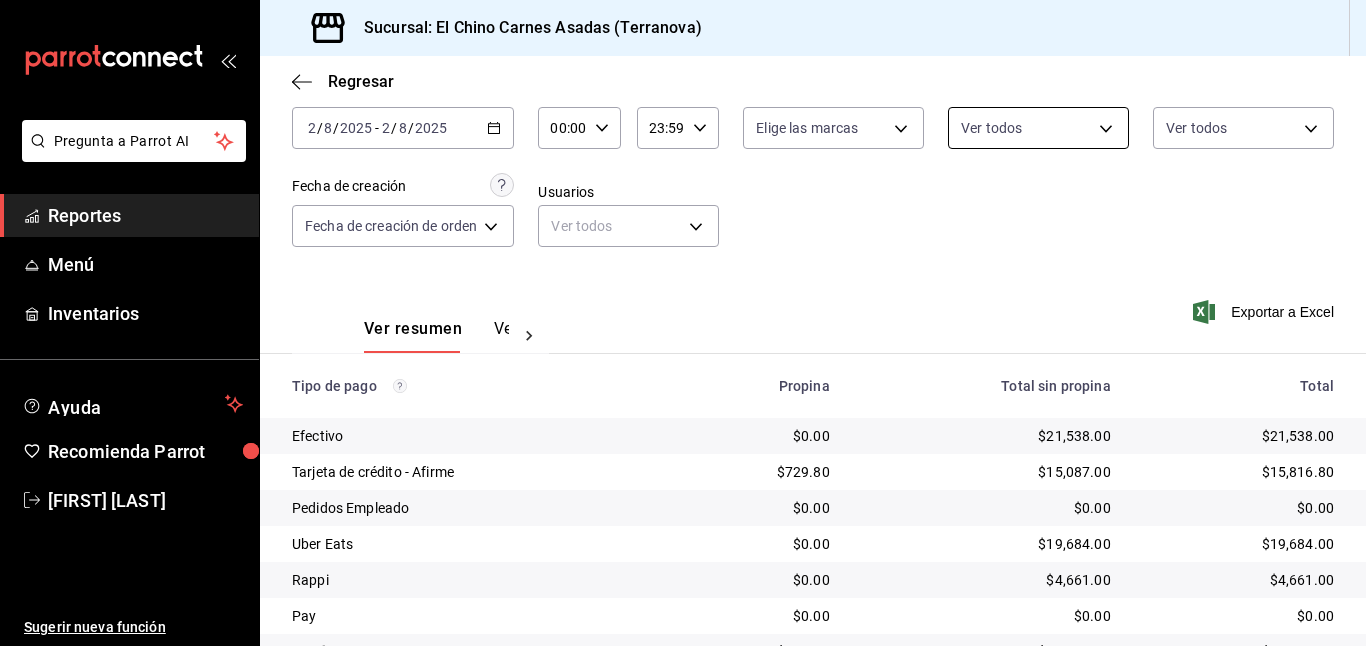 click on "Pregunta a Parrot AI Reportes   Menú   Inventarios   Ayuda Recomienda Parrot   [FIRST] [LAST]   Sugerir nueva función   Sucursal: El Chino Carnes Asadas (Terranova) Regresar Pagos Fecha [DATE] [DATE] - [DATE] [DATE] Hora inicio 00:00 Hora inicio Hora fin 23:59 Hora fin Marca Elige las marcas Tipo de pago Ver todos [UUID],[UUID],[UUID],[UUID],[UUID],[UUID] Tipo de orden Ver todos Fecha de creación   Fecha de creación de orden ORDER Usuarios Ver todos null Ver resumen Ver pagos Exportar a Excel Tipo de pago   Propina Total sin propina Total Efectivo $0.00 $21,538.00 $21,538.00 Tarjeta de crédito - Afirme $729.80 $15,087.00 $15,816.80 Pedidos Empleado $0.00 $0.00 $0.00 Uber Eats $0.00 $19,684.00 $19,684.00 Rappi $0.00 $4,661.00 $4,661.00 Pay $0.00 $0.00 $0.00 Total $729.80 $60,970.00 $61,699.80 Ir a video" at bounding box center (683, 323) 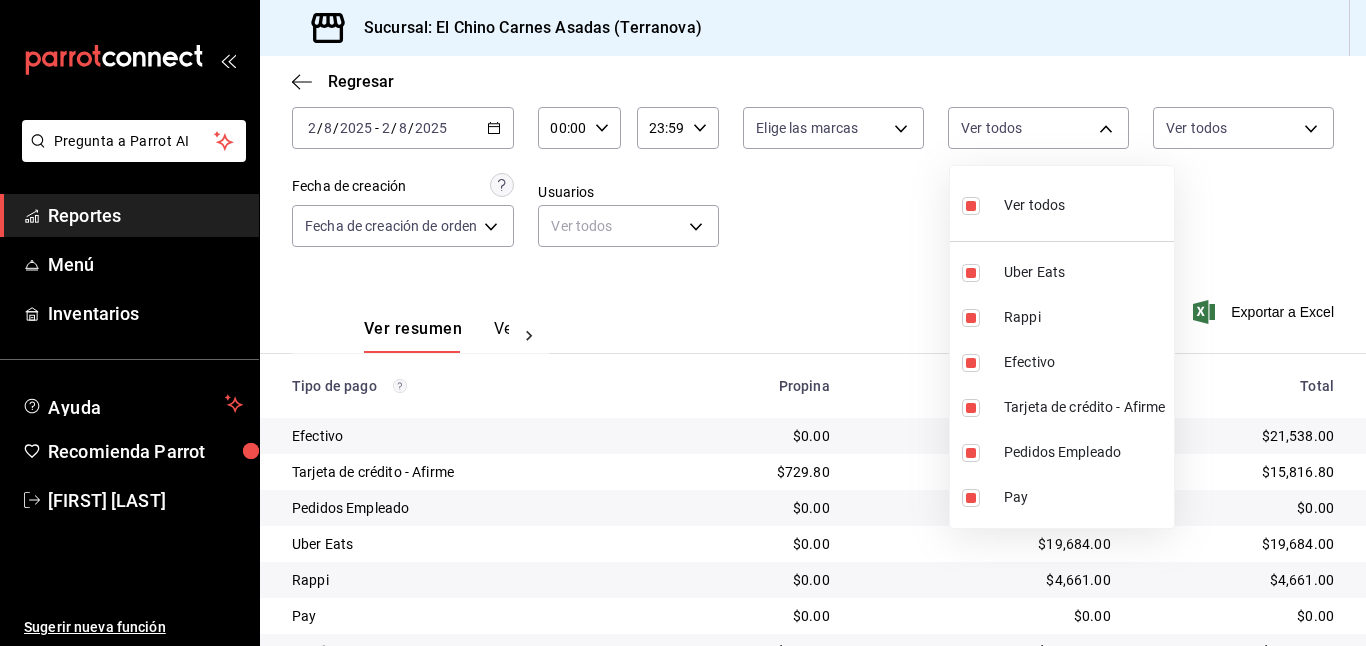 click at bounding box center [975, 205] 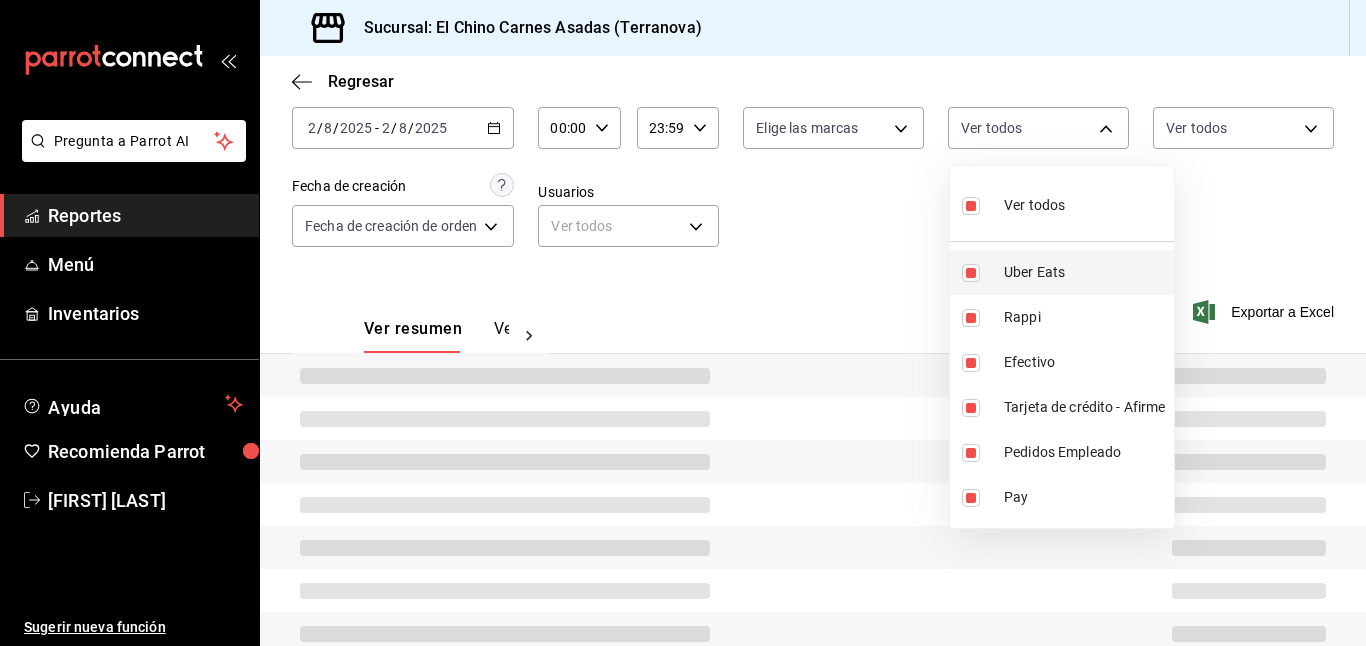 type on "067e2e58-163f-431b-a29b-4254b34a315f,c4801f15-3c0b-449a-993a-8f6a6652c3e6,1ec4ab05-2c6d-4a73-bd6f-51d991b2c058,911facc3-db66-4f96-9396-e27ce013f68a,a8c50785-1343-4692-a195-83d4c1496dd3,9bd6837c-3a07-46ee-9c75-c66e35471533" 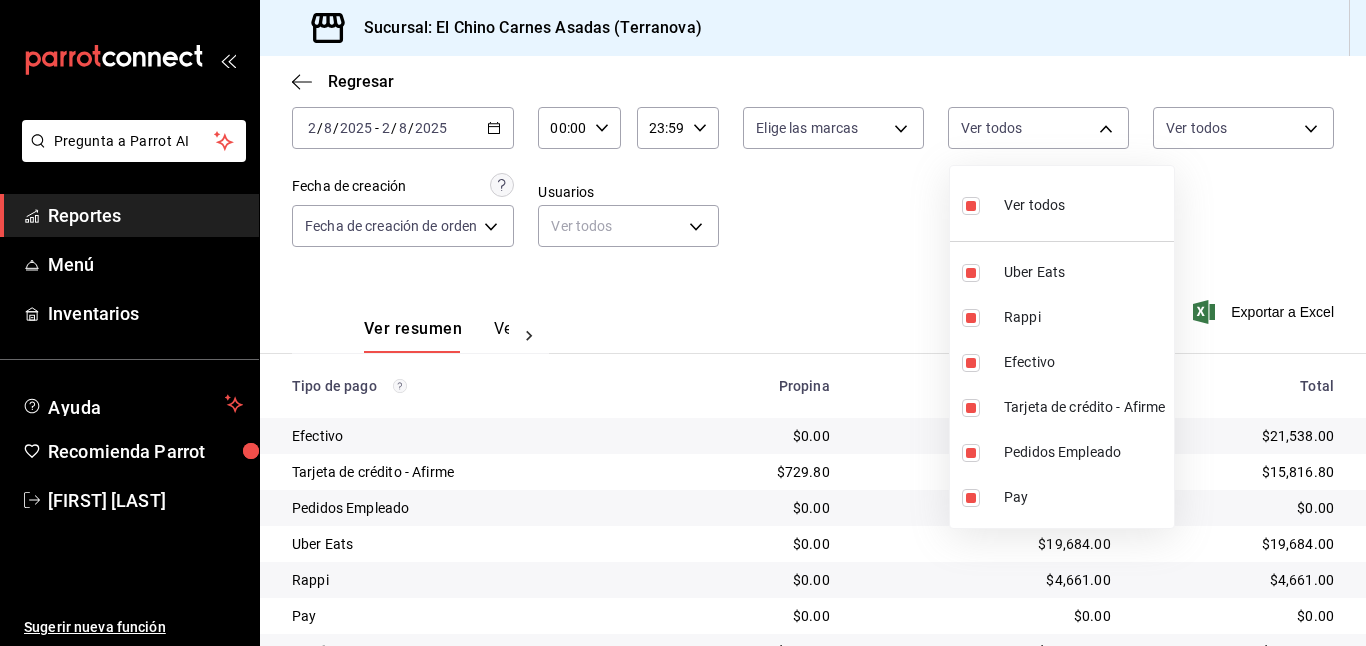 click at bounding box center (971, 206) 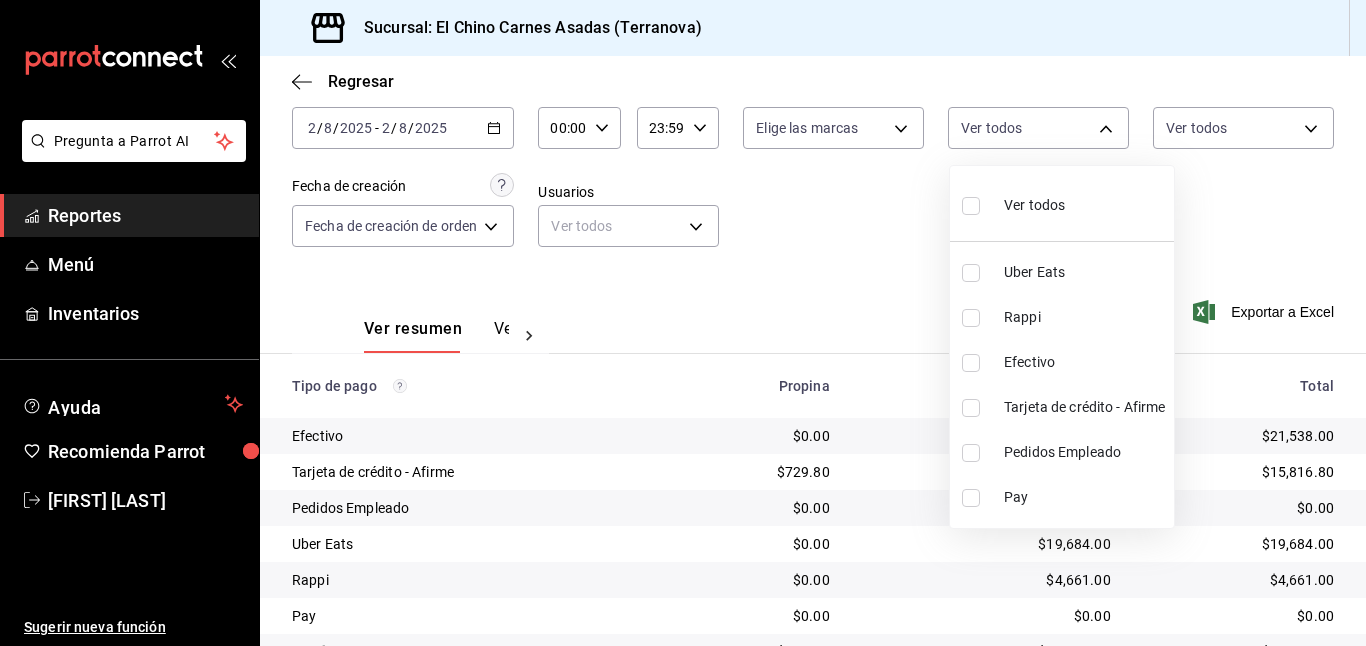 click at bounding box center [971, 408] 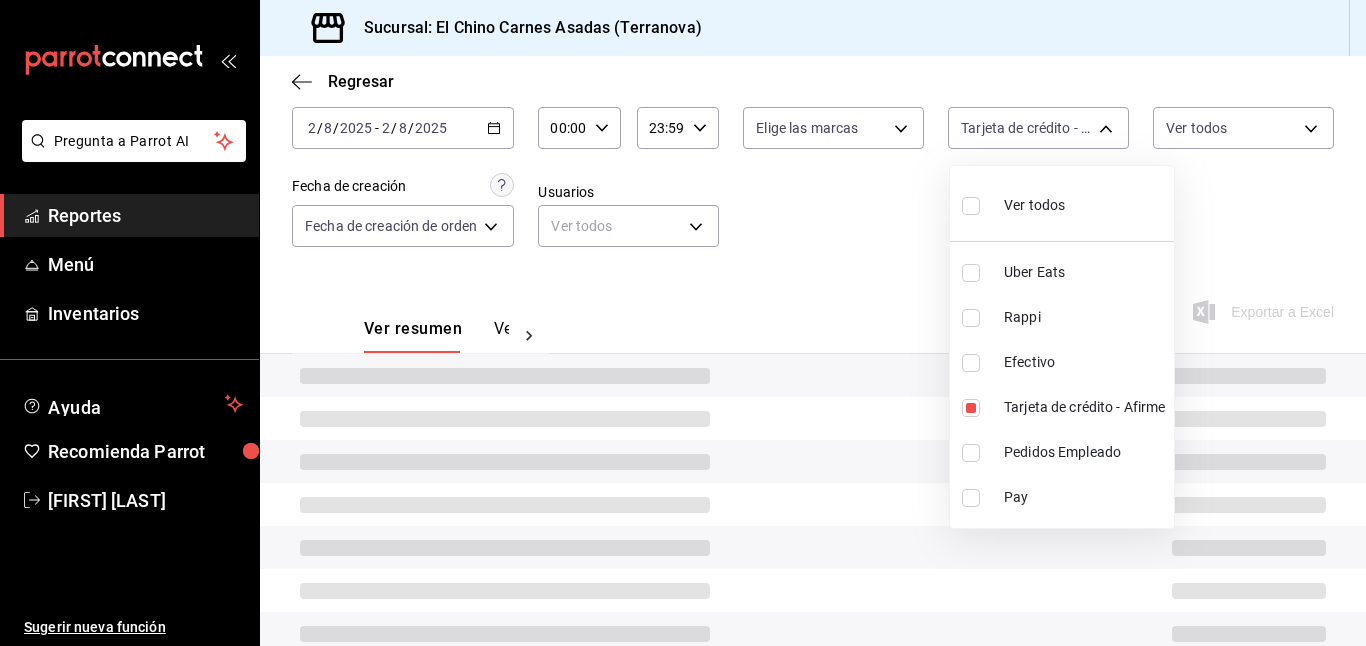 click at bounding box center [683, 323] 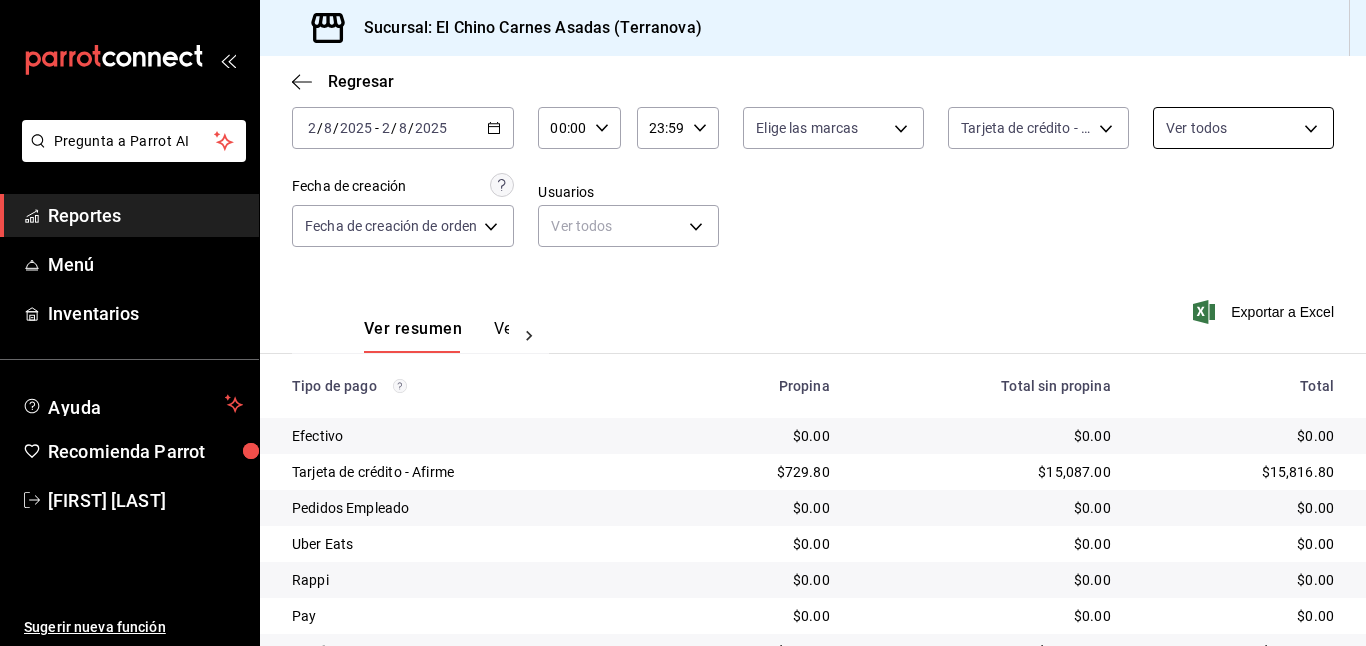 click on "Pregunta a Parrot AI Reportes   Menú   Inventarios   Ayuda Recomienda Parrot   [FIRST] [LAST]   Sugerir nueva función   Sucursal: El Chino Carnes Asadas (Terranova) Regresar Pagos Fecha [DATE] [DATE] - [DATE] [DATE] Hora inicio 00:00 Hora inicio Hora fin 23:59 Hora fin Marca Elige las marcas Tipo de pago Tarjeta de crédito - Afirme [UUID] Tipo de orden Ver todos Fecha de creación   Fecha de creación de orden ORDER Usuarios Ver todos null Ver resumen Ver pagos Exportar a Excel Tipo de pago   Propina Total sin propina Total Efectivo $0.00 $0.00 $0.00 Tarjeta de crédito - Afirme $[PRICE] $[PRICE] $[PRICE] Pedidos Empleado $0.00 $0.00 $0.00 Uber Eats $0.00 $0.00 $0.00 Rappi $0.00 $0.00 $0.00 Pay $0.00 $0.00 $0.00 Total $[PRICE] $[PRICE] $[PRICE] GANA 1 MES GRATIS EN TU SUSCRIPCIÓN AQUÍ Ver video tutorial Ir a video Pregunta a Parrot AI Reportes   Menú   Inventarios   Ayuda Recomienda Parrot   [FIRST] [LAST]   Sugerir nueva función" at bounding box center (683, 323) 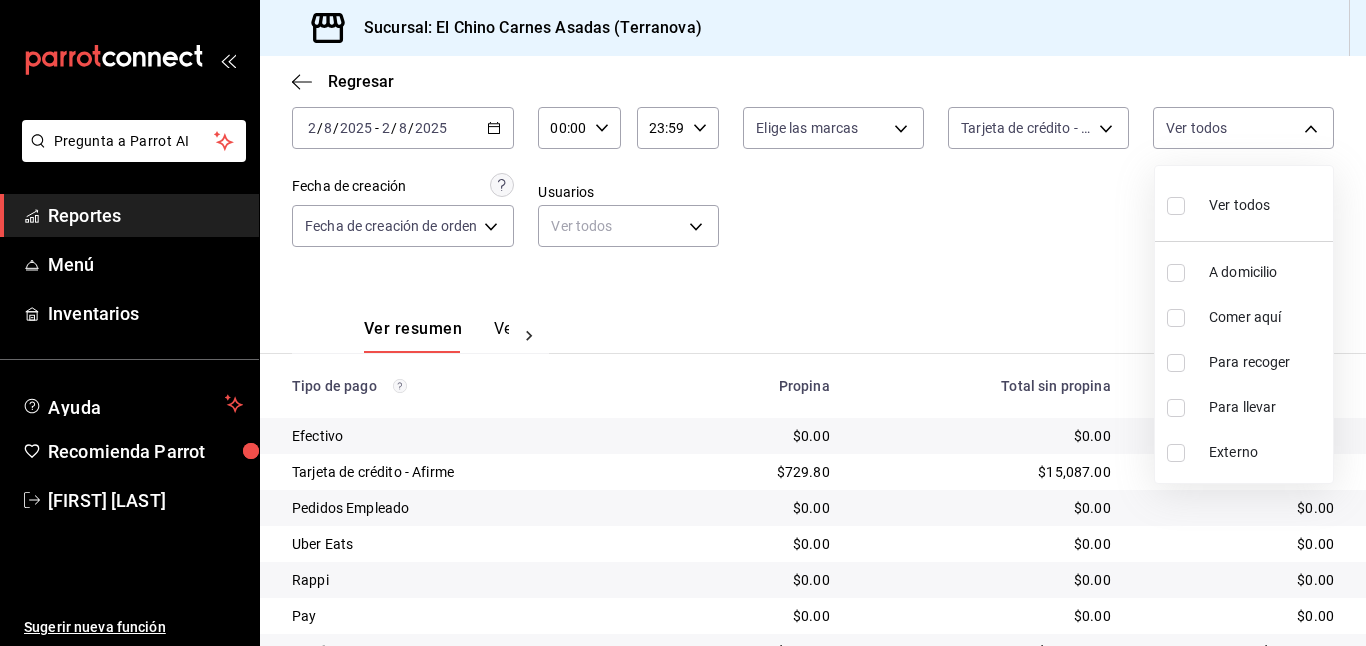 click on "Ver todos" at bounding box center (1218, 203) 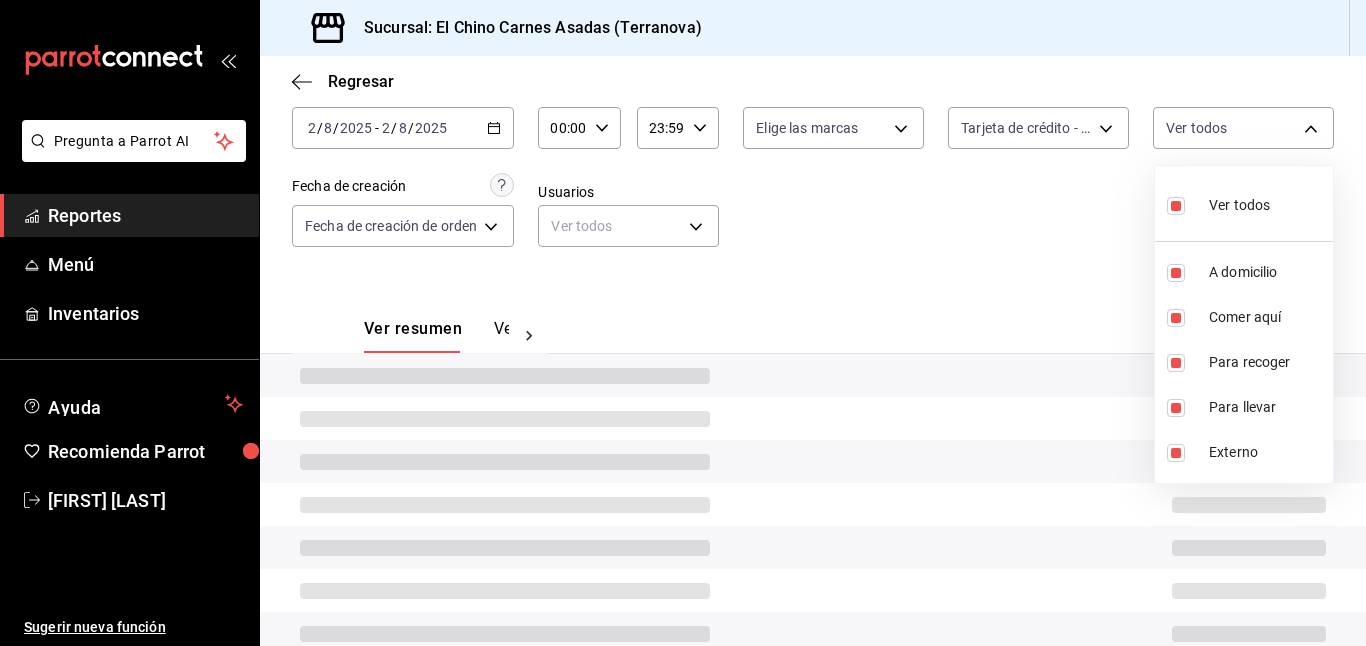 click on "Ver todos" at bounding box center (1218, 203) 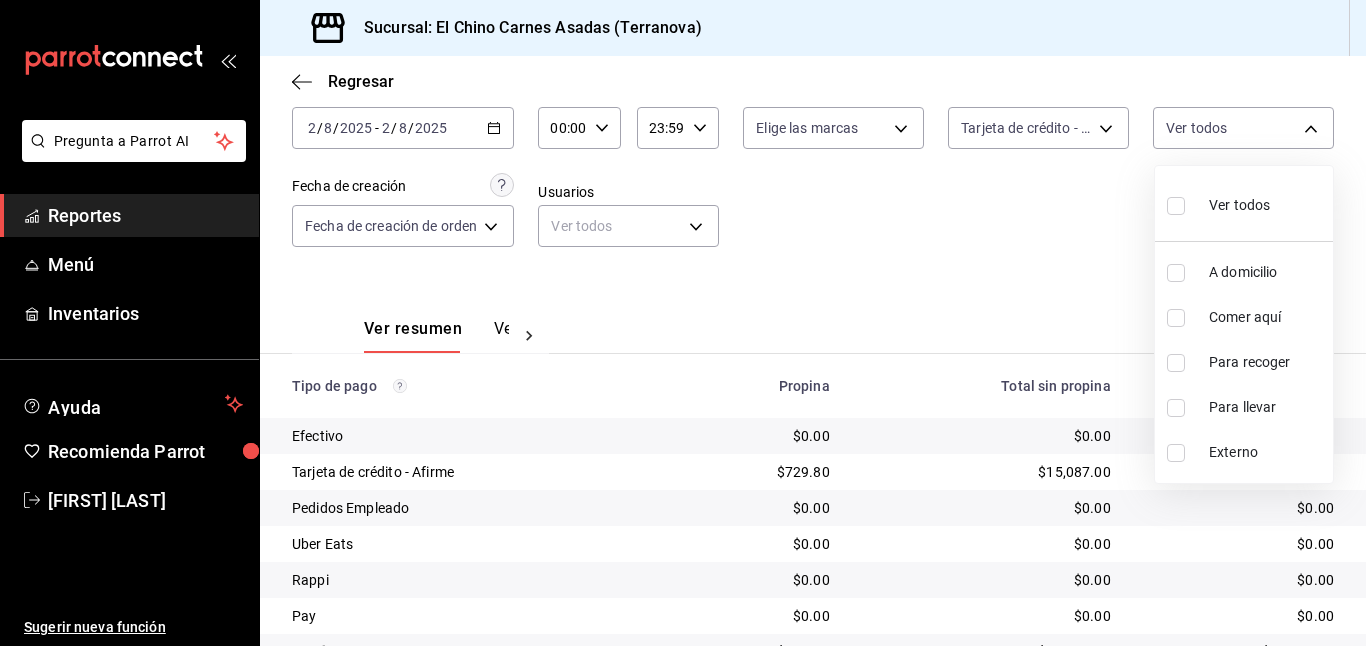click on "Ver todos" at bounding box center [1218, 203] 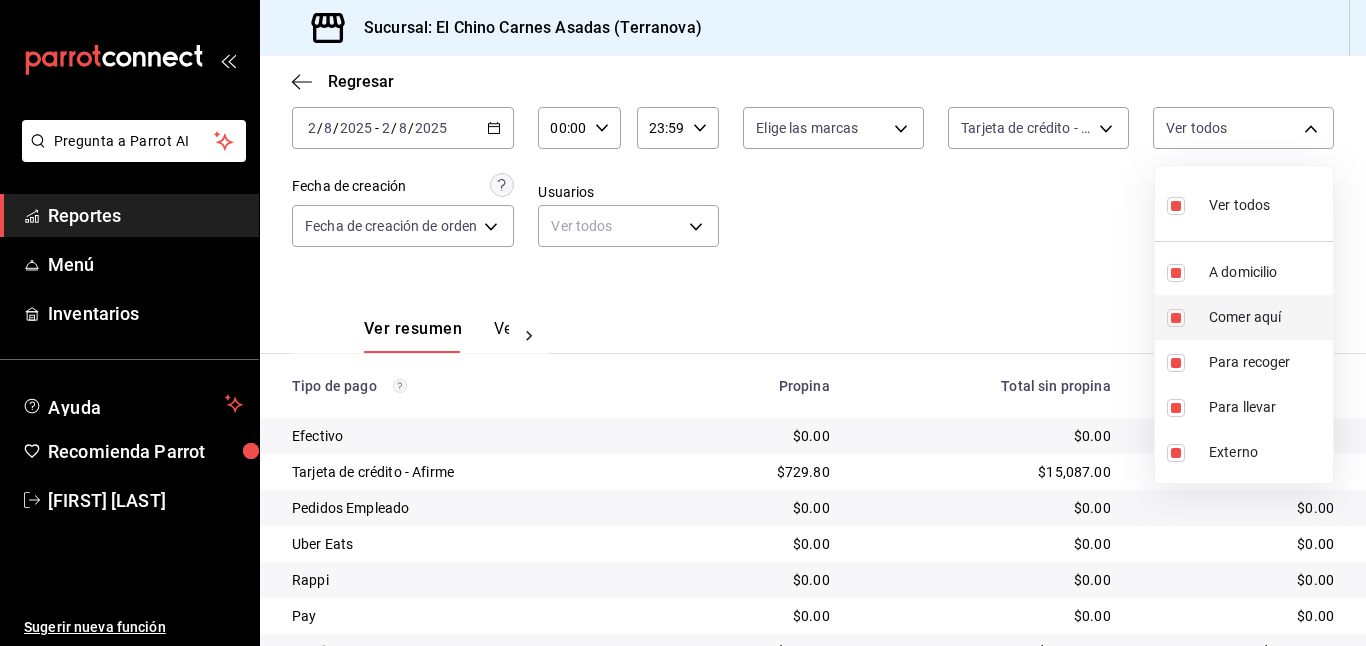 click at bounding box center (1176, 318) 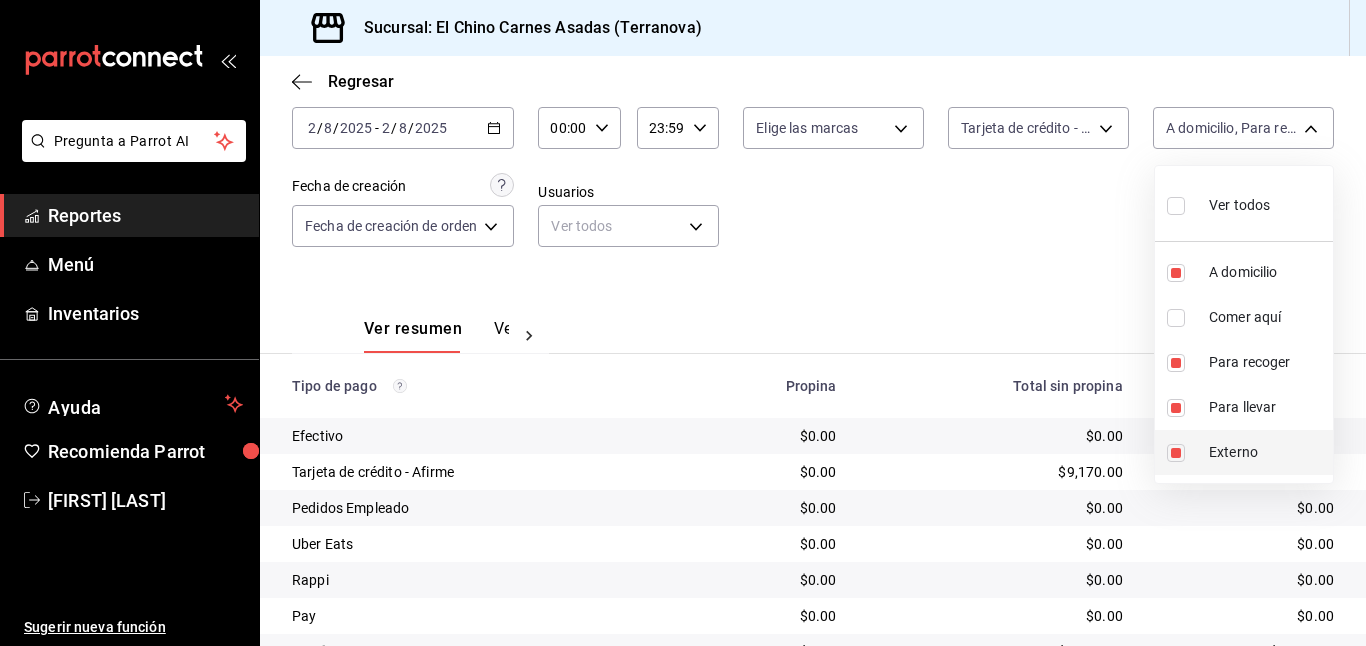 click at bounding box center [1176, 453] 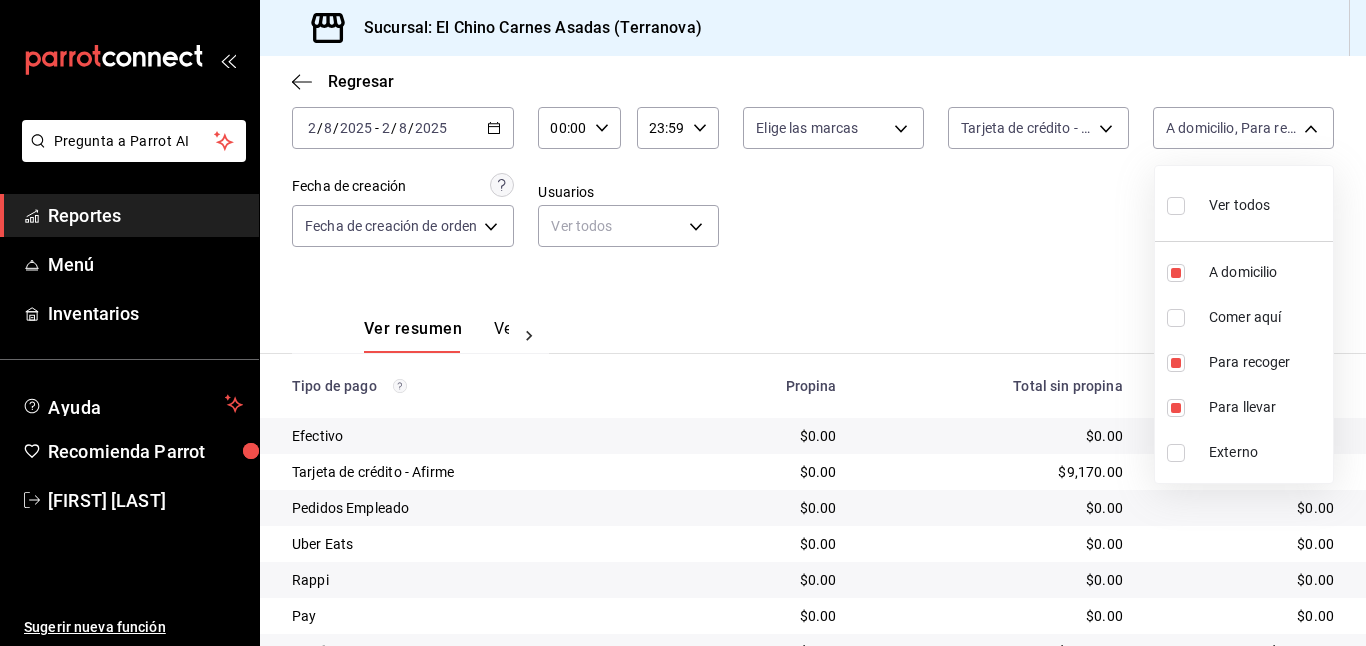 click at bounding box center [683, 323] 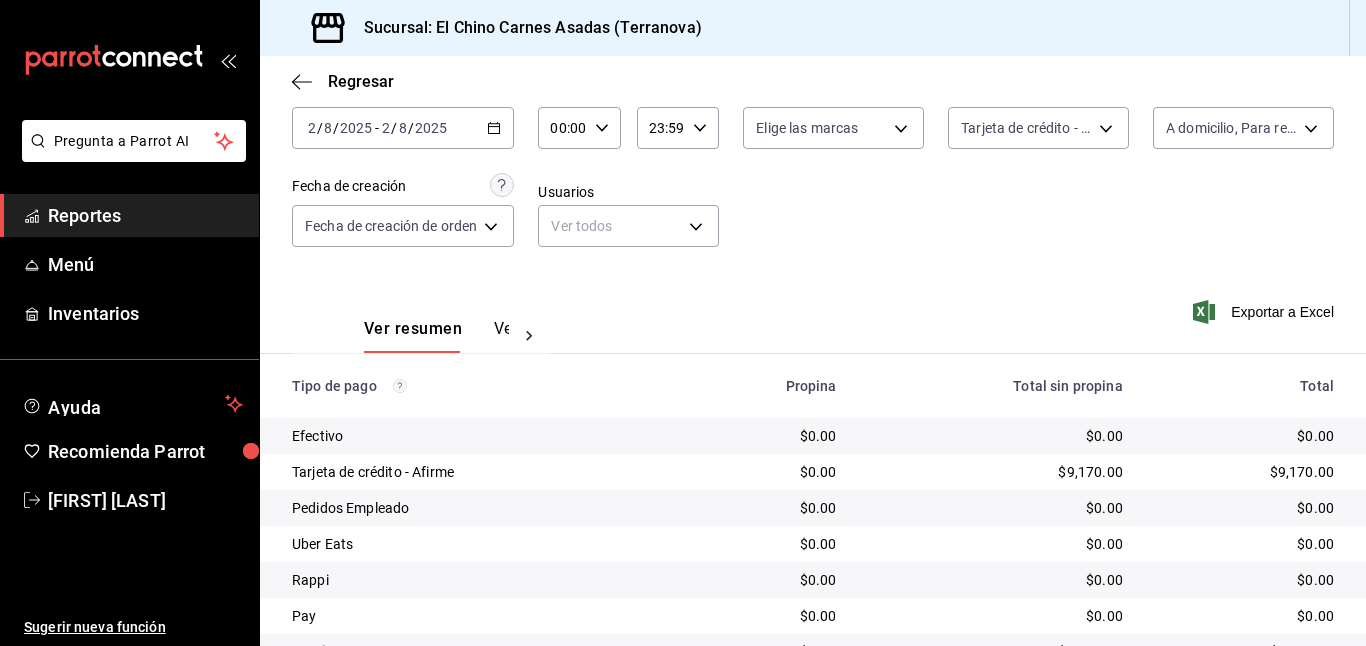 click 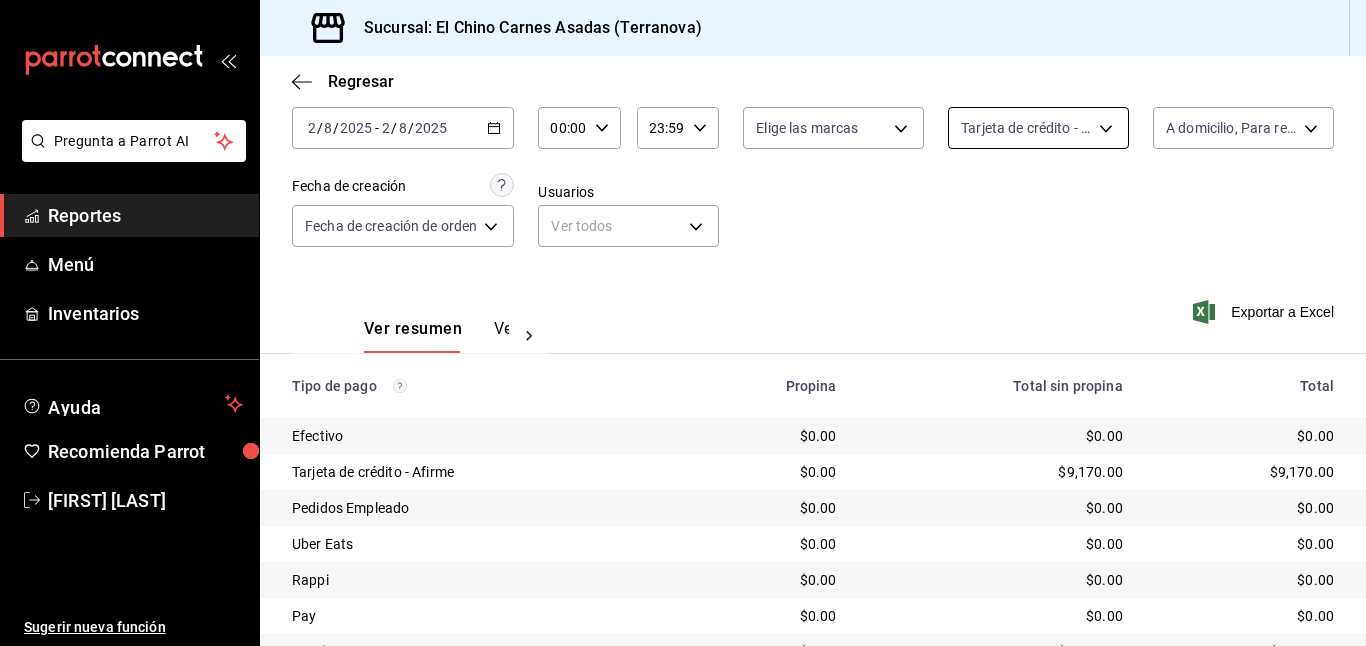 click on "Pregunta a Parrot AI Reportes   Menú   Inventarios   Ayuda Recomienda Parrot   [FIRST] [LAST]   Sugerir nueva función   Sucursal: El Chino Carnes Asadas (Terranova) Regresar Pagos Fecha [DATE] [DATE] - [DATE] [DATE] Hora inicio 00:00 Hora inicio Hora fin 23:59 Hora fin Marca Elige las marcas Tipo de pago Tarjeta de crédito - Afirme [UUID] Tipo de orden A domicilio, Para recoger, Para llevar [UUIDS] Fecha de creación   Fecha de creación de orden ORDER Usuarios Ver todos null Ver resumen Ver pagos Exportar a Excel Tipo de pago   Propina Total sin propina Total Efectivo $0.00 $0.00 $0.00 Tarjeta de crédito - Afirme $0.00 $[PRICE] $[PRICE] Pedidos Empleado $0.00 $0.00 $0.00 Uber Eats $0.00 $0.00 $0.00 Rappi $0.00 $0.00 $0.00 Pay $0.00 $0.00 $0.00 Total $0.00 $[PRICE] $[PRICE] GANA 1 MES GRATIS EN TU SUSCRIPCIÓN AQUÍ Ver video tutorial Ir a video" at bounding box center [683, 323] 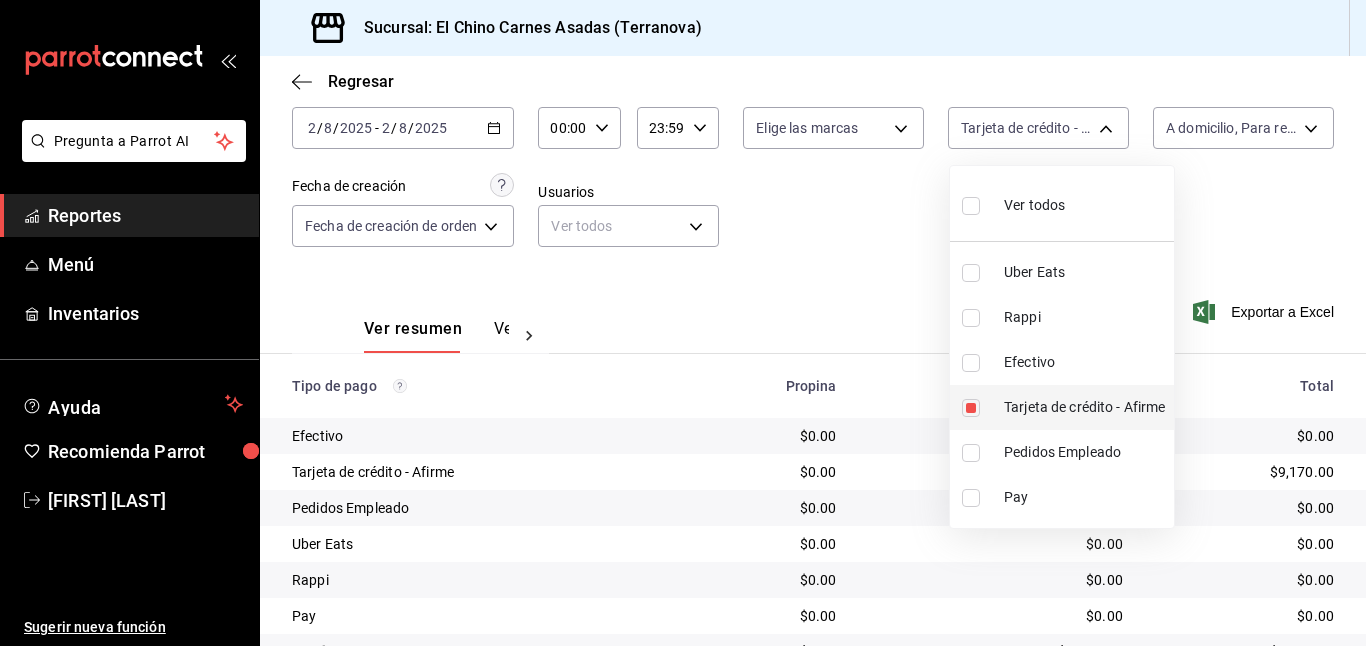 click at bounding box center (971, 408) 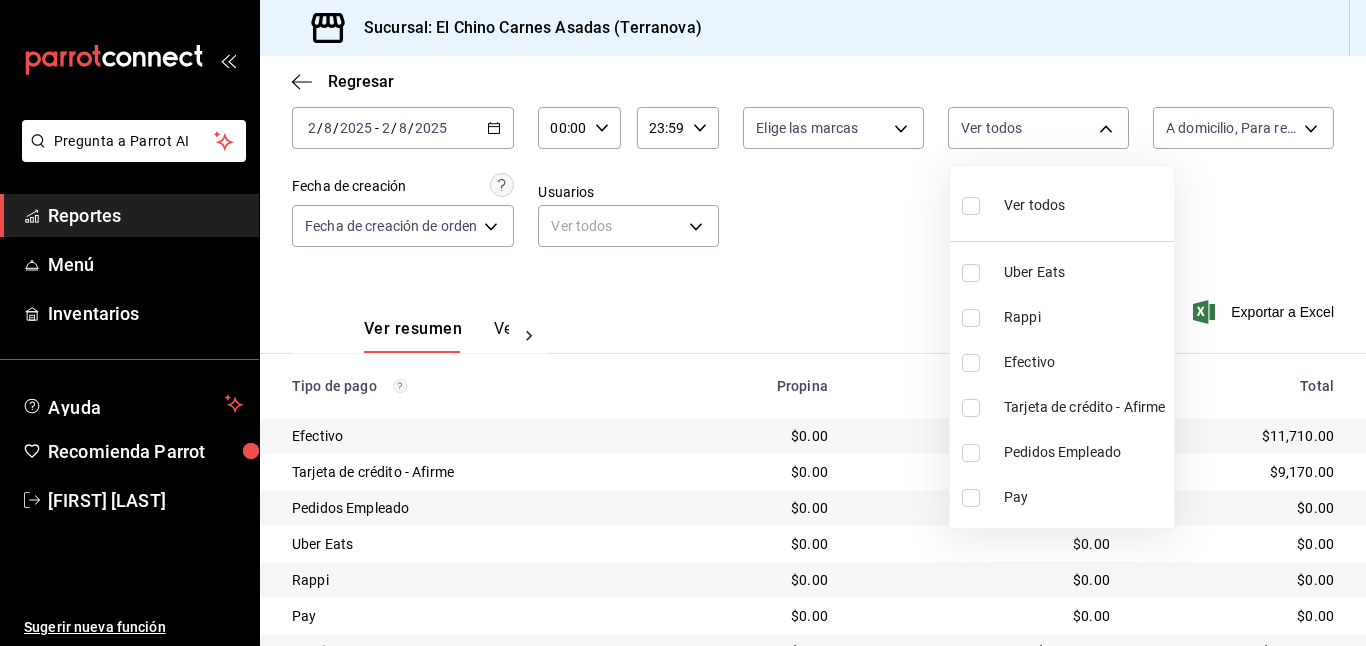 click at bounding box center [971, 363] 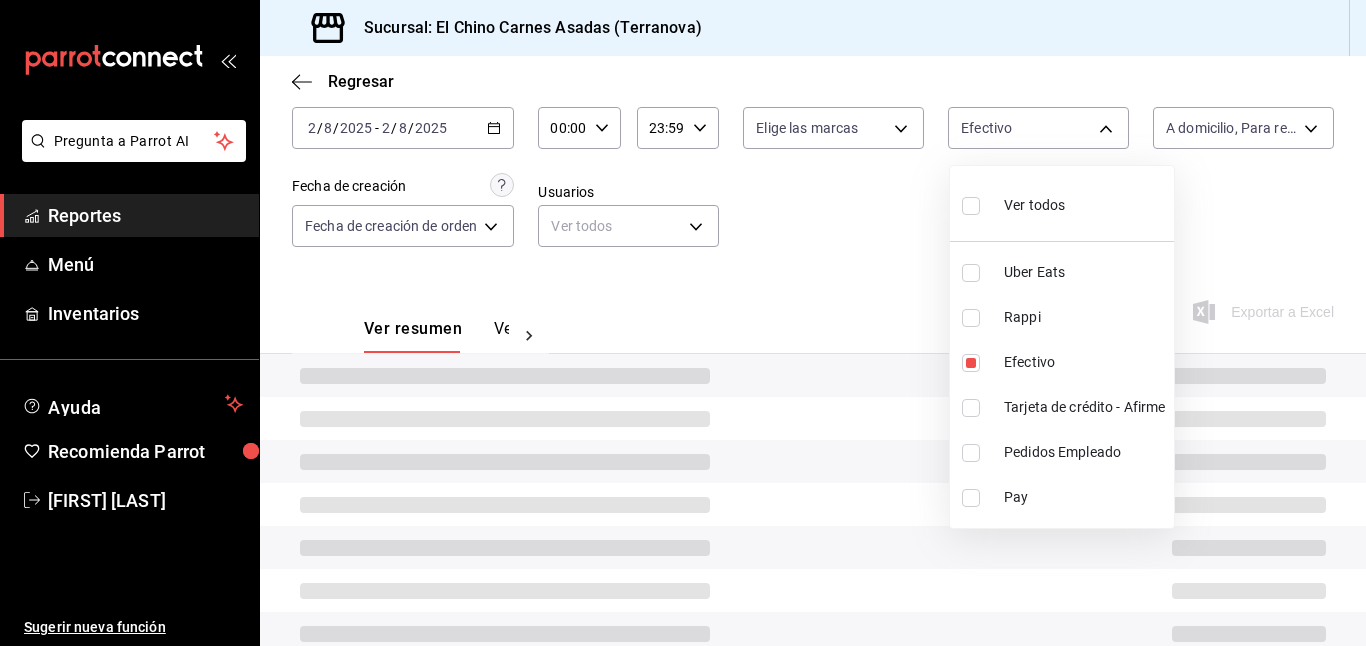 click at bounding box center (683, 323) 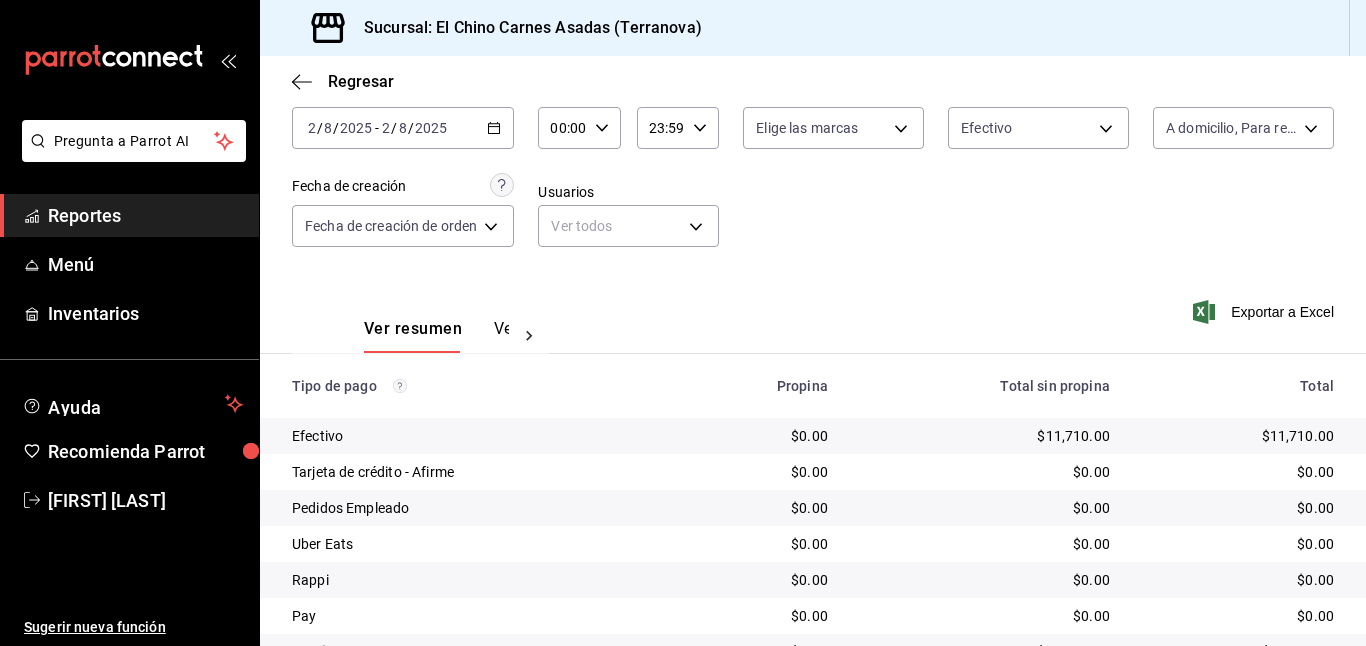 click 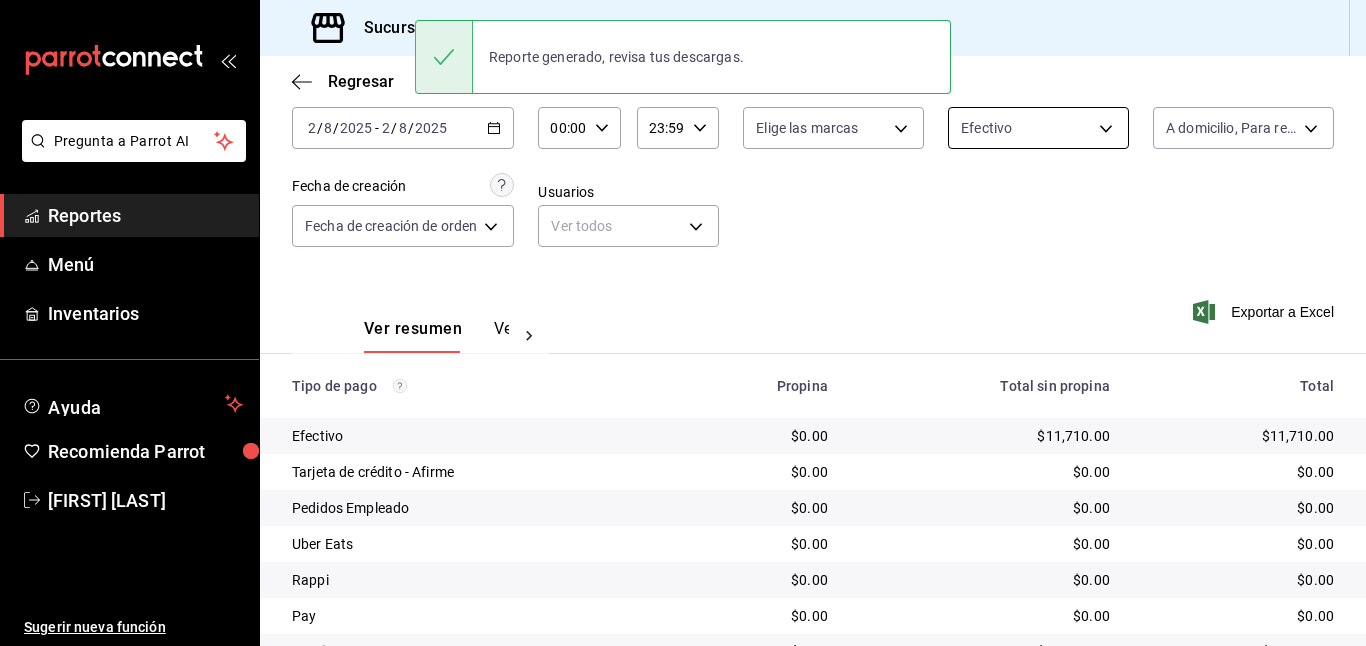 click on "Pregunta a Parrot AI Reportes   Menú   Inventarios   Ayuda Recomienda Parrot   [FIRST] [LAST]   Sugerir nueva función   Sucursal: El Chino Carnes Asadas (Terranova) Regresar Pagos Fecha [DATE] [DATE] - [DATE] [DATE] Hora inicio 00:00 Hora inicio Hora fin 23:59 Hora fin Marca Elige las marcas Tipo de pago Efectivo [UUID] Tipo de orden A domicilio, Para recoger, Para llevar [UUID],[UUID],[UUID] Fecha de creación   Fecha de creación de orden ORDER Usuarios Ver todos null Ver resumen Ver pagos Exportar a Excel Tipo de pago   Propina Total sin propina Total Efectivo $0.00 $11,710.00 $11,710.00 Tarjeta de crédito - Afirme $0.00 $0.00 $0.00 Pedidos Empleado $0.00 $0.00 $0.00 Uber Eats $0.00 $0.00 $0.00 Rappi $0.00 $0.00 $0.00 Pay $0.00 $0.00 $0.00 Total $0.00 $11,710.00 $11,710.00 Reporte generado, revisa tus descargas. GANA 1 MES GRATIS EN TU SUSCRIPCIÓN AQUÍ" at bounding box center (683, 323) 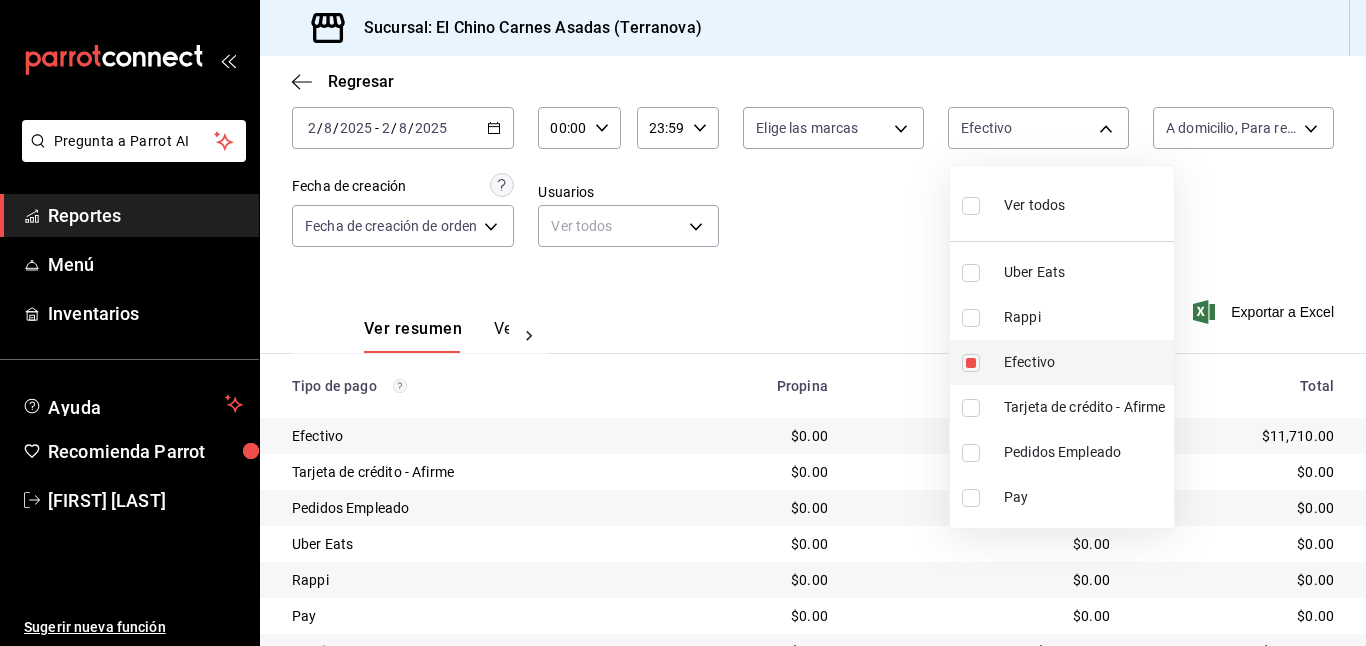 click at bounding box center [971, 363] 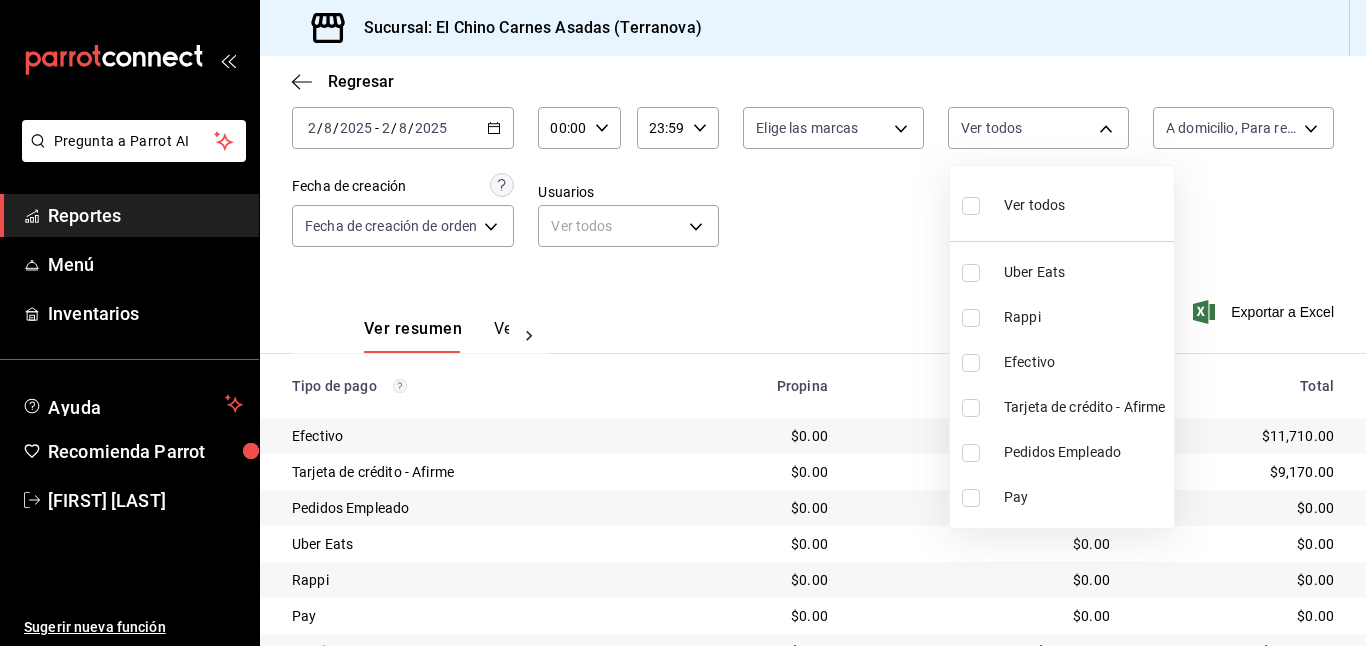 click on "Rappi" at bounding box center (1062, 317) 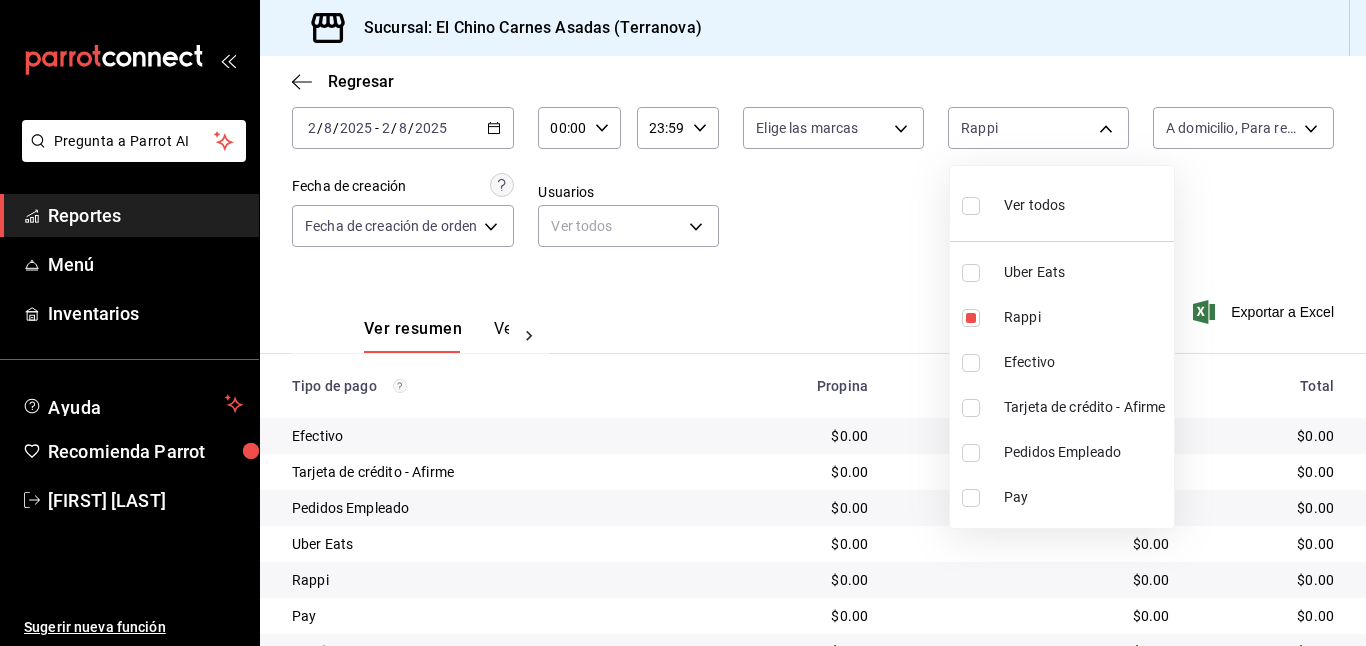 click at bounding box center (971, 273) 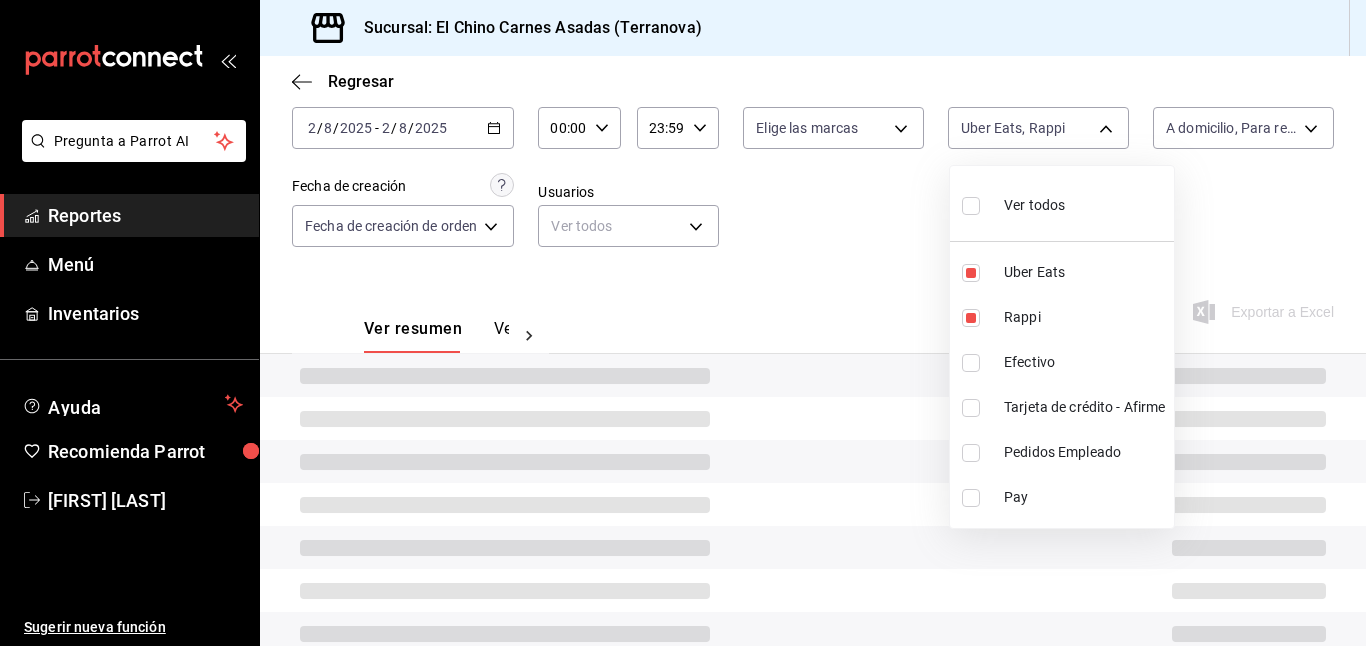 click at bounding box center (683, 323) 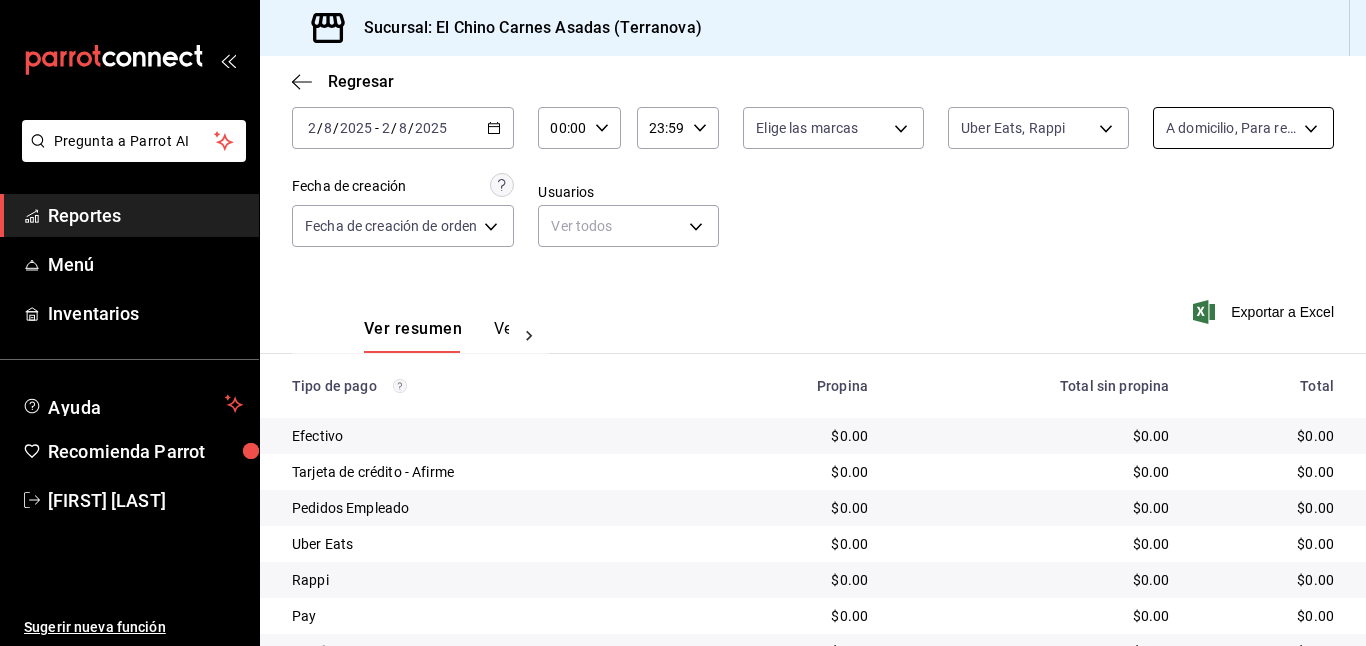 click on "Pregunta a Parrot AI Reportes   Menú   Inventarios   Ayuda Recomienda Parrot   [FIRST] [LAST]   Sugerir nueva función   Sucursal: El Chino Carnes Asadas (Terranova) Regresar Pagos Fecha [DATE] [DATE] - [DATE] [DATE] Hora inicio 00:00 Hora inicio Hora fin 23:59 Hora fin Marca Elige las marcas Tipo de pago Uber Eats, Rappi [UUID],[UUID] Tipo de orden A domicilio, Para recoger, Para llevar [UUID],[UUID],[UUID] Fecha de creación   Fecha de creación de orden ORDER Usuarios Ver todos null Ver resumen Ver pagos Exportar a Excel Tipo de pago   Propina Total sin propina Total Efectivo $0.00 $0.00 $0.00 Tarjeta de crédito - Afirme $0.00 $0.00 $0.00 Pedidos Empleado $0.00 $0.00 $0.00 Uber Eats $0.00 $0.00 $0.00 Rappi $0.00 $0.00 $0.00 Pay $0.00 $0.00 $0.00 Total $0.00 $0.00 $0.00 GANA 1 MES GRATIS EN TU SUSCRIPCIÓN AQUÍ Ver video tutorial" at bounding box center [683, 323] 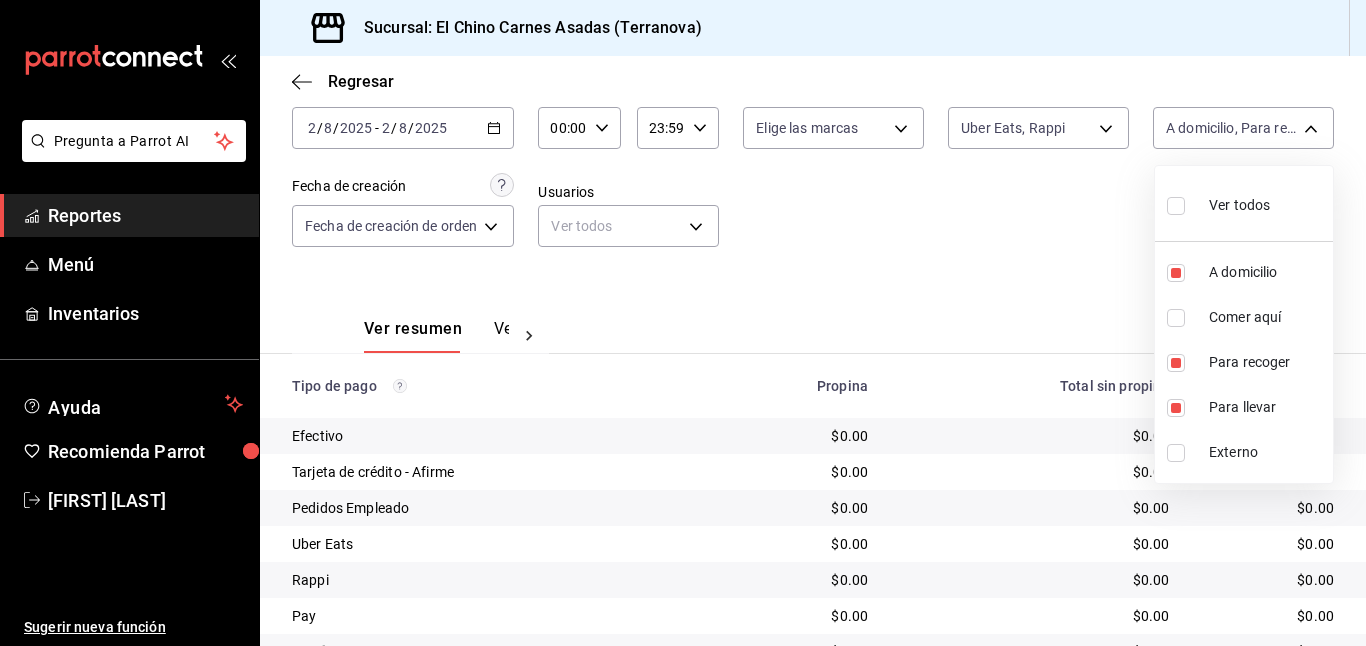 click at bounding box center (1176, 206) 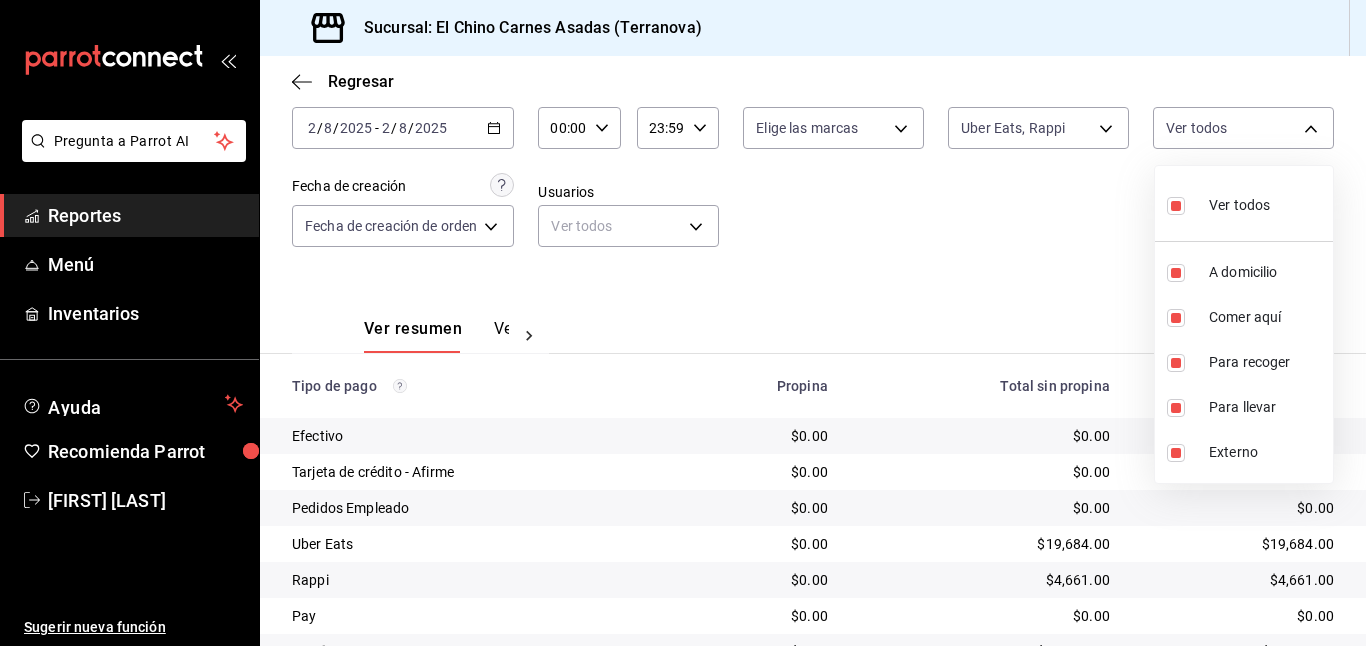 click at bounding box center [683, 323] 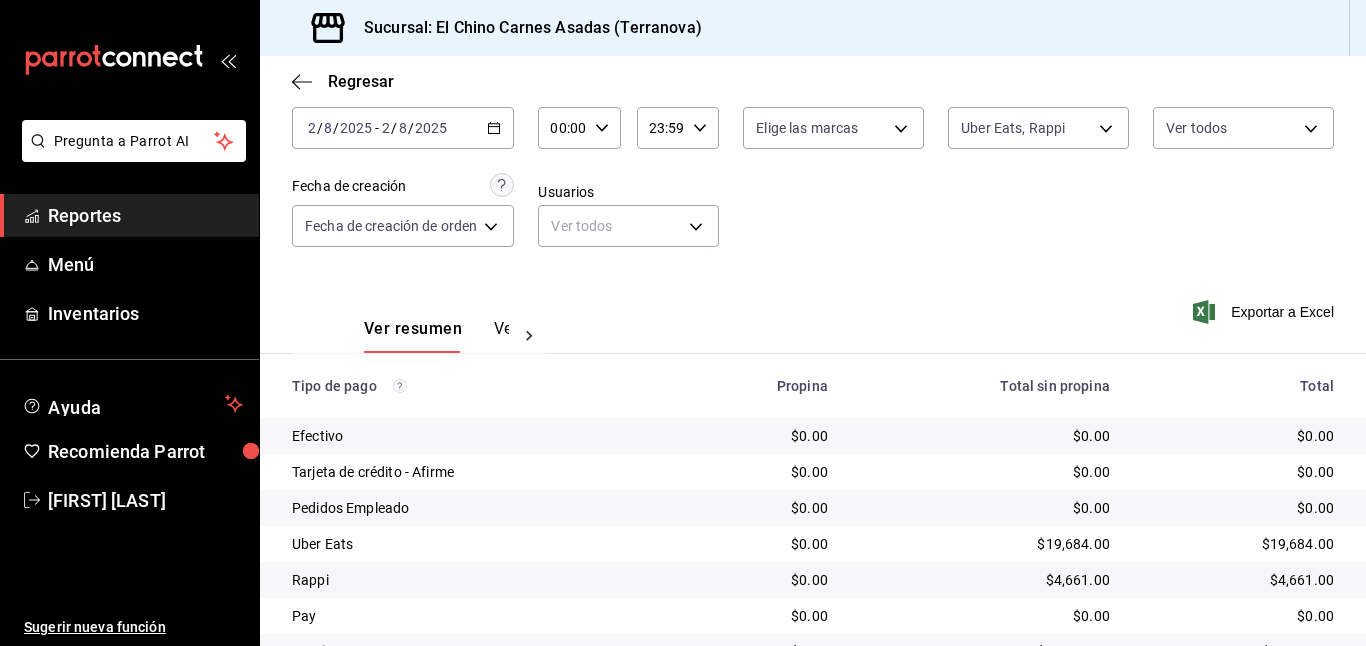 click 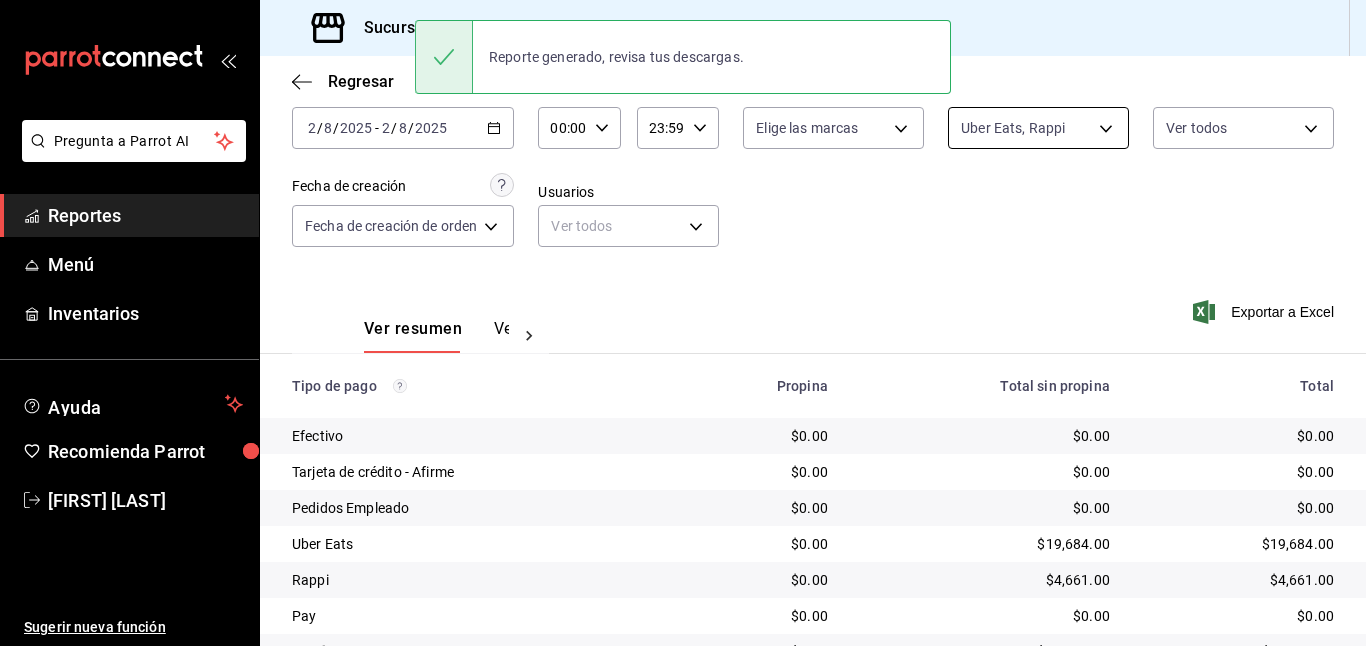 click on "Pregunta a Parrot AI Reportes   Menú   Inventarios   Ayuda Recomienda Parrot   [FIRST] [LAST]   Sugerir nueva función   Sucursal: El Chino Carnes Asadas (Terranova) Regresar Pagos Fecha [DATE] [DATE] - [DATE] [DATE] Hora inicio 00:00 Hora inicio Hora fin 23:59 Hora fin Marca Elige las marcas Tipo de pago Uber Eats, Rappi [UUID],[UUID] Tipo de orden Ver todos [UUID],[UUID],[UUID],[UUID],EXTERNAL Fecha de creación   Fecha de creación de orden ORDER Usuarios Ver todos null Ver resumen Ver pagos Exportar a Excel Tipo de pago   Propina Total sin propina Total Efectivo $0.00 $0.00 $0.00 Tarjeta de crédito - Afirme $0.00 $0.00 $0.00 Pedidos Empleado $0.00 $0.00 $0.00 Uber Eats $0.00 $19,684.00 $19,684.00 Rappi $0.00 $4,661.00 $4,661.00 Pay $0.00 $0.00 $0.00 Total $0.00 $24,345.00 $24,345.00 Ver video tutorial" at bounding box center (683, 323) 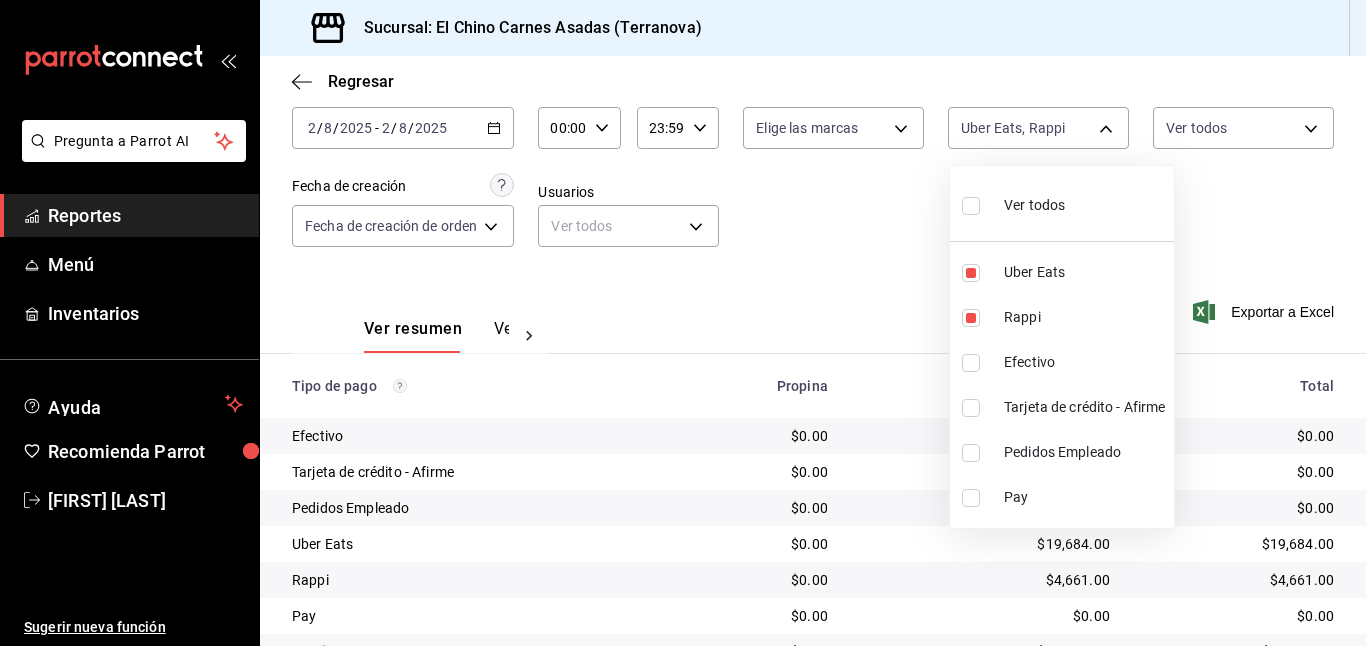 click at bounding box center [971, 206] 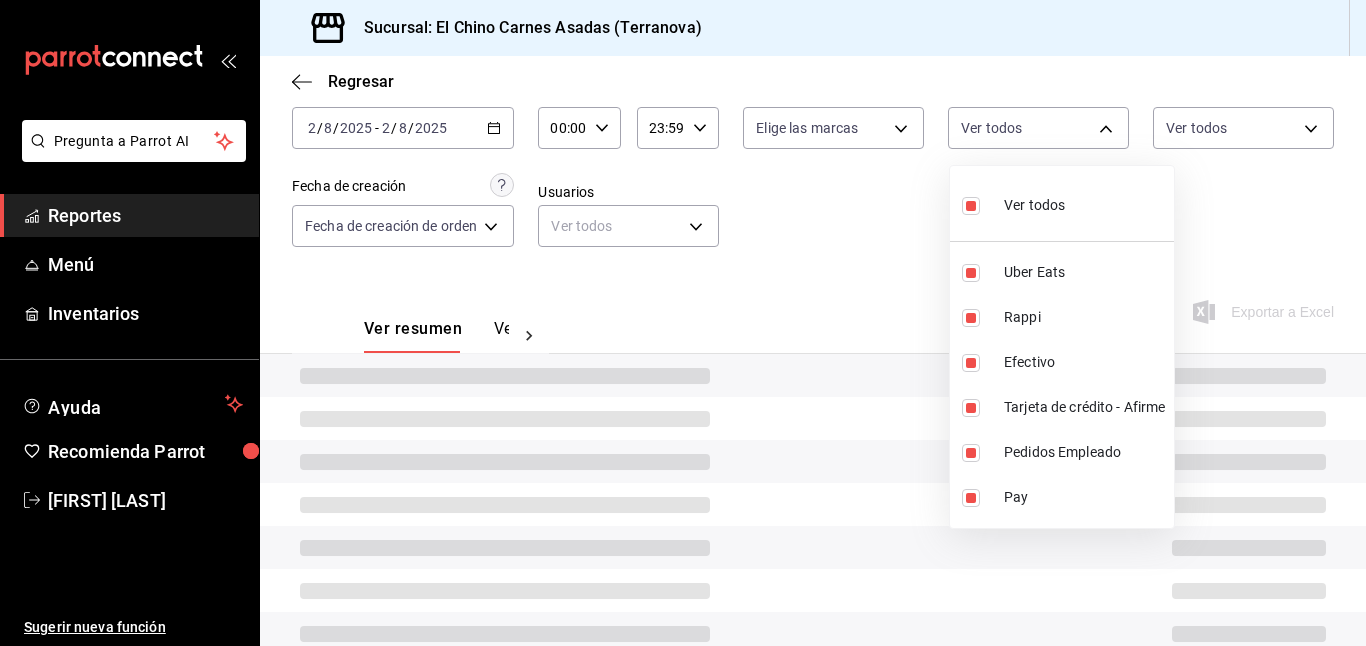 click at bounding box center (971, 206) 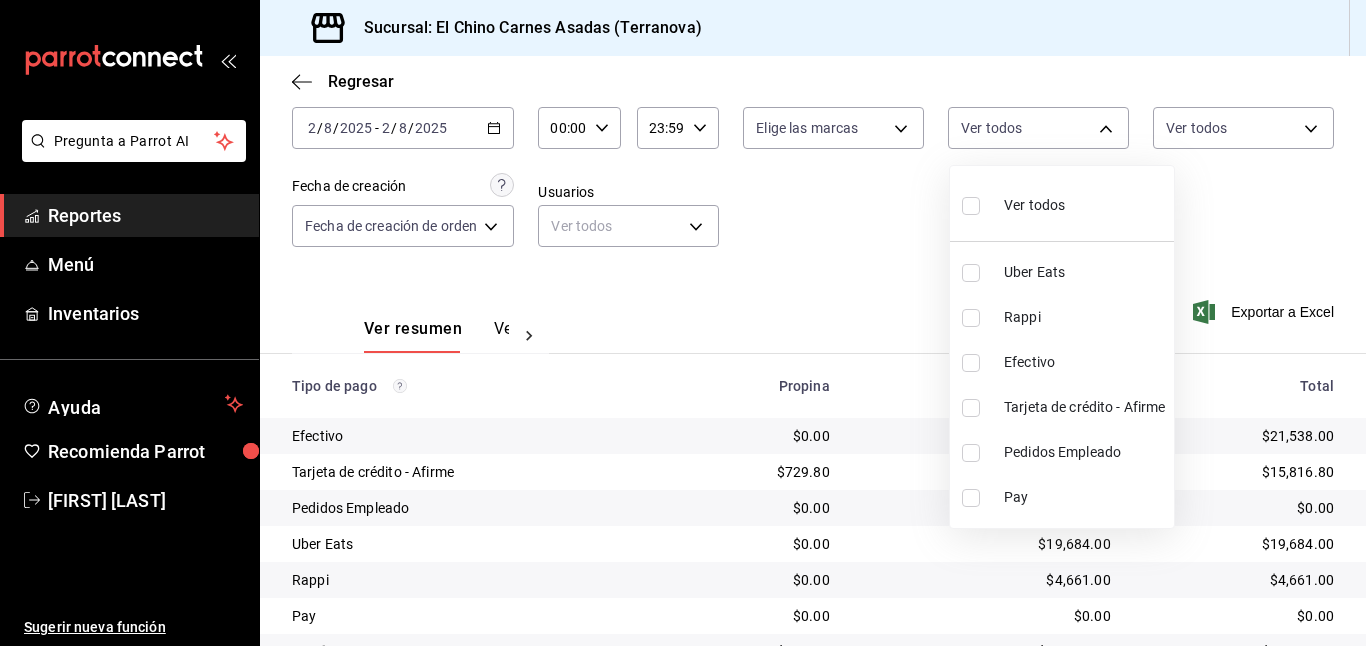 click at bounding box center (683, 323) 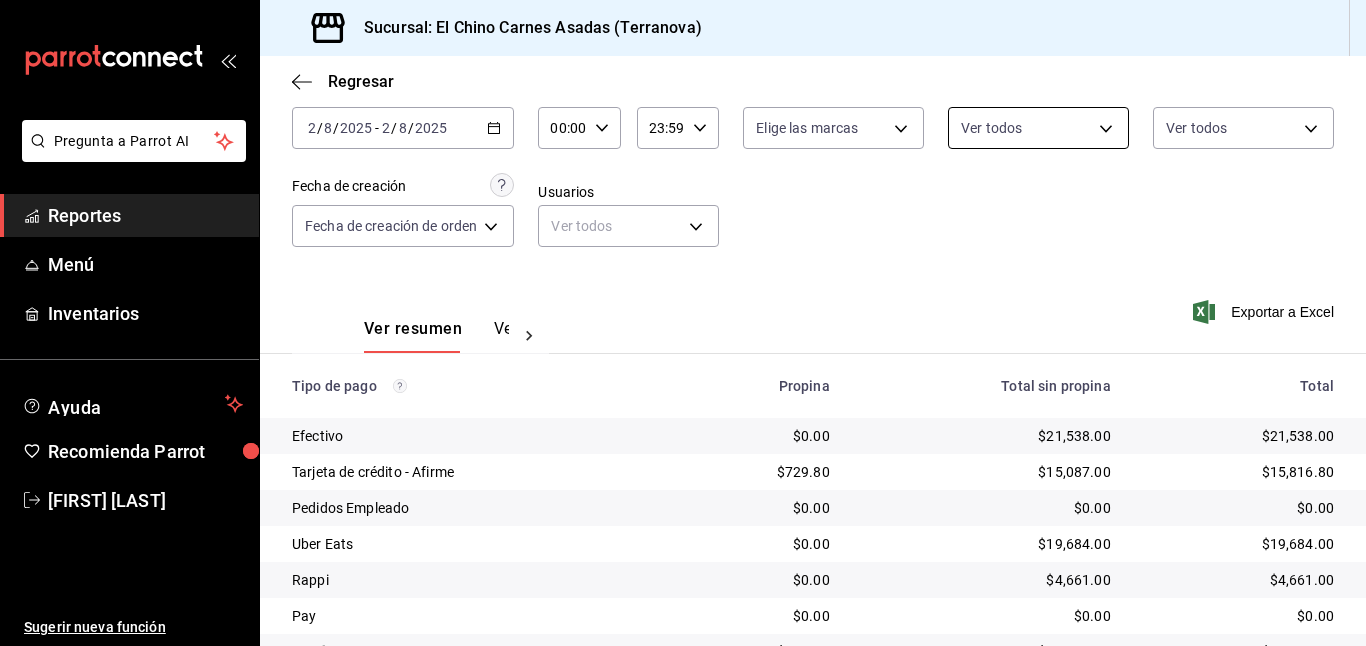 click on "Pregunta a Parrot AI Reportes   Menú   Inventarios   Ayuda Recomienda Parrot   [FIRST] [LAST]   Sugerir nueva función   Sucursal: El Chino Carnes Asadas (Terranova) Regresar Pagos Fecha [DATE] [DATE] - [DATE] [DATE] Hora inicio 00:00 Hora inicio Hora fin 23:59 Hora fin Marca Elige las marcas Tipo de pago Ver todos Tipo de orden Ver todos [UUID],[UUID],[UUID],[UUID],EXTERNAL Fecha de creación   Fecha de creación de orden ORDER Usuarios Ver todos null Ver resumen Ver pagos Exportar a Excel Tipo de pago   Propina Total sin propina Total Efectivo $0.00 $21,538.00 $21,538.00 Tarjeta de crédito - Afirme $729.80 $15,087.00 $15,816.80 Pedidos Empleado $0.00 $0.00 $0.00 Uber Eats $0.00 $19,684.00 $19,684.00 Rappi $0.00 $4,661.00 $4,661.00 Pay $0.00 $0.00 $0.00 Total $729.80 $60,970.00 $61,699.80 GANA 1 MES GRATIS EN TU SUSCRIPCIÓN AQUÍ Ver video tutorial Ir a video" at bounding box center (683, 323) 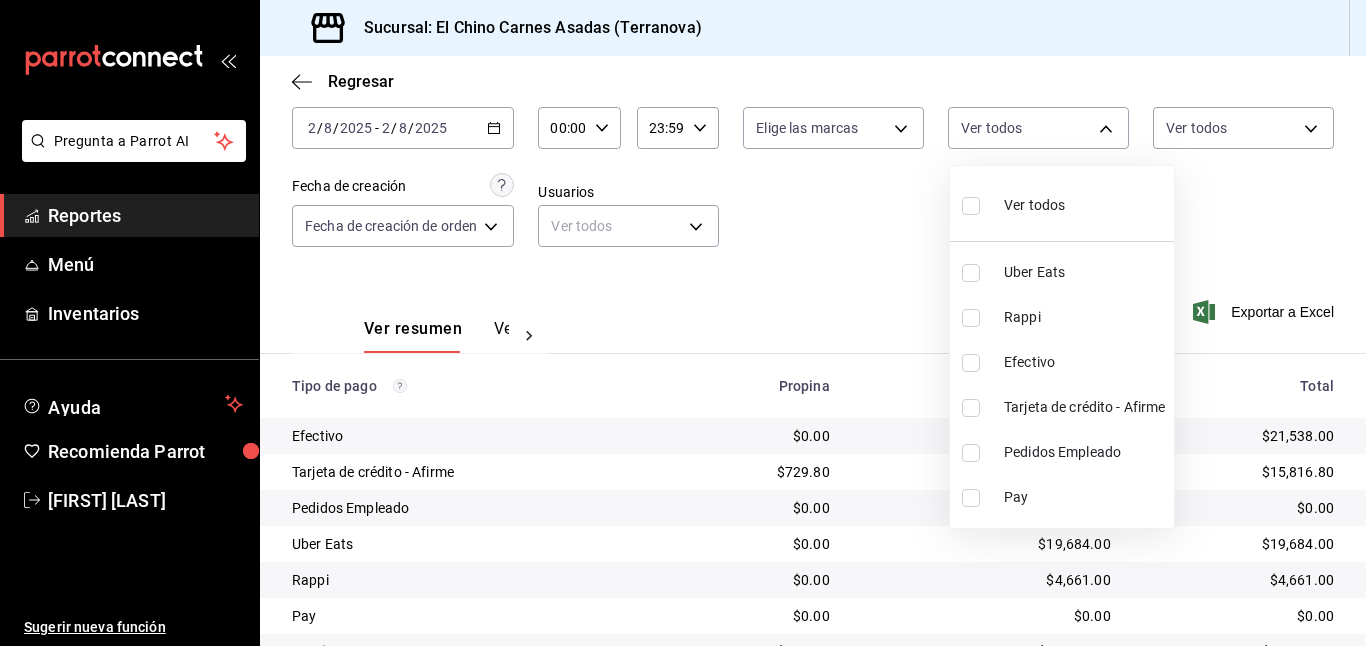 click at bounding box center [683, 323] 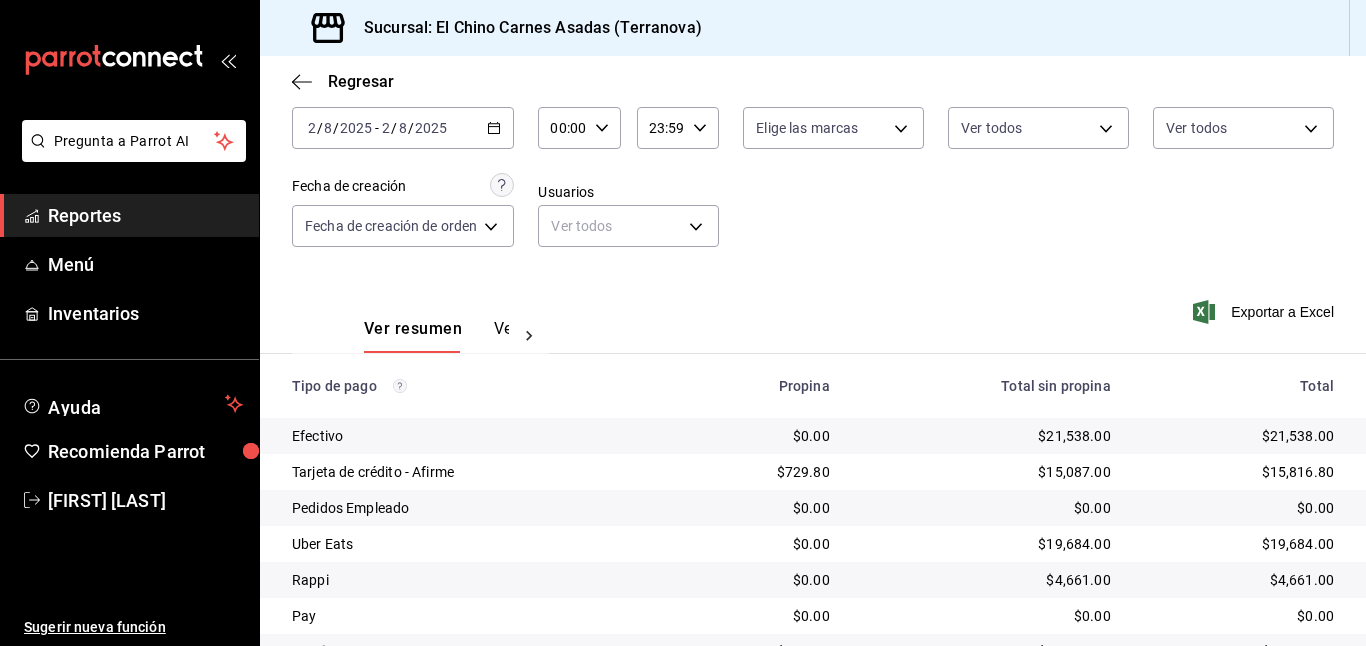 click on "Pregunta a Parrot AI Reportes   Menú   Inventarios   Ayuda Recomienda Parrot   [FIRST] [LAST]   Sugerir nueva función   Sucursal: El Chino Carnes Asadas (Terranova) Regresar Pagos Fecha [DATE] [DATE] - [DATE] [DATE] Hora inicio 00:00 Hora inicio Hora fin 23:59 Hora fin Marca Elige las marcas Tipo de pago Ver todos Tipo de orden Ver todos [UUID],[UUID],[UUID],[UUID],EXTERNAL Fecha de creación   Fecha de creación de orden ORDER Usuarios Ver todos null Ver resumen Ver pagos Exportar a Excel Tipo de pago   Propina Total sin propina Total Efectivo $0.00 $21,538.00 $21,538.00 Tarjeta de crédito - Afirme $729.80 $15,087.00 $15,816.80 Pedidos Empleado $0.00 $0.00 $0.00 Uber Eats $0.00 $19,684.00 $19,684.00 Rappi $0.00 $4,661.00 $4,661.00 Pay $0.00 $0.00 $0.00 Total $729.80 $60,970.00 $61,699.80 GANA 1 MES GRATIS EN TU SUSCRIPCIÓN AQUÍ Ver video tutorial Ir a video" at bounding box center (683, 323) 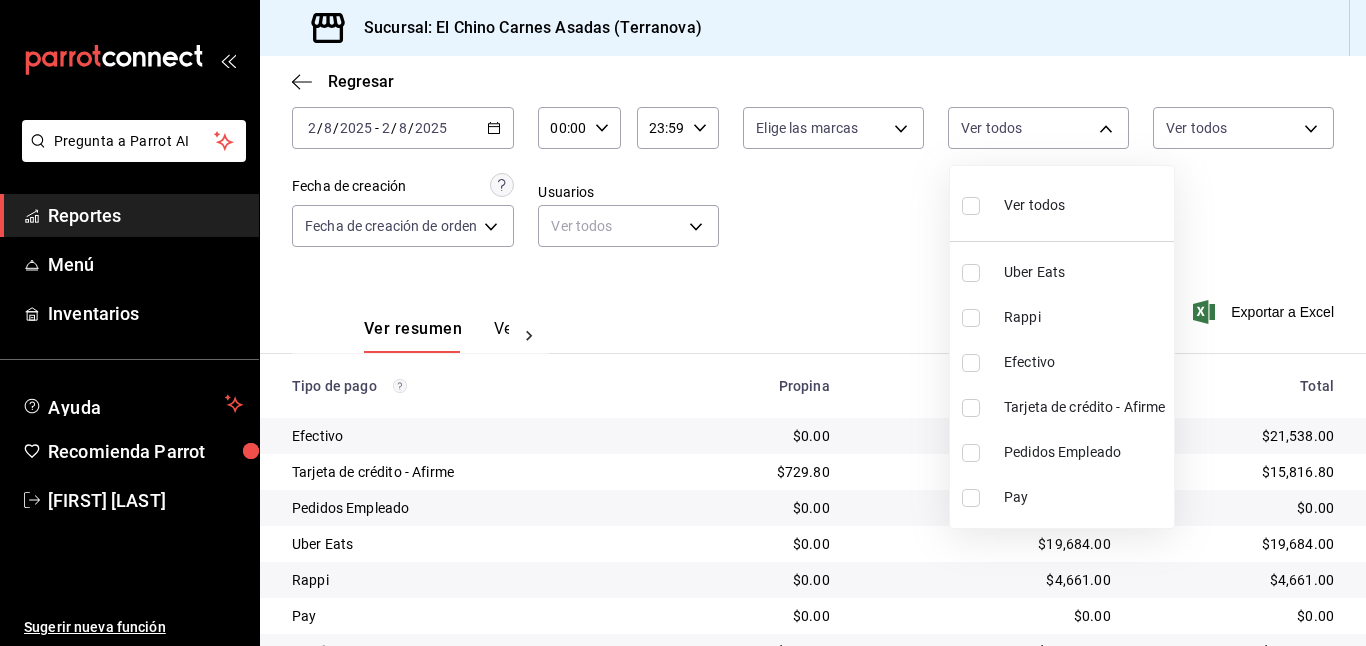 click at bounding box center [971, 408] 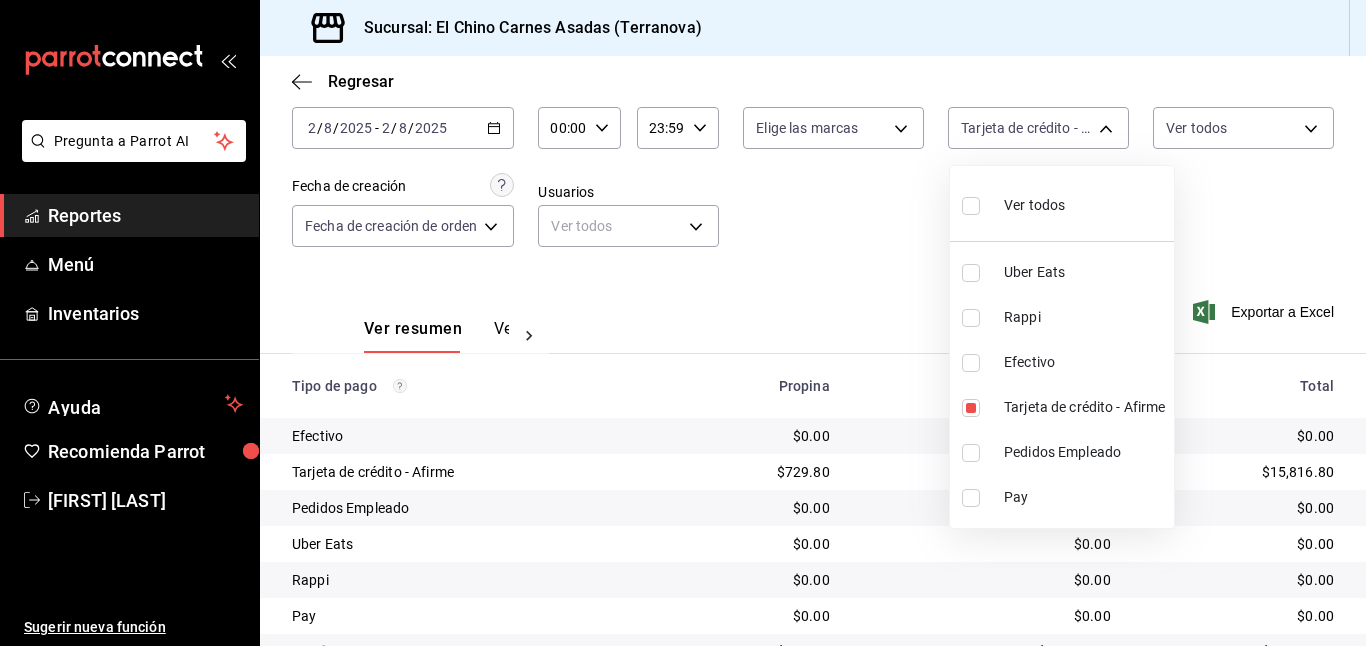 click at bounding box center [683, 323] 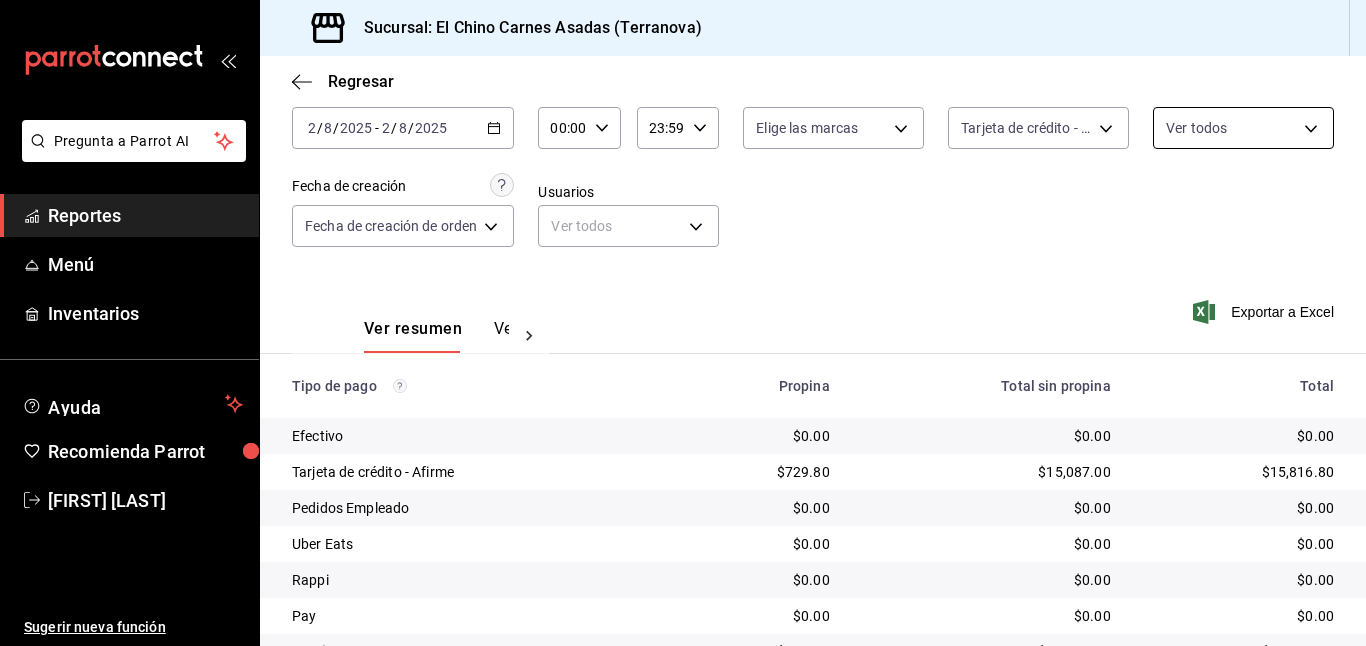 click on "Pregunta a Parrot AI Reportes   Menú   Inventarios   Ayuda Recomienda Parrot   [FIRST] [LAST]   Sugerir nueva función   Sucursal: El Chino Carnes Asadas (Terranova) Regresar Pagos Fecha [DATE] [DATE] - [DATE] [DATE] Hora inicio 00:00 Hora inicio Hora fin 23:59 Hora fin Marca Elige las marcas Tipo de pago Tarjeta de crédito - Afirme [UUID] Tipo de orden Ver todos [UUIDS],EXTERNAL Fecha de creación   Fecha de creación de orden ORDER Usuarios Ver todos null Ver resumen Ver pagos Exportar a Excel Tipo de pago   Propina Total sin propina Total Efectivo $0.00 $0.00 $0.00 Tarjeta de crédito - Afirme $[PRICE] $[PRICE] $[PRICE] Pedidos Empleado $0.00 $0.00 $0.00 Uber Eats $0.00 $0.00 $0.00 Rappi $0.00 $0.00 $0.00 Pay $0.00 $0.00 $0.00 Total $[PRICE] $[PRICE] $[PRICE] GANA 1 MES GRATIS EN TU SUSCRIPCIÓN AQUÍ" at bounding box center (683, 323) 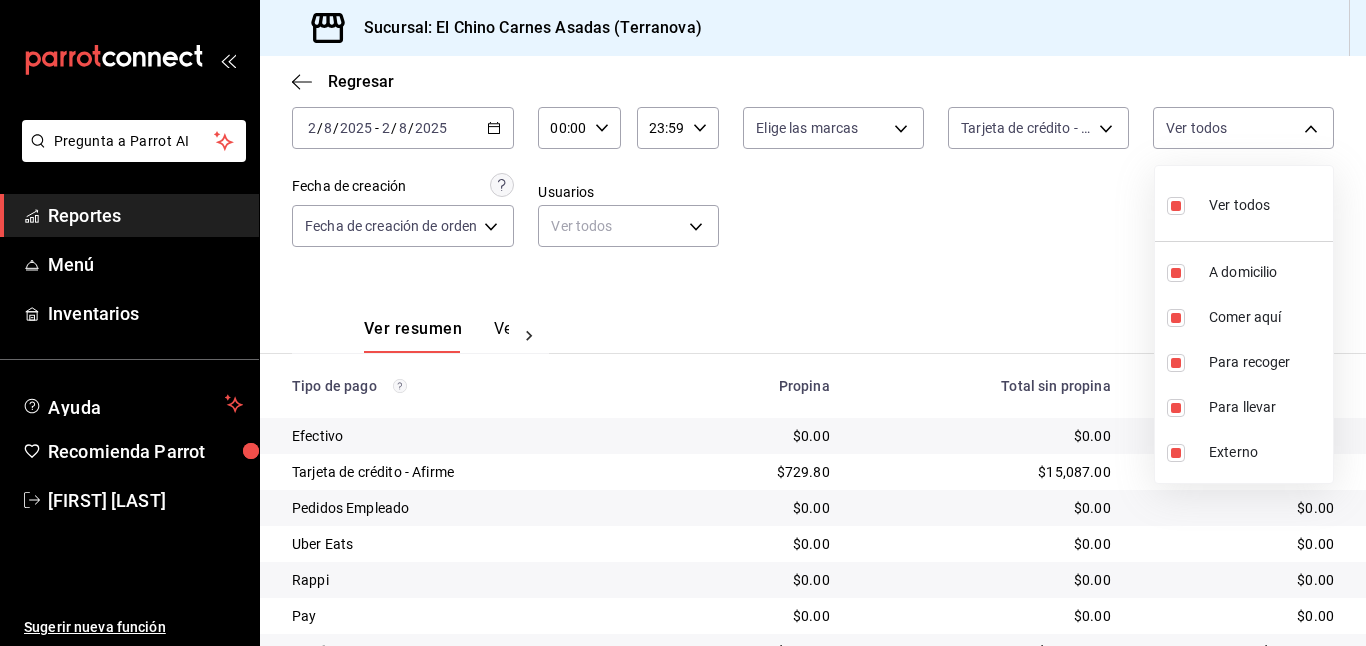 click at bounding box center [1176, 206] 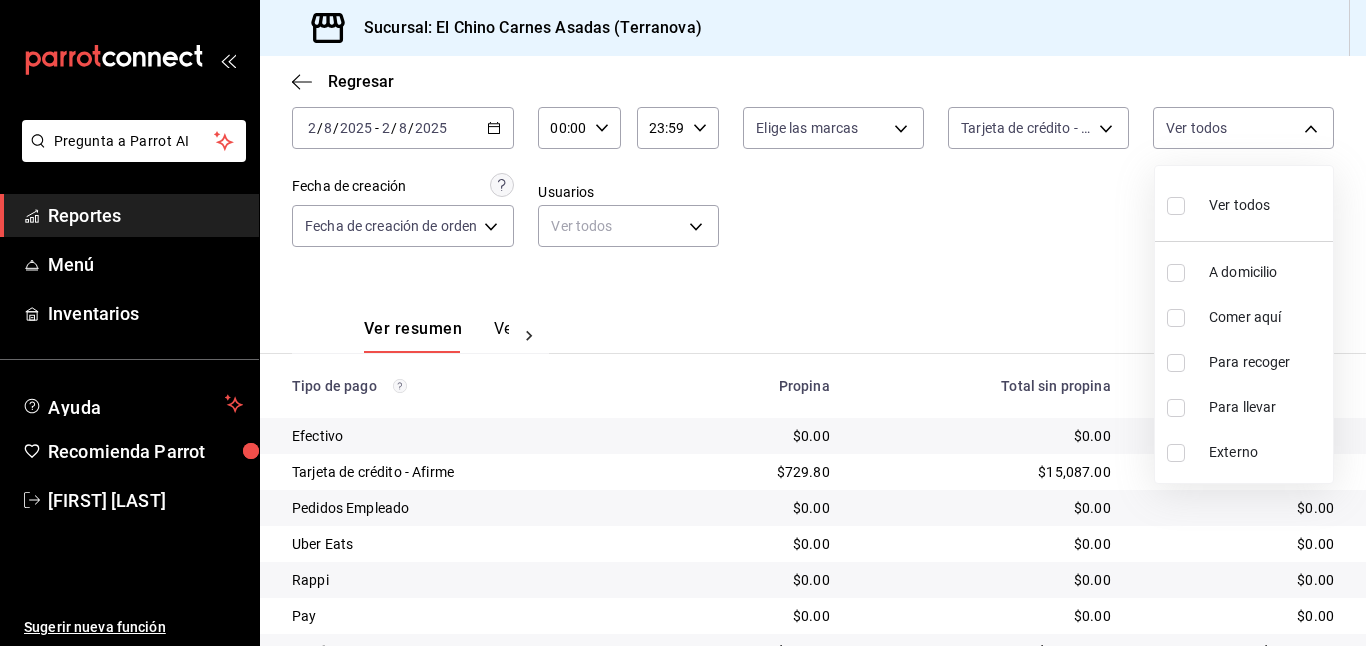 click at bounding box center (1176, 318) 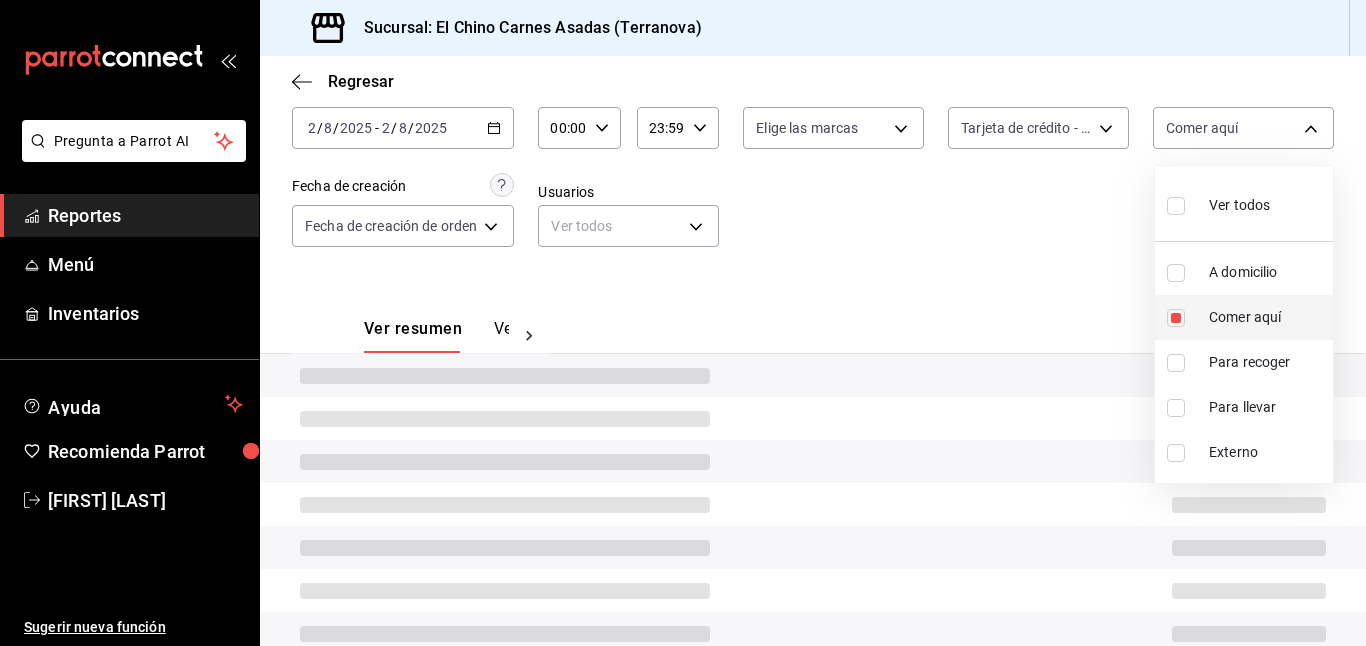 click at bounding box center (1176, 318) 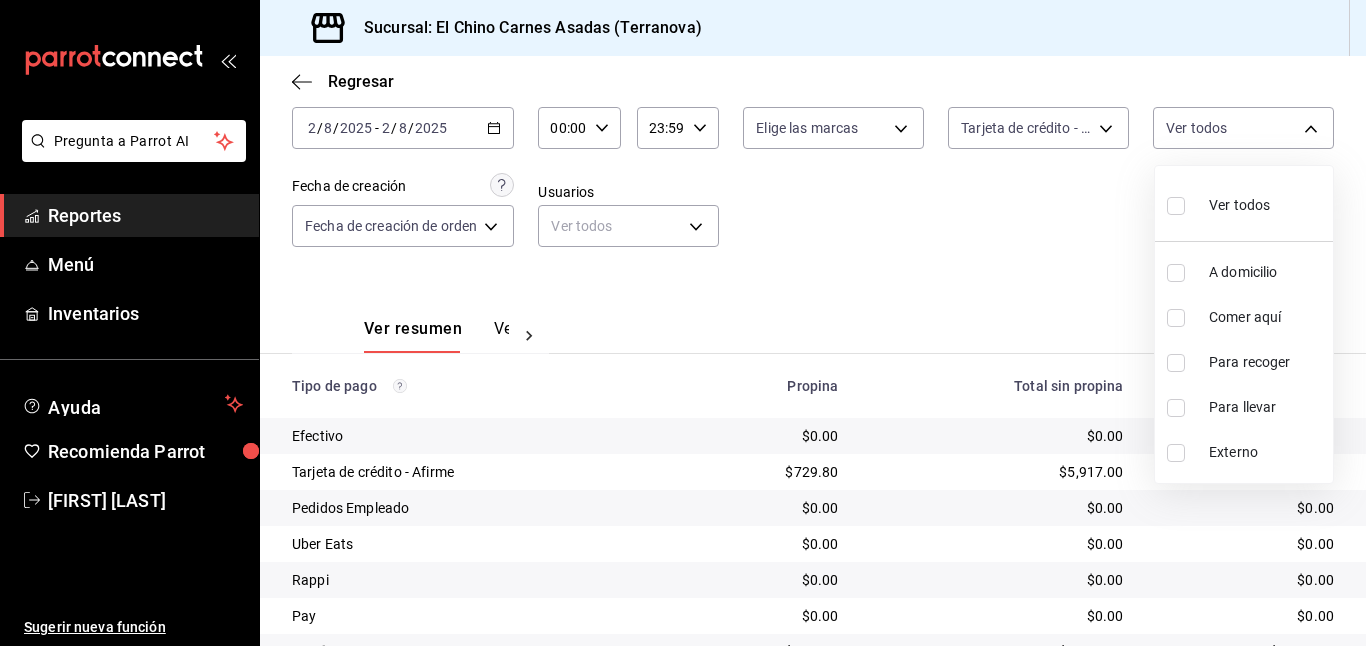 click at bounding box center [1176, 318] 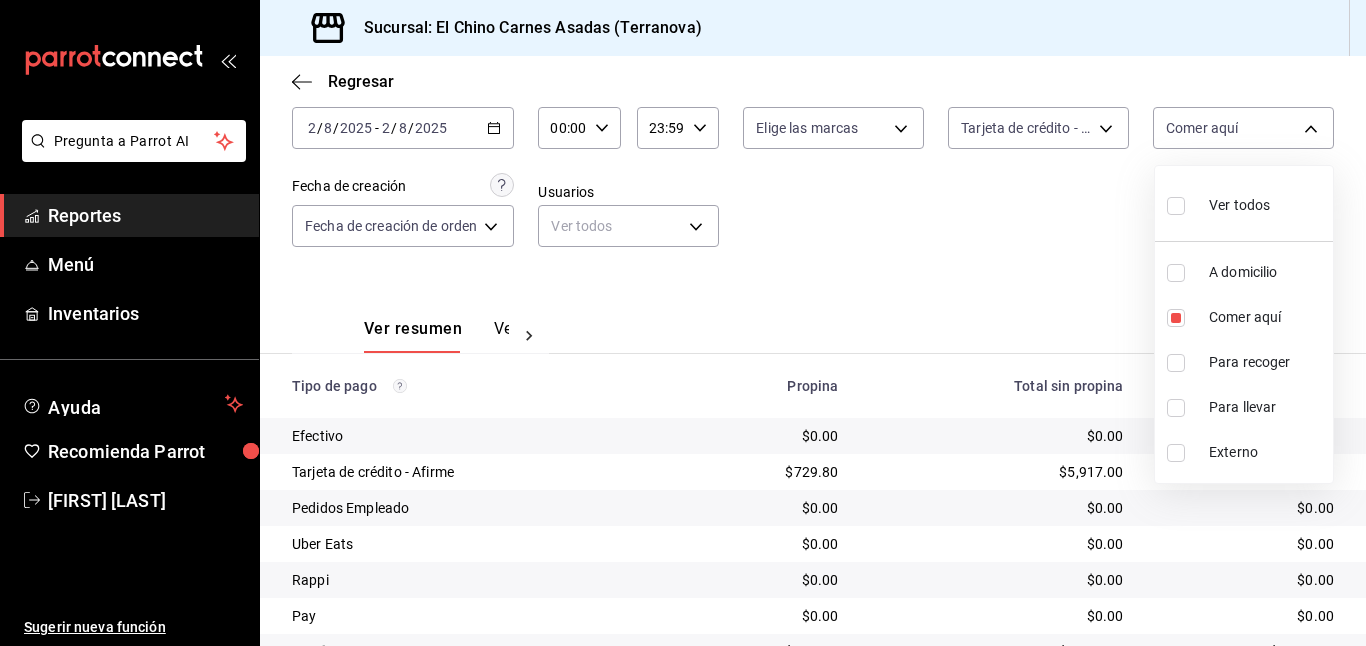 click at bounding box center [683, 323] 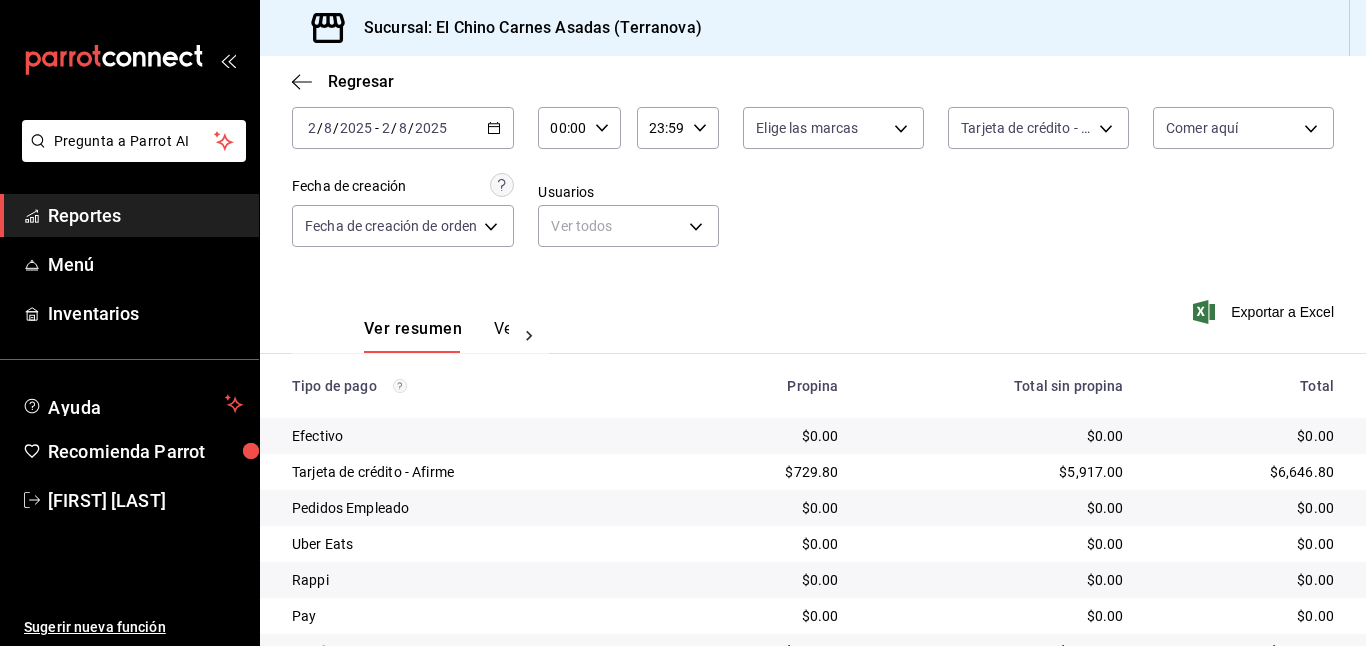 click 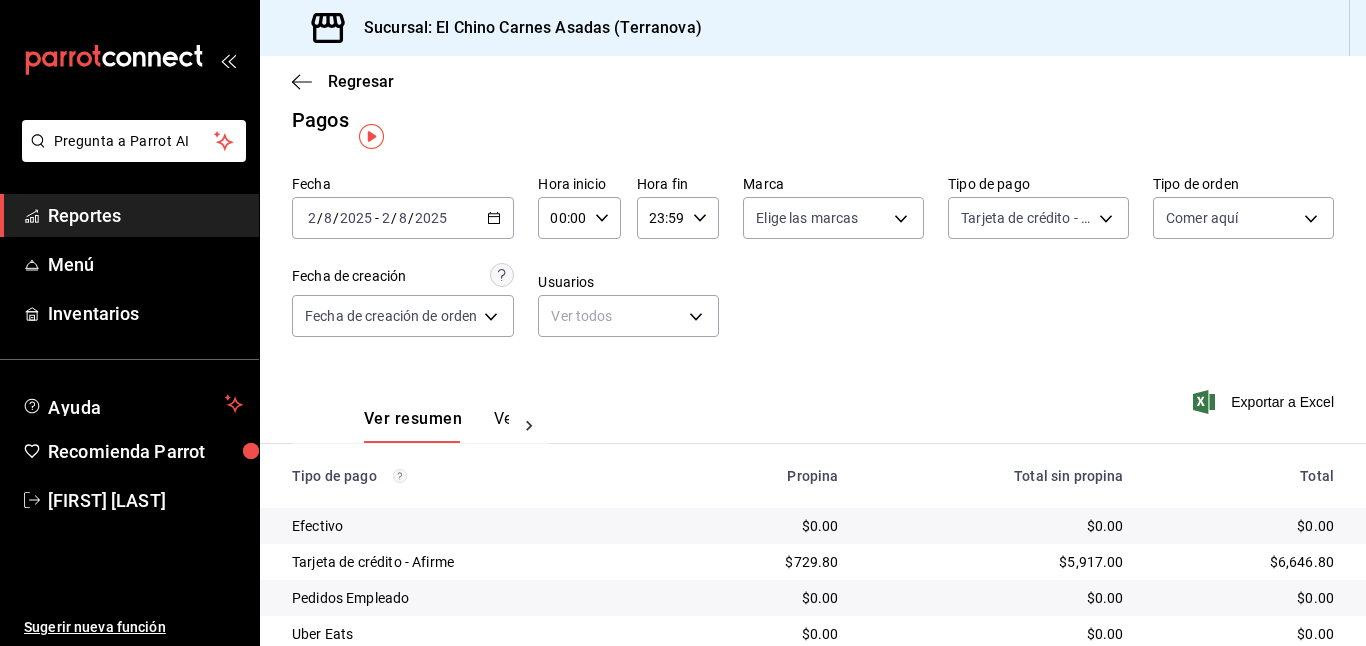 scroll, scrollTop: 0, scrollLeft: 0, axis: both 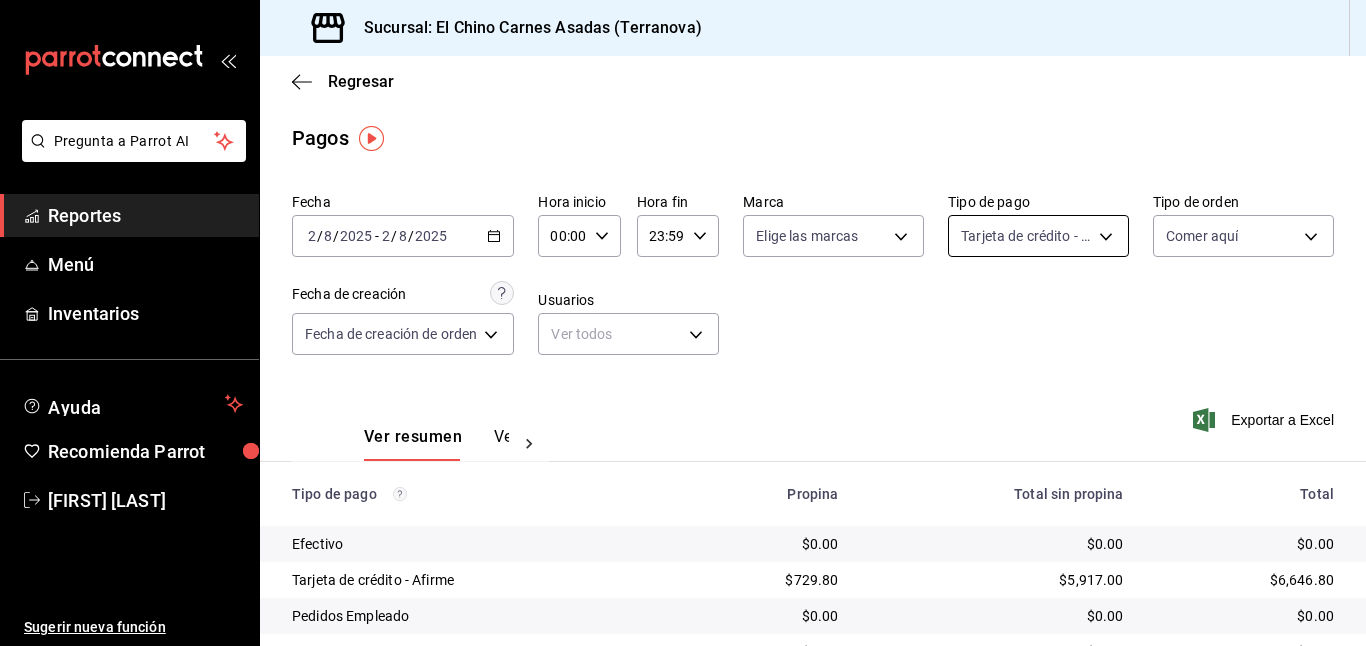 click on "Pregunta a Parrot AI Reportes   Menú   Inventarios   Ayuda Recomienda Parrot   [FIRST] [LAST]   Sugerir nueva función   Sucursal: El Chino Carnes Asadas (Terranova) Regresar Pagos Fecha [DATE] [DATE] - [DATE] [DATE] Hora inicio 00:00 Hora inicio Hora fin 23:59 Hora fin Marca Elige las marcas Tipo de pago Tarjeta de crédito - Afirme [UUID] Tipo de orden Comer aquí [UUID] Fecha de creación   Fecha de creación de orden ORDER Usuarios Ver todos null Ver resumen Ver pagos Exportar a Excel Tipo de pago   Propina Total sin propina Total Efectivo $0.00 $0.00 $0.00 Tarjeta de crédito - Afirme $729.80 $5,917.00 $6,646.80 Pedidos Empleado $0.00 $0.00 $0.00 Uber Eats $0.00 $0.00 $0.00 Rappi $0.00 $0.00 $0.00 Pay $0.00 $0.00 $0.00 Total $729.80 $5,917.00 $6,646.80 GANA 1 MES GRATIS EN TU SUSCRIPCIÓN AQUÍ Ver video tutorial Ir a video Pregunta a Parrot AI Reportes   Menú   Inventarios   Ayuda Recomienda Parrot" at bounding box center (683, 323) 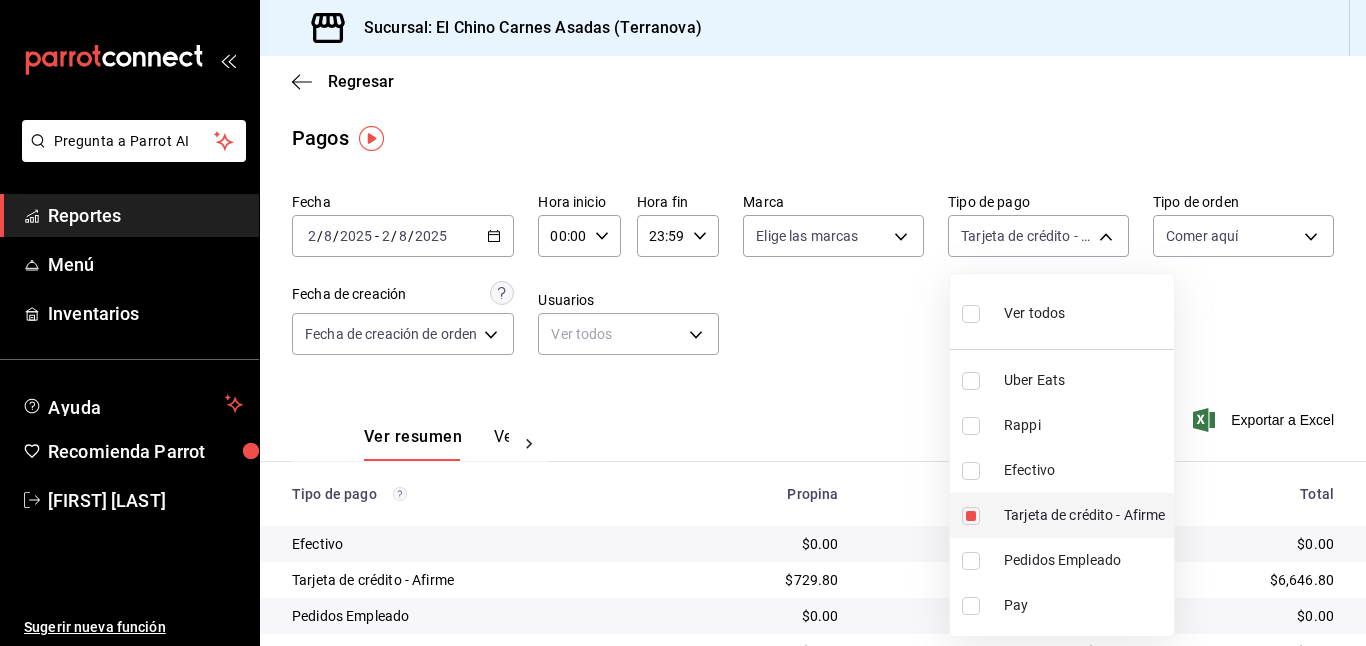 click at bounding box center [971, 516] 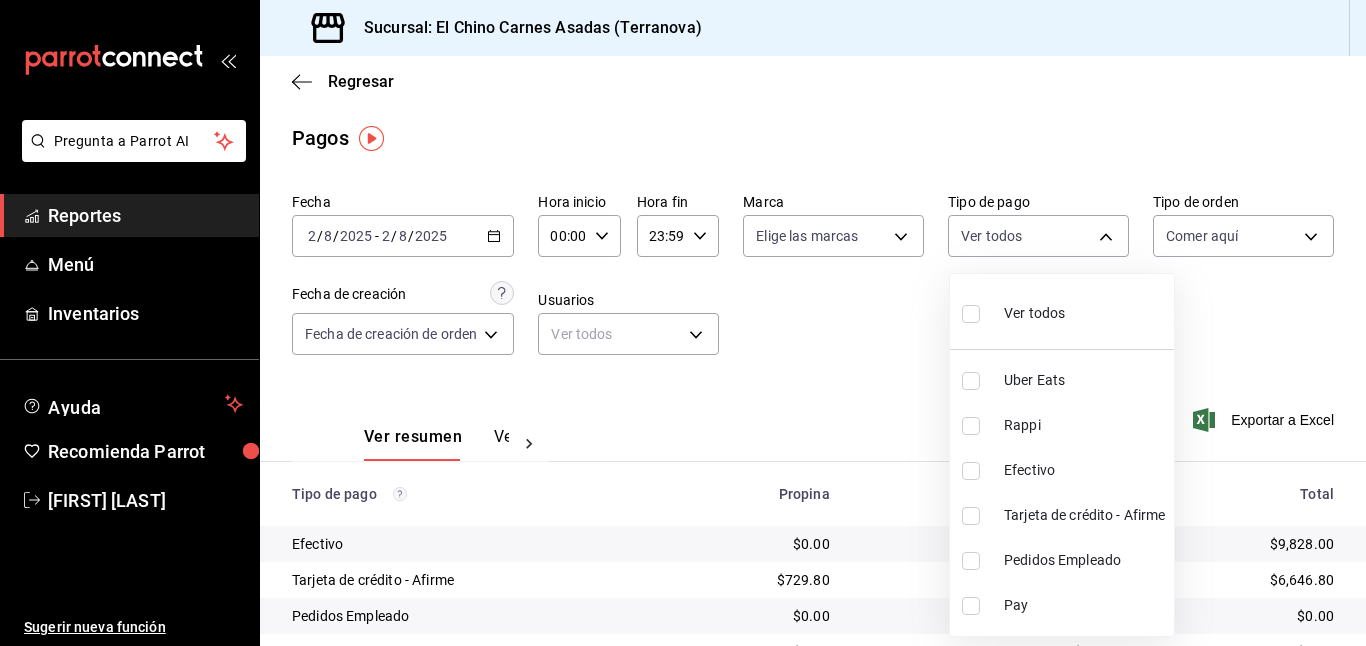 click at bounding box center (971, 426) 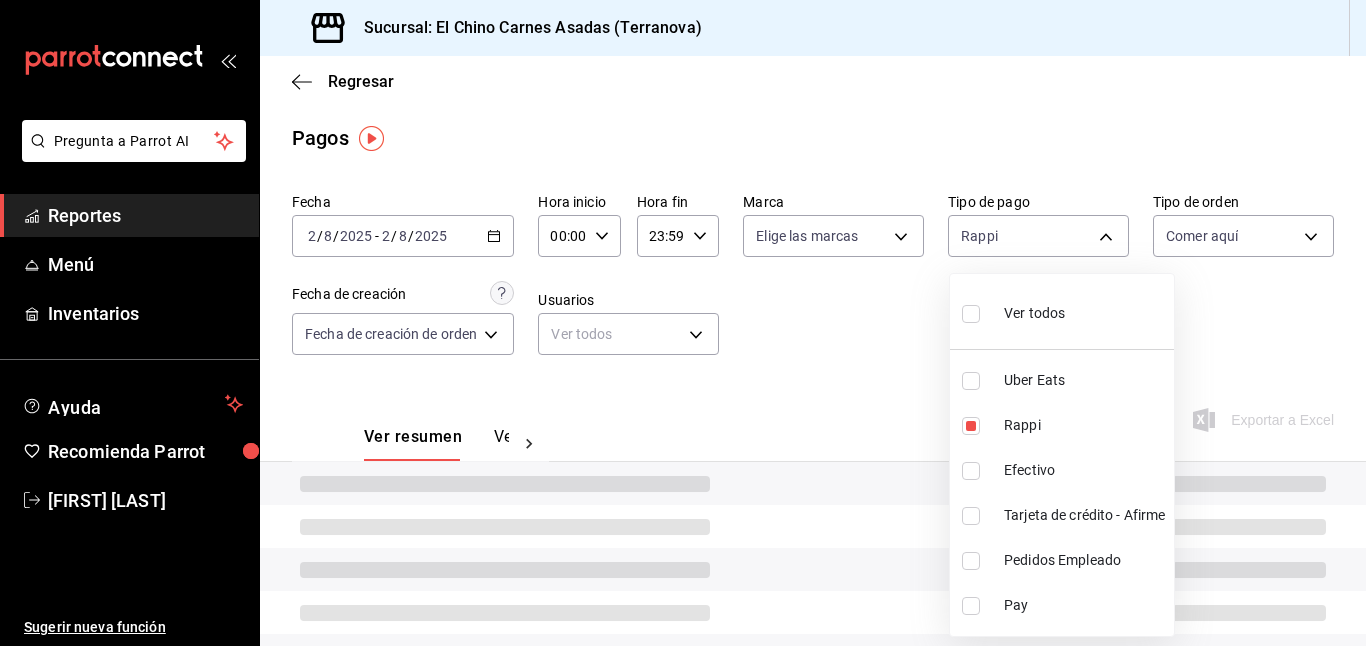 click at bounding box center (971, 381) 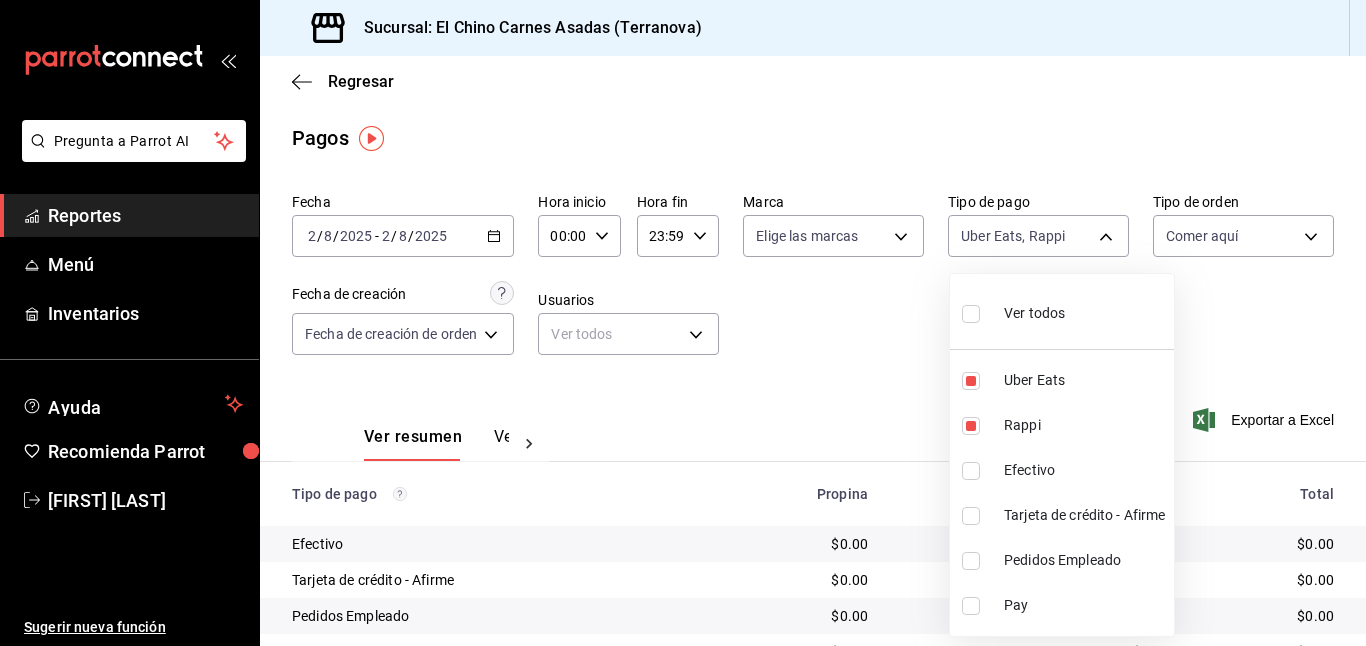 click at bounding box center [683, 323] 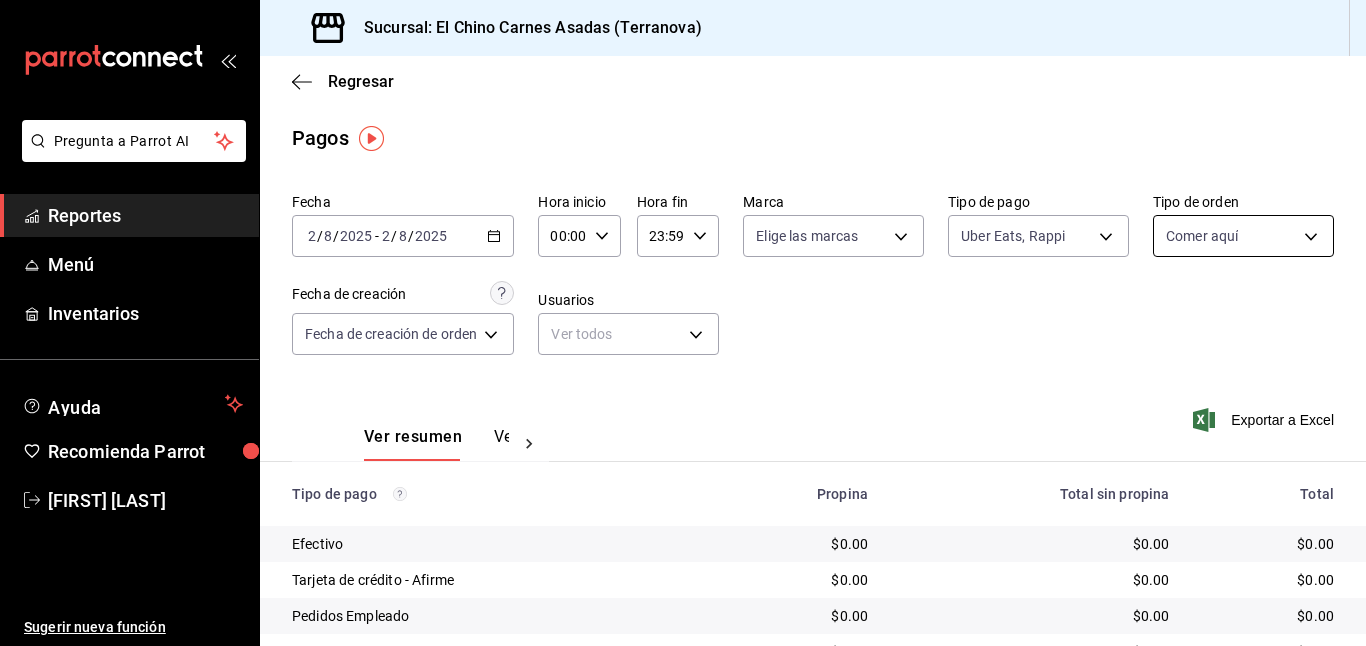 click on "Pregunta a Parrot AI Reportes   Menú   Inventarios   Ayuda Recomienda Parrot   [FIRST] [LAST]   Sugerir nueva función   Sucursal: El Chino Carnes Asadas (Terranova) Regresar Pagos Fecha [DATE] [DATE] - [DATE] [DATE] Hora inicio 00:00 Hora inicio Hora fin 23:59 Hora fin Marca Elige las marcas Tipo de pago Uber Eats, Rappi [UUID],[UUID] Tipo de orden Comer aquí [UUID] Fecha de creación   Fecha de creación de orden ORDER Usuarios Ver todos null Ver resumen Ver pagos Exportar a Excel Tipo de pago   Propina Total sin propina Total Efectivo $0.00 $0.00 $0.00 Tarjeta de crédito - Afirme $0.00 $0.00 $0.00 Pedidos Empleado $0.00 $0.00 $0.00 Uber Eats $0.00 $0.00 $0.00 Rappi $0.00 $0.00 $0.00 Pay $0.00 $0.00 $0.00 Total $0.00 $0.00 $0.00 GANA 1 MES GRATIS EN TU SUSCRIPCIÓN AQUÍ Ver video tutorial Ir a video Pregunta a Parrot AI Reportes   Menú   Inventarios   Ayuda Recomienda Parrot" at bounding box center (683, 323) 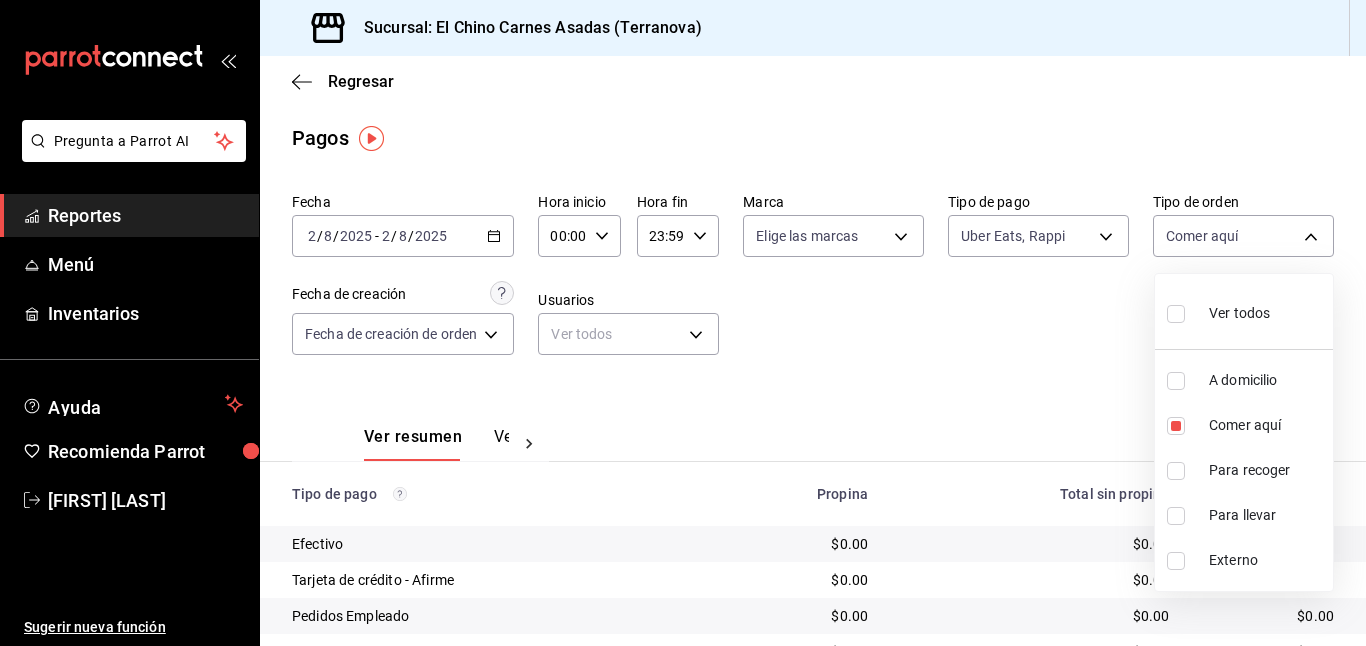 click on "Ver todos" at bounding box center [1239, 313] 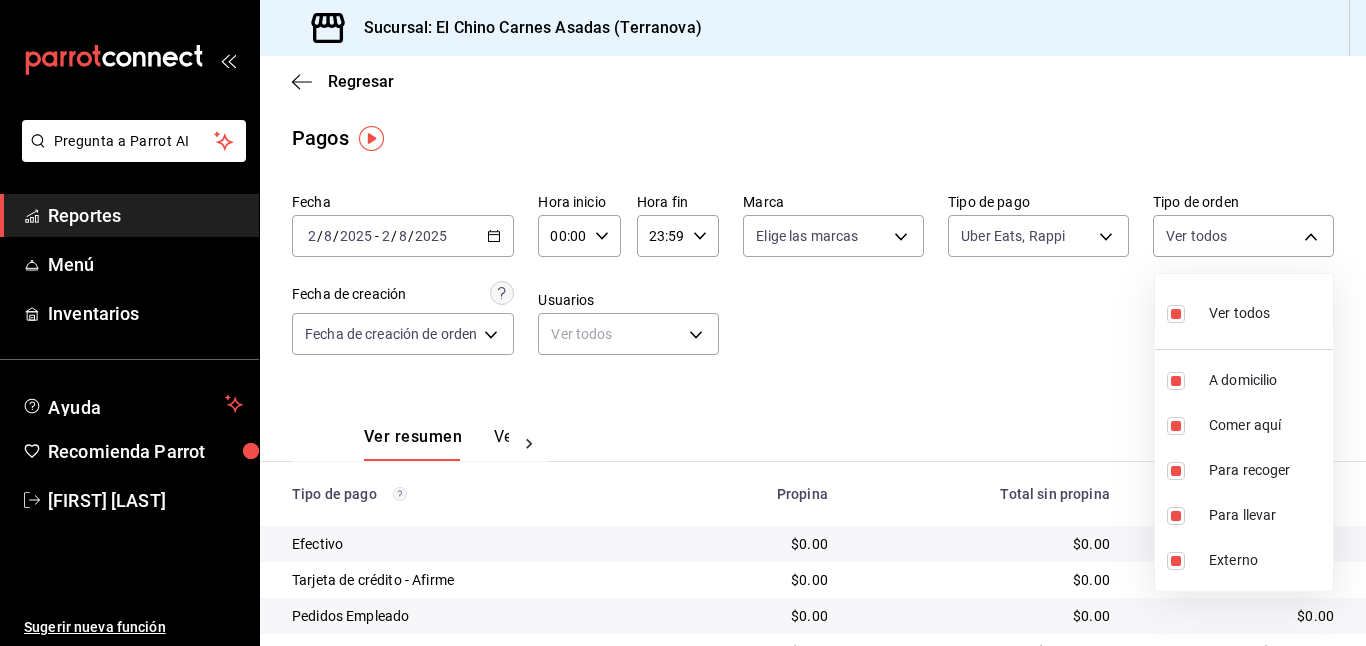 click at bounding box center [683, 323] 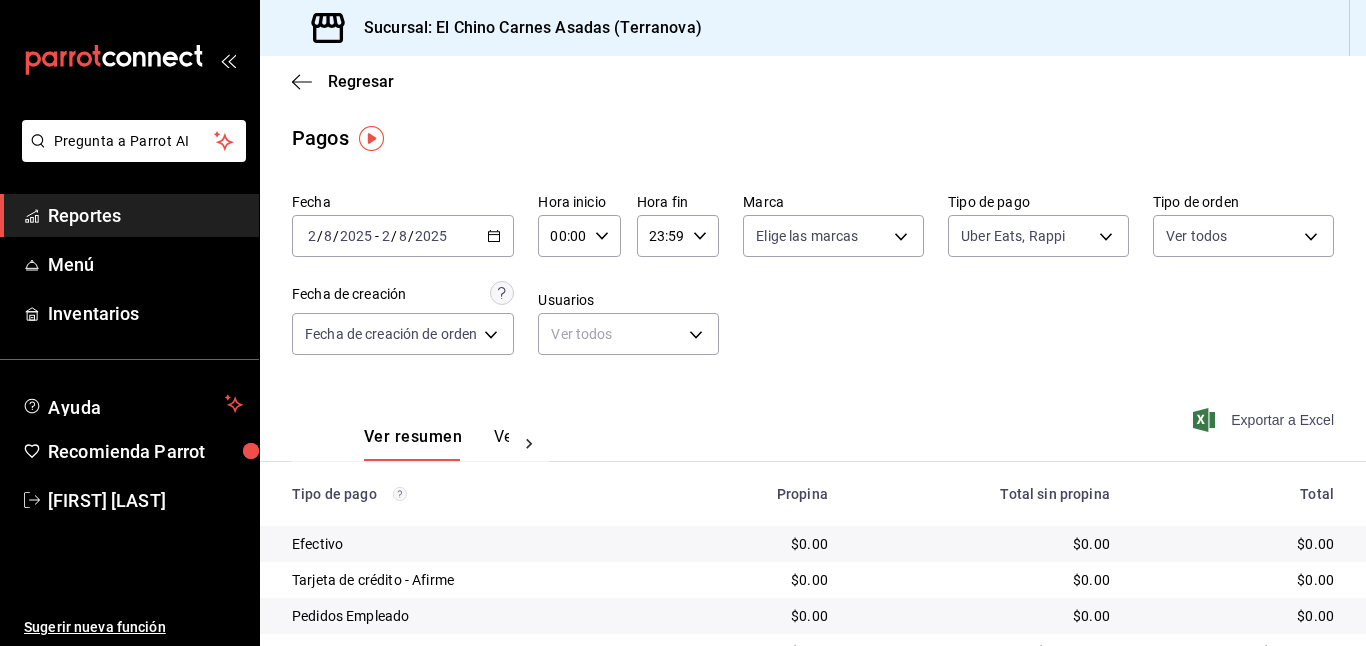 click on "Exportar a Excel" at bounding box center [1265, 420] 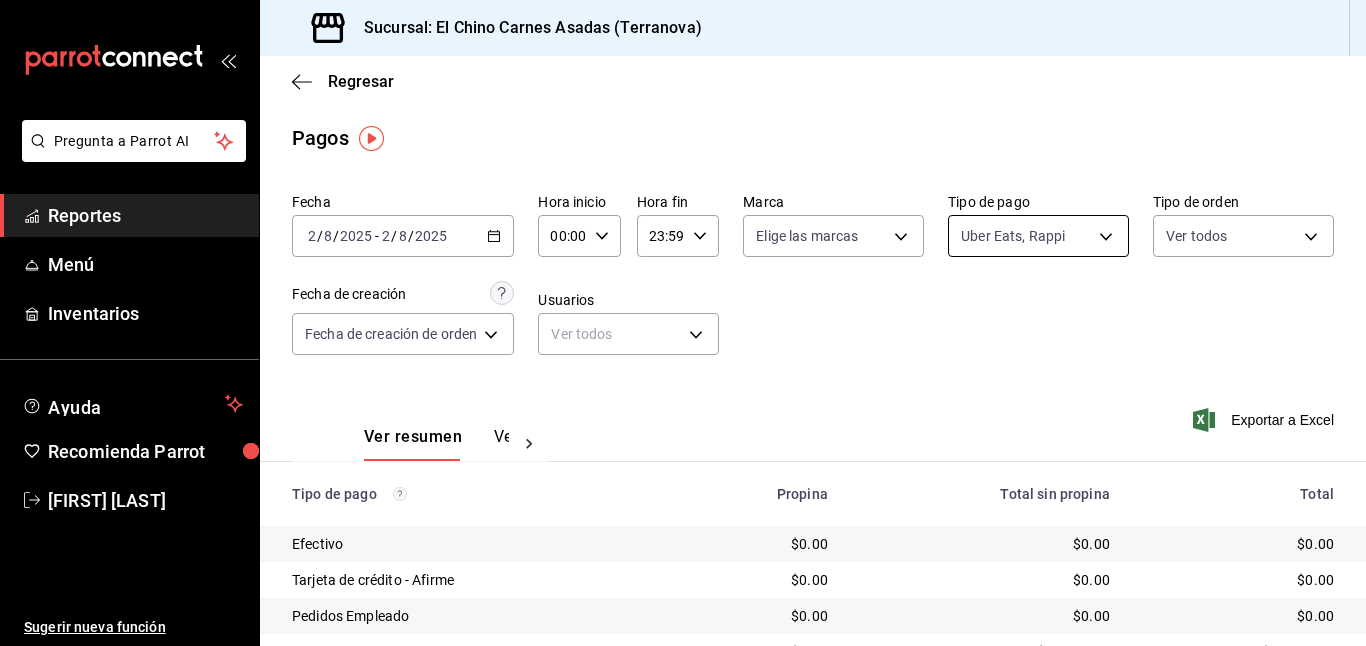 click on "Pregunta a Parrot AI Reportes   Menú   Inventarios   Ayuda Recomienda Parrot   [FIRST] [LAST]   Sugerir nueva función   Sucursal: El Chino Carnes Asadas (Terranova) Regresar Pagos Fecha [DATE] [DATE] - [DATE] [DATE] Hora inicio 00:00 Hora inicio Hora fin 23:59 Hora fin Marca Elige las marcas Tipo de pago Uber Eats, Rappi [UUID],[UUID] Tipo de orden Ver todos [UUID],[UUID],[UUID],[UUID],EXTERNAL Fecha de creación   Fecha de creación de orden ORDER Usuarios Ver todos null Ver resumen Ver pagos Exportar a Excel Tipo de pago   Propina Total sin propina Total Efectivo $0.00 $0.00 $0.00 Tarjeta de crédito - Afirme $0.00 $0.00 $0.00 Pedidos Empleado $0.00 $0.00 $0.00 Uber Eats $0.00 $19,684.00 $19,684.00 Rappi $0.00 $4,661.00 $4,661.00 Pay $0.00 $0.00 $0.00 Total $0.00 $24,345.00 $24,345.00 Ver video tutorial" at bounding box center (683, 323) 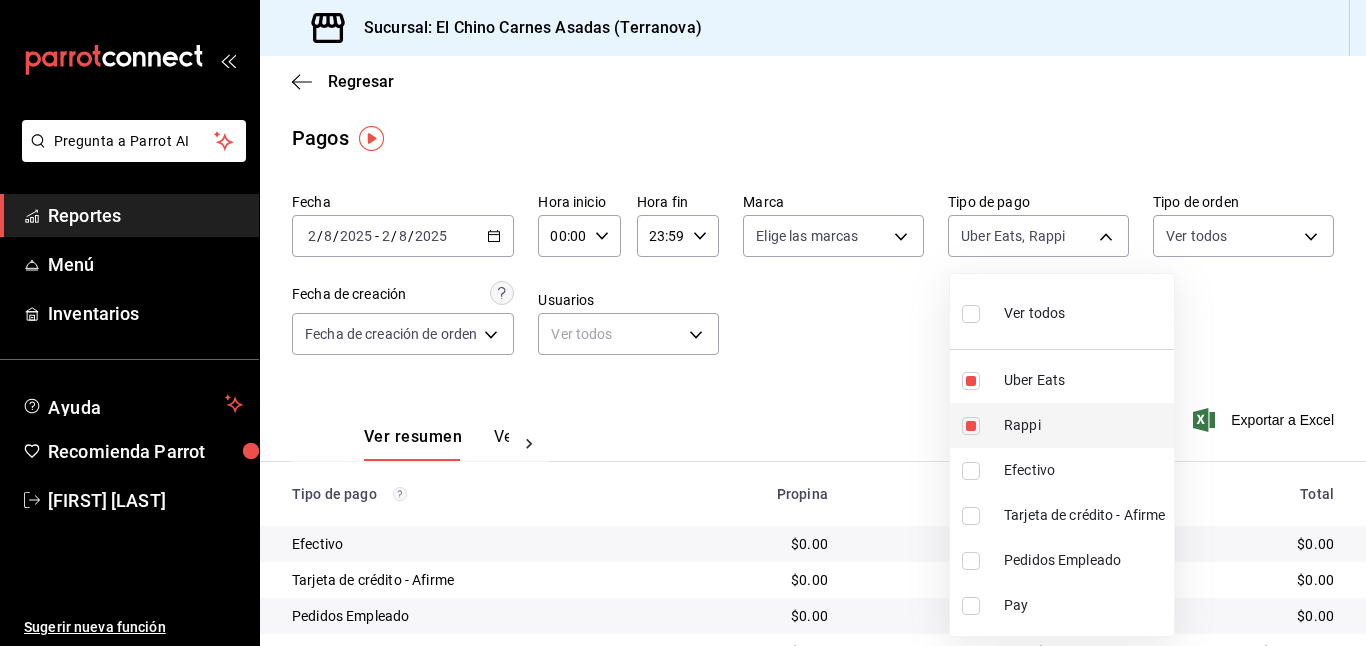 click at bounding box center [971, 426] 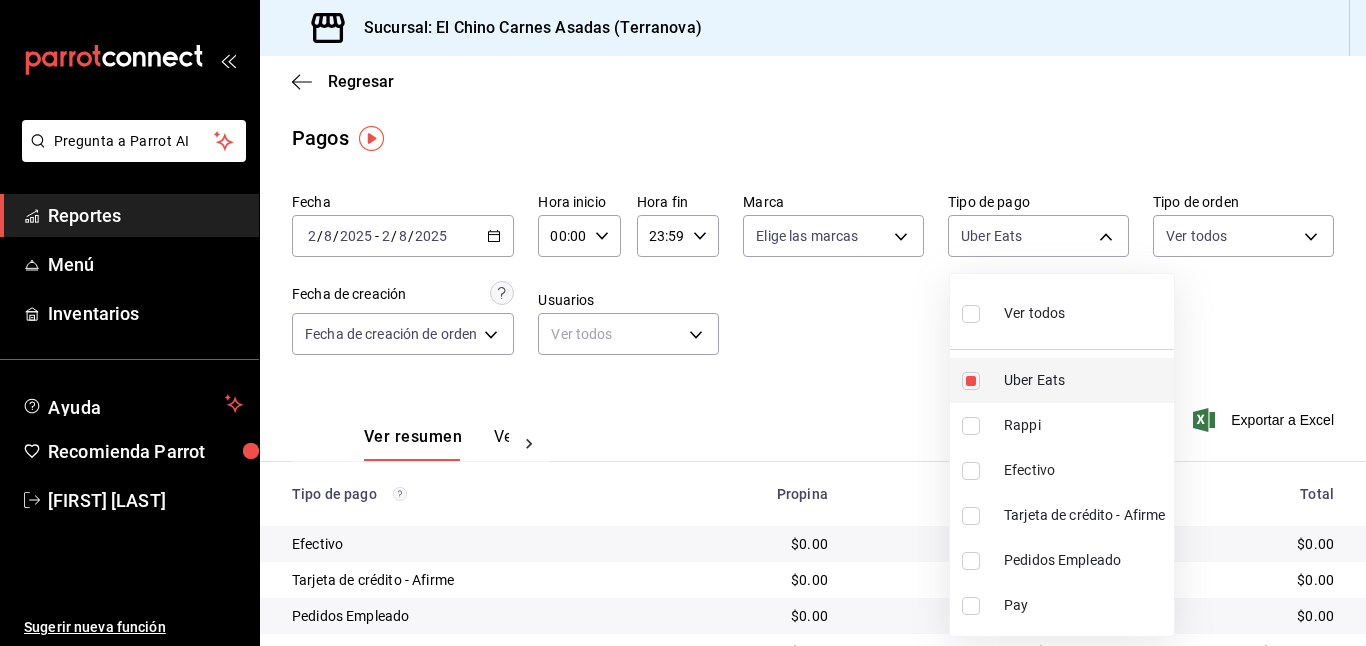 click at bounding box center [971, 381] 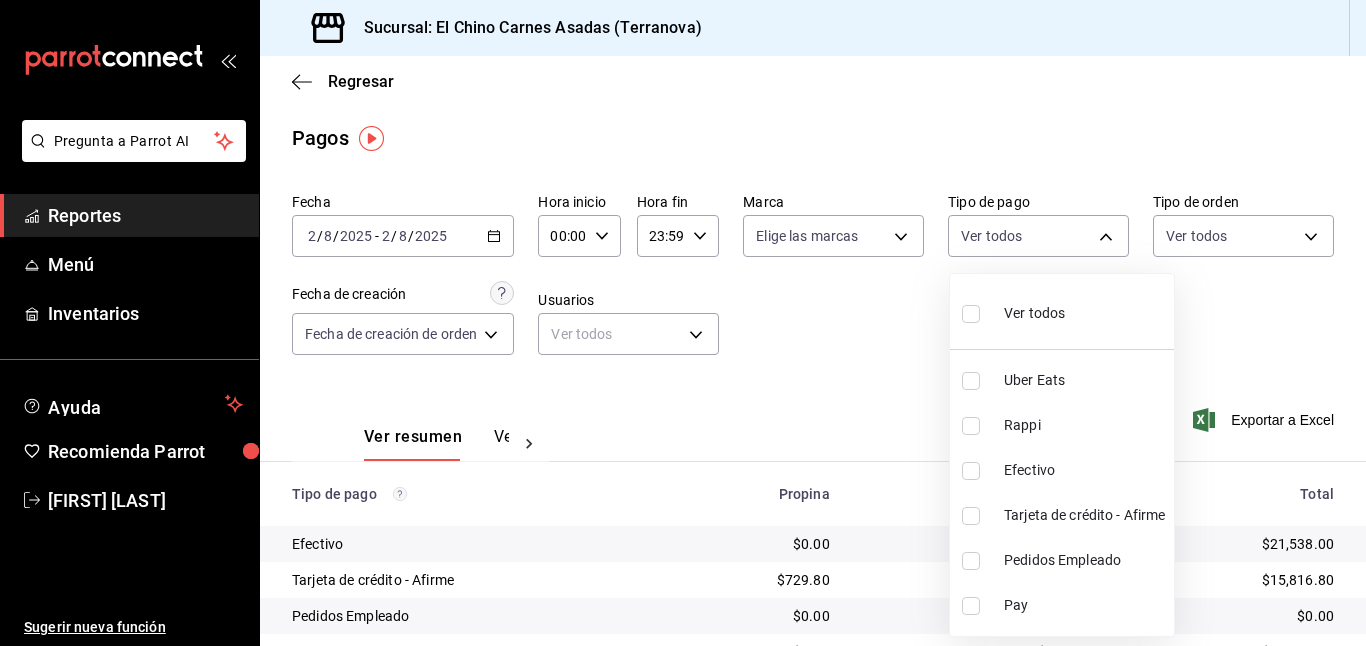 click at bounding box center (971, 516) 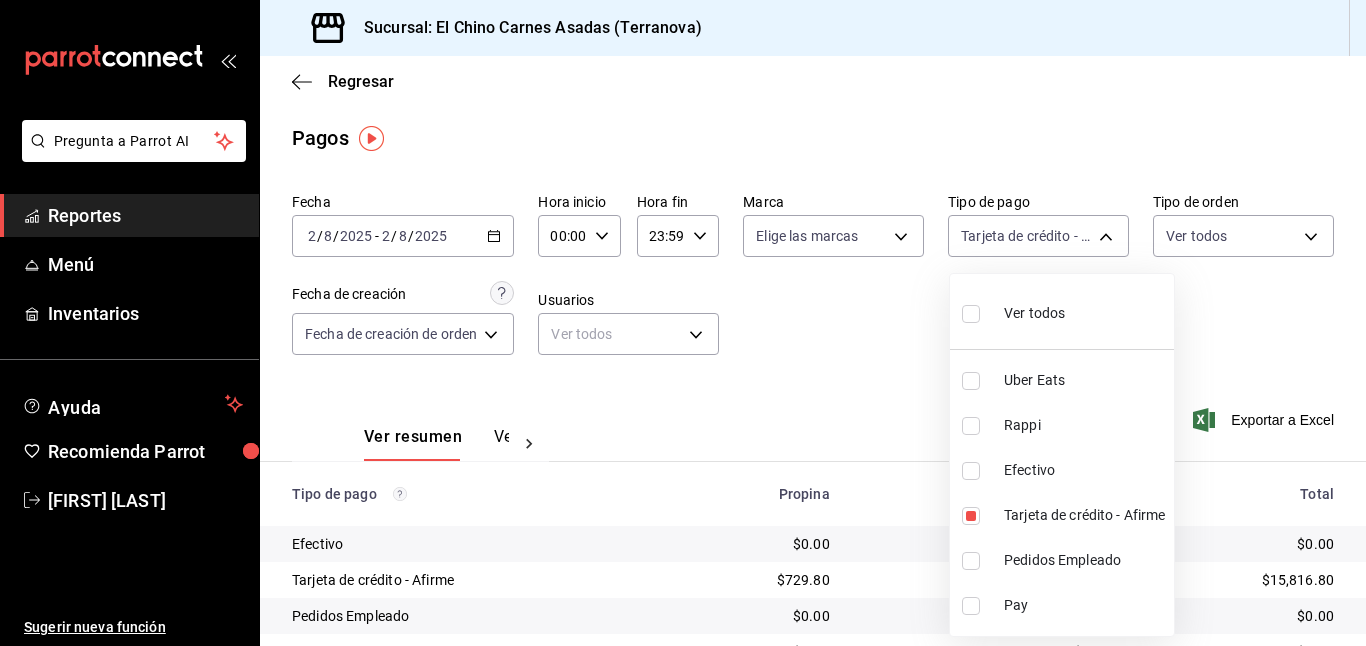 click at bounding box center [683, 323] 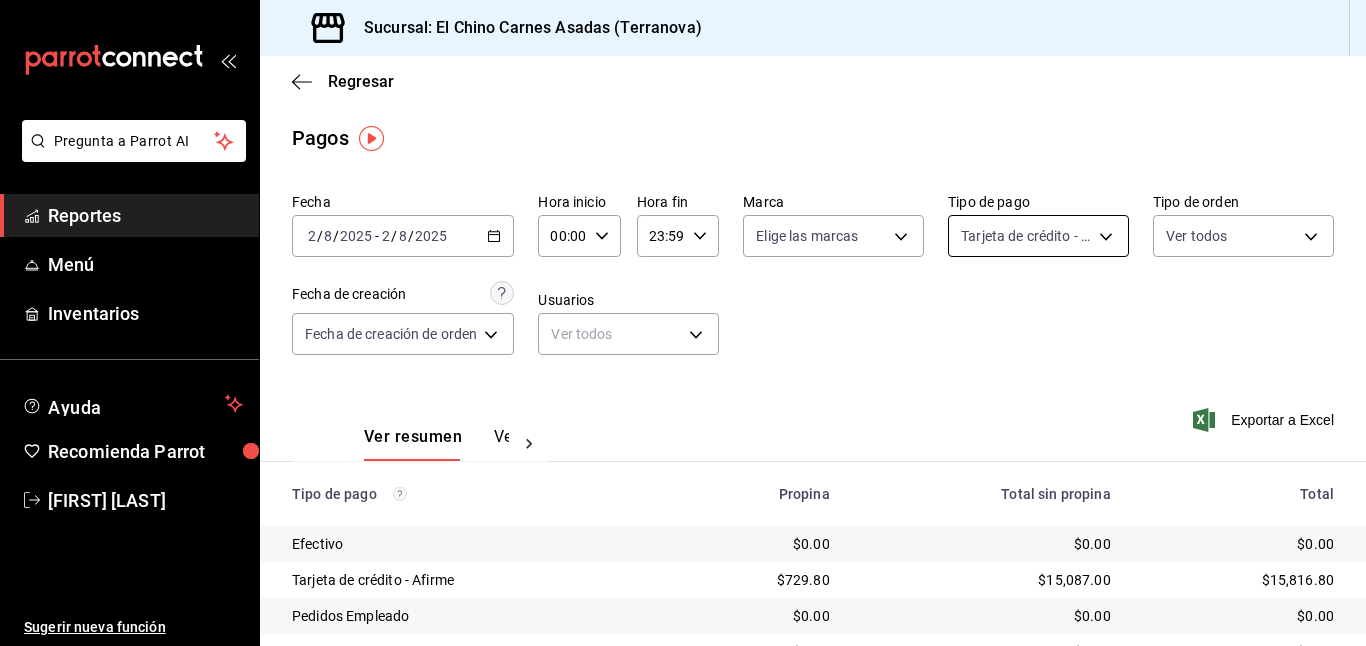 click on "Pregunta a Parrot AI Reportes   Menú   Inventarios   Ayuda Recomienda Parrot   [FIRST] [LAST]   Sugerir nueva función   Sucursal: El Chino Carnes Asadas (Terranova) Regresar Pagos Fecha [DATE] [DATE] - [DATE] [DATE] Hora inicio 00:00 Hora inicio Hora fin 23:59 Hora fin Marca Elige las marcas Tipo de pago Tarjeta de crédito - Afirme [UUID] Tipo de orden Ver todos [UUIDS],EXTERNAL Fecha de creación   Fecha de creación de orden ORDER Usuarios Ver todos null Ver resumen Ver pagos Exportar a Excel Tipo de pago   Propina Total sin propina Total Efectivo $0.00 $0.00 $0.00 Tarjeta de crédito - Afirme $[PRICE] $[PRICE] $[PRICE] Pedidos Empleado $0.00 $0.00 $0.00 Uber Eats $0.00 $0.00 $0.00 Rappi $0.00 $0.00 $0.00 Pay $0.00 $0.00 $0.00 Total $[PRICE] $[PRICE] $[PRICE] GANA 1 MES GRATIS EN TU SUSCRIPCIÓN AQUÍ" at bounding box center (683, 323) 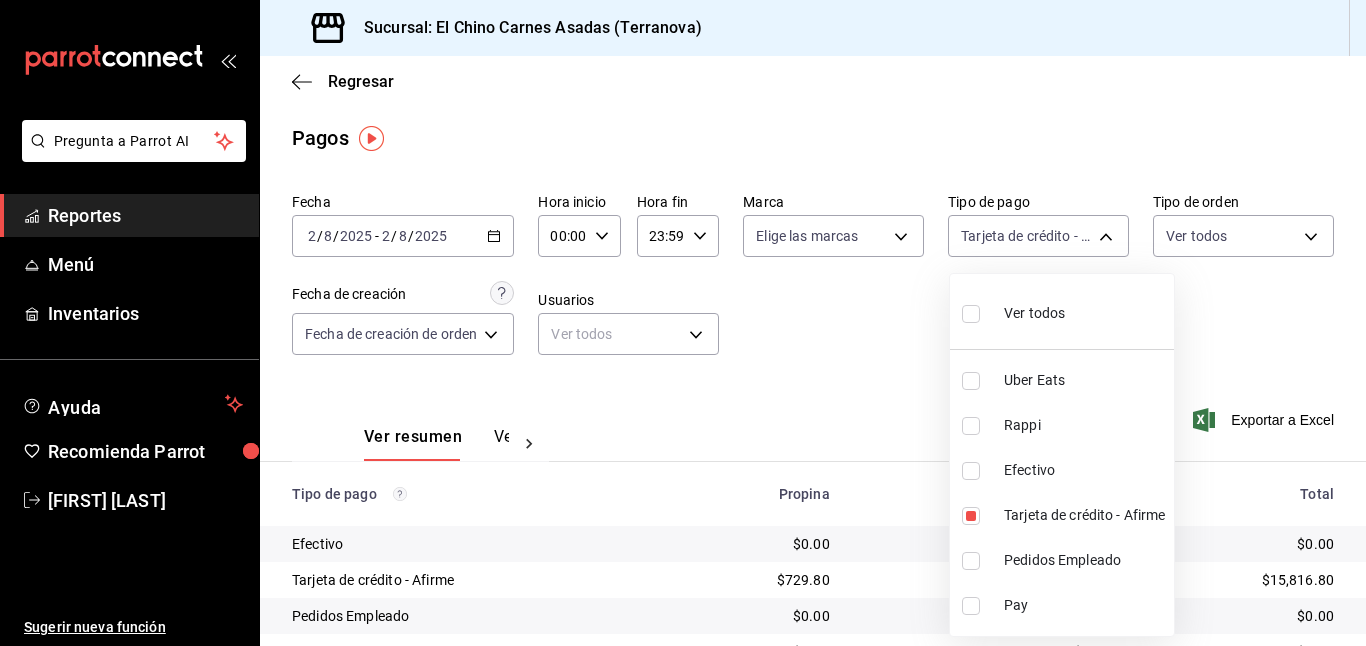 click at bounding box center (971, 471) 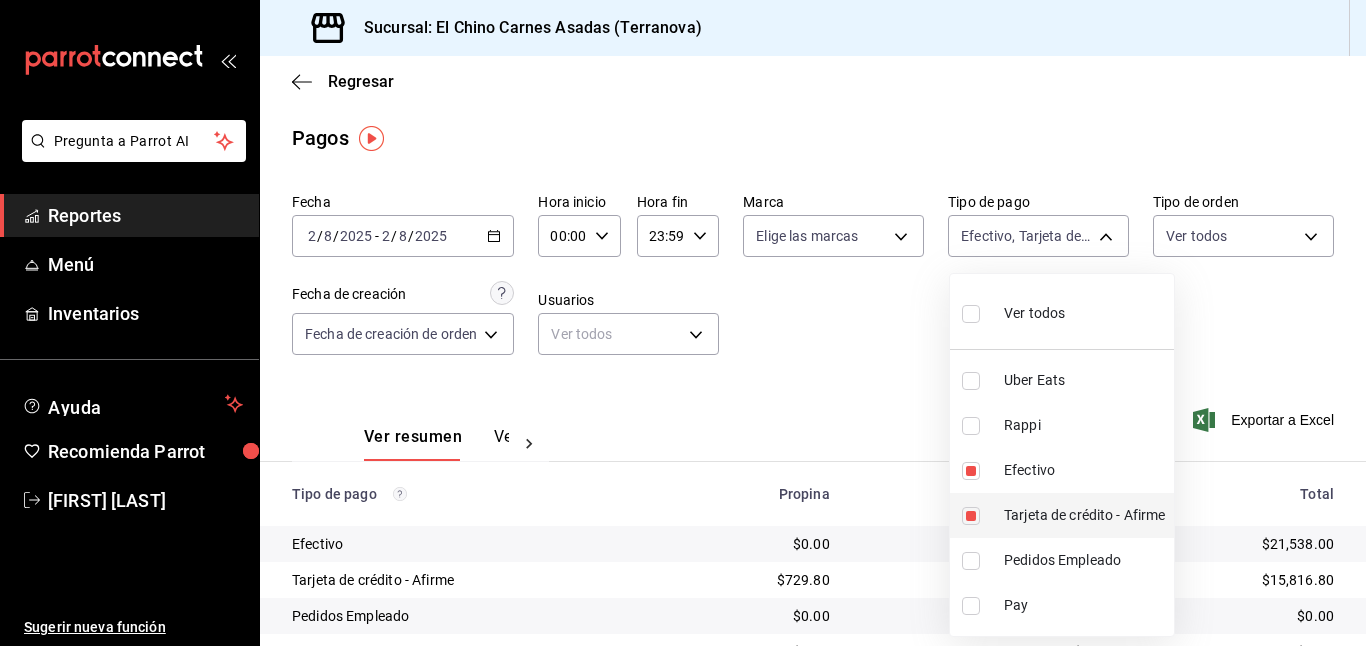 click on "Tarjeta de crédito - Afirme" at bounding box center [1062, 515] 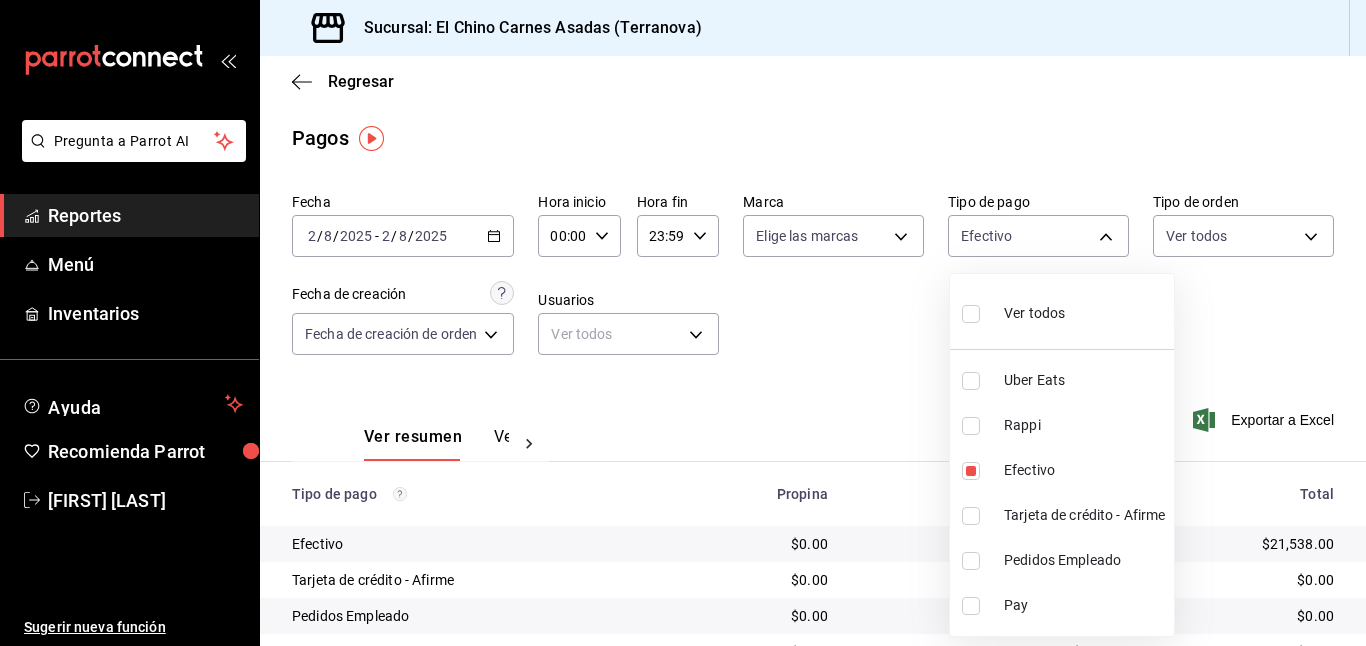 click at bounding box center (683, 323) 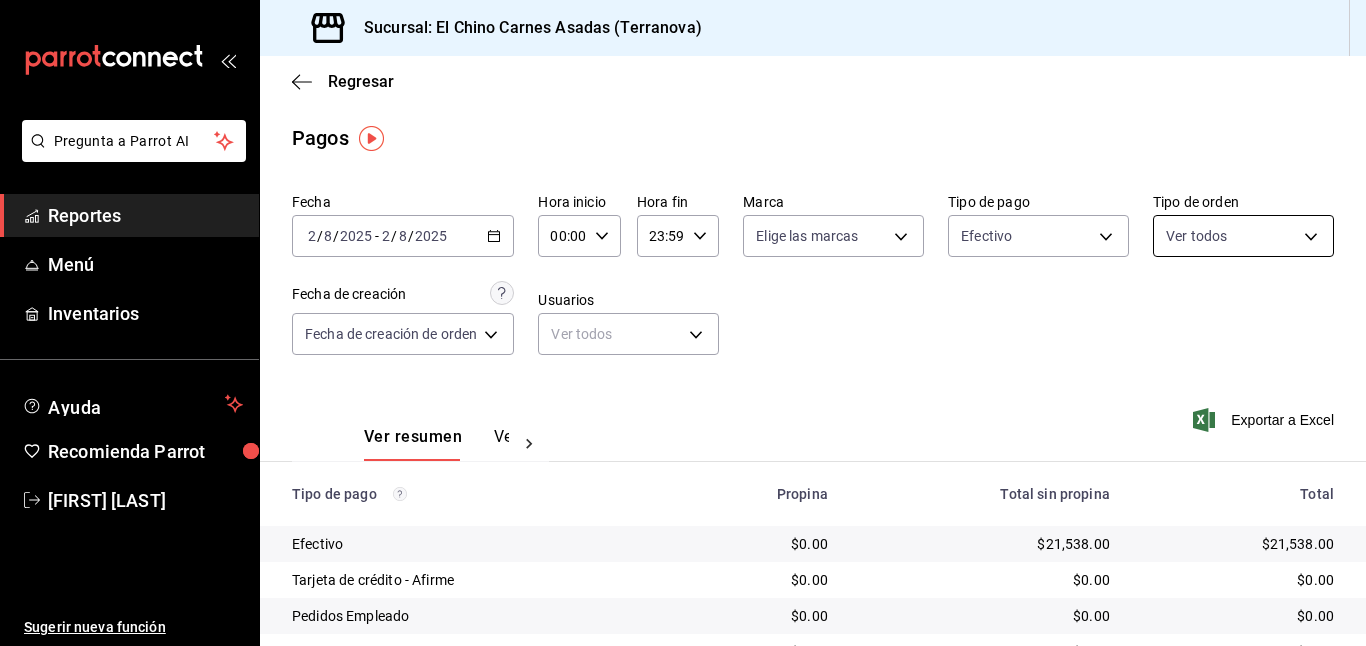 click on "Pregunta a Parrot AI Reportes   Menú   Inventarios   Ayuda Recomienda Parrot   [FIRST] [LAST]   Sugerir nueva función   Sucursal: El Chino Carnes Asadas (Terranova) Regresar Pagos Fecha [DATE] [DATE] - [DATE] [DATE] Hora inicio 00:00 Hora inicio Hora fin 23:59 Hora fin Marca Elige las marcas Tipo de pago Efectivo [UUID] Tipo de orden Ver todos [UUIDS],EXTERNAL Fecha de creación   Fecha de creación de orden ORDER Usuarios Ver todos null Ver resumen Ver pagos Exportar a Excel Tipo de pago   Propina Total sin propina Total Efectivo $0.00 $[PRICE] $[PRICE] Tarjeta de crédito - Afirme $0.00 $0.00 $0.00 Pedidos Empleado $0.00 $0.00 $0.00 Uber Eats $0.00 $0.00 $0.00 Rappi $0.00 $0.00 $0.00 Pay $0.00 $0.00 $0.00 Total $0.00 $[PRICE] $[PRICE] GANA 1 MES GRATIS EN TU SUSCRIPCIÓN AQUÍ Ver video tutorial Ir a video" at bounding box center [683, 323] 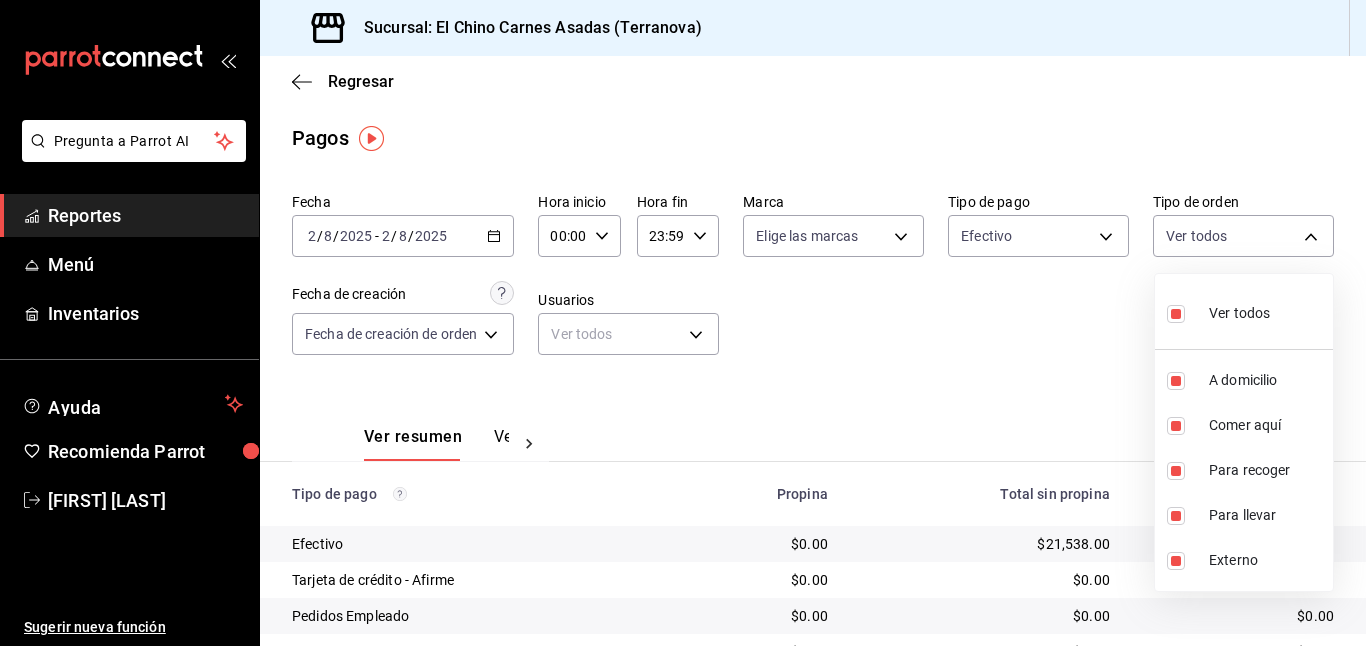 click on "Ver todos" at bounding box center [1239, 313] 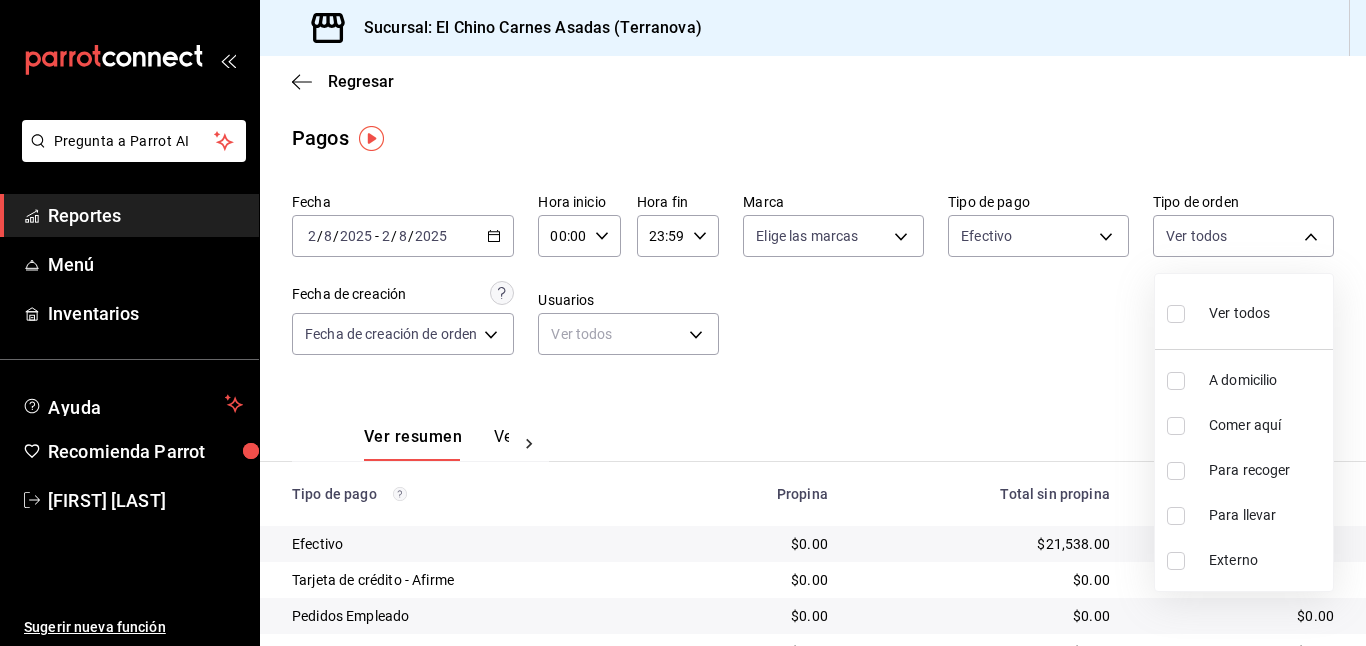 click at bounding box center [1176, 426] 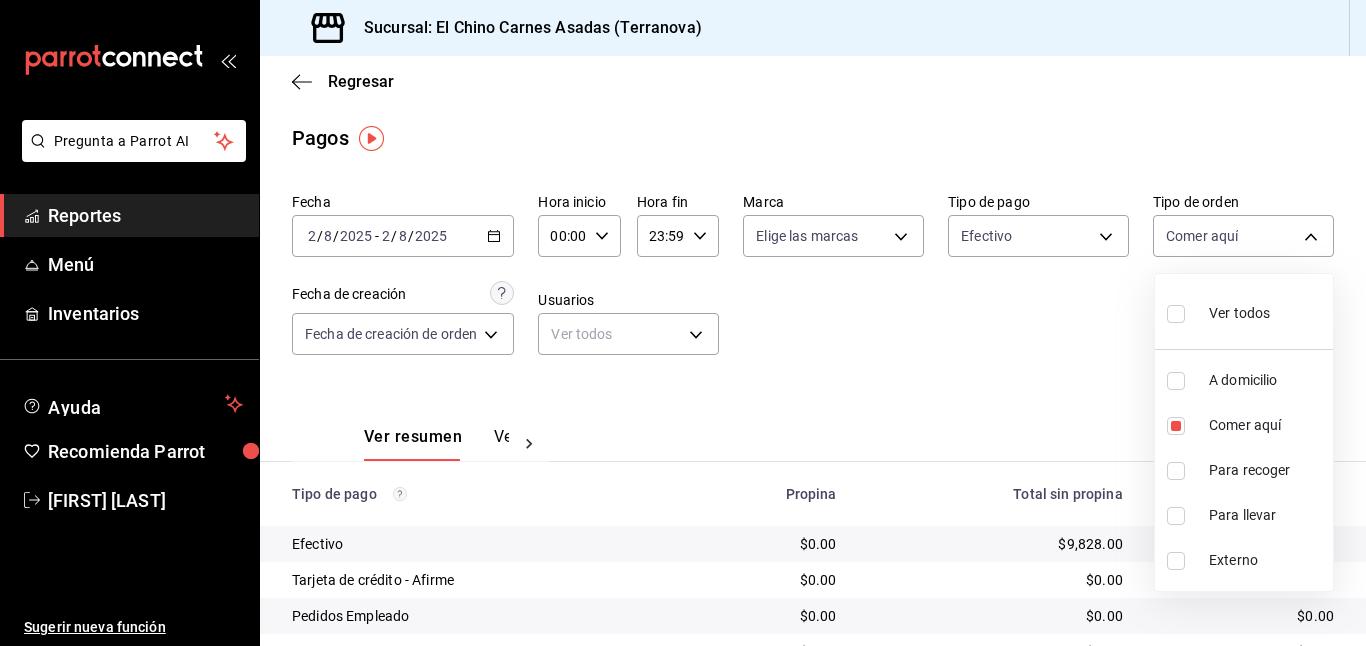 click at bounding box center [683, 323] 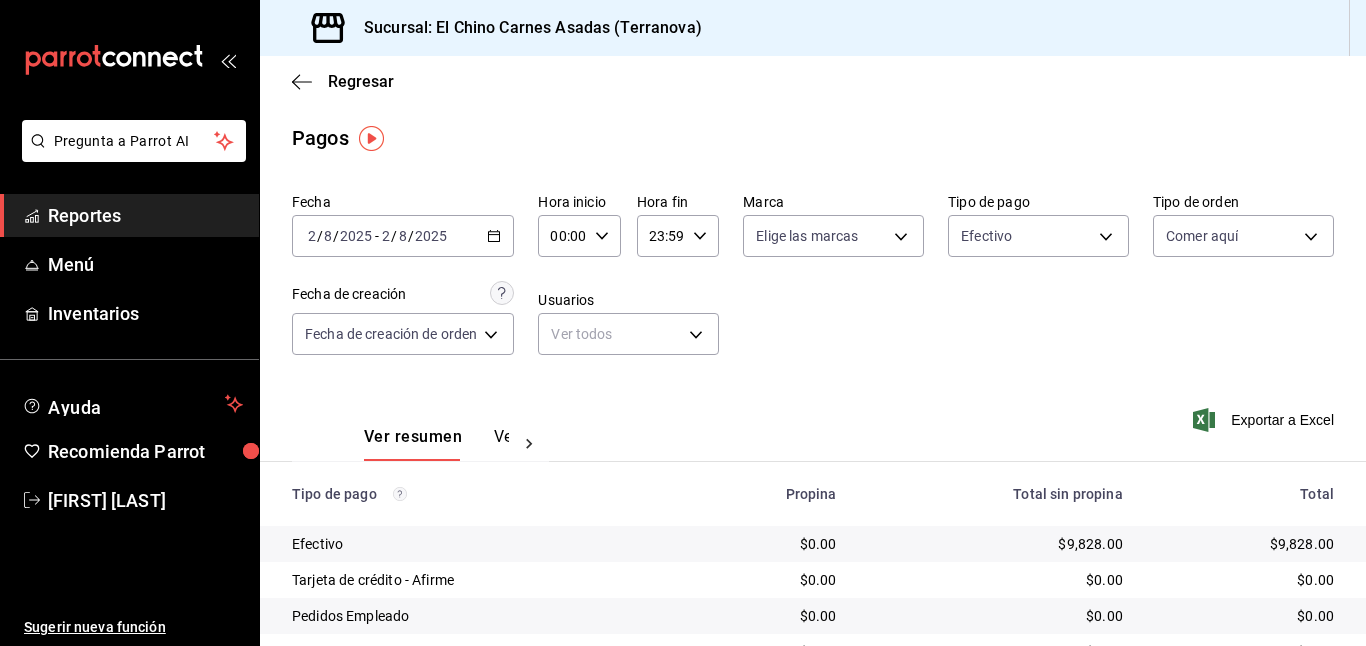 click 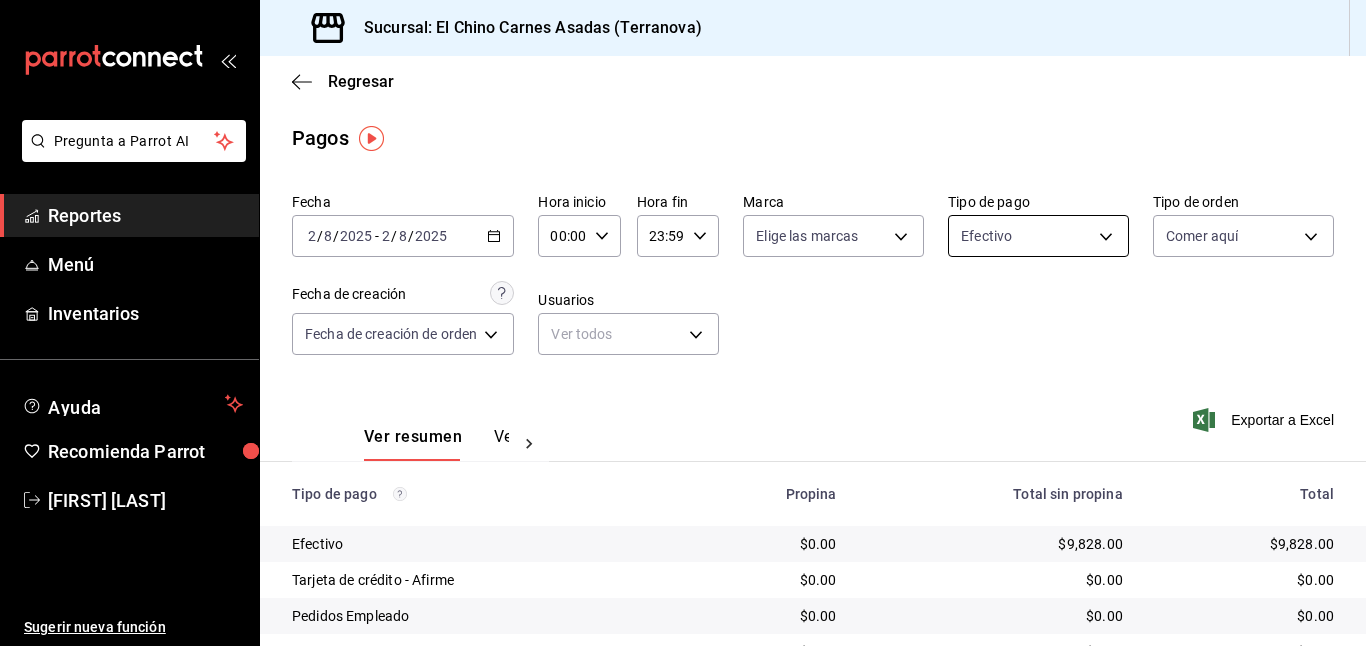 click on "Pregunta a Parrot AI Reportes   Menú   Inventarios   Ayuda Recomienda Parrot   [FIRST] [LAST]   Sugerir nueva función   Sucursal: El Chino Carnes Asadas (Terranova) Regresar Pagos Fecha [DATE] [DATE] - [DATE] [DATE] Hora inicio 00:00 Hora inicio Hora fin 23:59 Hora fin Marca Elige las marcas Tipo de pago Efectivo [UUID] Tipo de orden Comer aquí [UUID] Fecha de creación   Fecha de creación de orden ORDER Usuarios Ver todos null Ver resumen Ver pagos Exportar a Excel Tipo de pago   Propina Total sin propina Total Efectivo $0.00 $[PRICE] $[PRICE] Tarjeta de crédito - Afirme $0.00 $0.00 $0.00 Pedidos Empleado $0.00 $0.00 $0.00 Uber Eats $0.00 $0.00 $0.00 Rappi $0.00 $0.00 $0.00 Pay $0.00 $0.00 $0.00 Total $0.00 $[PRICE] $[PRICE] GANA 1 MES GRATIS EN TU SUSCRIPCIÓN AQUÍ Ver video tutorial Ir a video Pregunta a Parrot AI Reportes   Menú   Inventarios   Ayuda Recomienda Parrot   [FIRST] [LAST]     (XXX) XXX-XXXX" at bounding box center [683, 323] 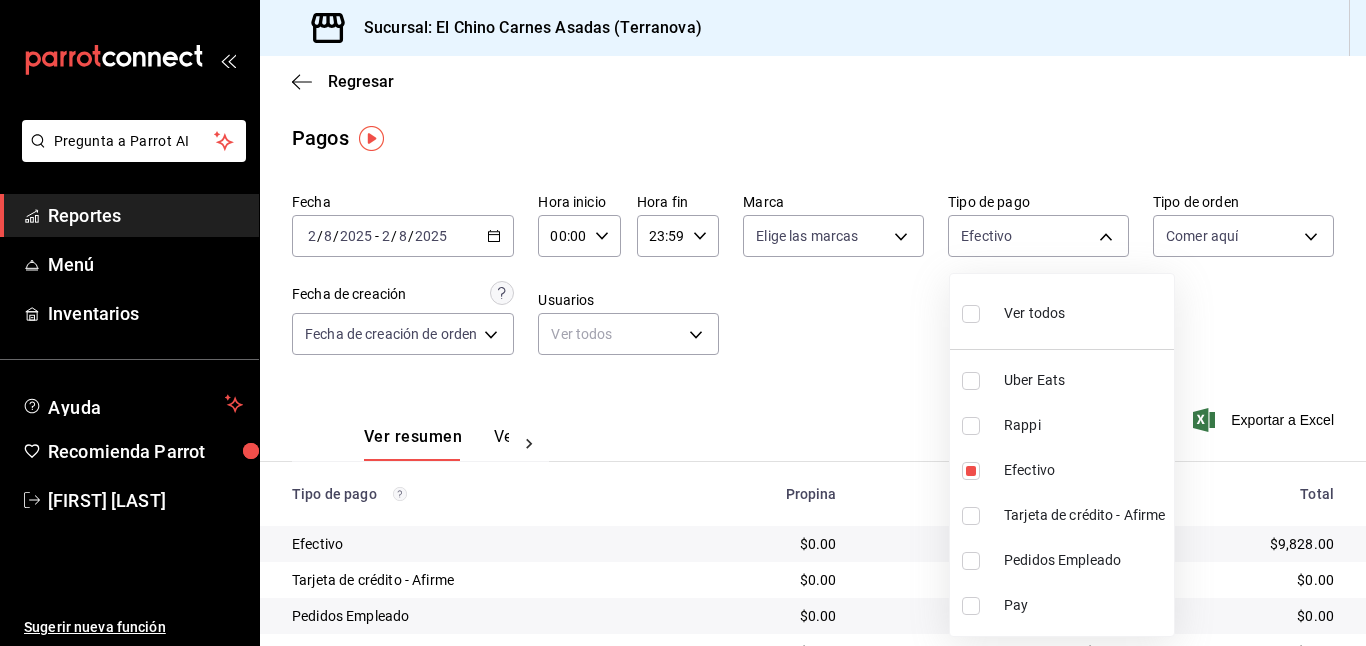 click on "Ver todos Uber Eats Rappi Efectivo Tarjeta de crédito - Afirme Pedidos Empleado Pay" at bounding box center [1062, 455] 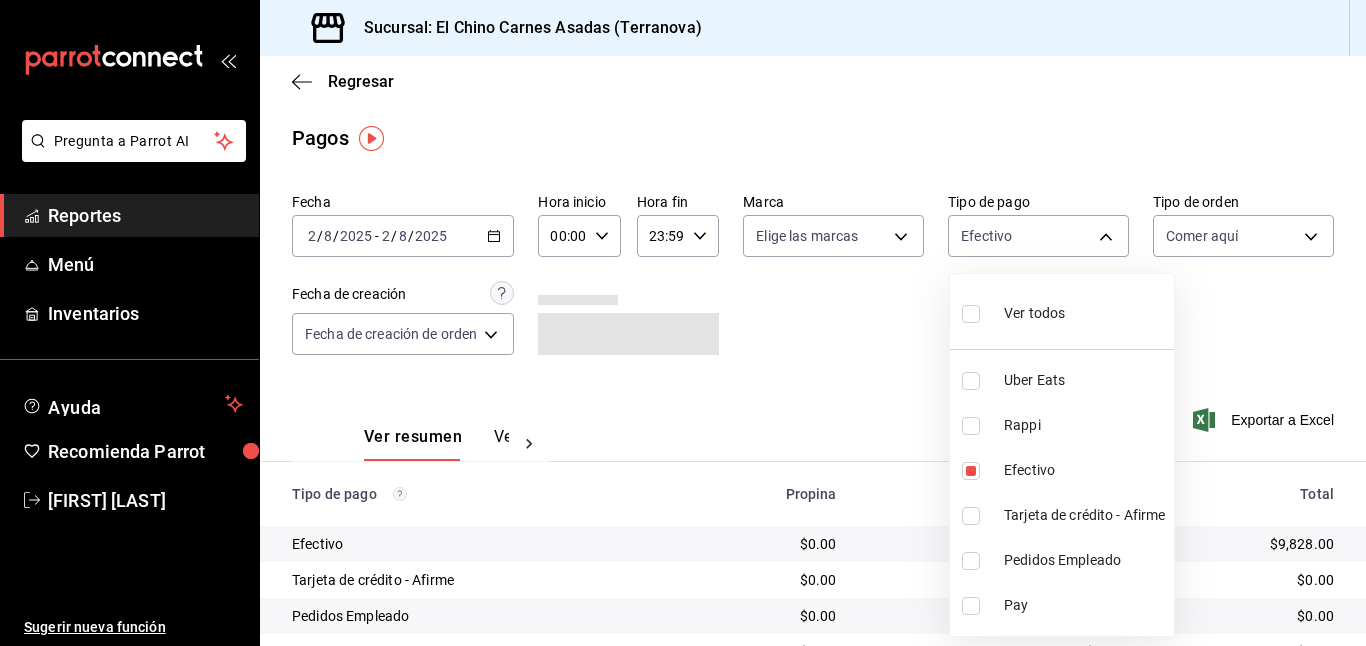 click at bounding box center [683, 323] 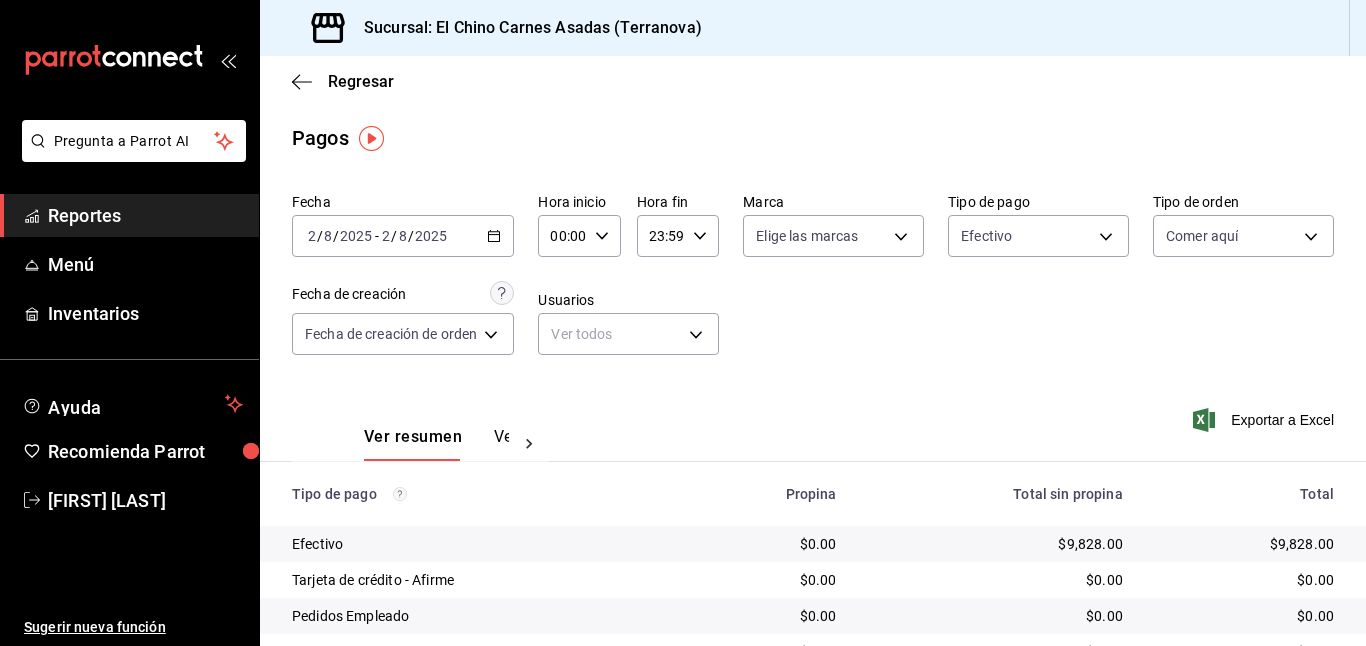click on "Fecha [DATE] [DATE] - [DATE] [DATE] Hora inicio 00:00 Hora inicio Hora fin 23:59 Hora fin Marca Elige las marcas Tipo de pago Efectivo [UUID] Tipo de orden Comer aquí [UUID] Fecha de creación   Fecha de creación de orden ORDER Usuarios Ver todos null" at bounding box center (813, 282) 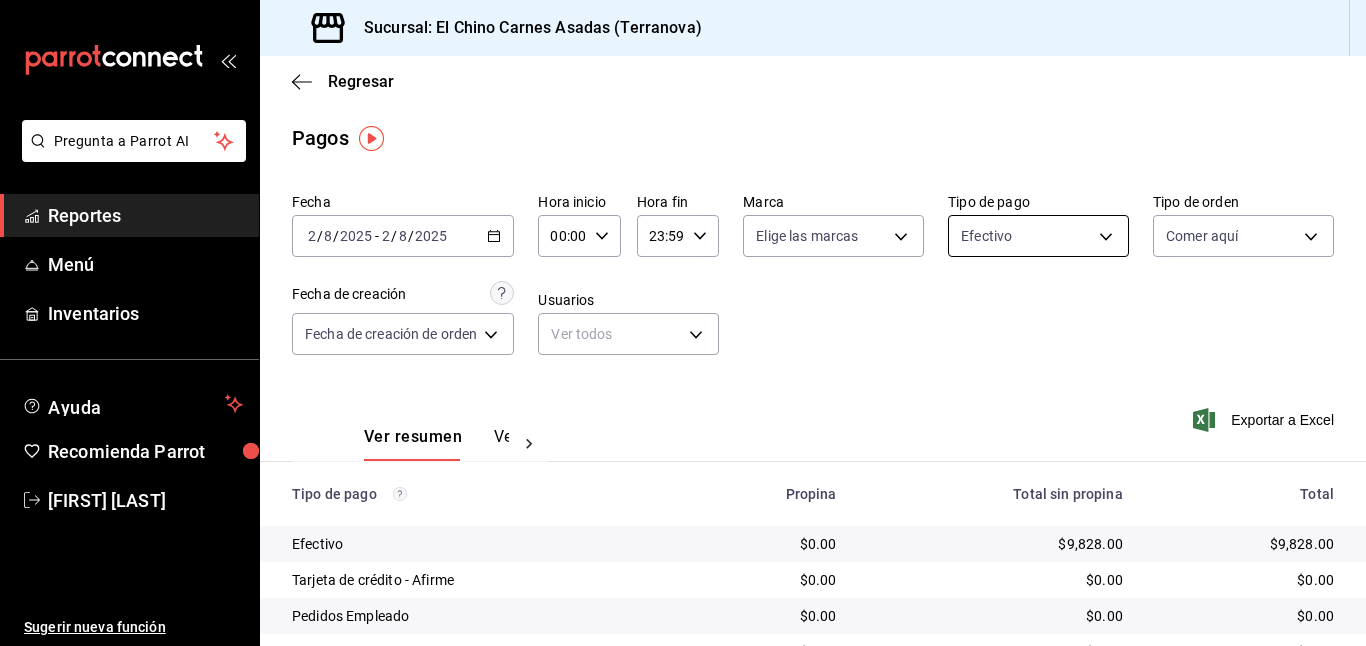 click on "Pregunta a Parrot AI Reportes   Menú   Inventarios   Ayuda Recomienda Parrot   [FIRST] [LAST]   Sugerir nueva función   Sucursal: El Chino Carnes Asadas (Terranova) Regresar Pagos Fecha [DATE] [DATE] - [DATE] [DATE] Hora inicio 00:00 Hora inicio Hora fin 23:59 Hora fin Marca Elige las marcas Tipo de pago Efectivo [UUID] Tipo de orden Comer aquí [UUID] Fecha de creación   Fecha de creación de orden ORDER Usuarios Ver todos null Ver resumen Ver pagos Exportar a Excel Tipo de pago   Propina Total sin propina Total Efectivo $0.00 $[PRICE] $[PRICE] Tarjeta de crédito - Afirme $0.00 $0.00 $0.00 Pedidos Empleado $0.00 $0.00 $0.00 Uber Eats $0.00 $0.00 $0.00 Rappi $0.00 $0.00 $0.00 Pay $0.00 $0.00 $0.00 Total $0.00 $[PRICE] $[PRICE] GANA 1 MES GRATIS EN TU SUSCRIPCIÓN AQUÍ Ver video tutorial Ir a video Pregunta a Parrot AI Reportes   Menú   Inventarios   Ayuda Recomienda Parrot   [FIRST] [LAST]     (XXX) XXX-XXXX" at bounding box center [683, 323] 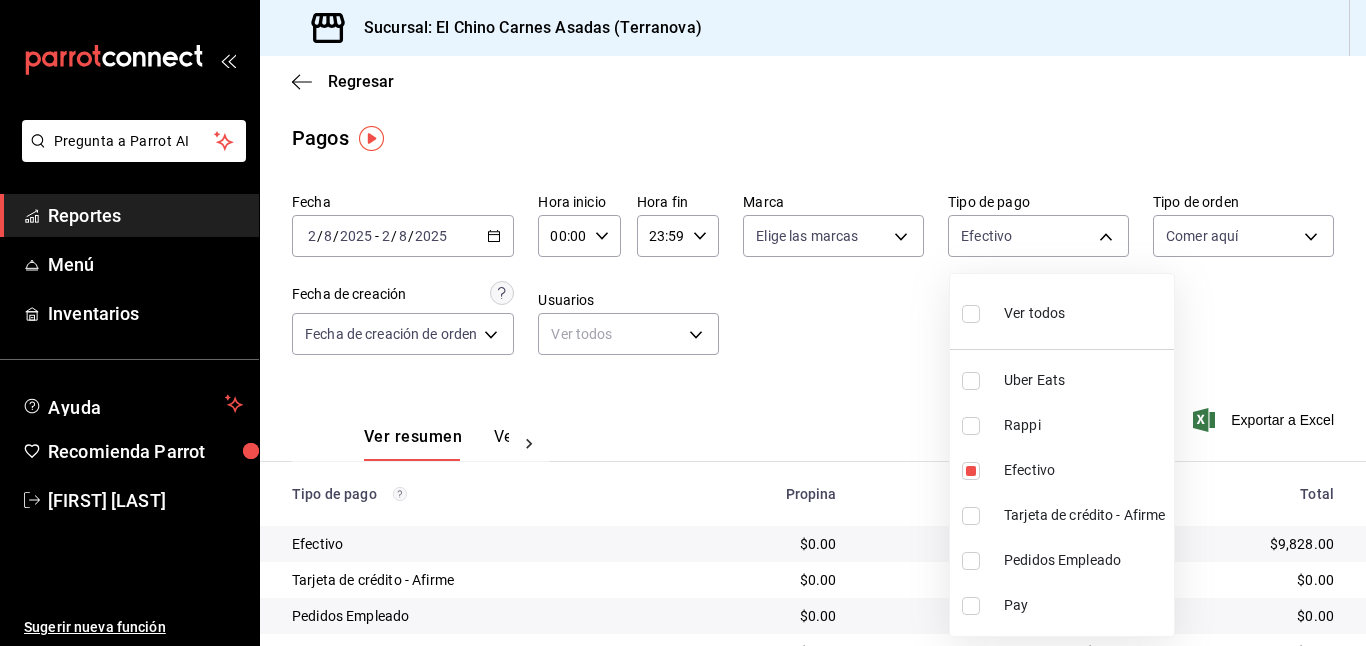click on "Ver todos" at bounding box center (1034, 313) 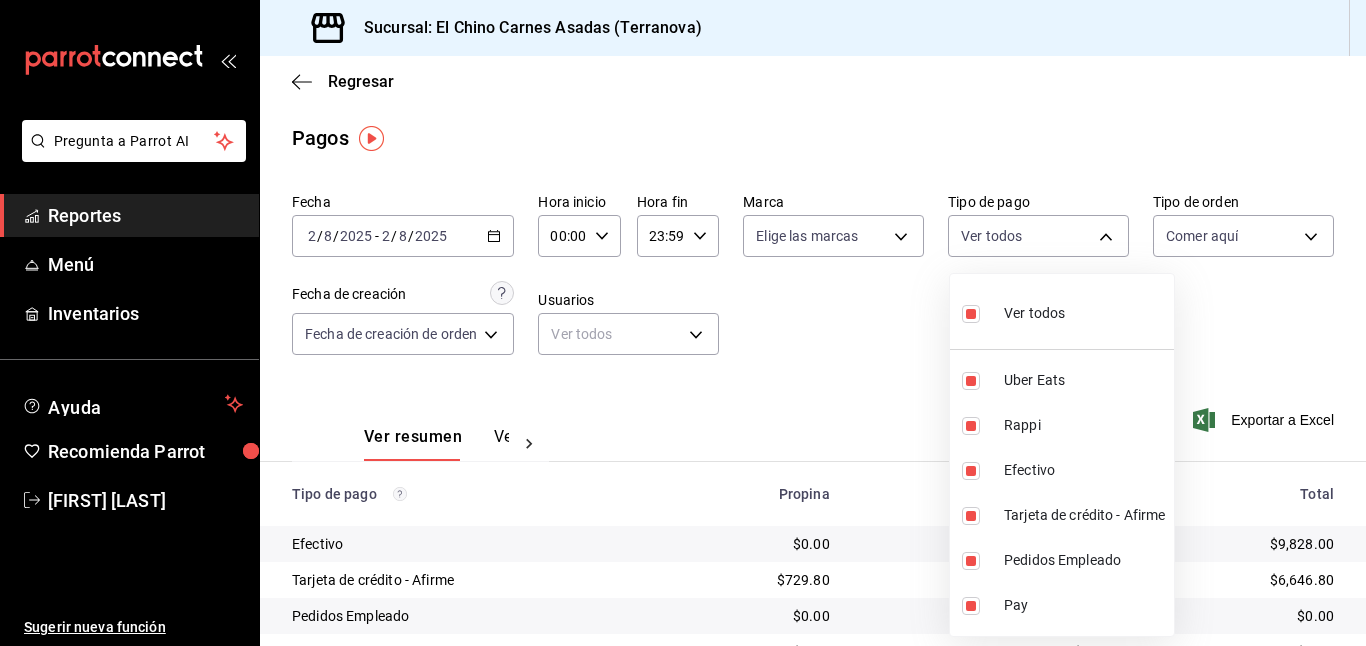 click at bounding box center [683, 323] 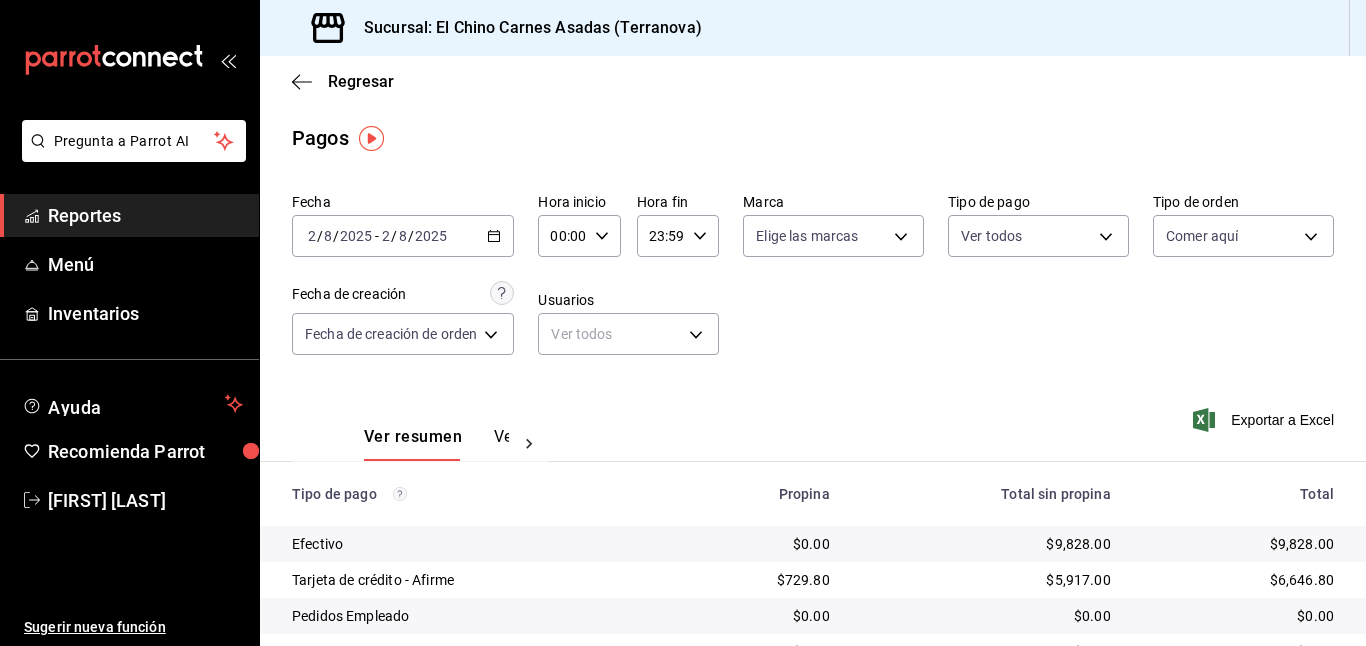 click on "Pregunta a Parrot AI Reportes   Menú   Inventarios   Ayuda Recomienda Parrot   [FIRST] [LAST]   Sugerir nueva función   Sucursal: El Chino Carnes Asadas (Terranova) Regresar Pagos Fecha [DATE] [DATE] - [DATE] [DATE] Hora inicio 00:00 Hora inicio Hora fin 23:59 Hora fin Marca Elige las marcas Tipo de pago Ver todos [UUID],[UUID],[UUID],[UUID],[UUID],[UUID] Tipo de orden Comer aquí [UUID] Fecha de creación   Fecha de creación de orden ORDER Usuarios Ver todos null Ver resumen Ver pagos Exportar a Excel Tipo de pago   Propina Total sin propina Total Efectivo $0.00 $0.00 $0.00 Tarjeta de crédito - Afirme $729.80 $5,917.00 $6,646.80 Pedidos Empleado $0.00 $0.00 $0.00 Uber Eats $0.00 $0.00 $0.00 Rappi $0.00 $0.00 $0.00 Pay $0.00 $0.00 $0.00 Total $729.80 $15,745.00" at bounding box center [683, 323] 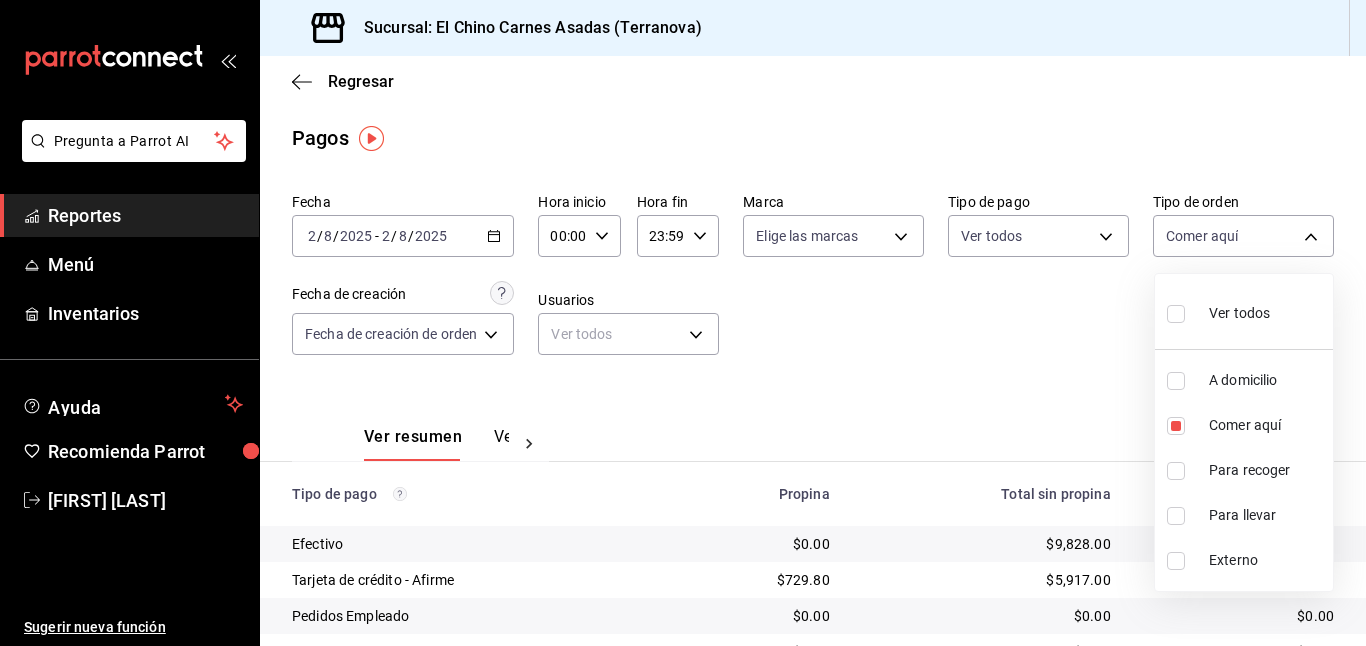 click on "Ver todos" at bounding box center [1218, 311] 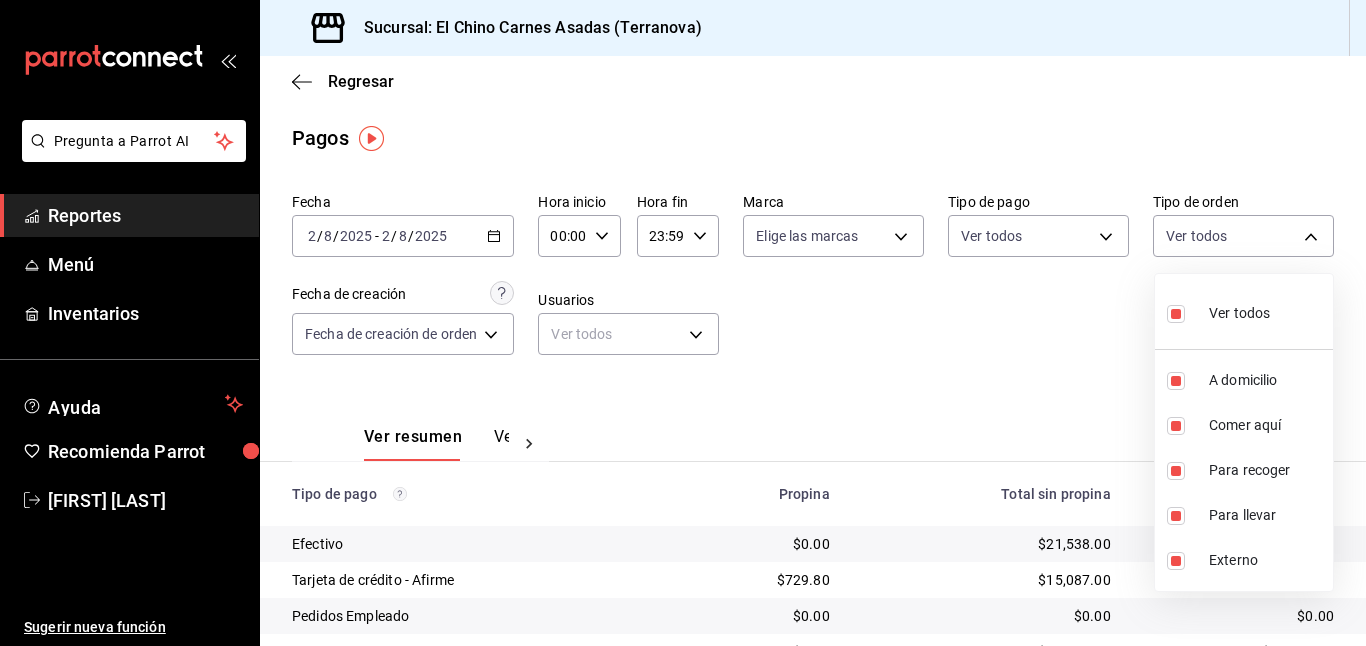 click at bounding box center (683, 323) 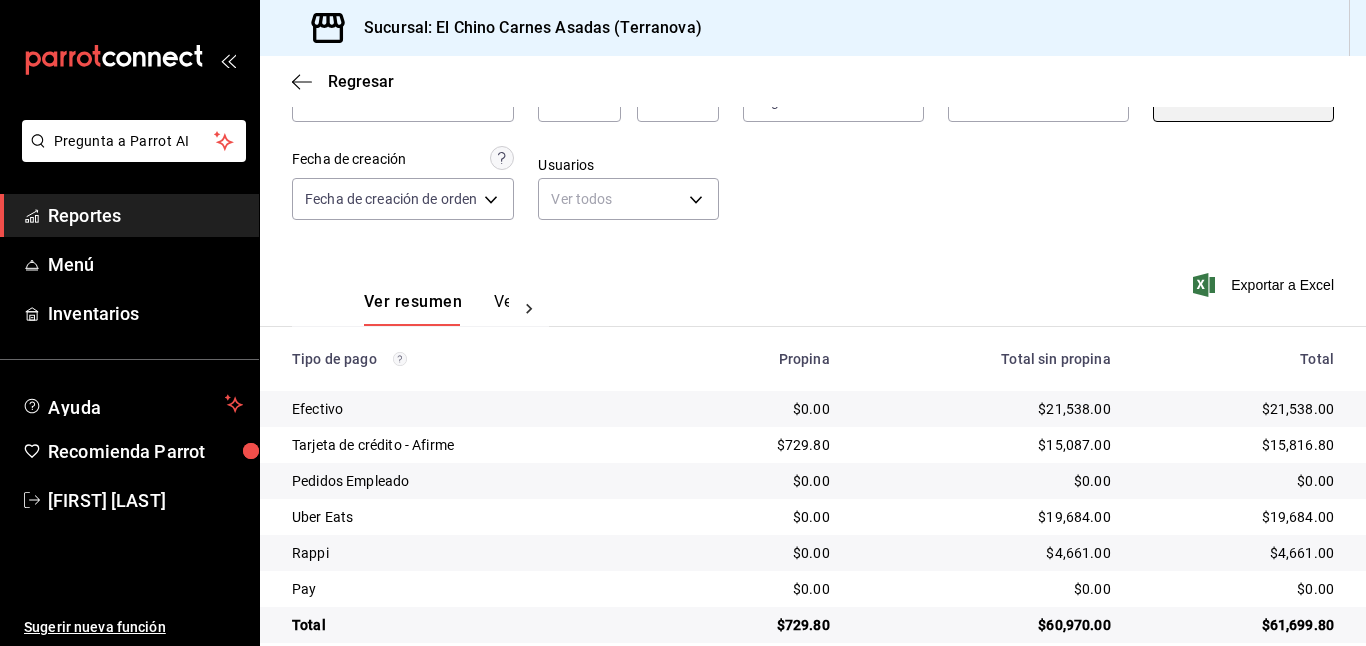 scroll, scrollTop: 164, scrollLeft: 0, axis: vertical 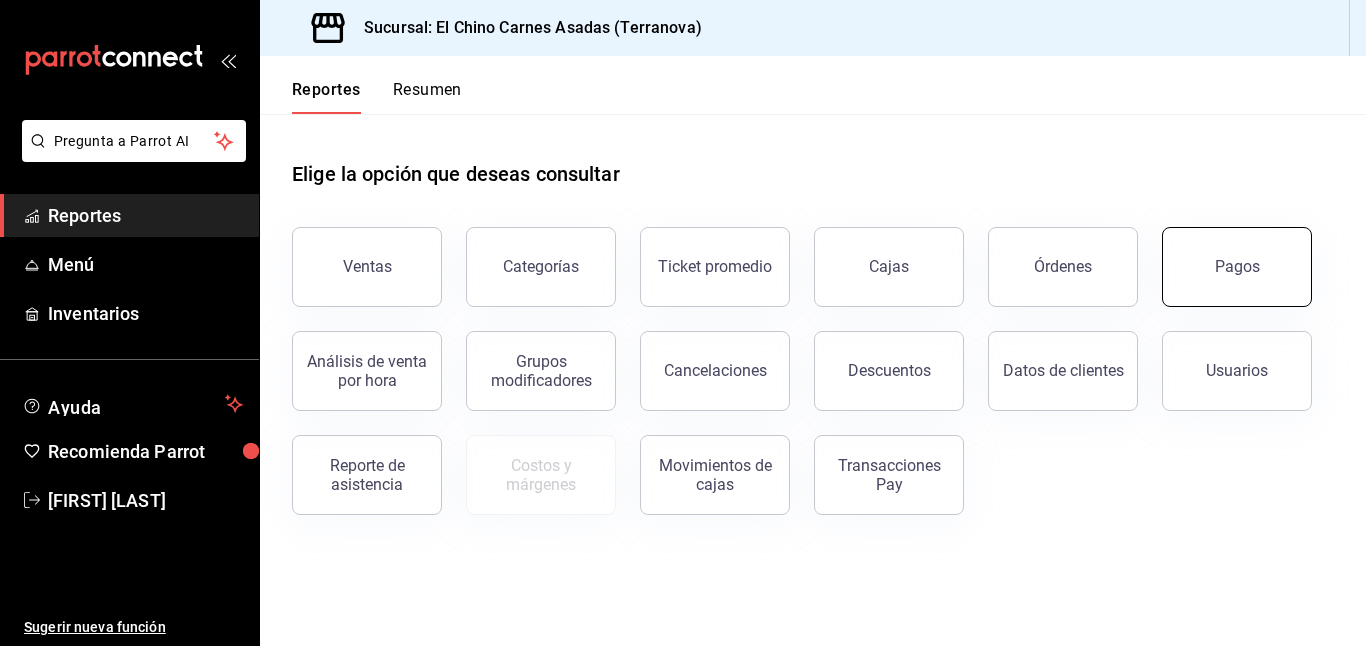 click on "Pagos" at bounding box center (1225, 255) 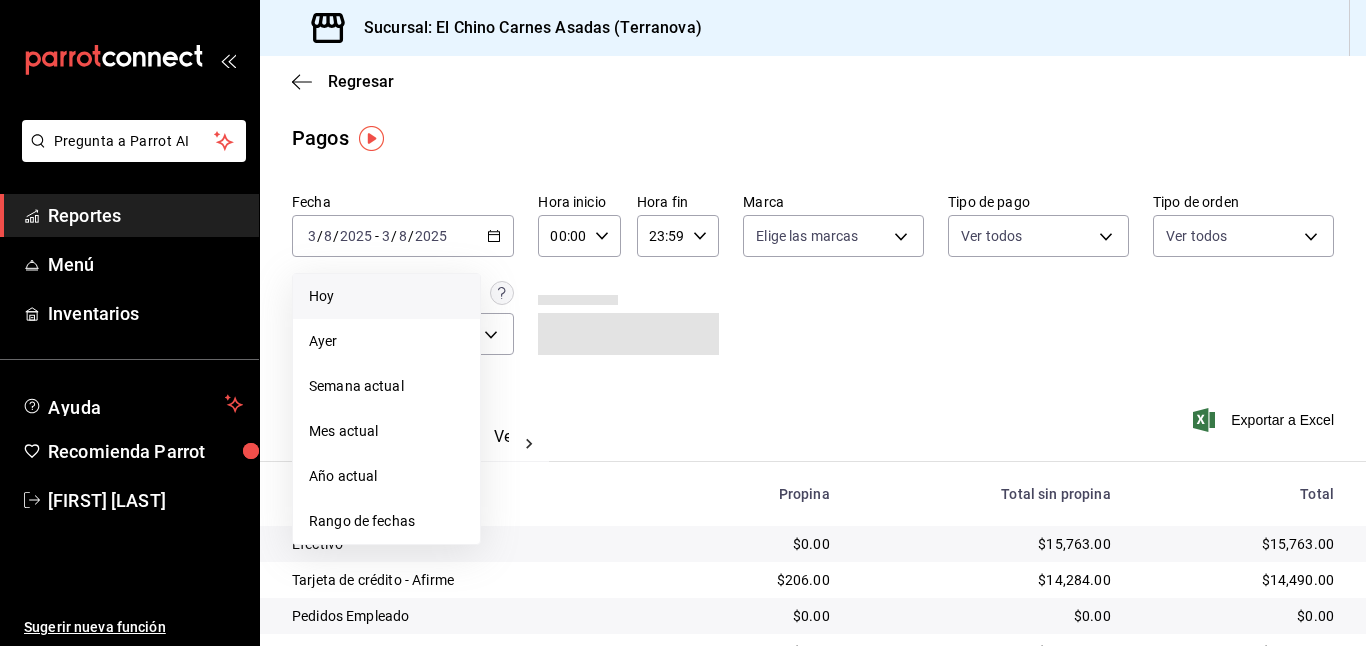 click on "Hoy" at bounding box center (386, 296) 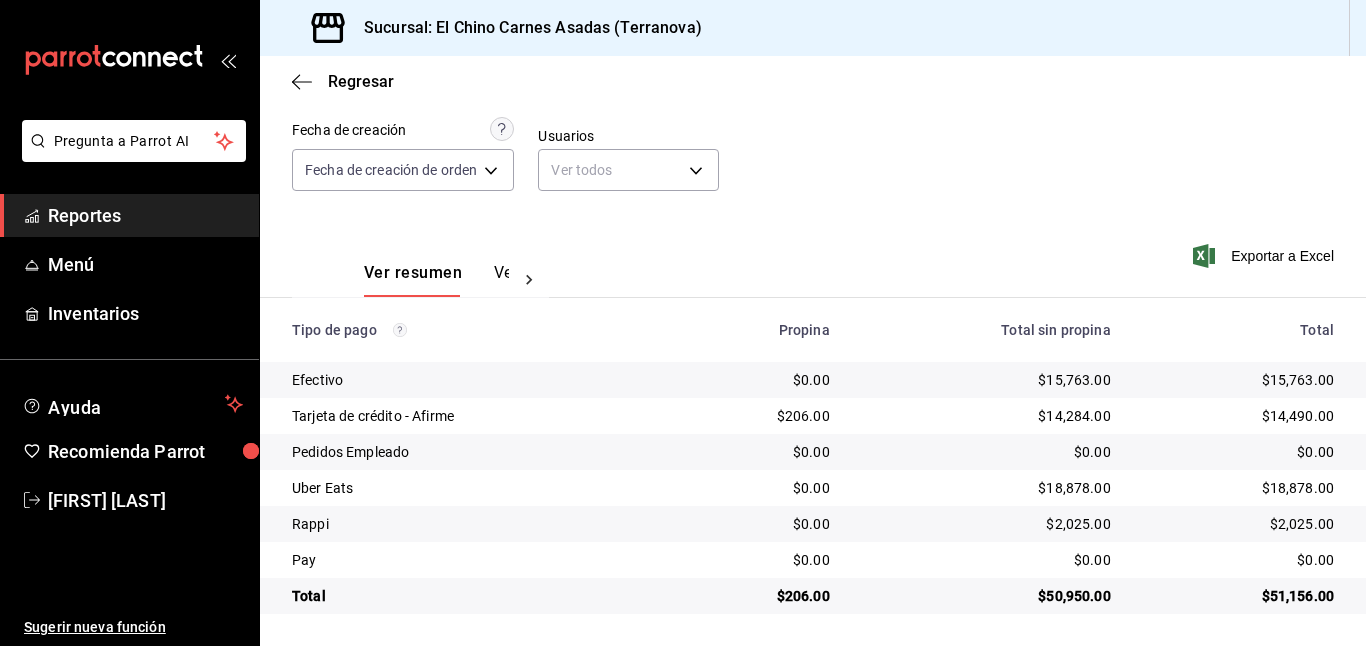 scroll, scrollTop: 0, scrollLeft: 0, axis: both 